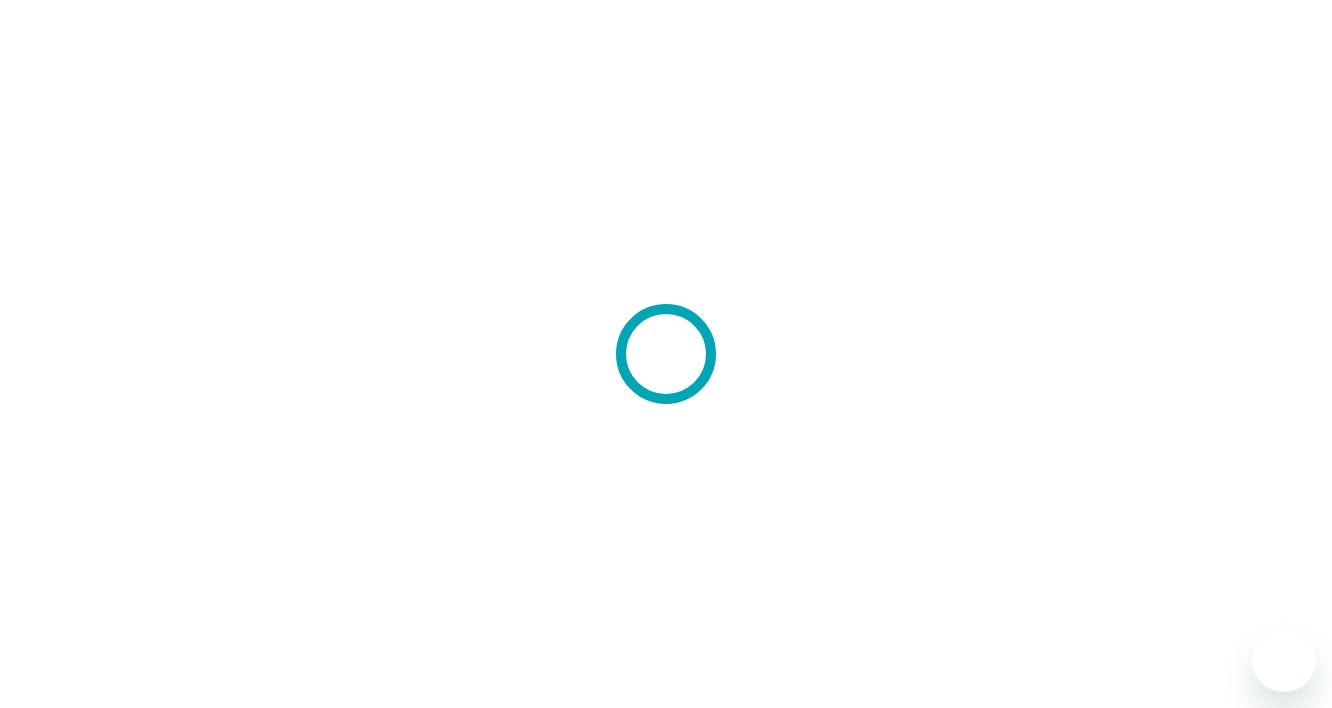 scroll, scrollTop: 0, scrollLeft: 0, axis: both 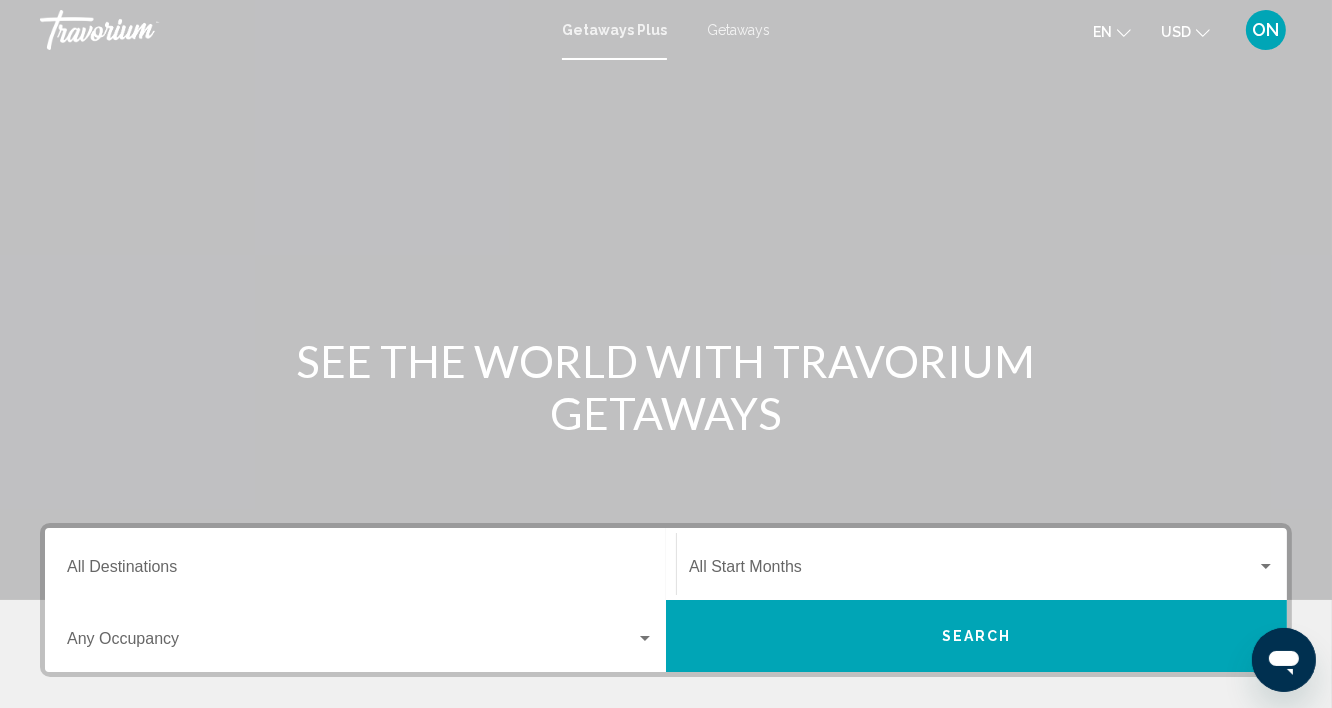 click on "Destination All Destinations" at bounding box center (360, 571) 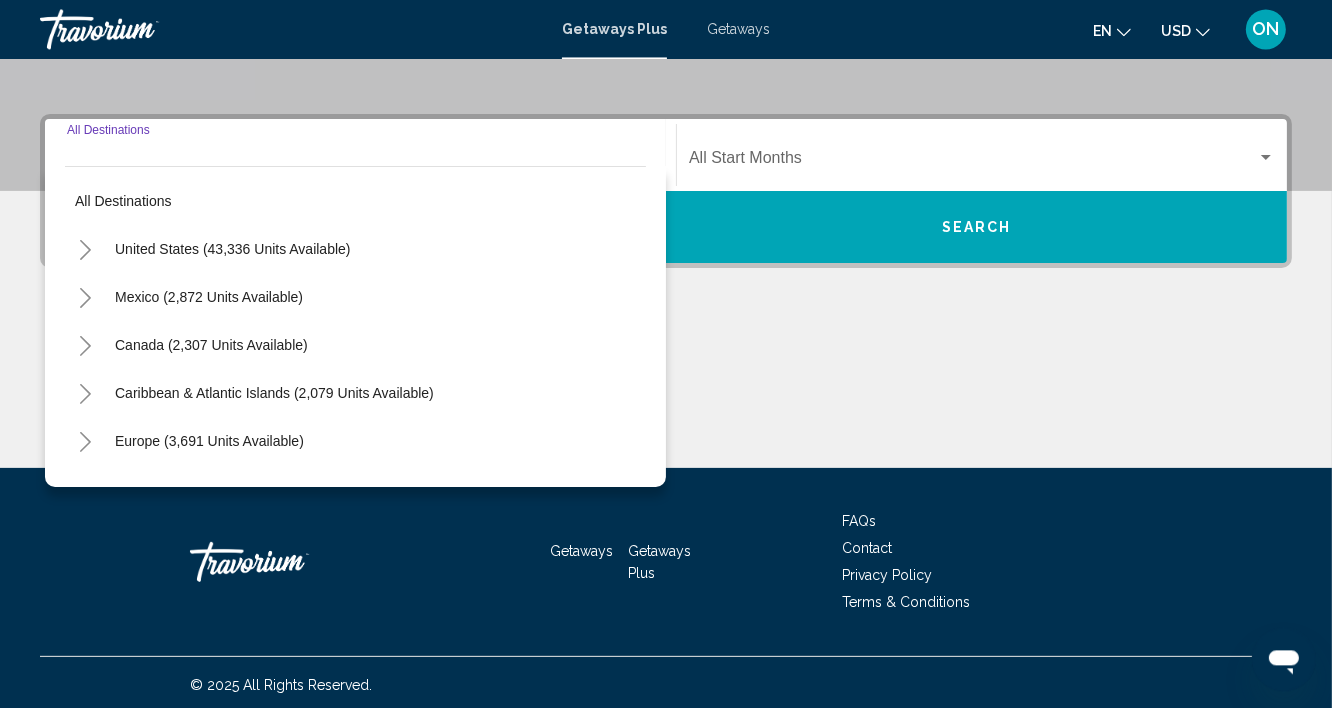 scroll, scrollTop: 413, scrollLeft: 0, axis: vertical 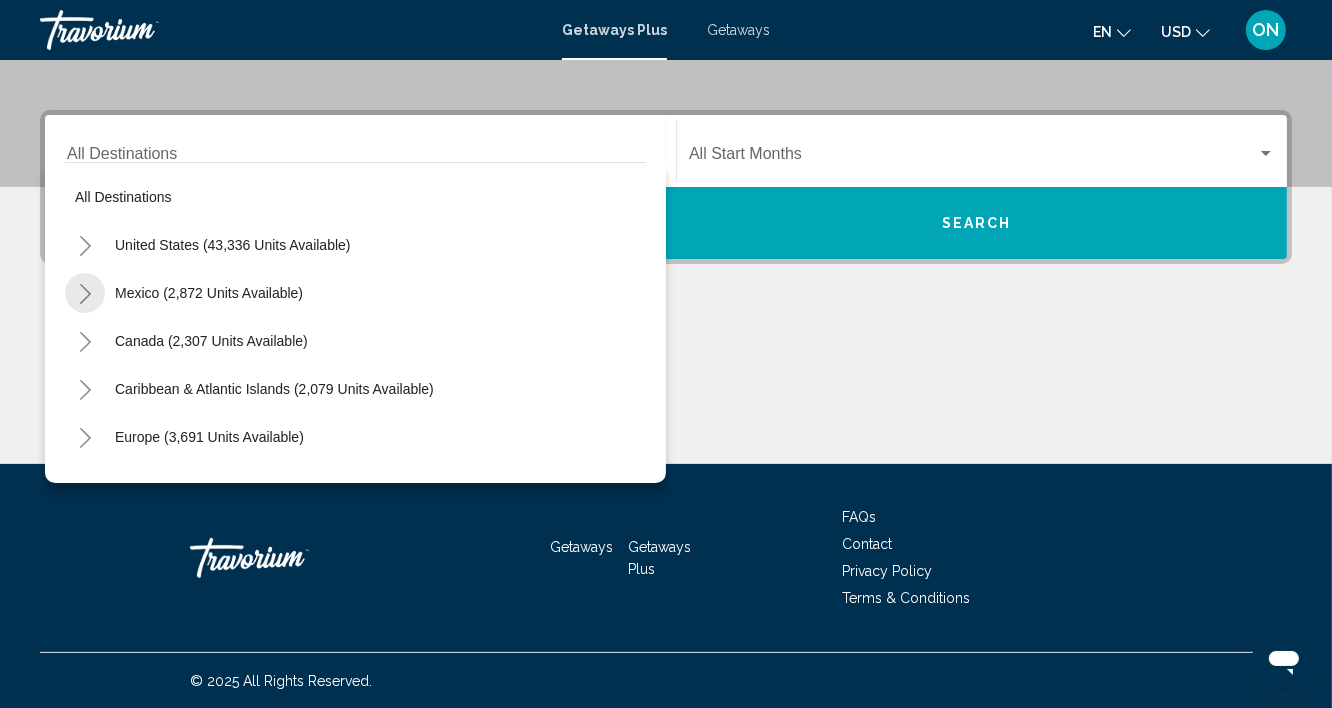 click 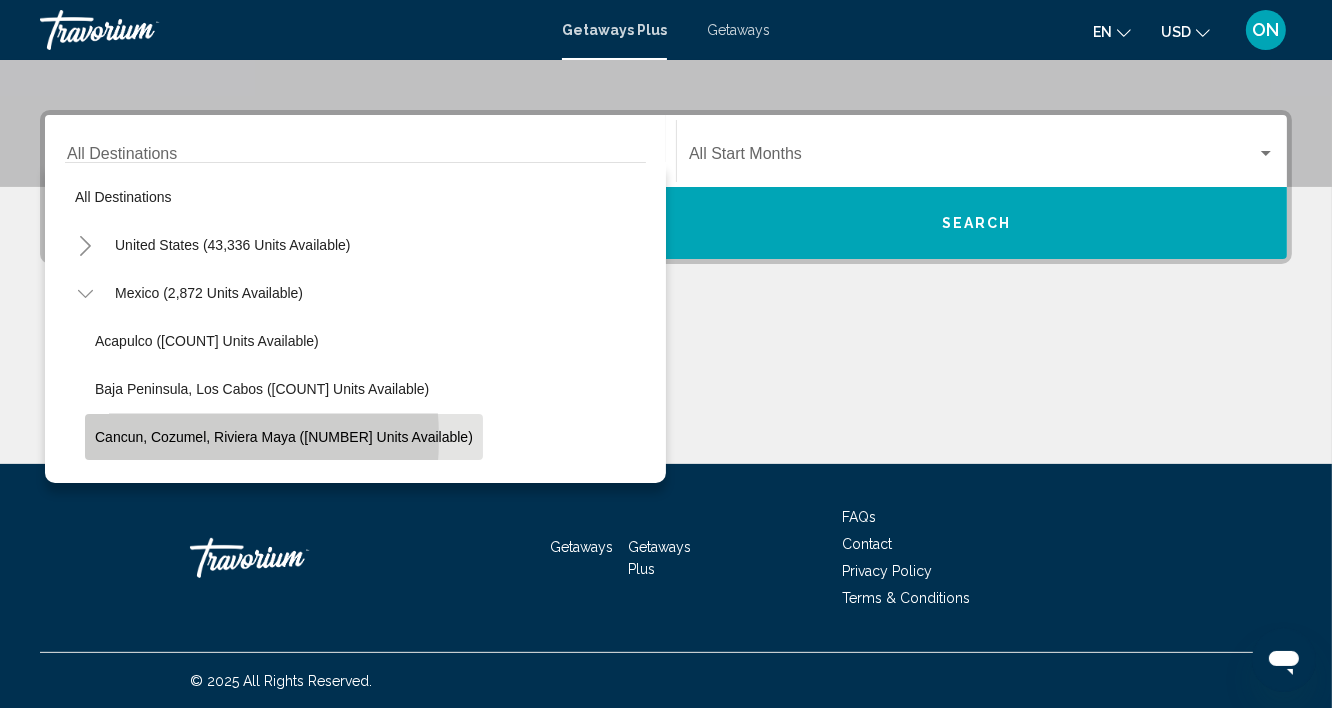 click on "Cancun, Cozumel, Riviera Maya ([NUMBER] units available)" 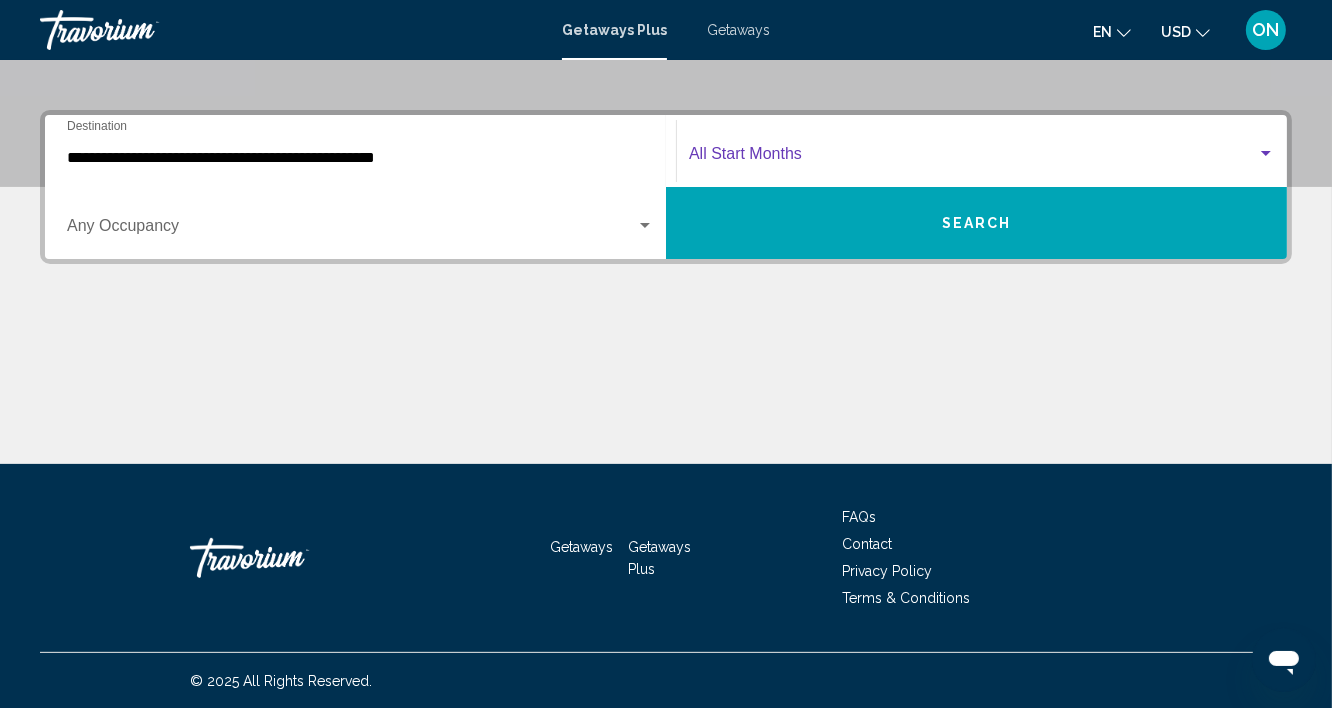 click at bounding box center [973, 158] 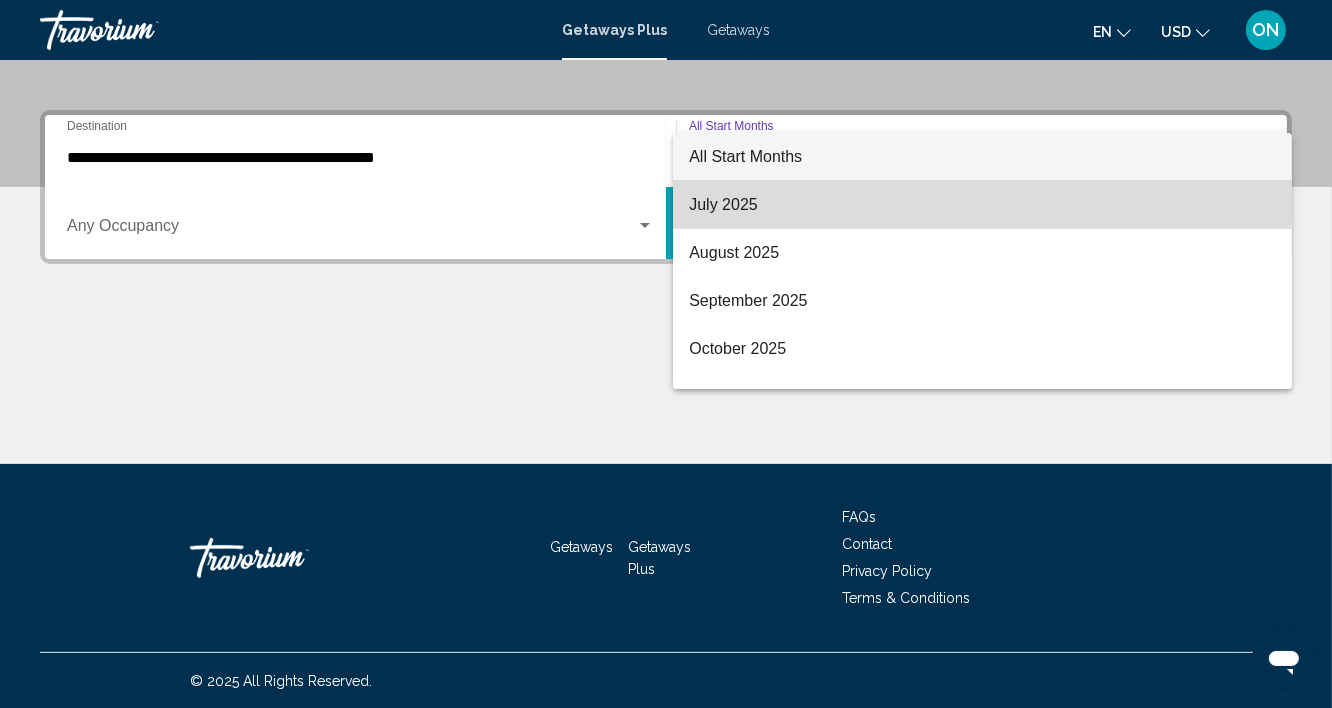 click on "July 2025" at bounding box center [982, 205] 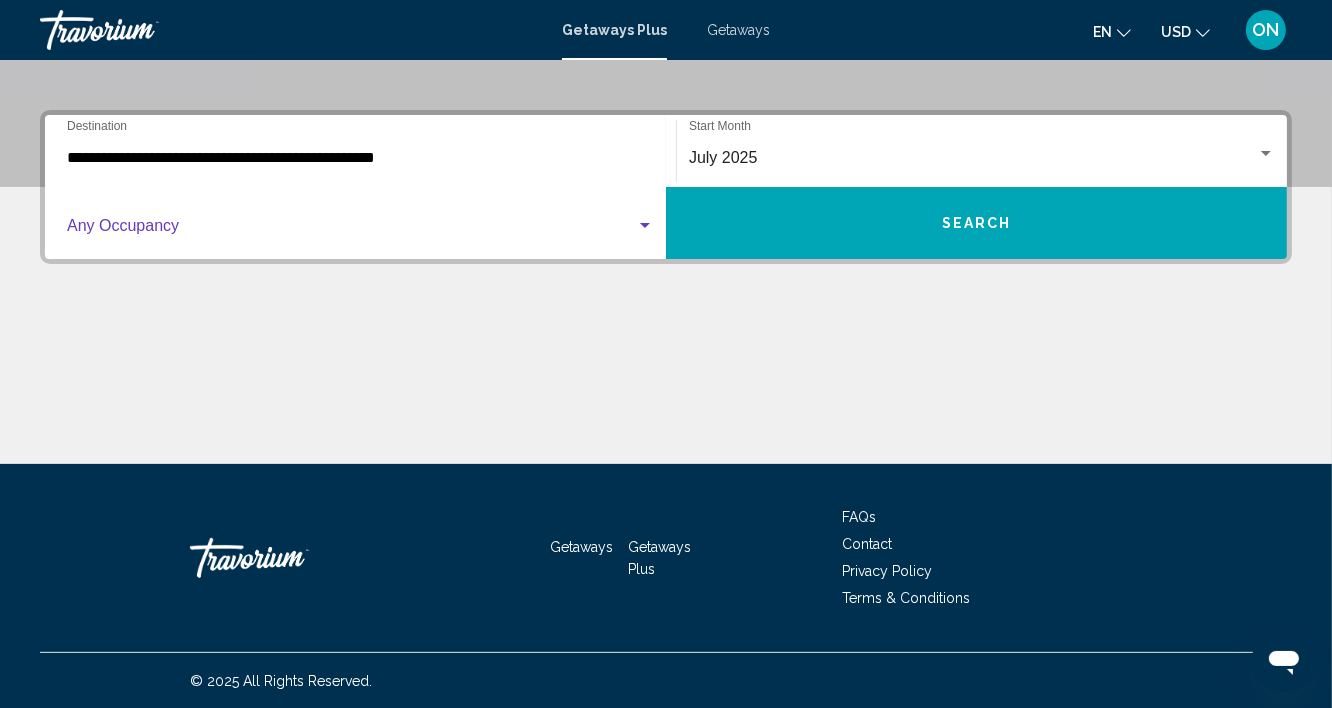 click at bounding box center (351, 230) 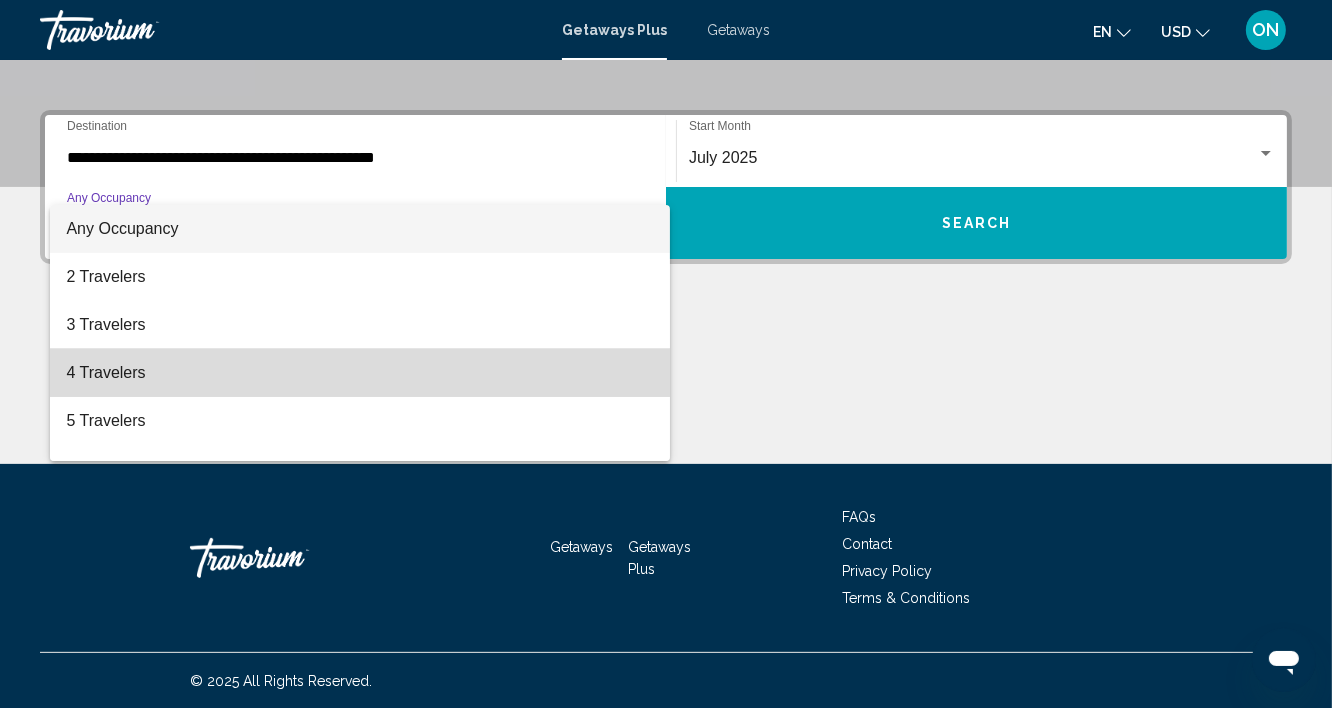 click on "4 Travelers" at bounding box center (360, 373) 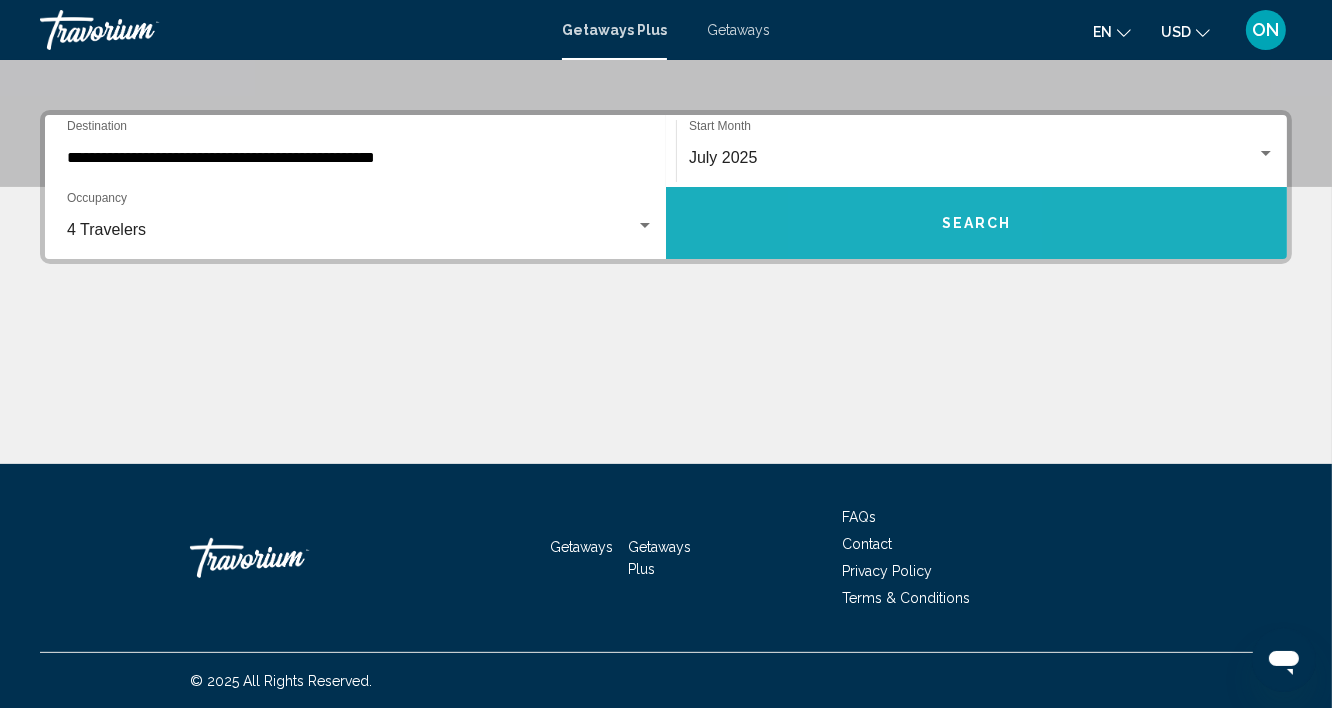 click on "Search" at bounding box center [976, 223] 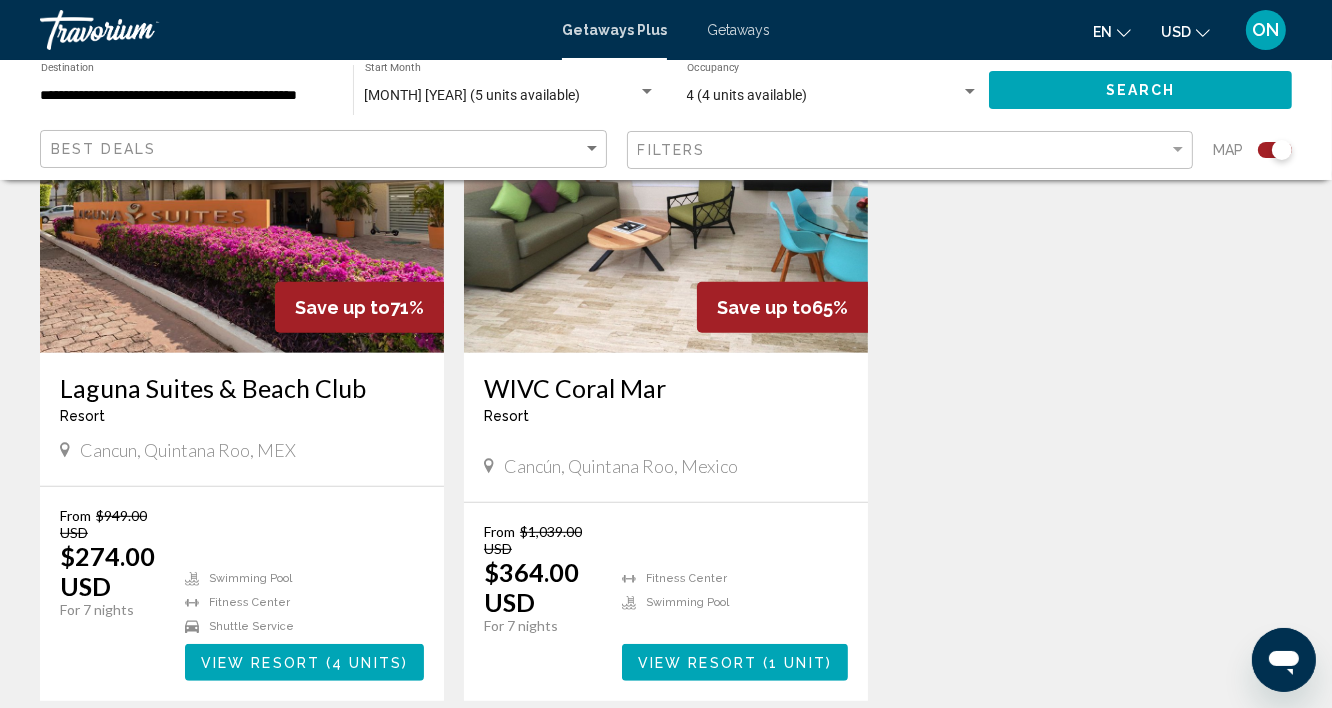 scroll, scrollTop: 964, scrollLeft: 0, axis: vertical 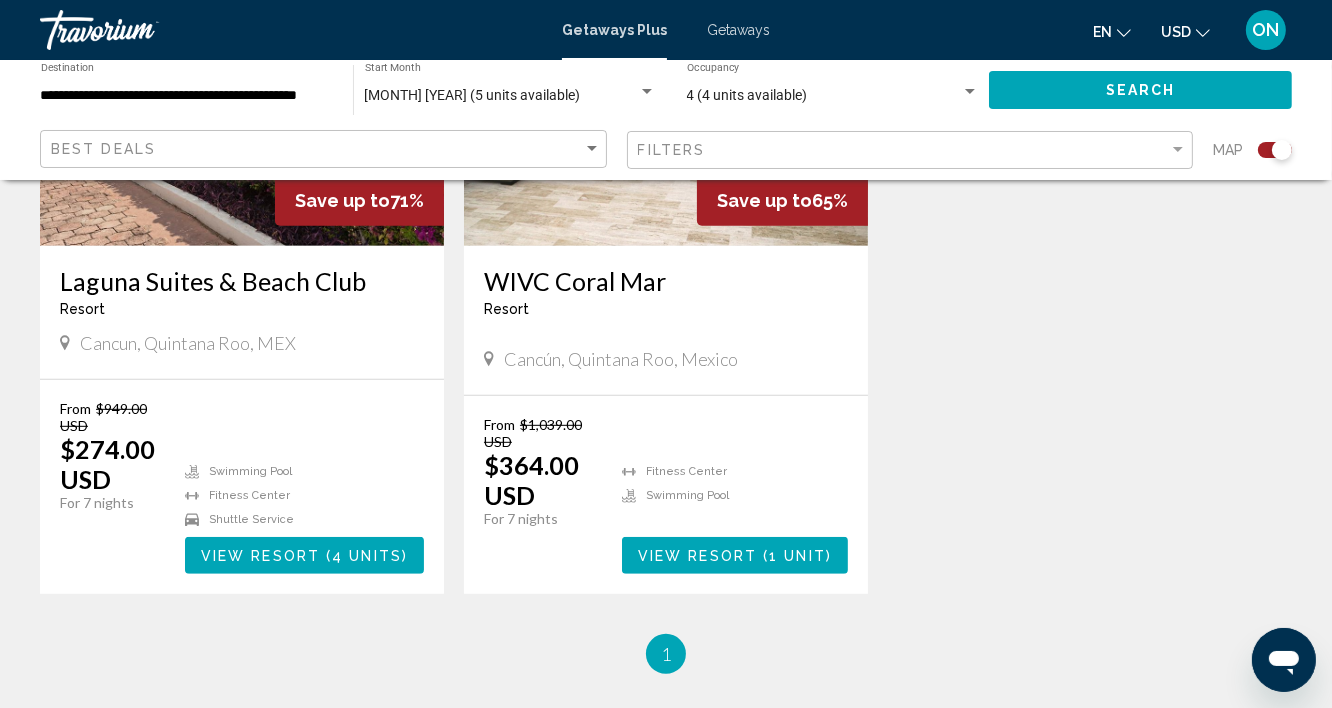 click on "Fitness Center
Swimming Pool View Resort    ( 1 unit )" at bounding box center [735, 495] 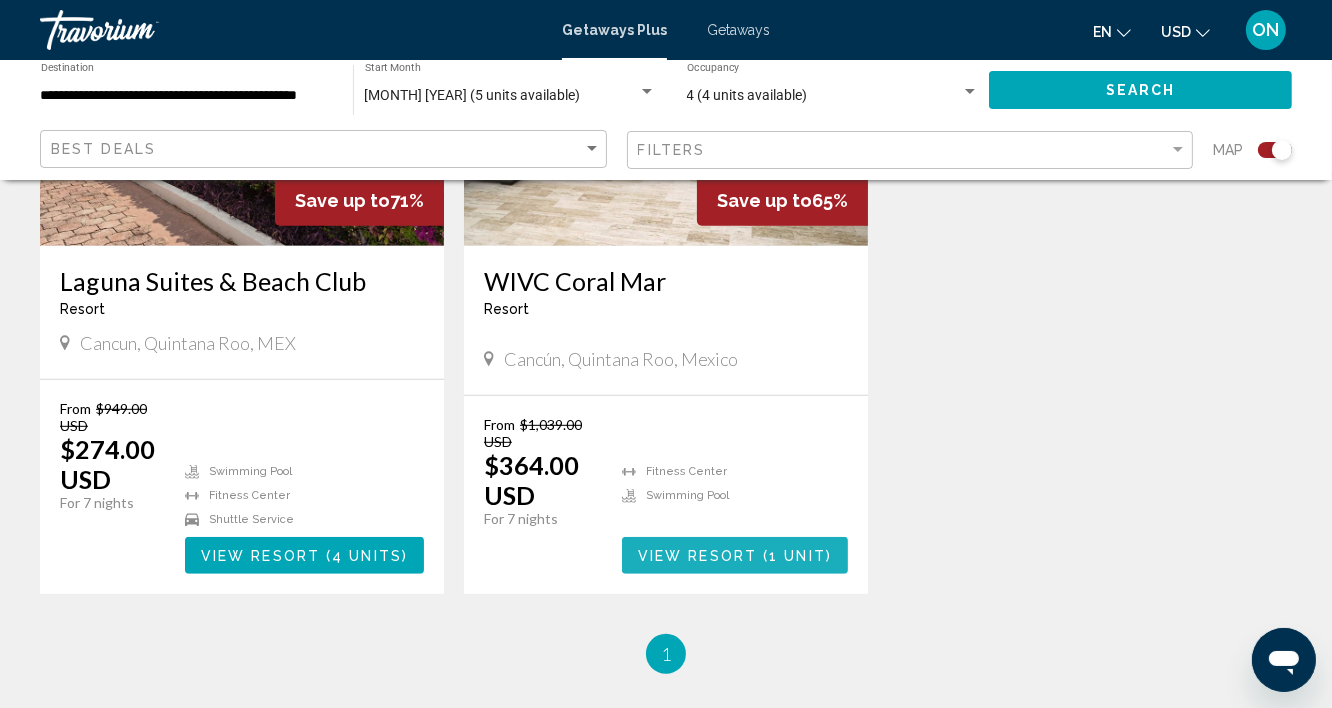 click at bounding box center [760, 556] 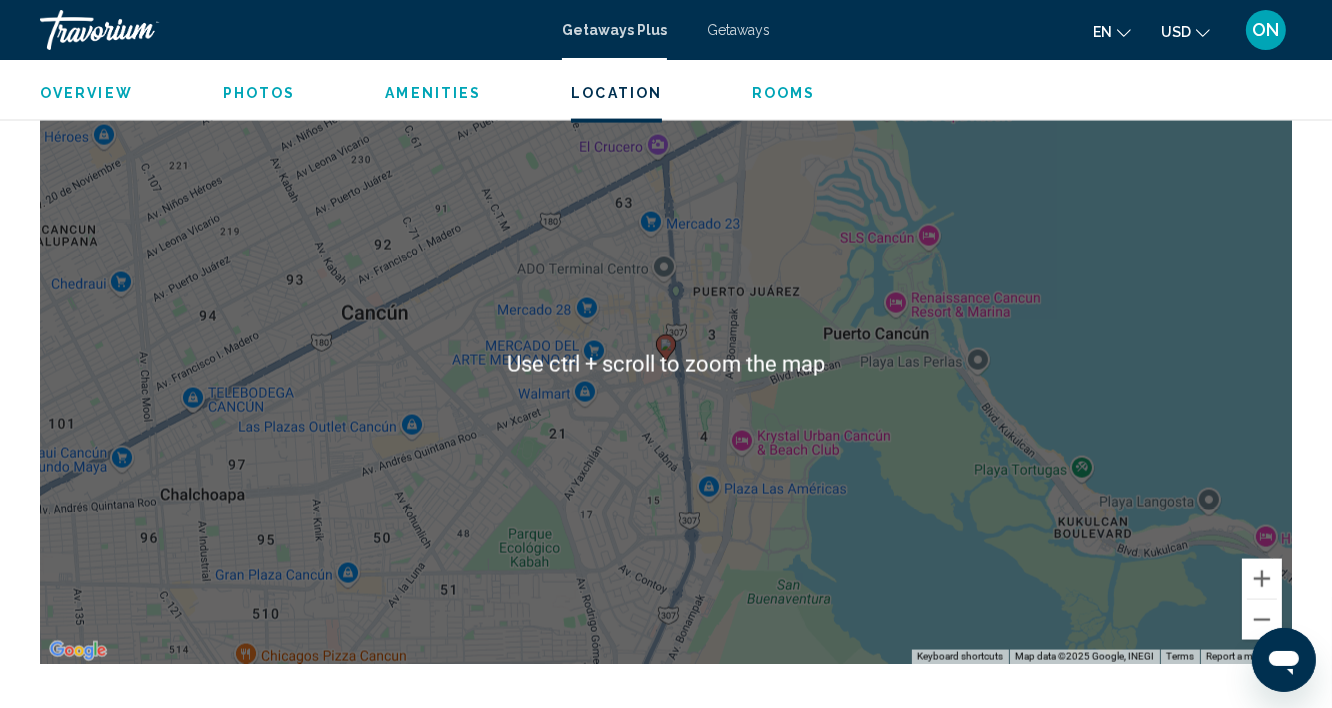 scroll, scrollTop: 3067, scrollLeft: 0, axis: vertical 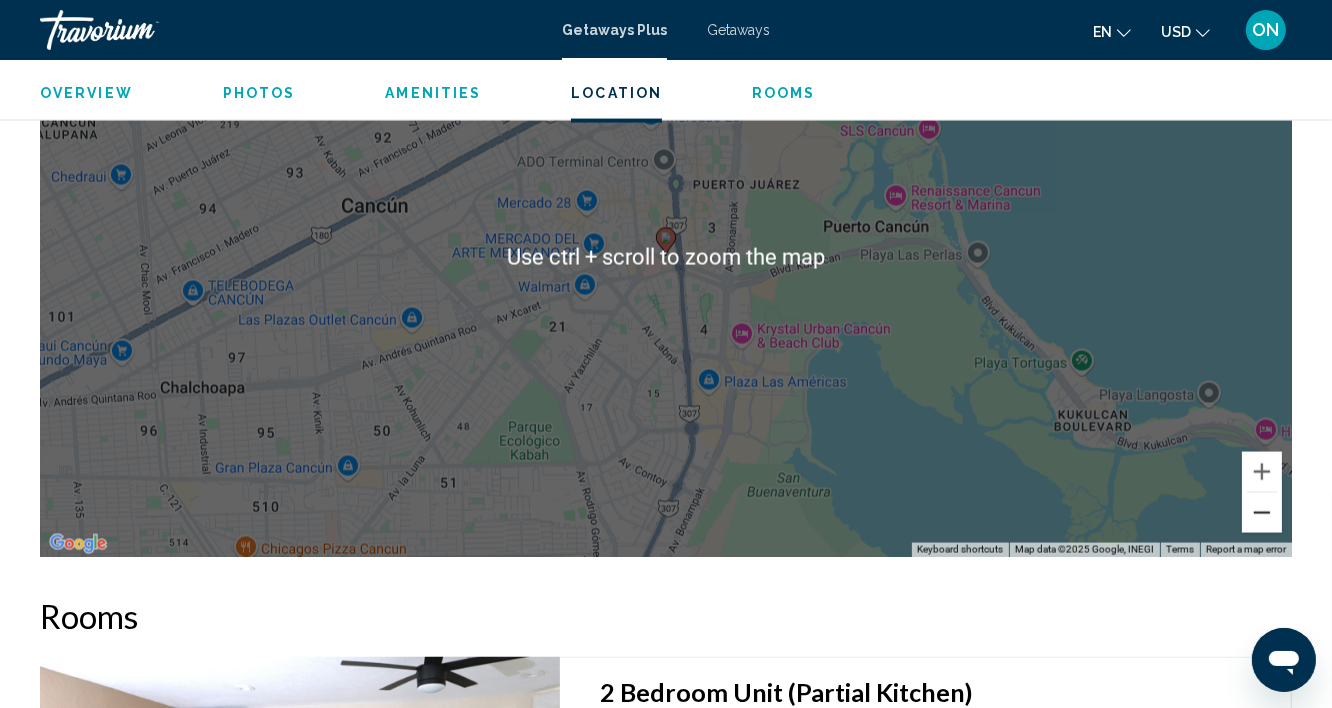 click at bounding box center (1262, 513) 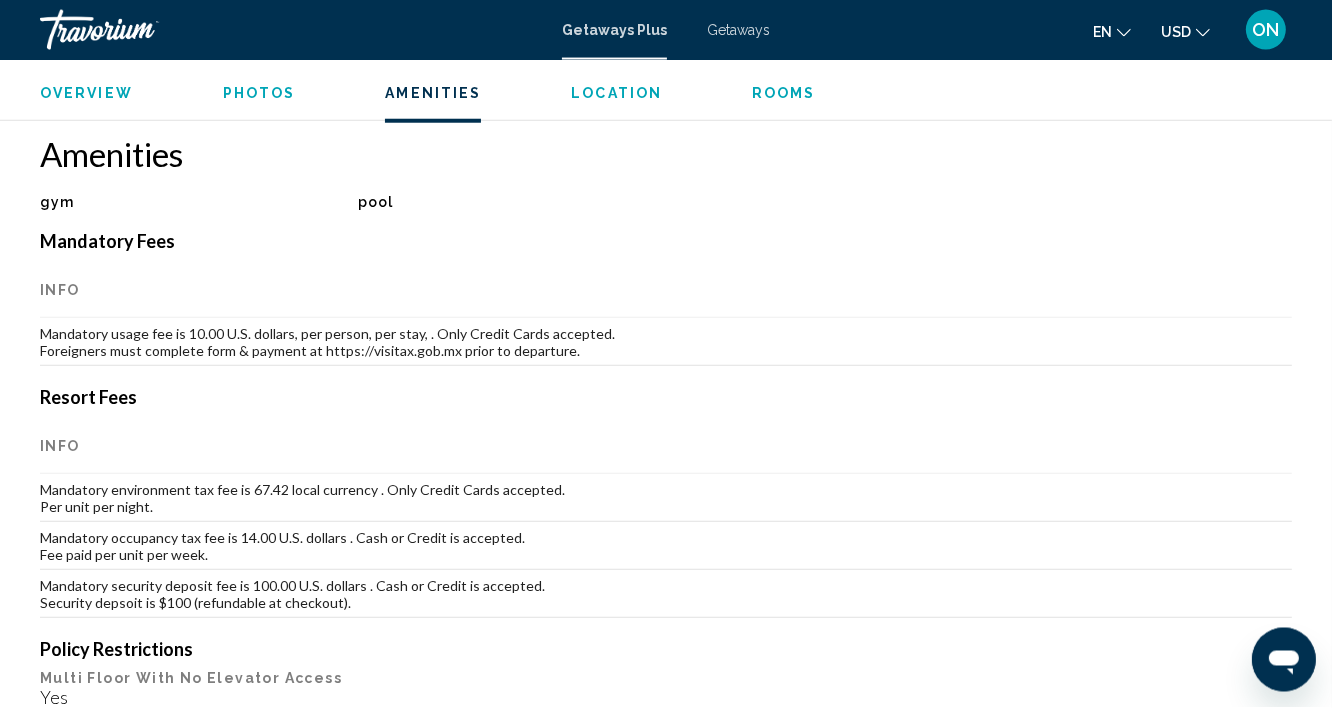scroll, scrollTop: 1352, scrollLeft: 0, axis: vertical 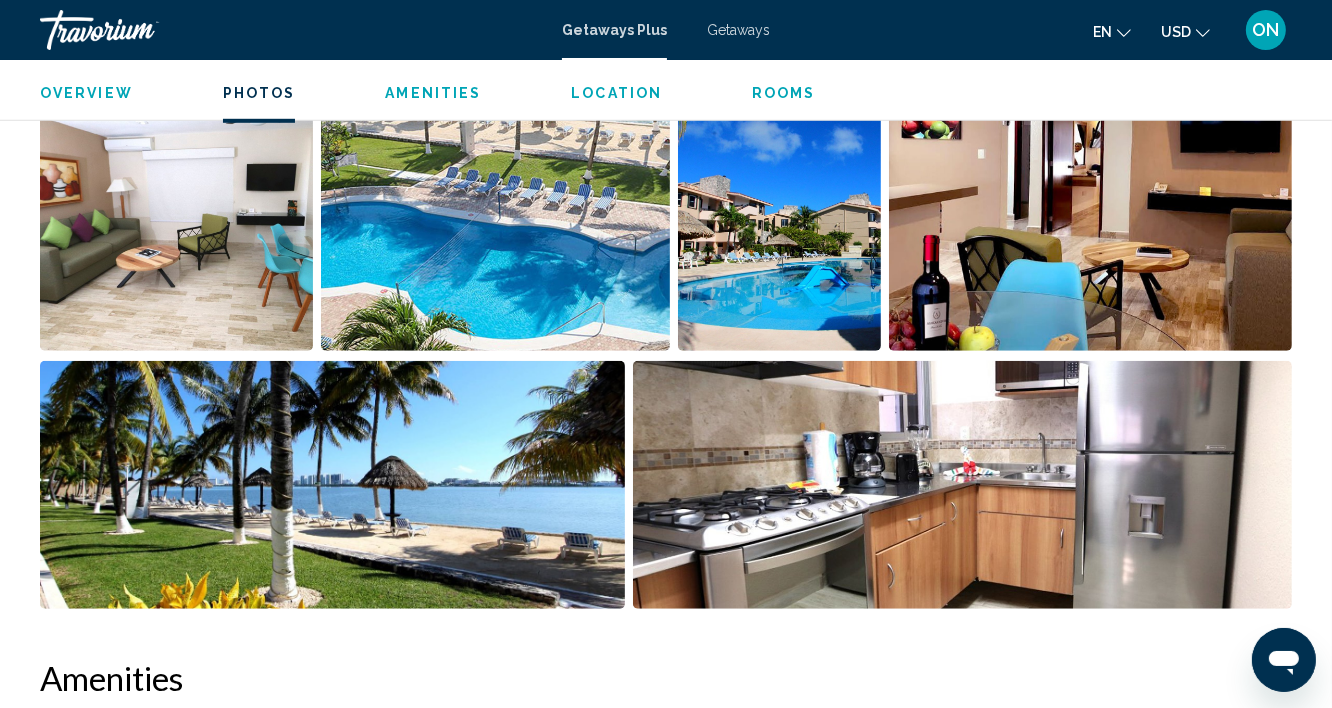 click at bounding box center [176, 227] 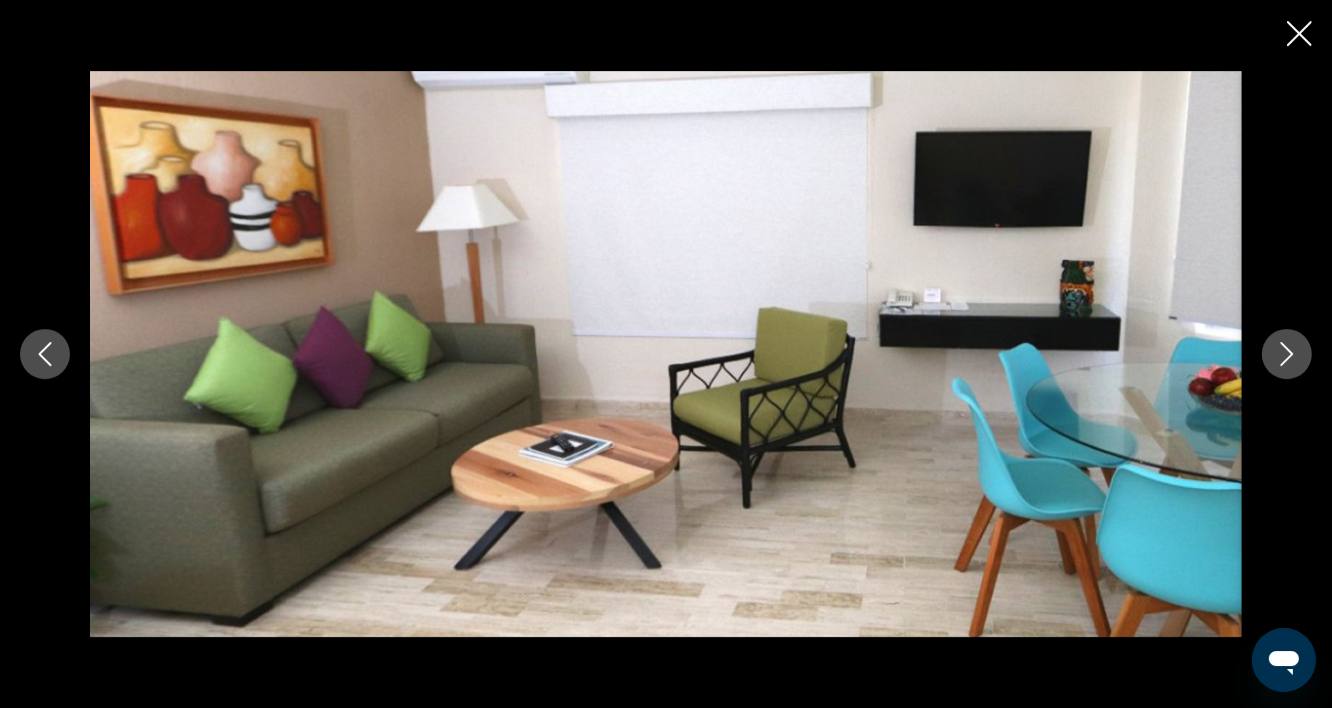 scroll, scrollTop: 1888, scrollLeft: 0, axis: vertical 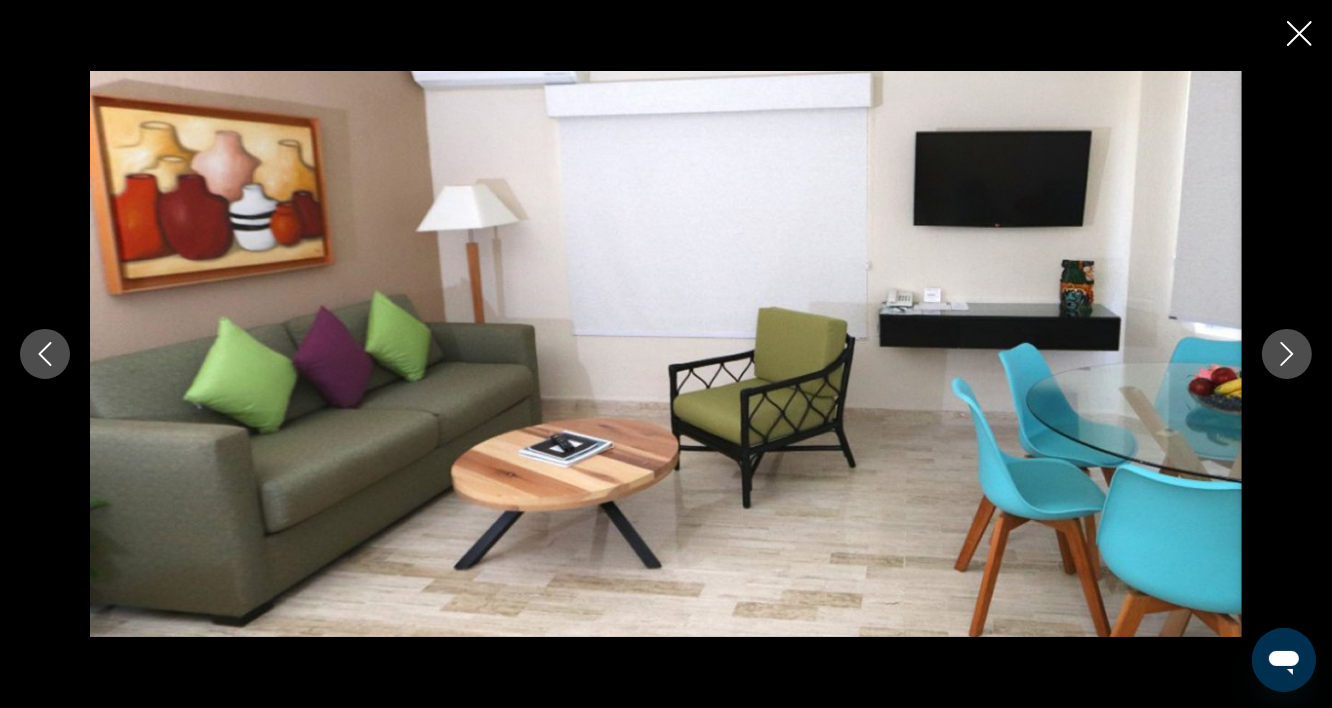 click at bounding box center (1287, 354) 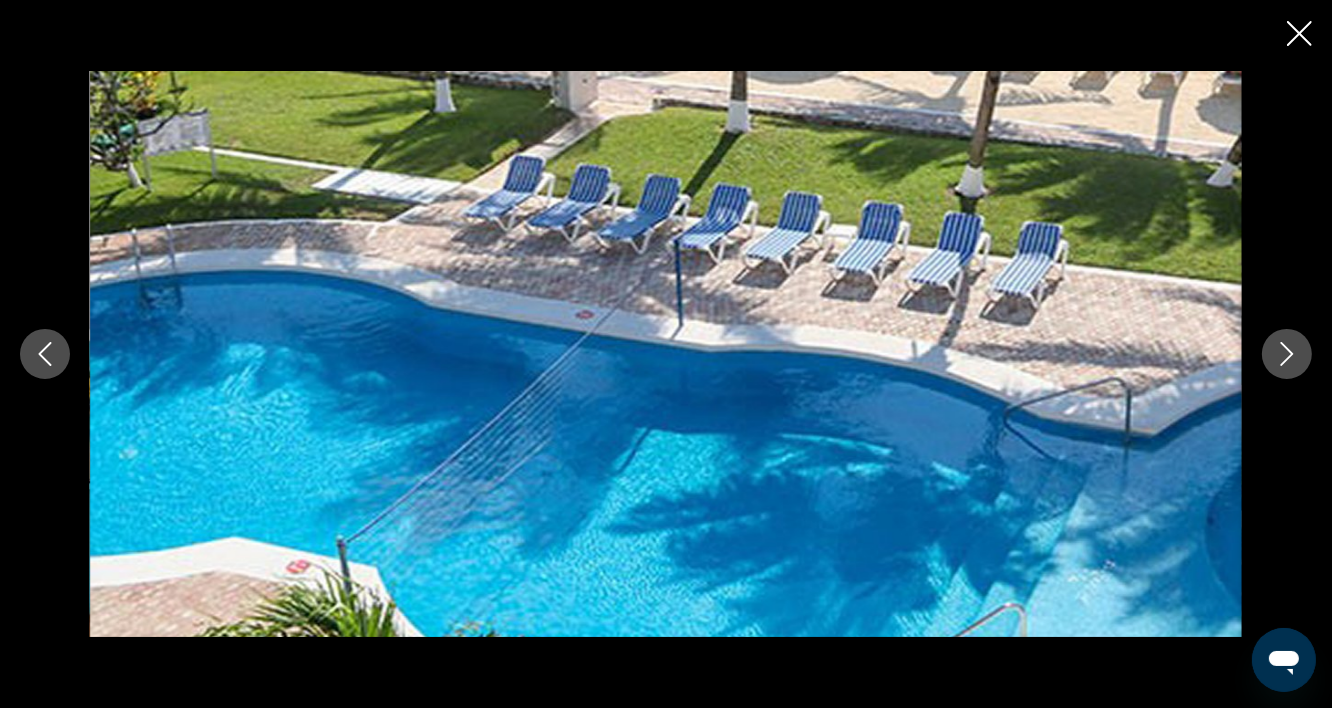 click at bounding box center (1287, 354) 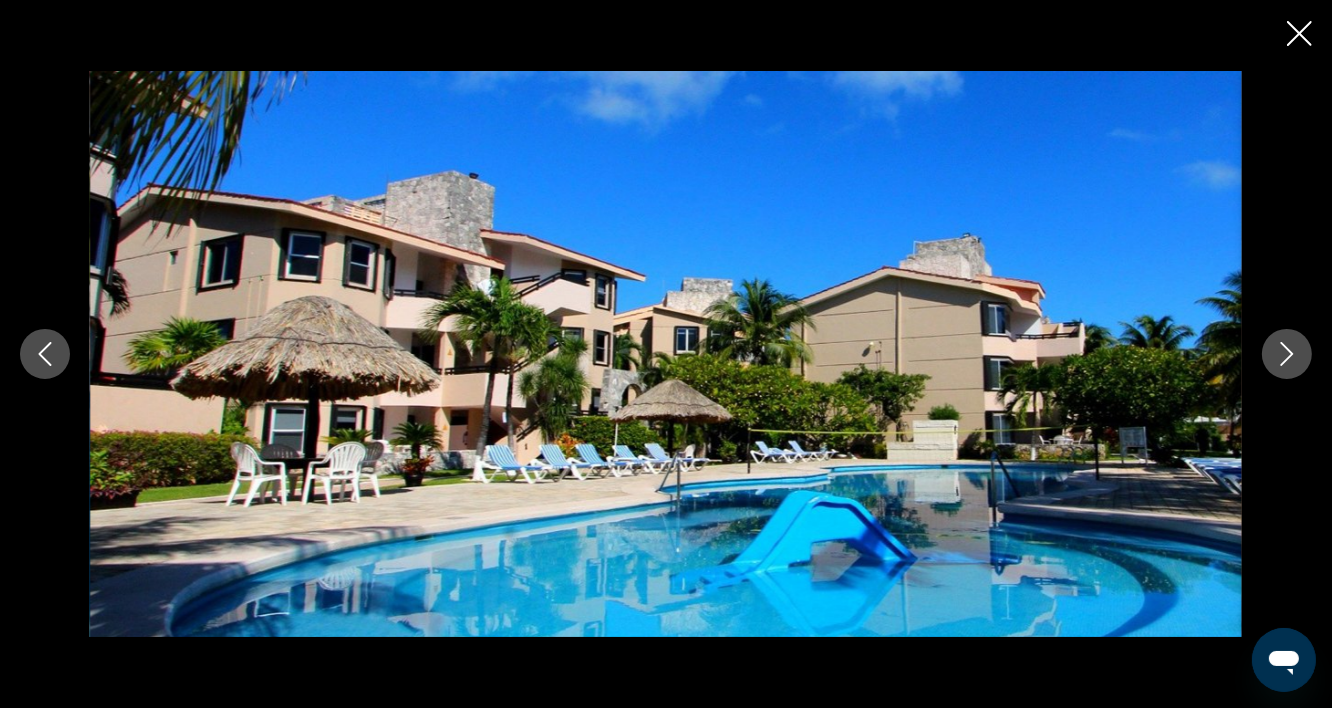 click at bounding box center (1287, 354) 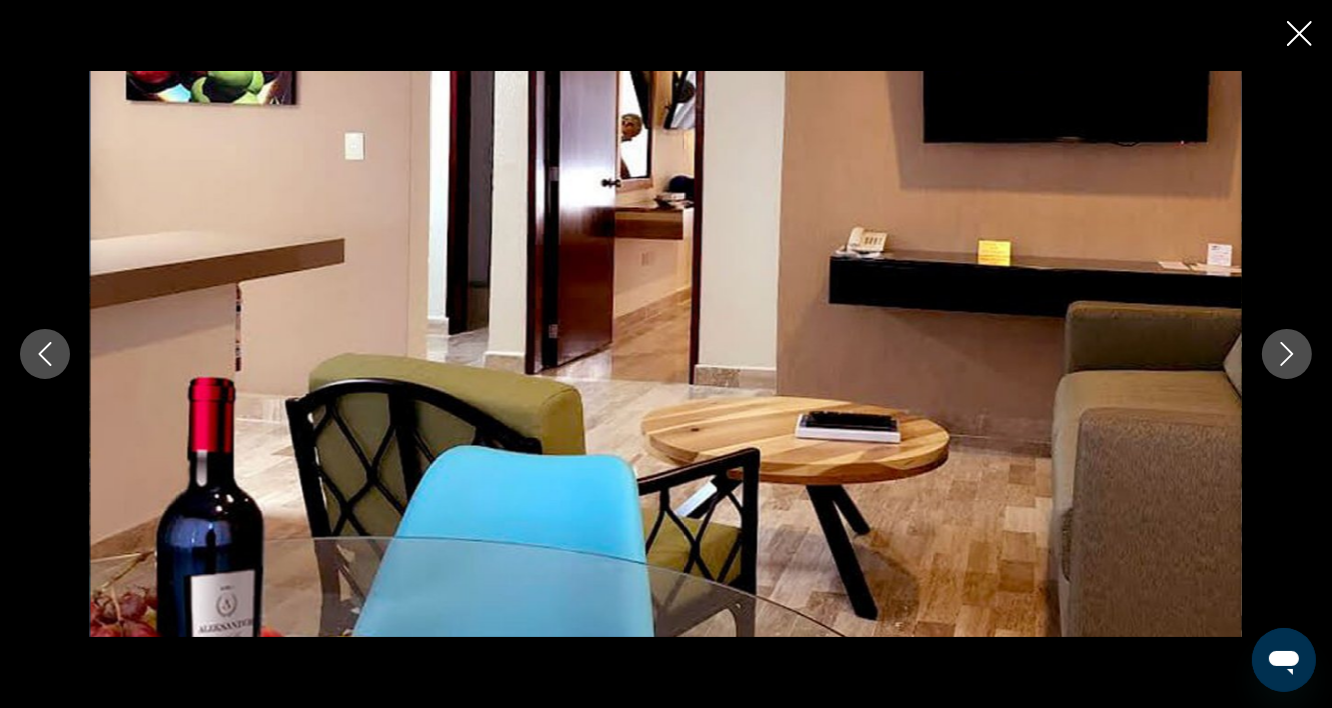 click at bounding box center [1287, 354] 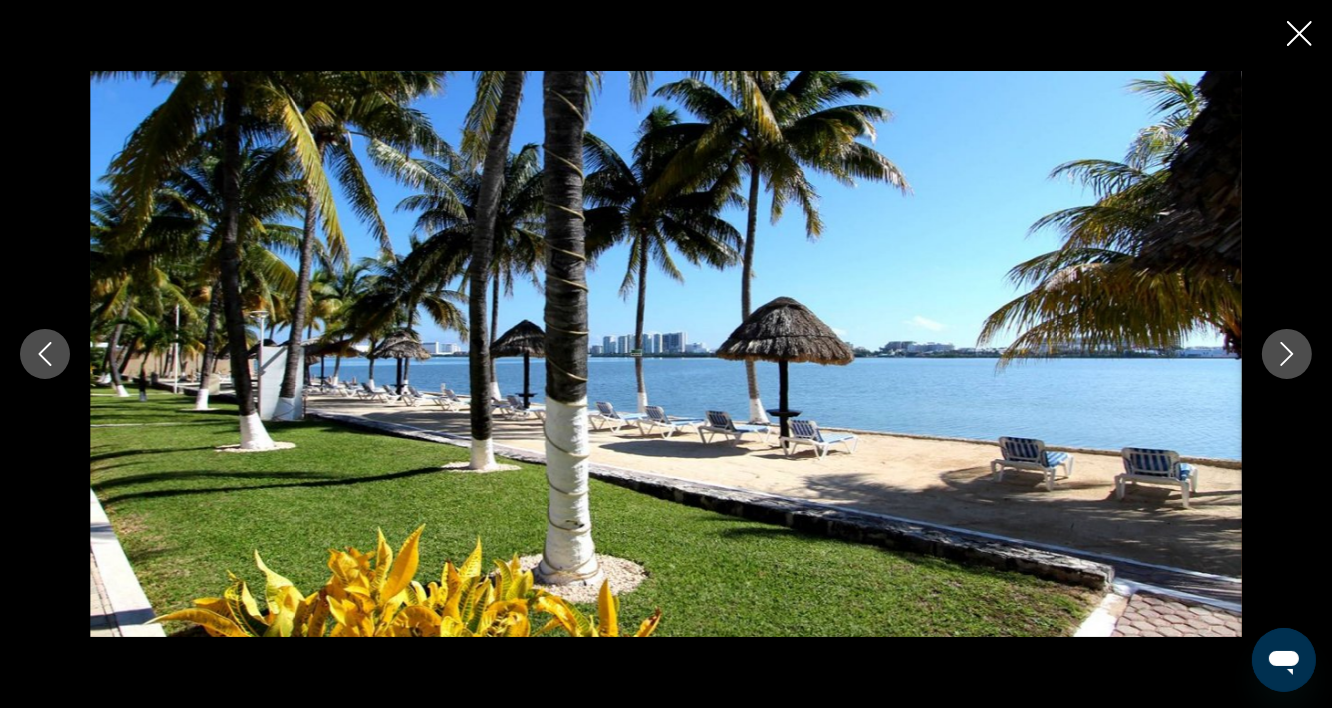 click at bounding box center [1287, 354] 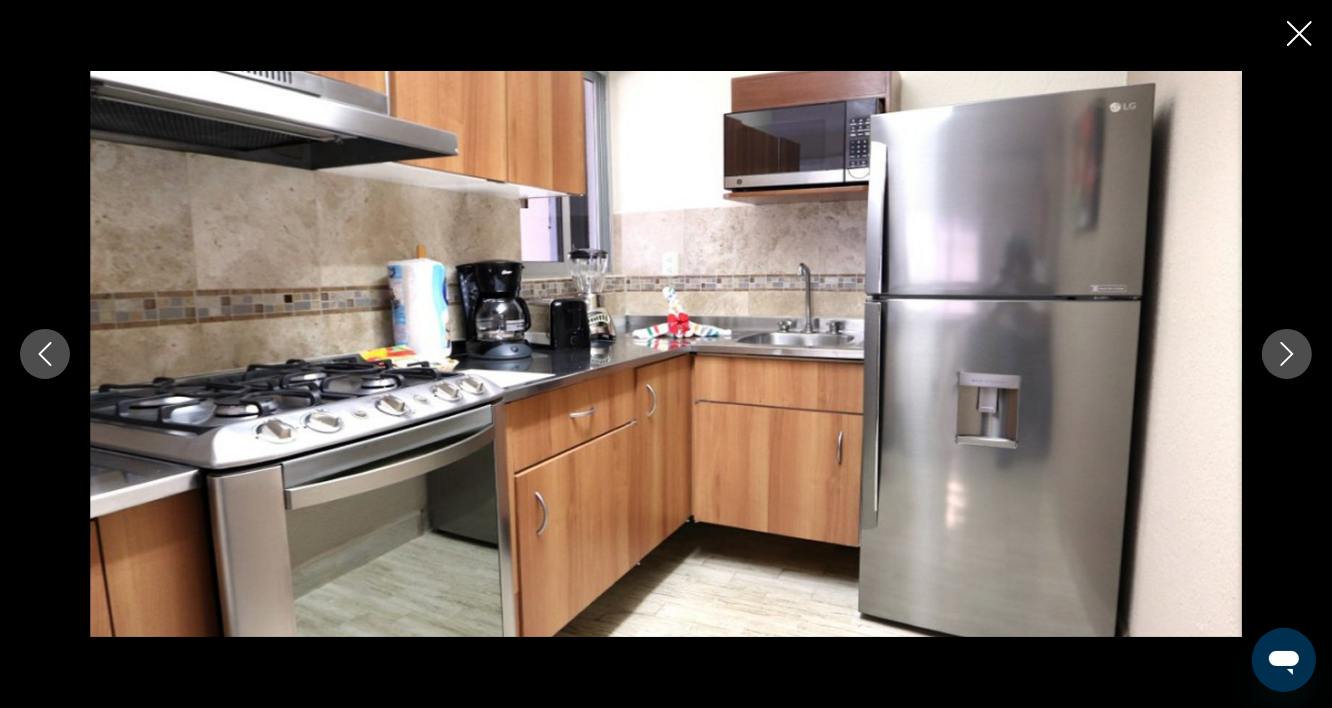 click at bounding box center [1287, 354] 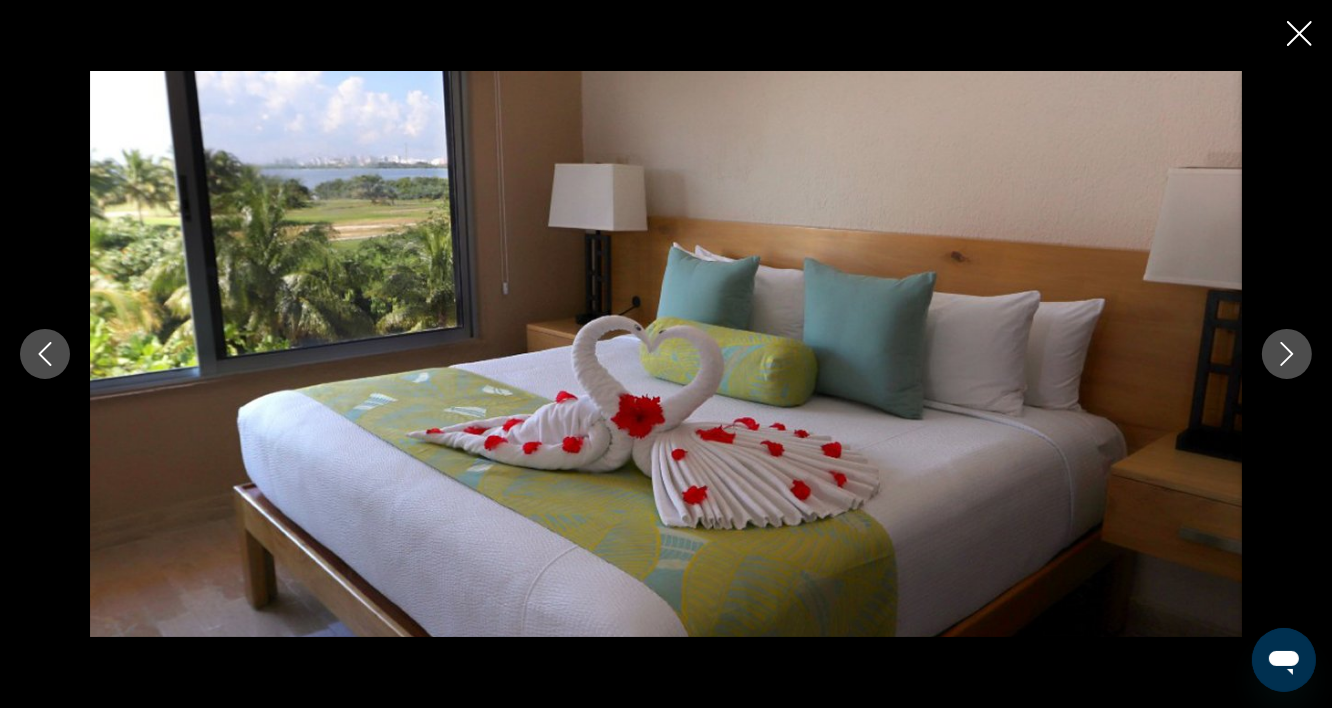 click at bounding box center (1287, 354) 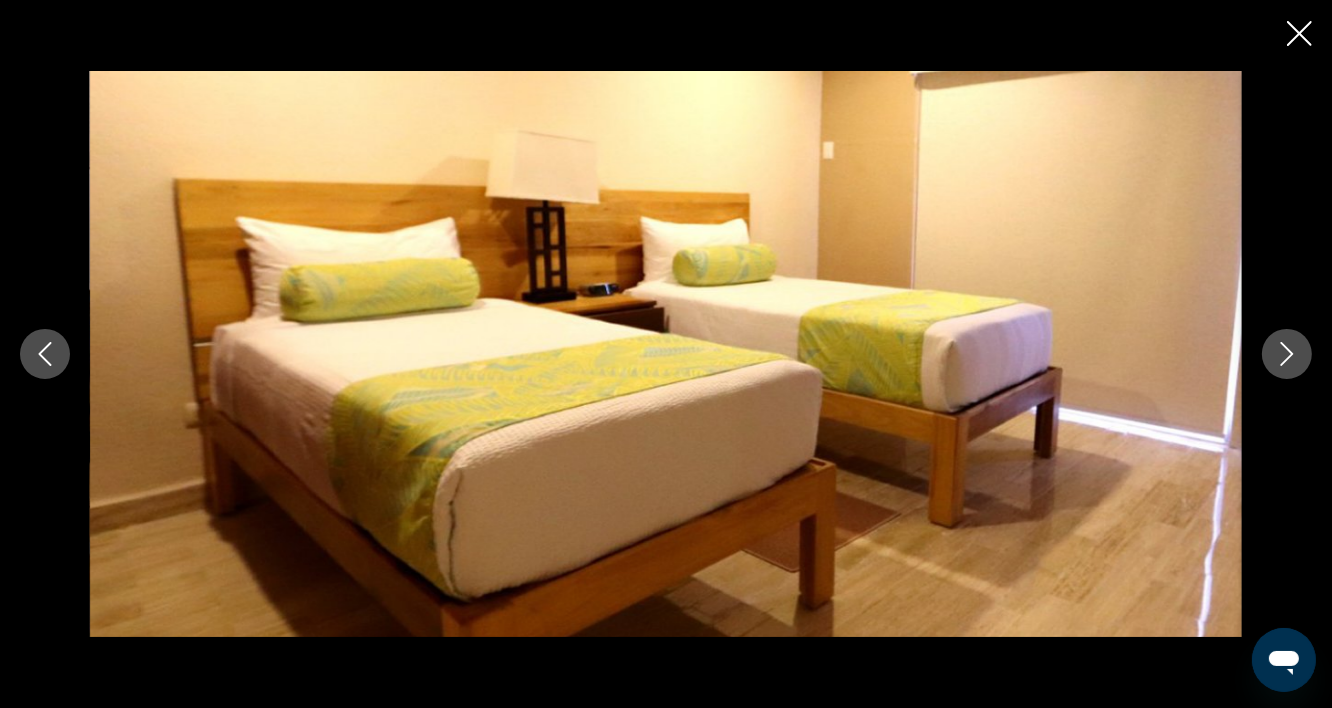 click at bounding box center (1287, 354) 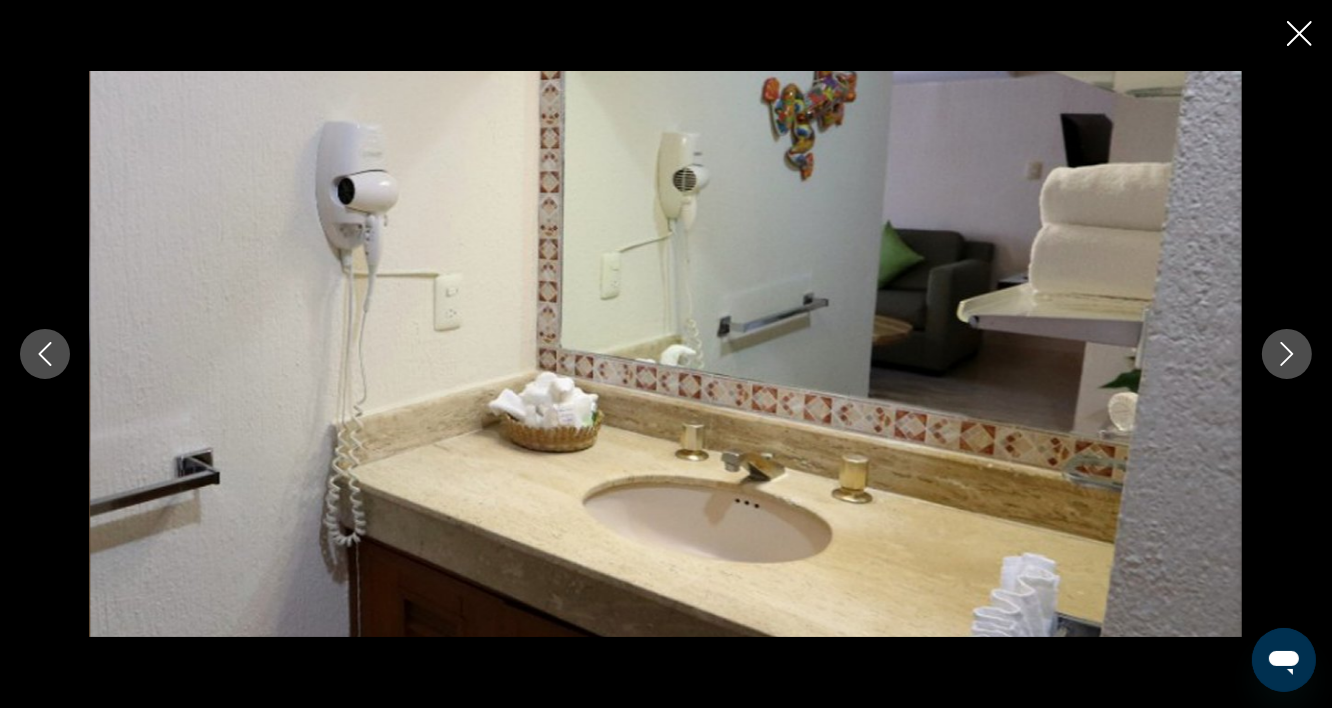 click at bounding box center [1287, 354] 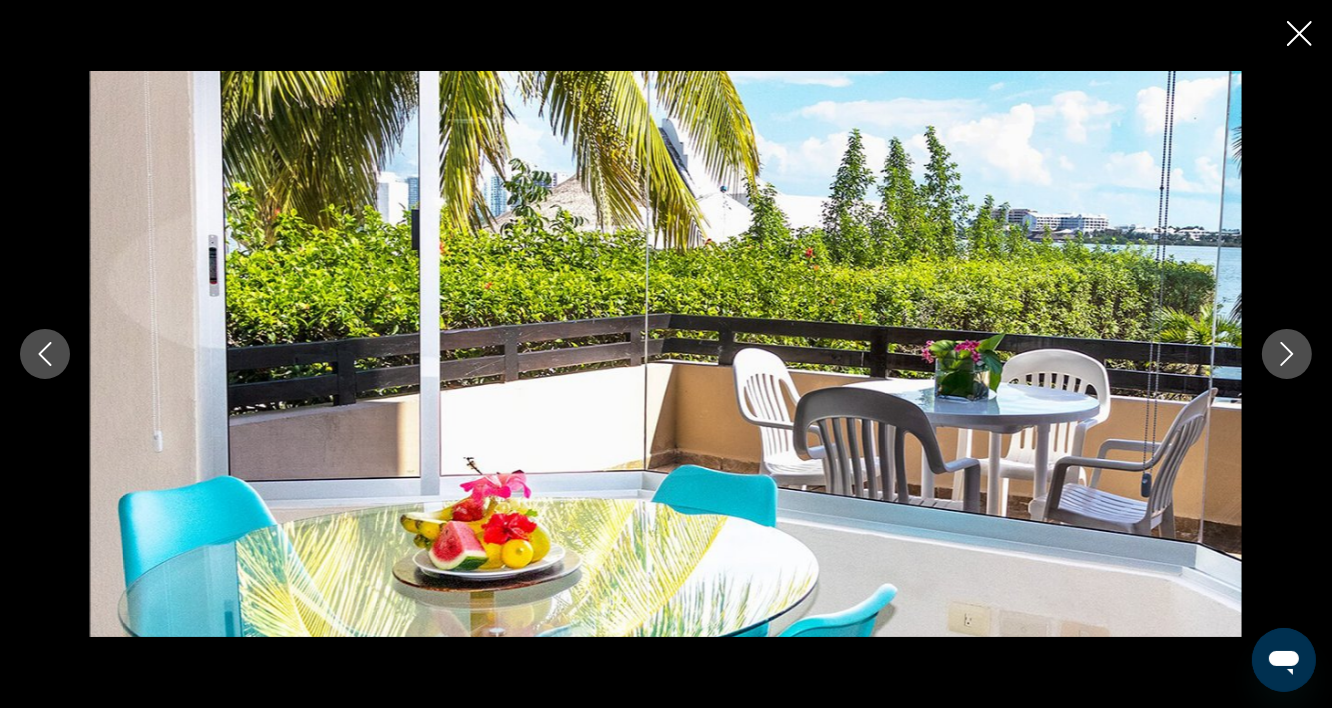 click at bounding box center [1287, 354] 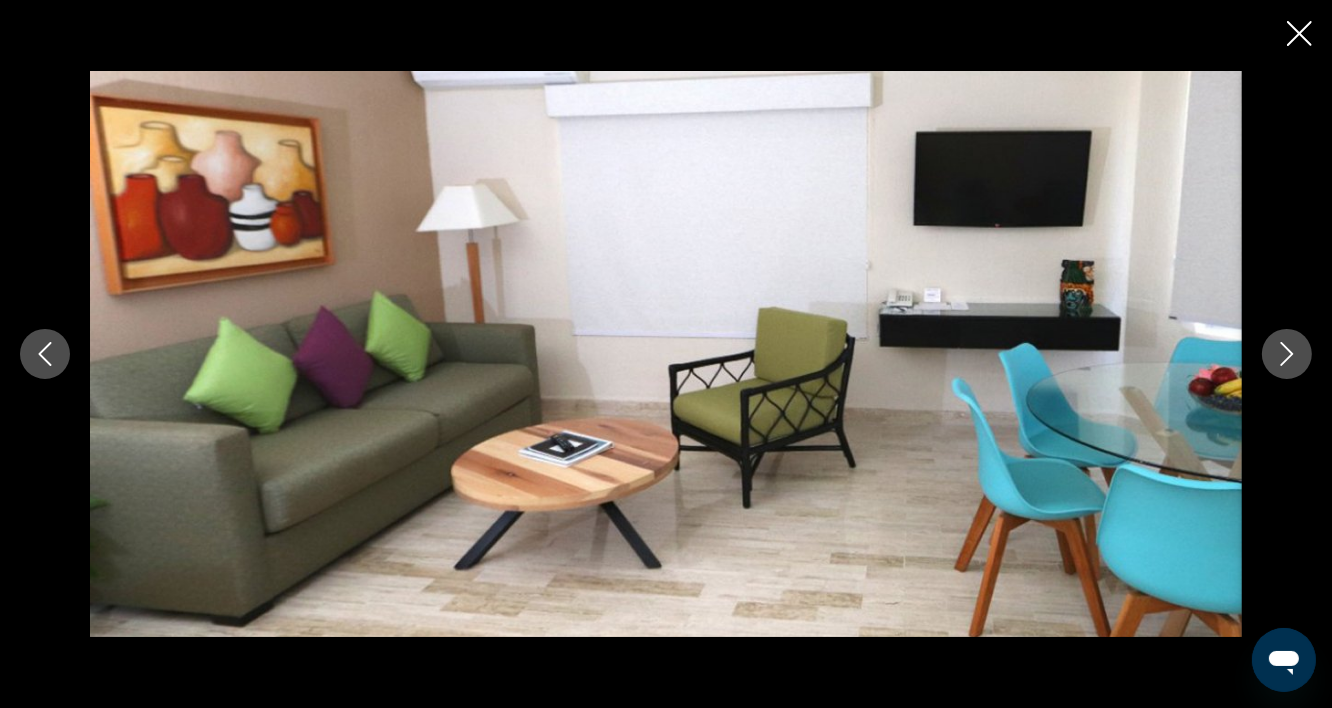 click at bounding box center [666, 354] 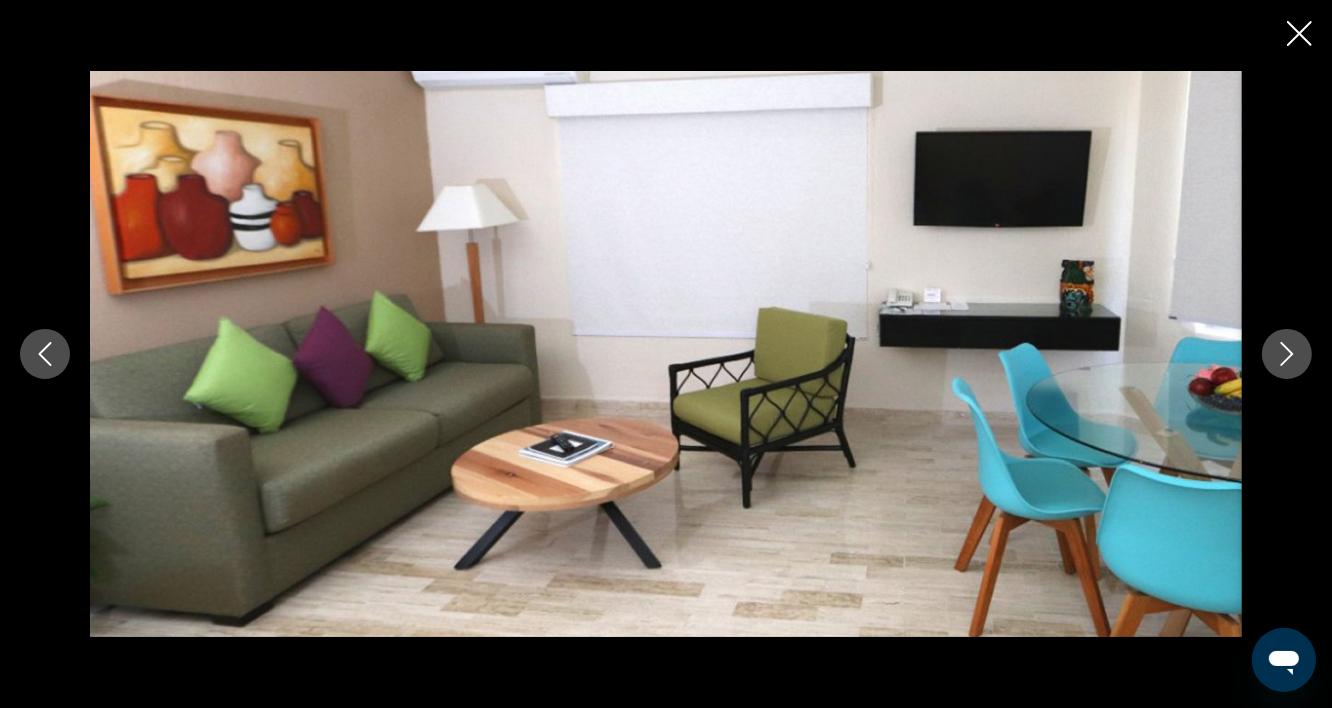 click 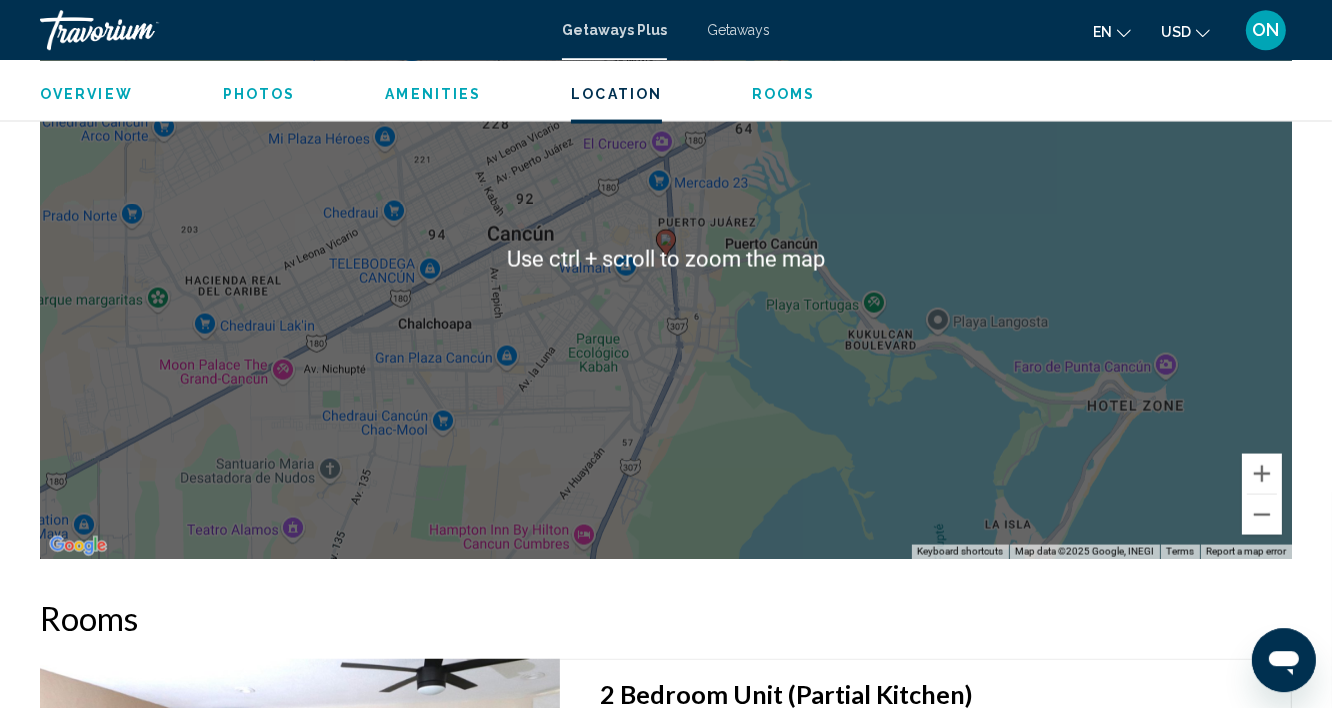 scroll, scrollTop: 3067, scrollLeft: 0, axis: vertical 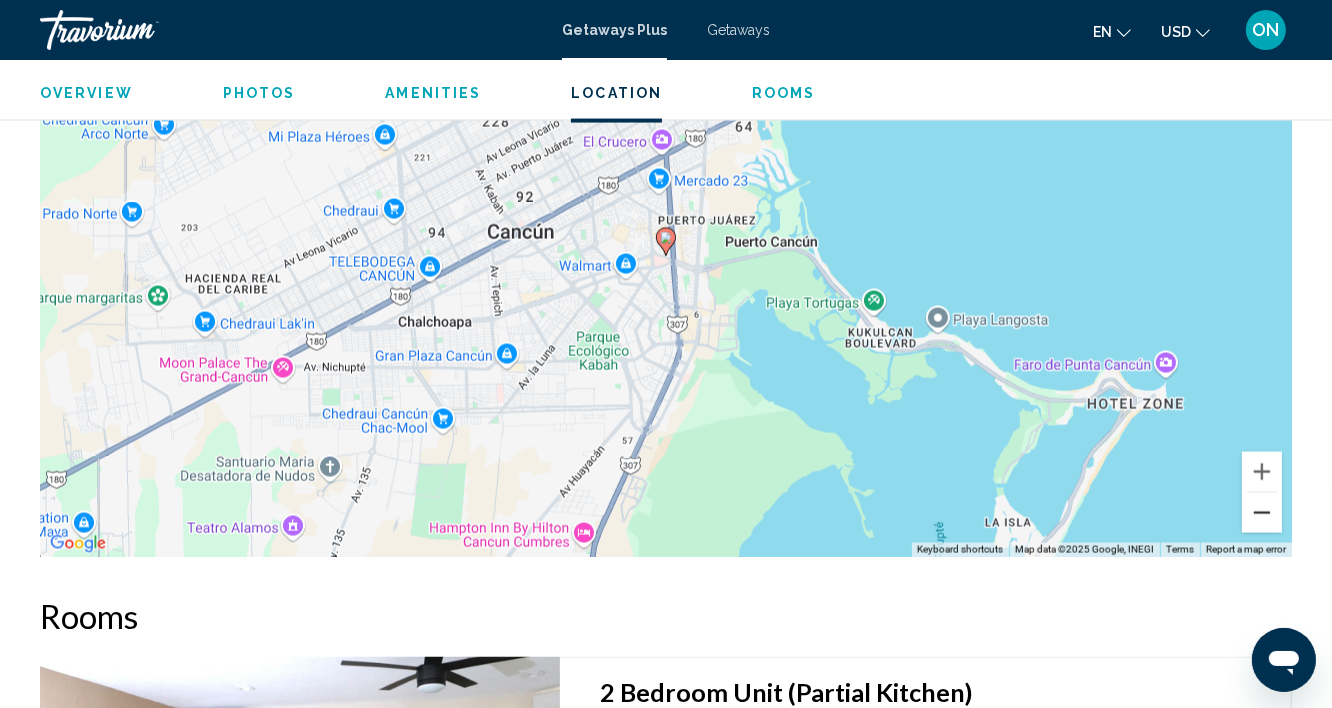 click at bounding box center [1262, 513] 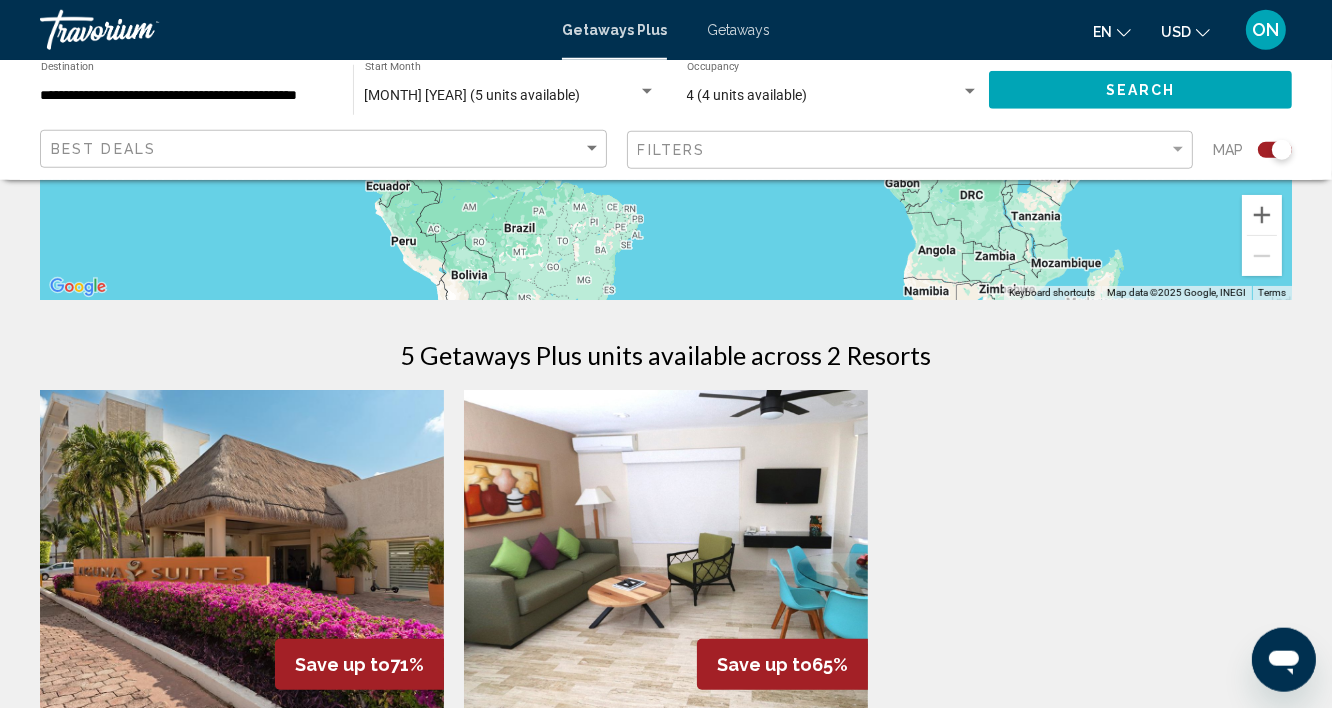 scroll, scrollTop: 536, scrollLeft: 0, axis: vertical 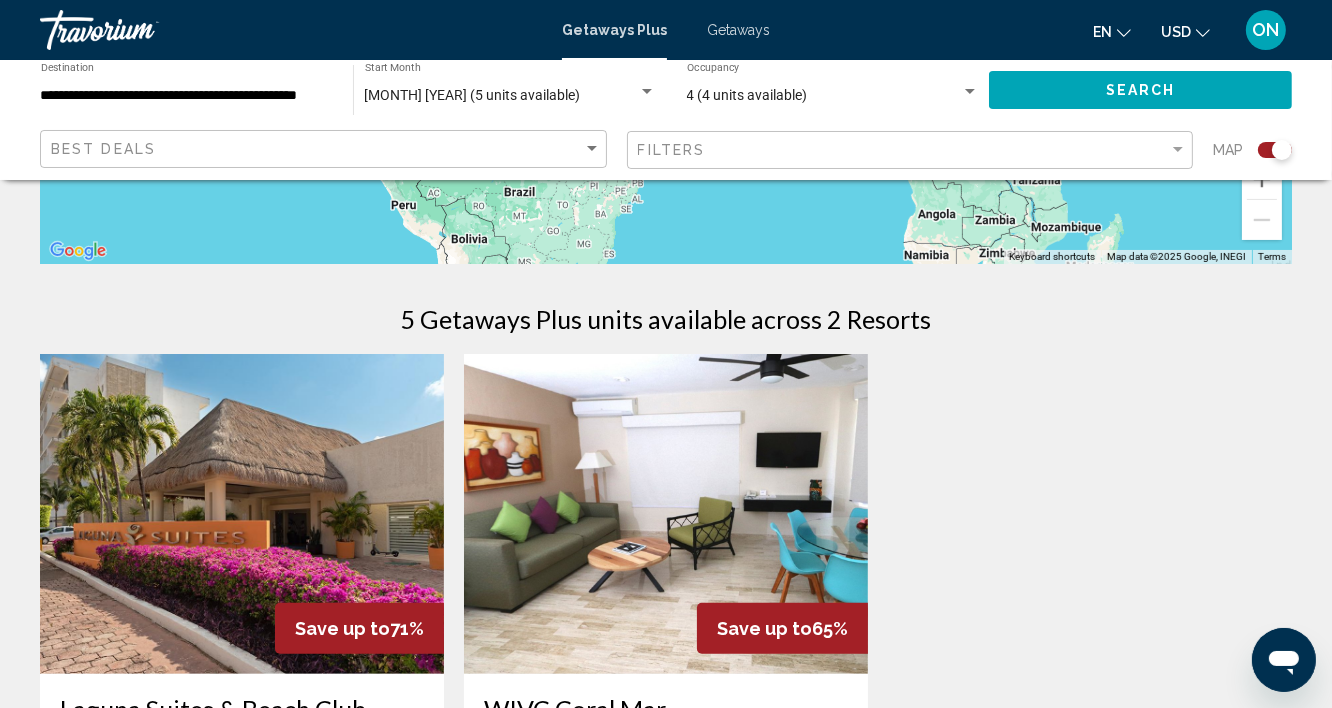 click at bounding box center (242, 514) 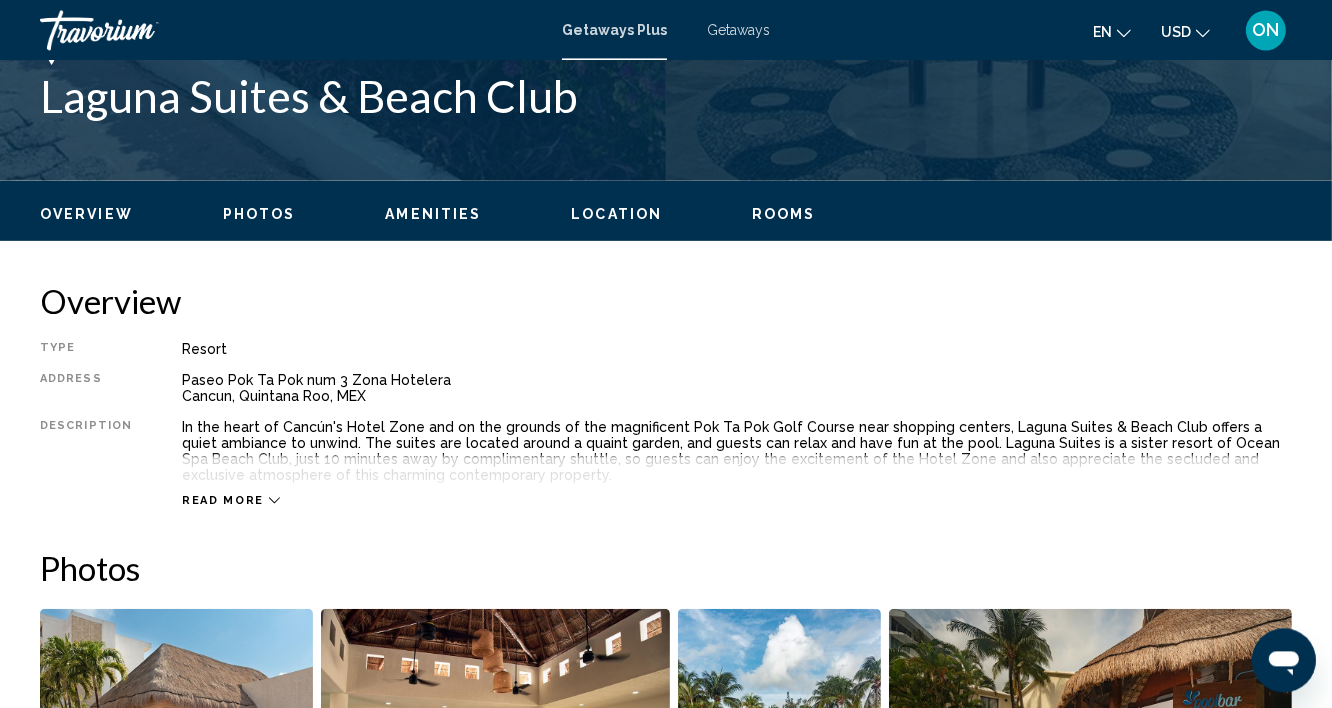 scroll, scrollTop: 825, scrollLeft: 0, axis: vertical 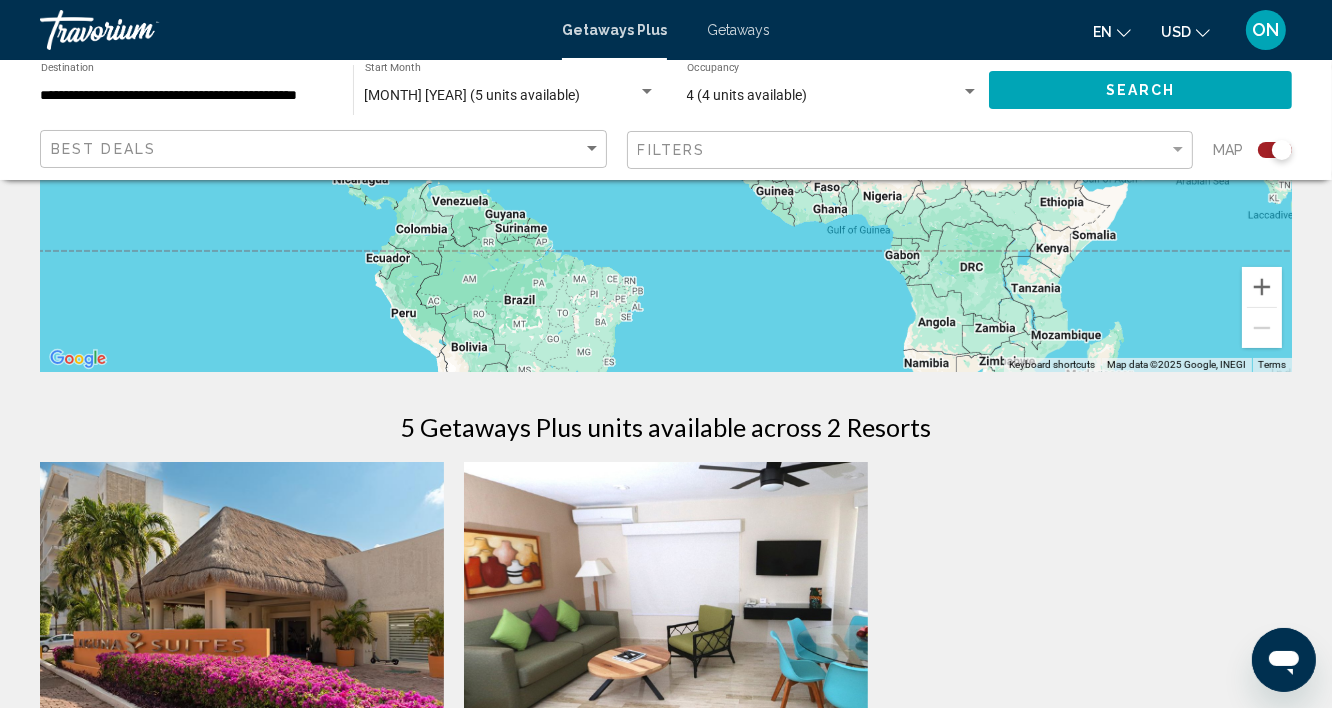 click at bounding box center [242, 622] 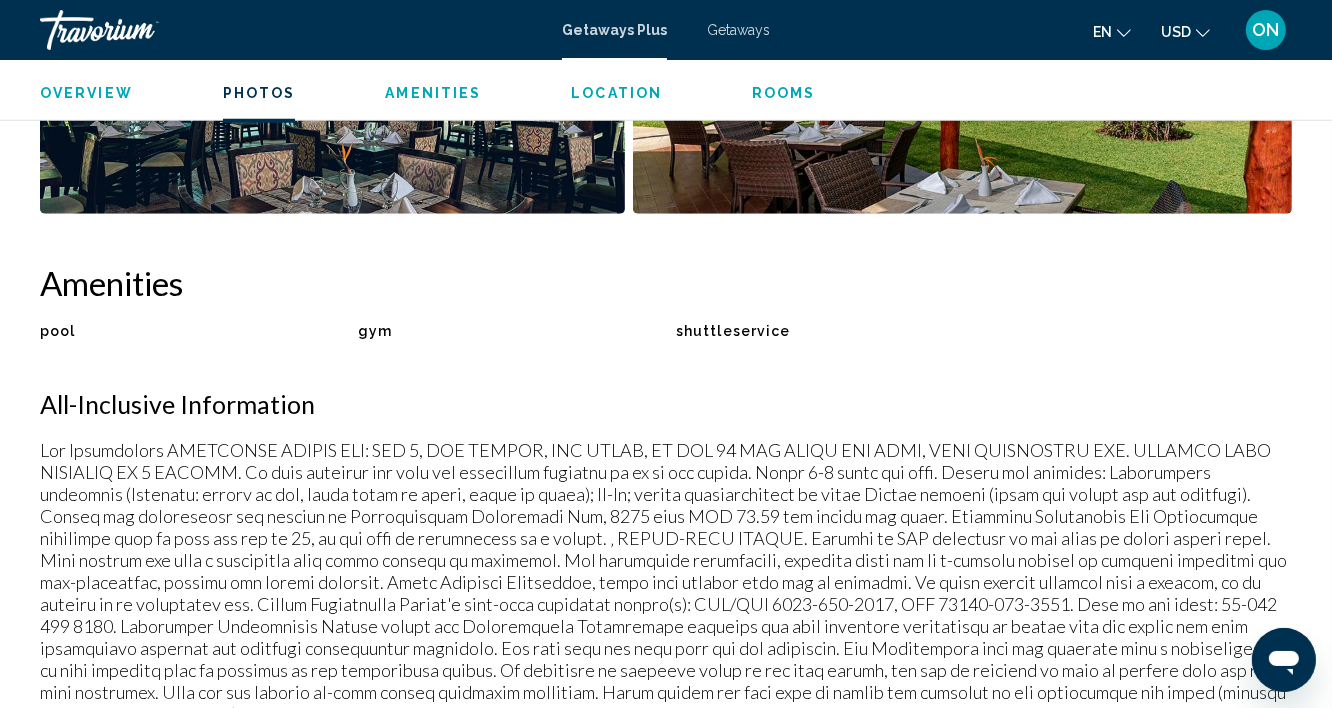 scroll, scrollTop: 981, scrollLeft: 0, axis: vertical 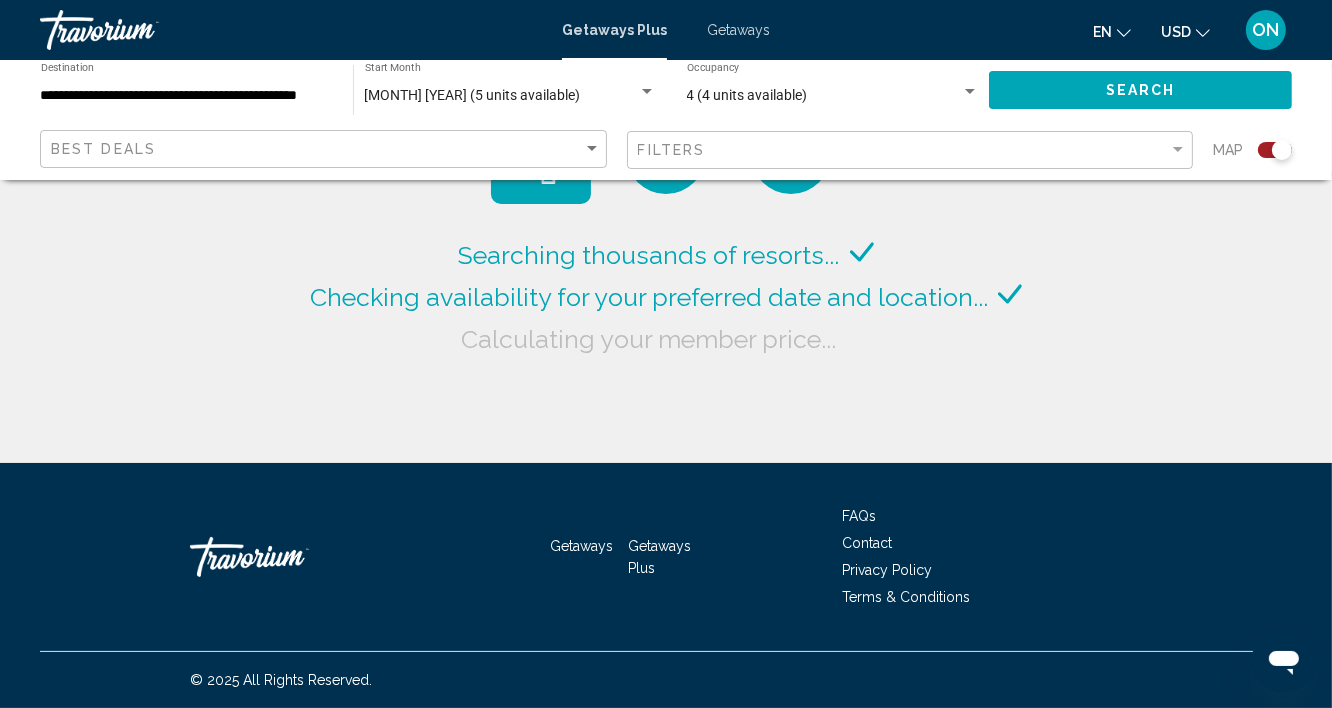 click on "[MONTH] [YEAR] (5 units available)" at bounding box center [501, 96] 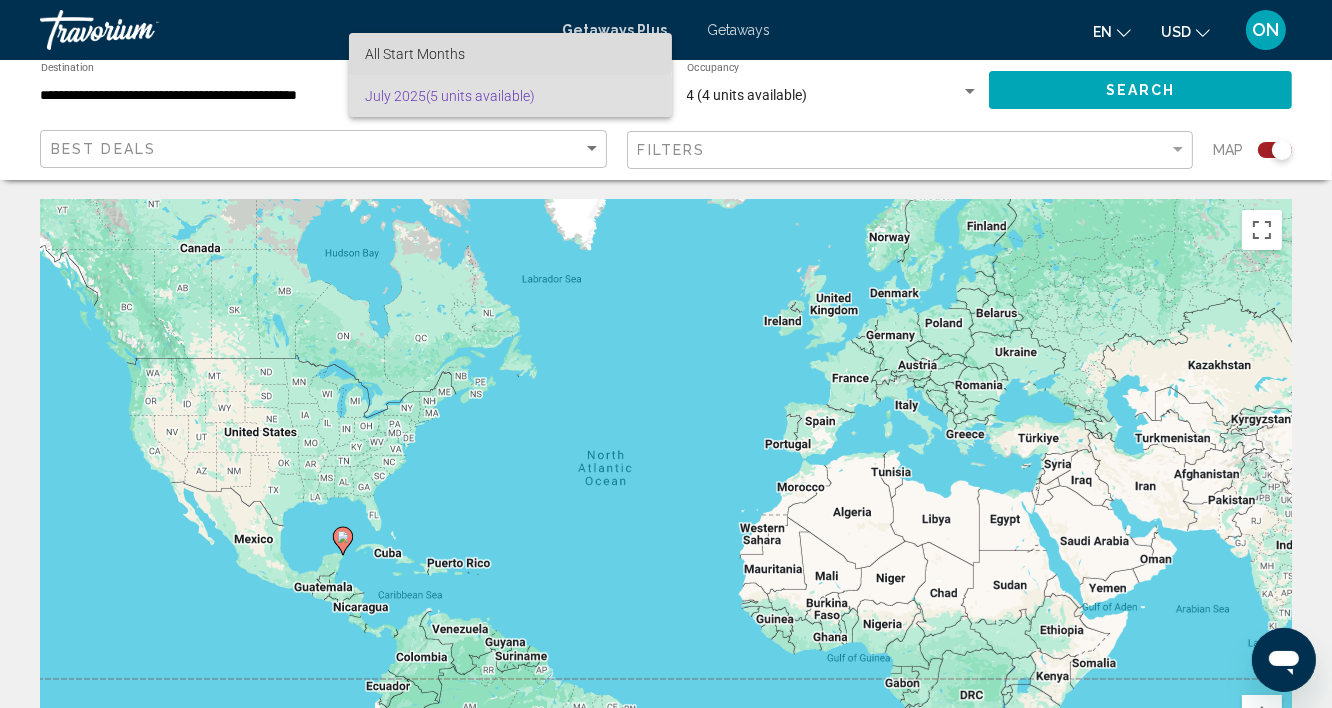 click on "All Start Months" at bounding box center (415, 54) 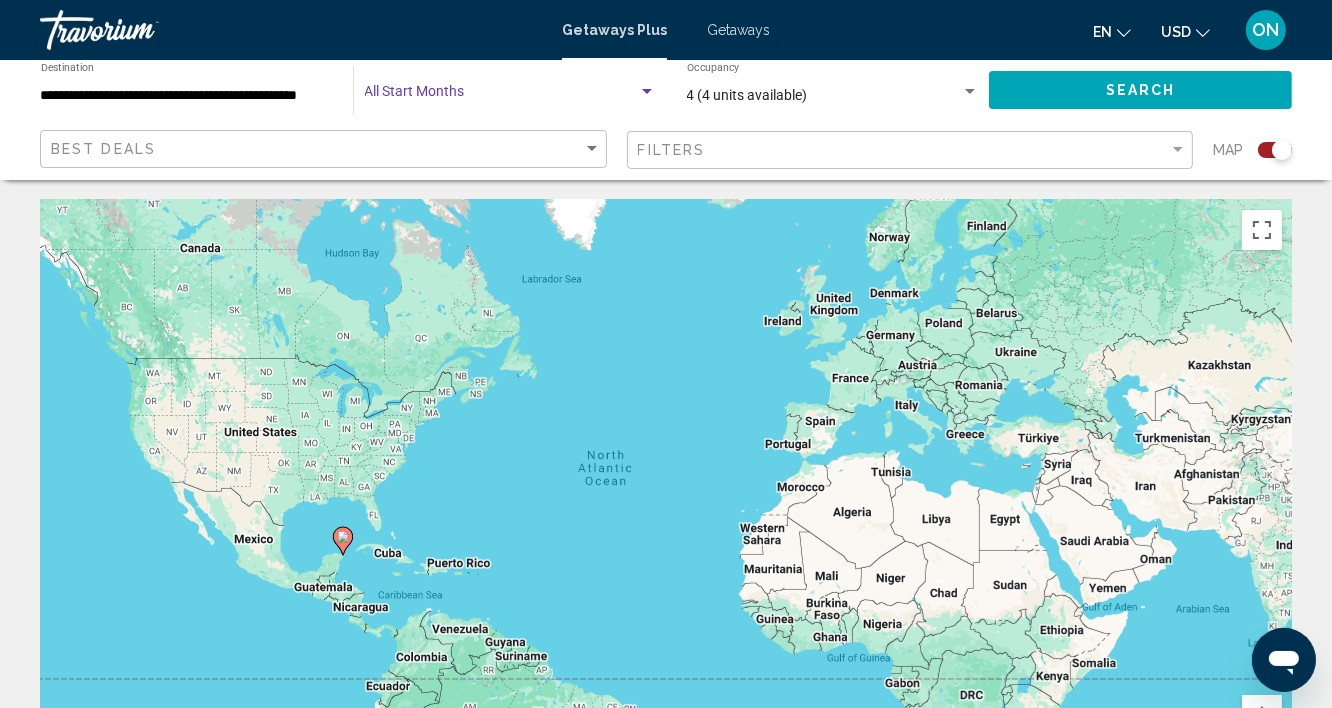 click at bounding box center [647, 92] 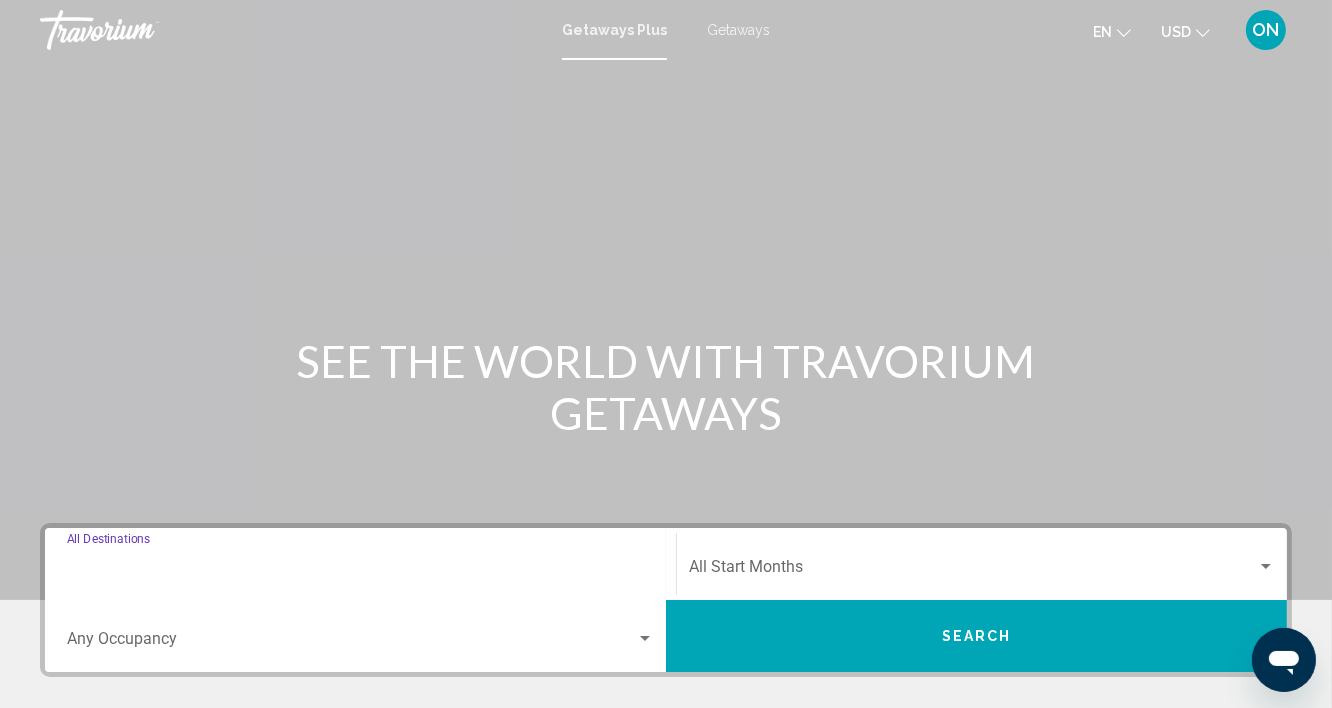 click on "Destination All Destinations" at bounding box center [360, 571] 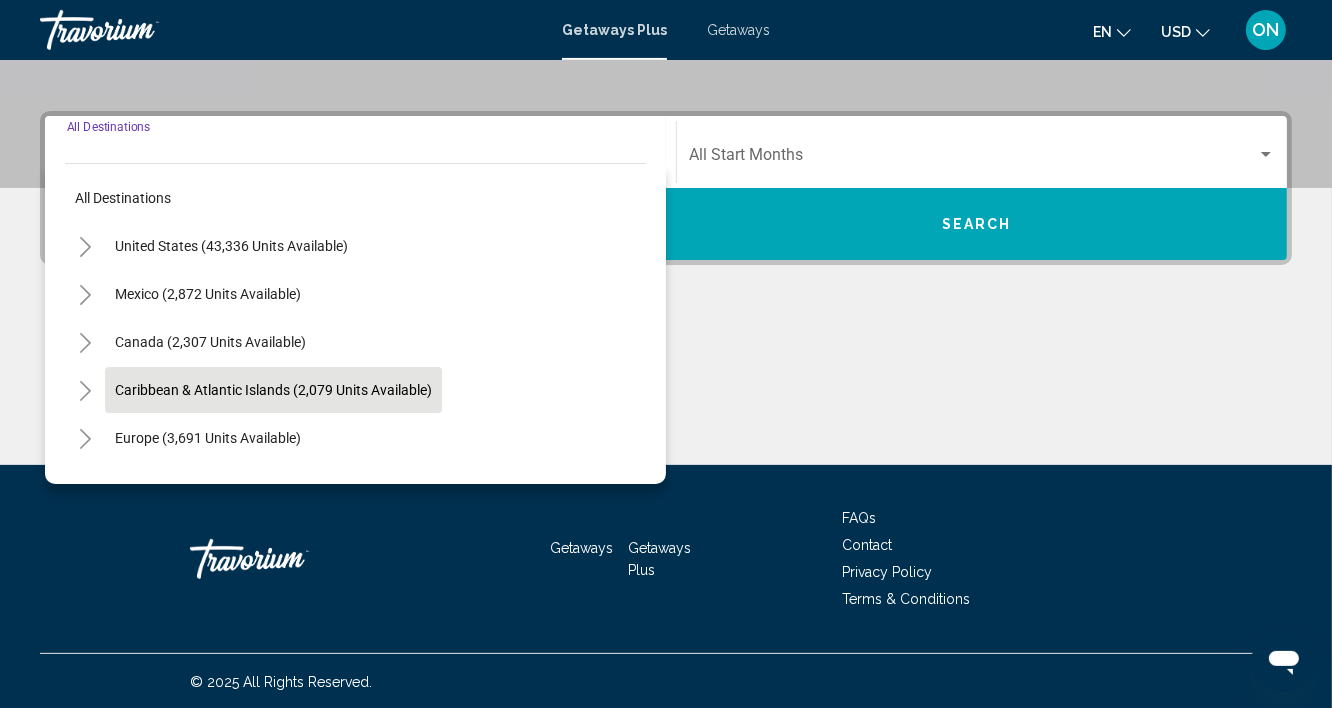 scroll, scrollTop: 413, scrollLeft: 0, axis: vertical 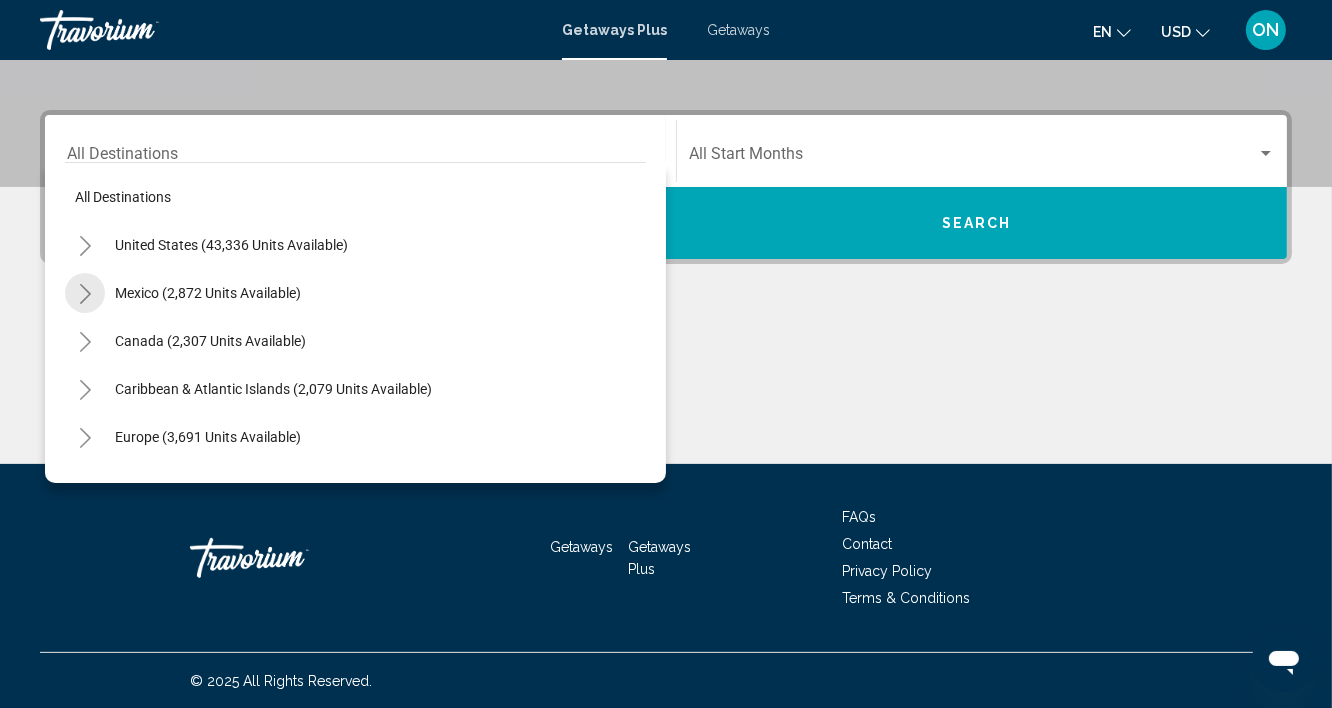 click 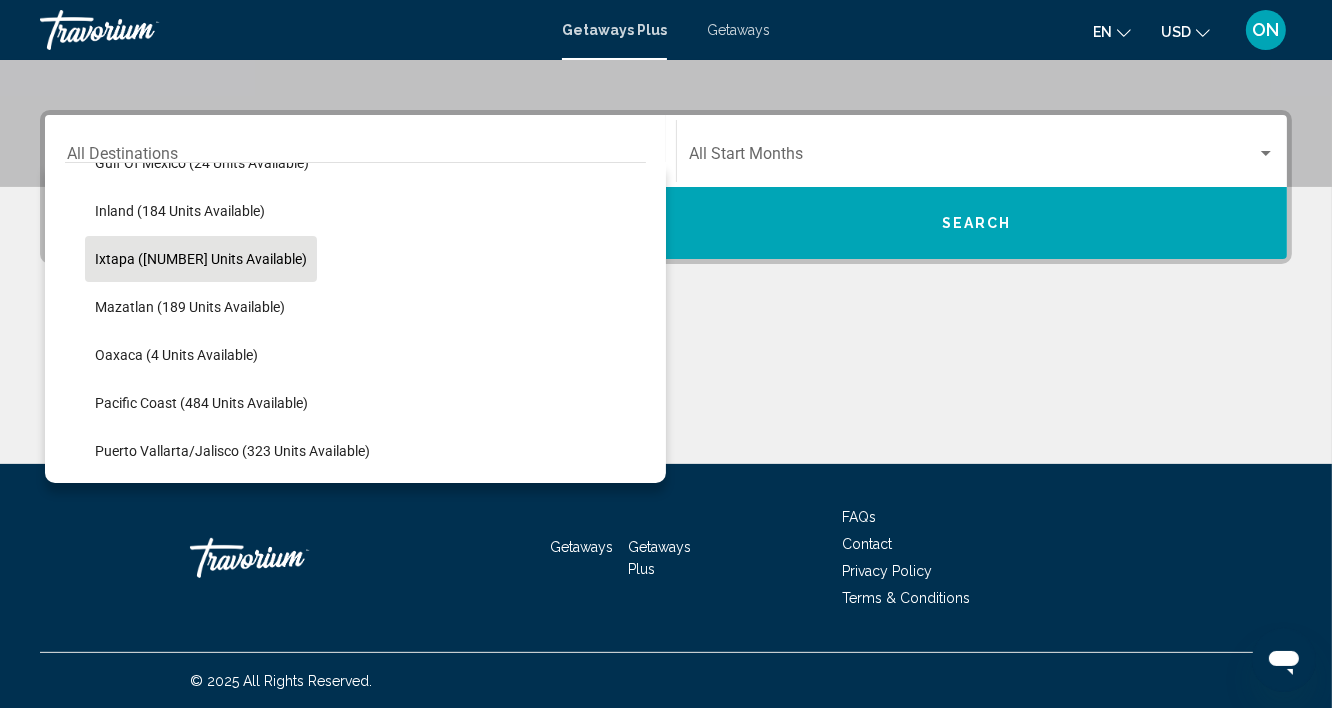 scroll, scrollTop: 214, scrollLeft: 0, axis: vertical 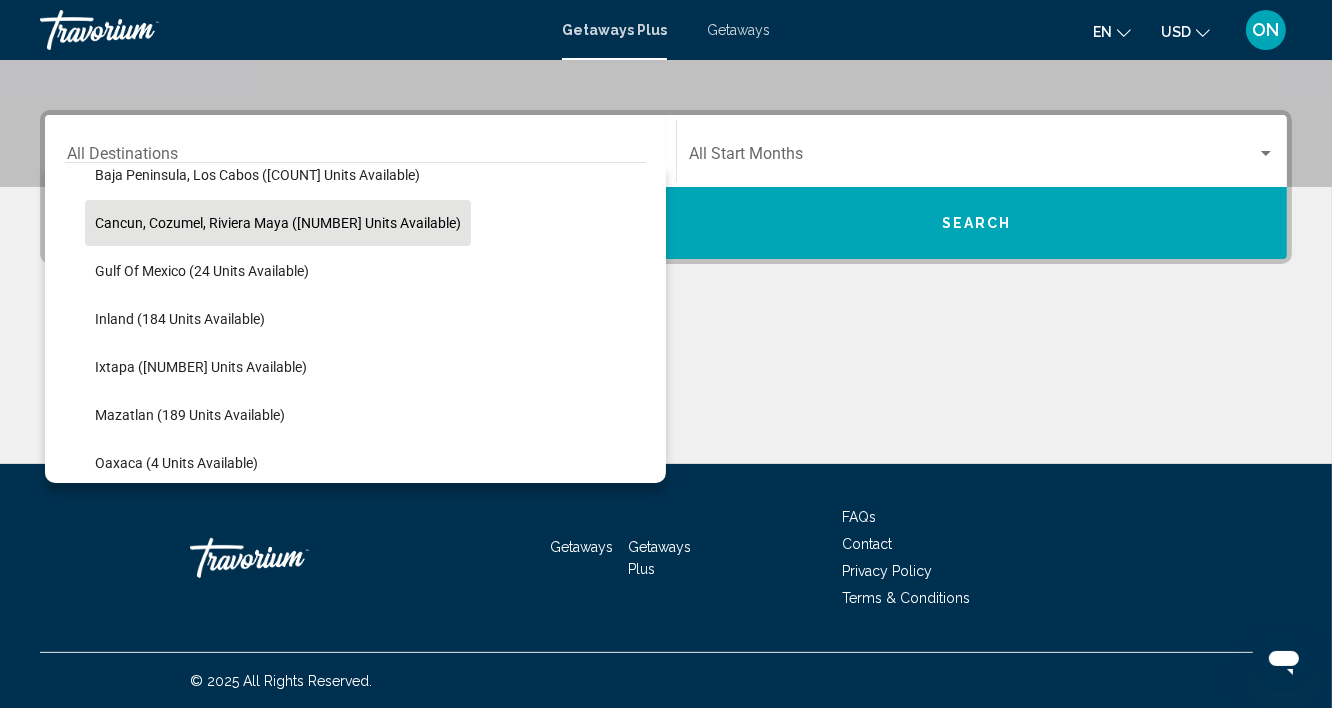 click on "Cancun, Cozumel, Riviera Maya ([NUMBER] units available)" 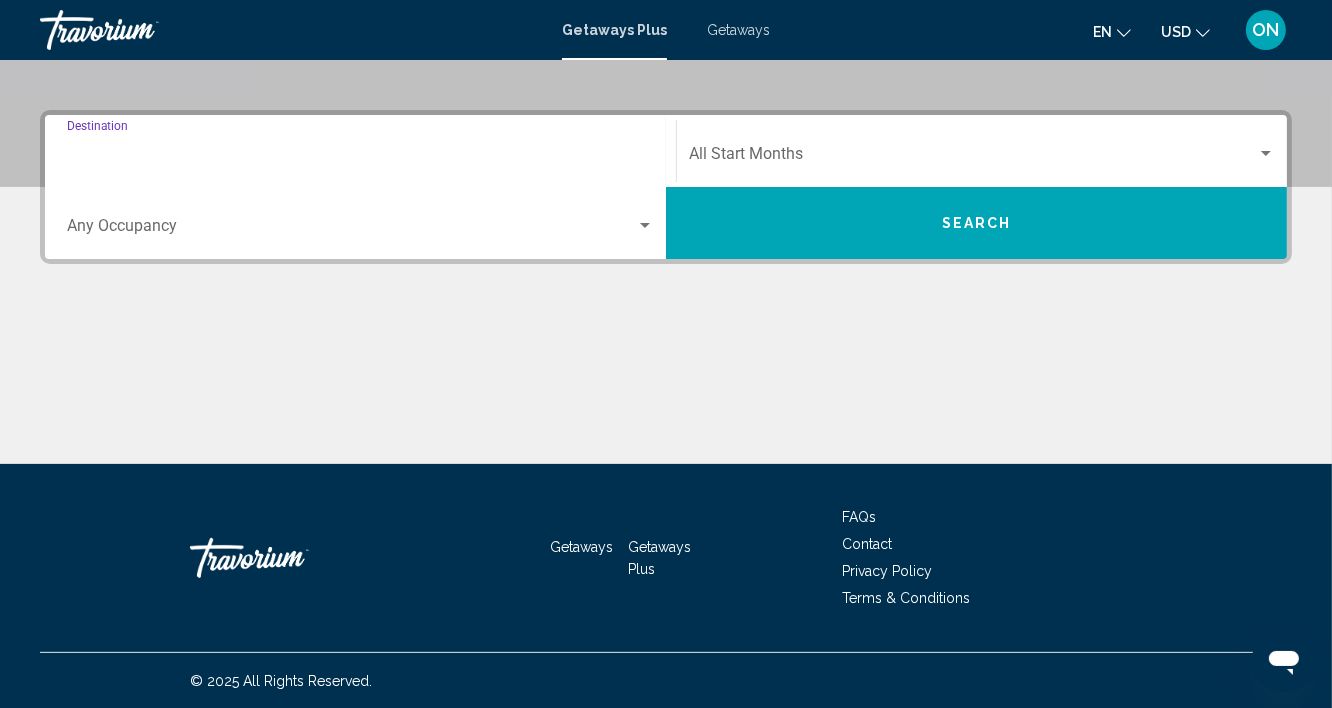 type on "**********" 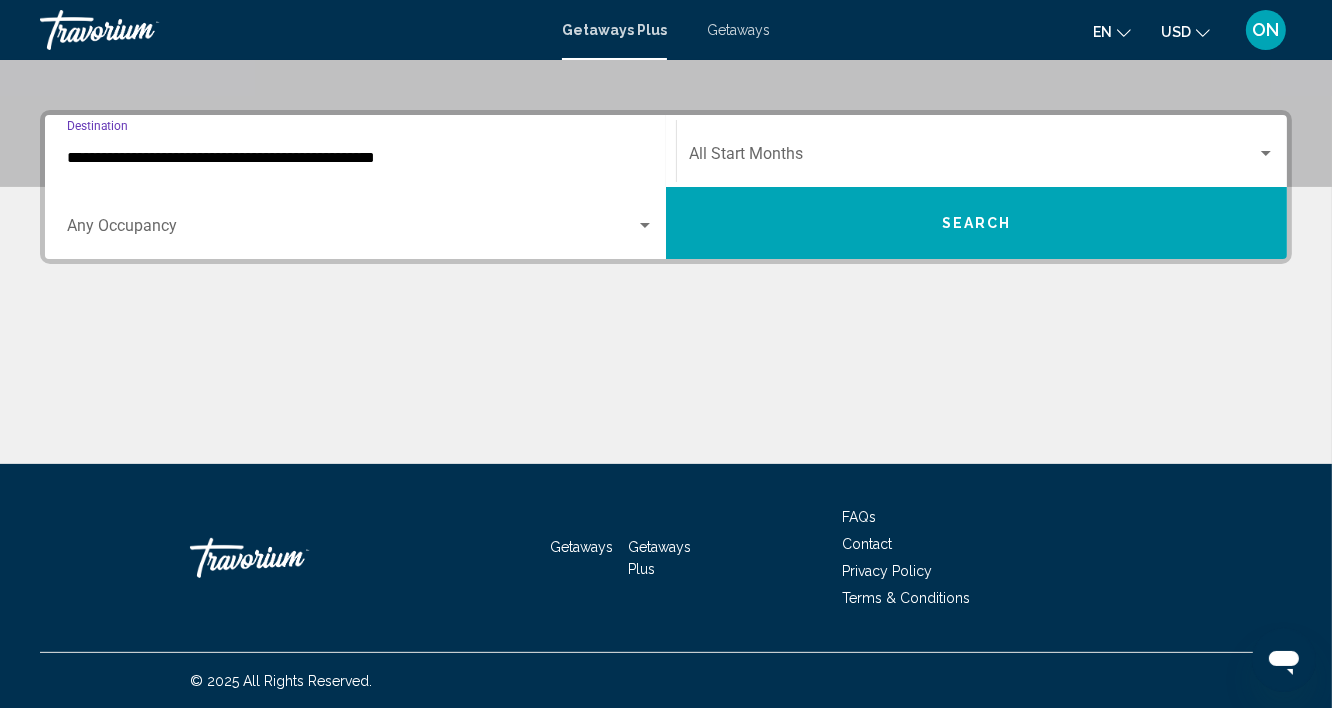 click on "**********" at bounding box center (360, 158) 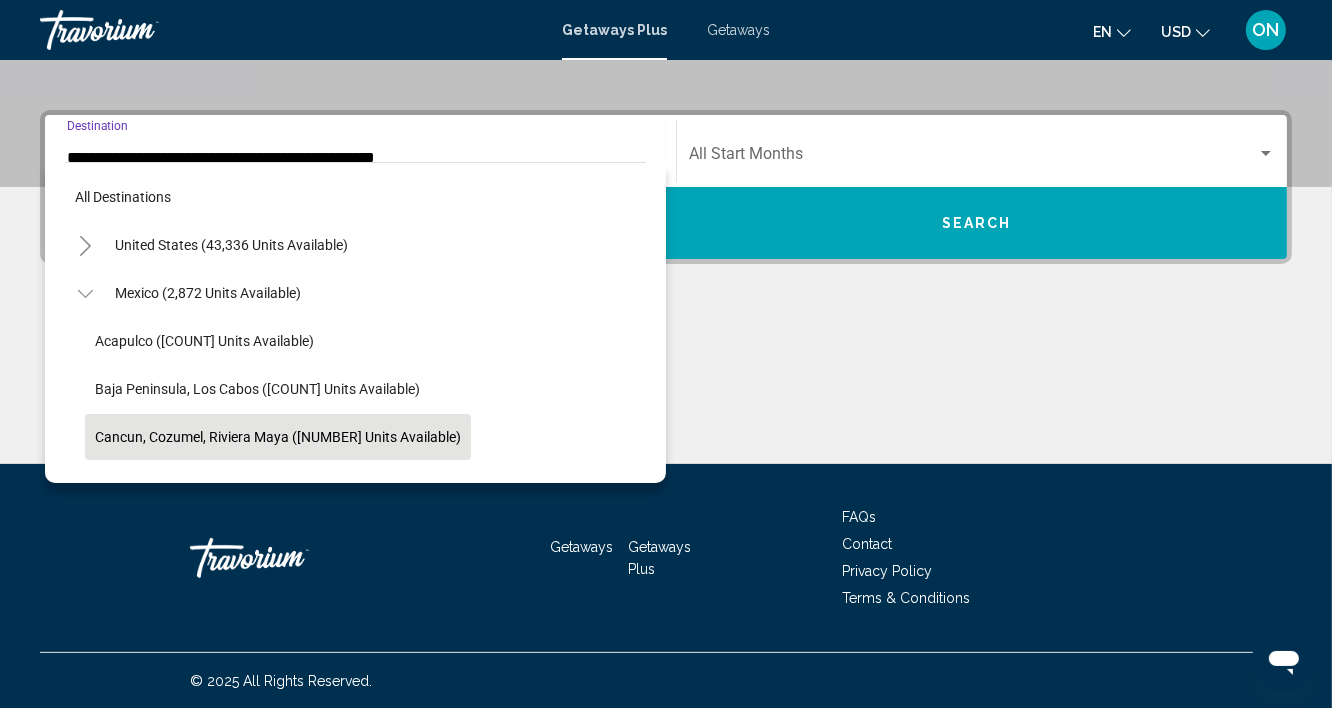 scroll, scrollTop: 376, scrollLeft: 0, axis: vertical 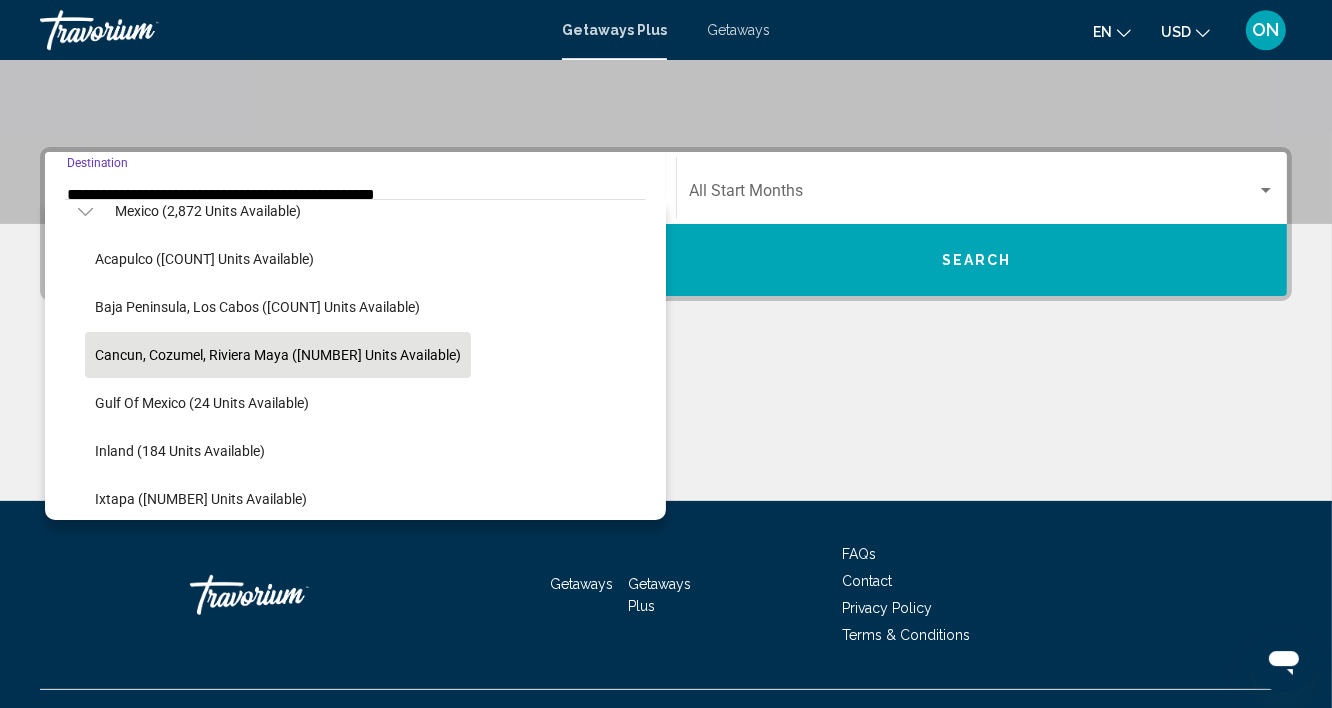 click on "Cancun, Cozumel, Riviera Maya ([NUMBER] units available)" 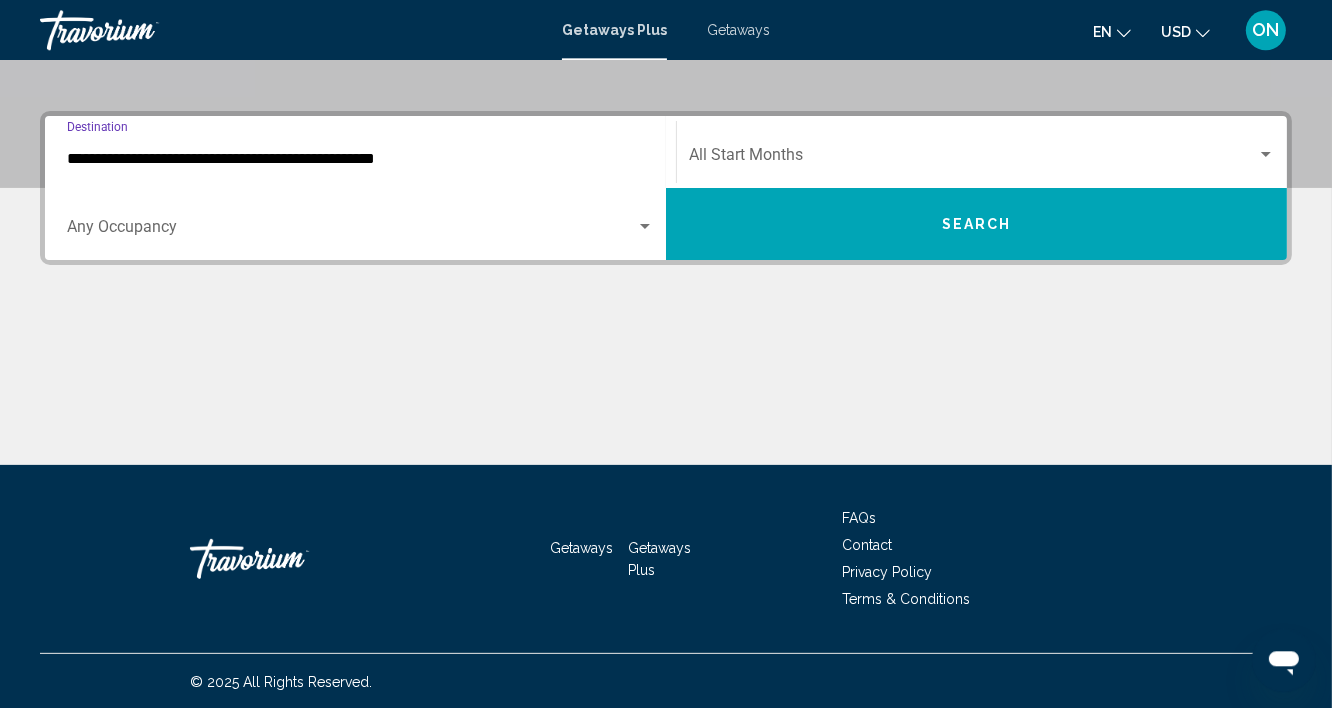 scroll, scrollTop: 413, scrollLeft: 0, axis: vertical 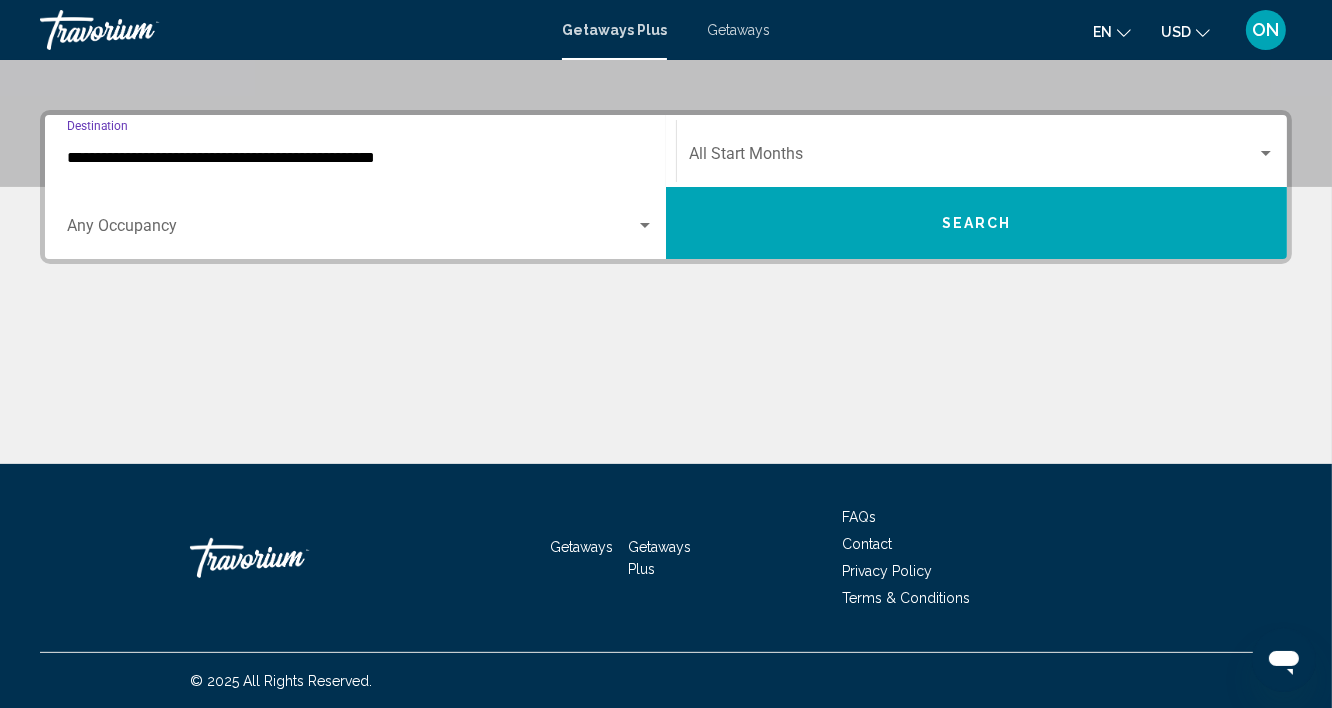 click at bounding box center [351, 230] 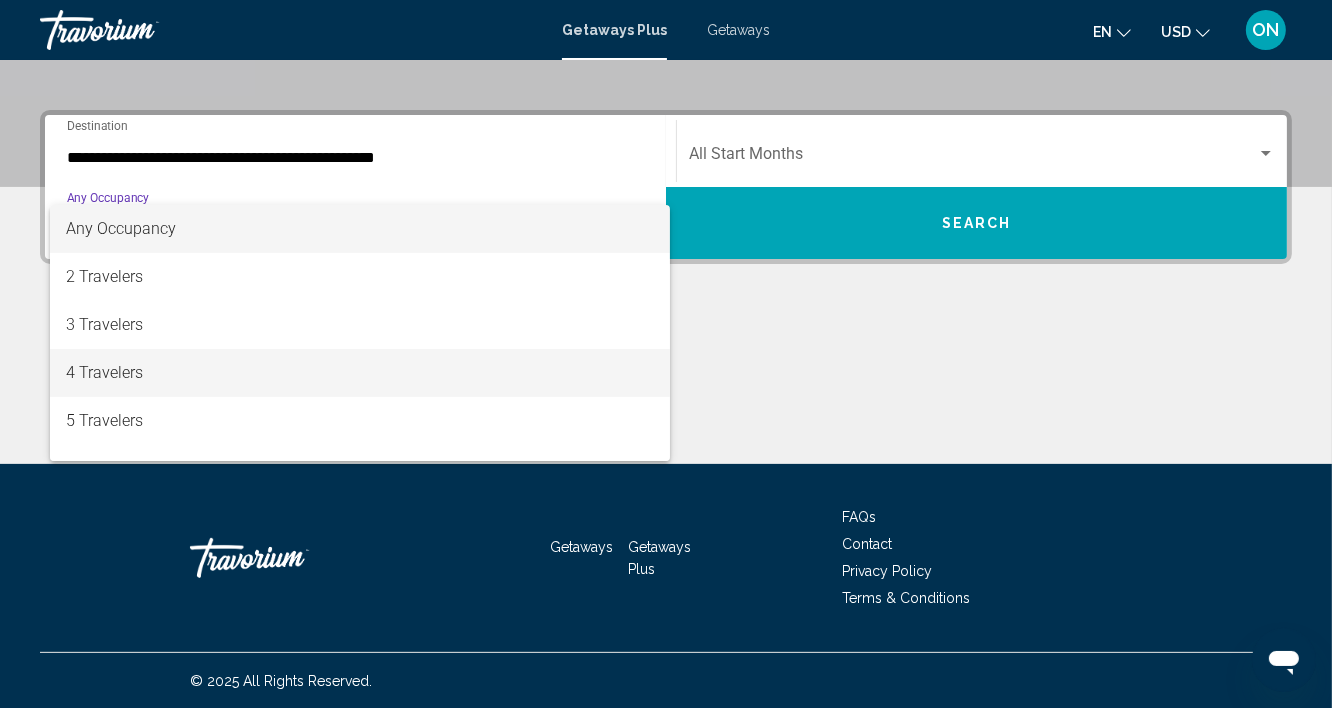 click on "4 Travelers" at bounding box center (360, 373) 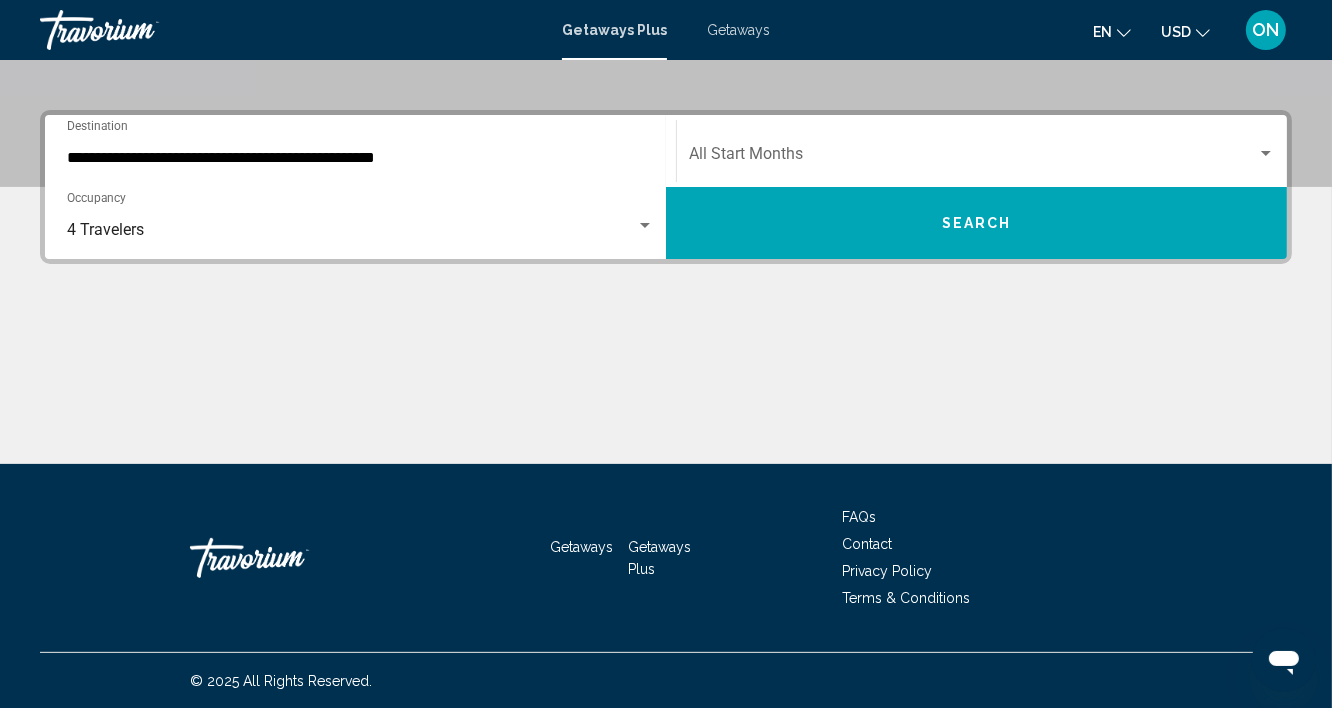 click at bounding box center [666, 389] 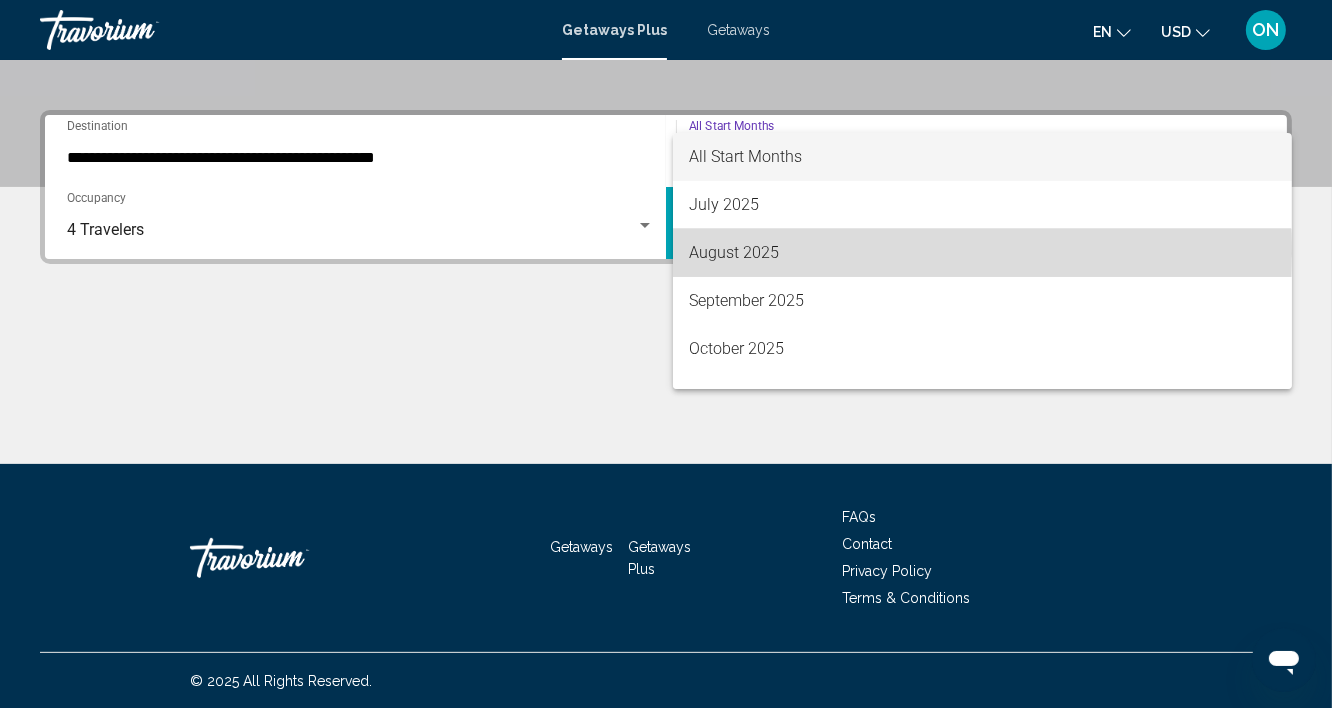 click on "August 2025" at bounding box center (982, 253) 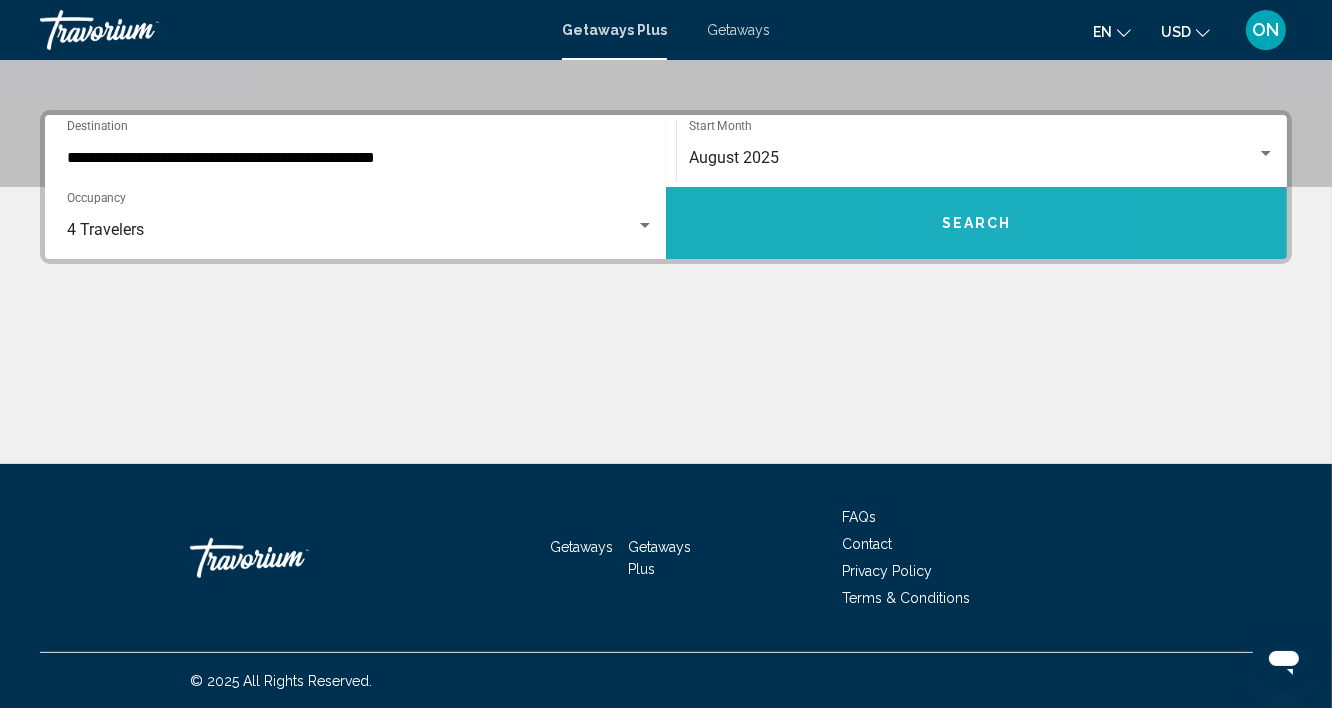 click on "Search" at bounding box center (976, 223) 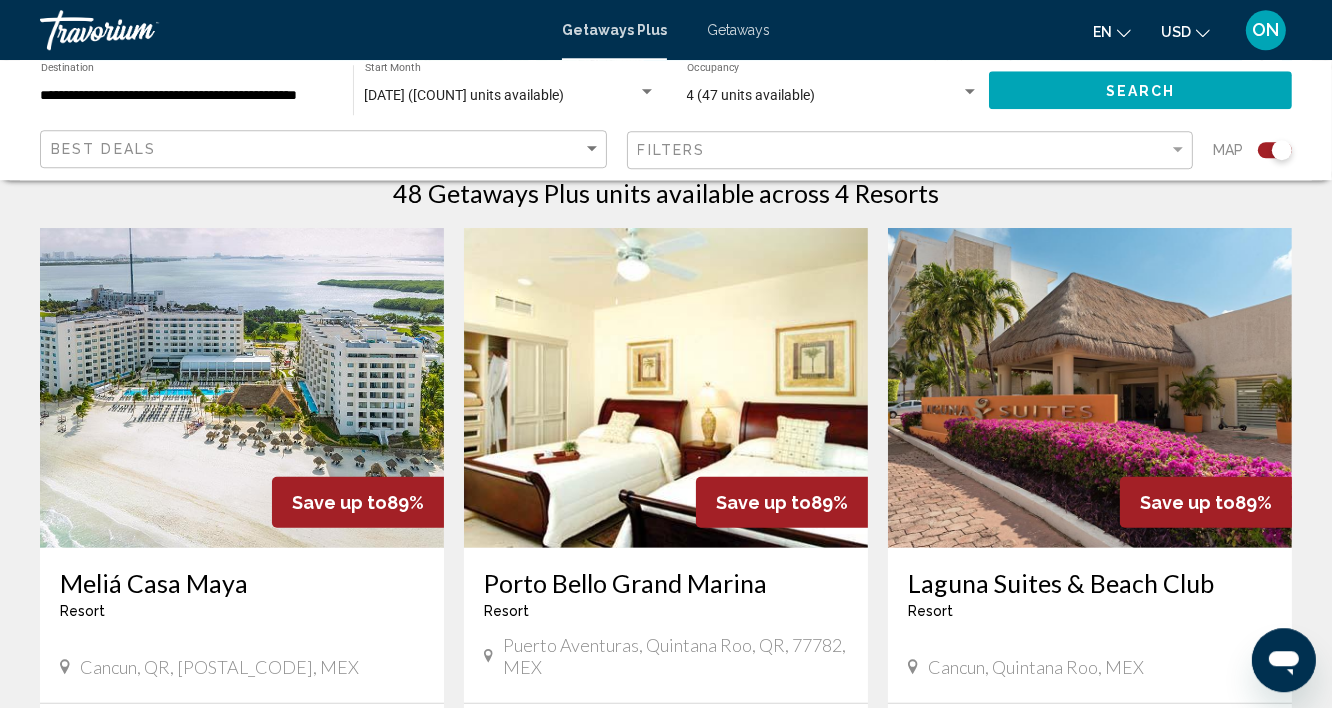 scroll, scrollTop: 643, scrollLeft: 0, axis: vertical 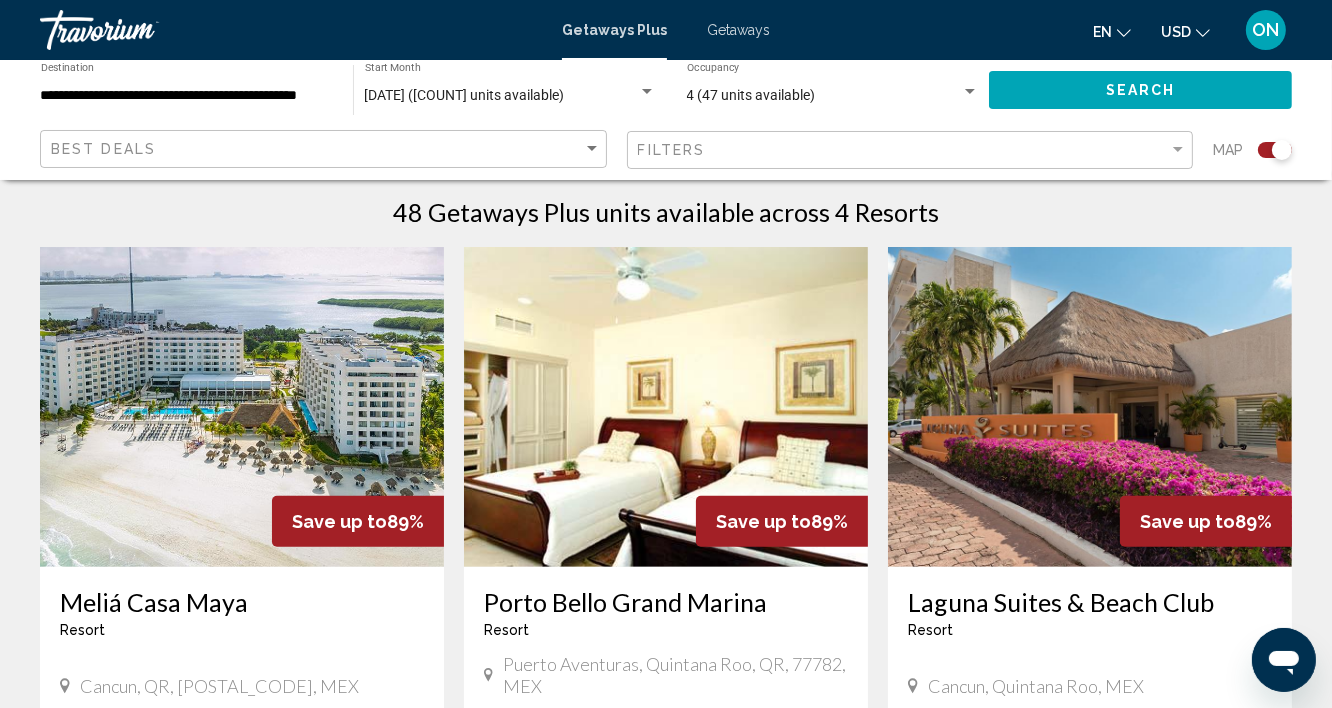click at bounding box center [242, 407] 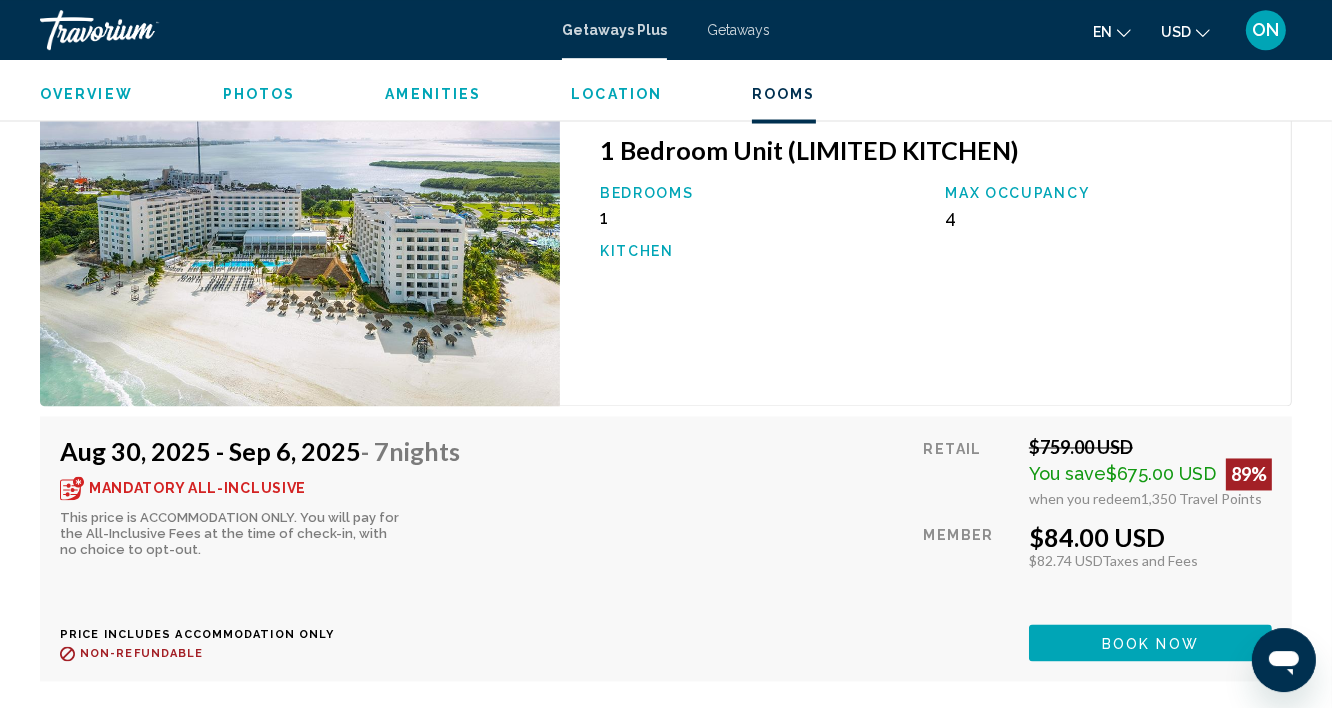 scroll, scrollTop: 3095, scrollLeft: 0, axis: vertical 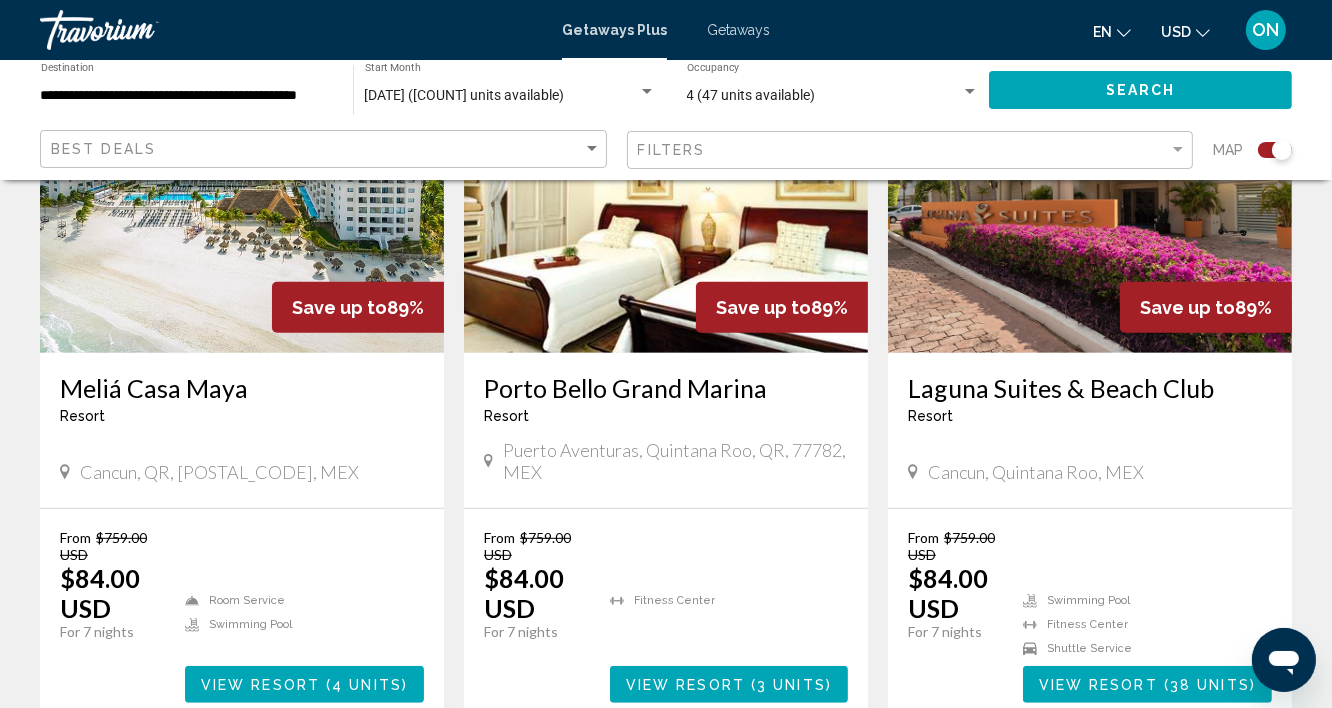 click at bounding box center [666, 193] 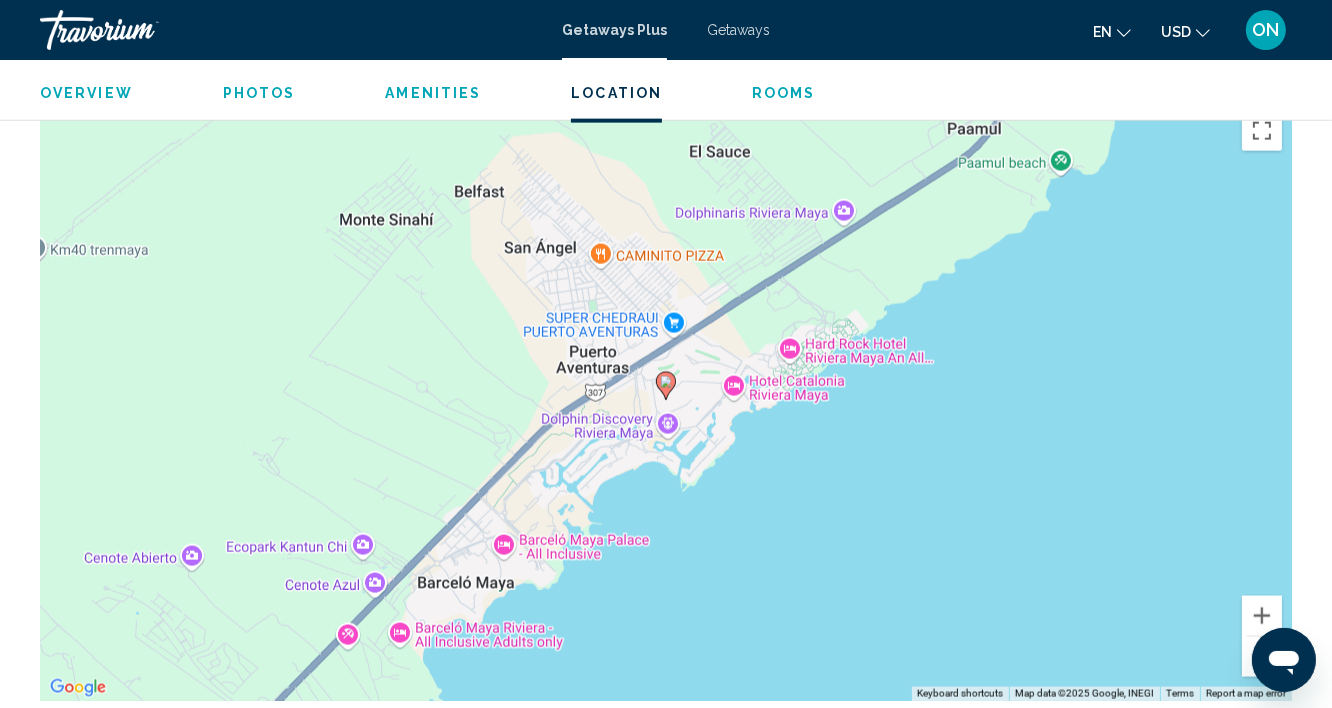 scroll, scrollTop: 2158, scrollLeft: 0, axis: vertical 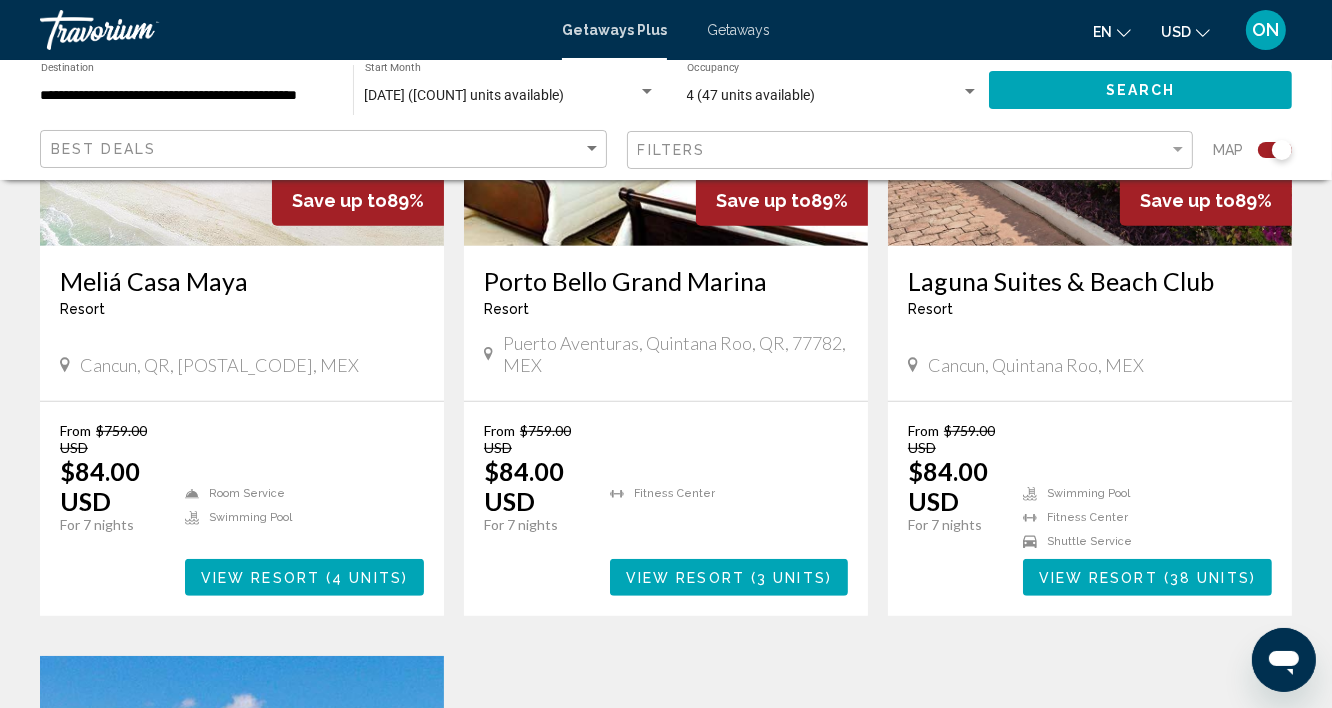 click at bounding box center (1090, 86) 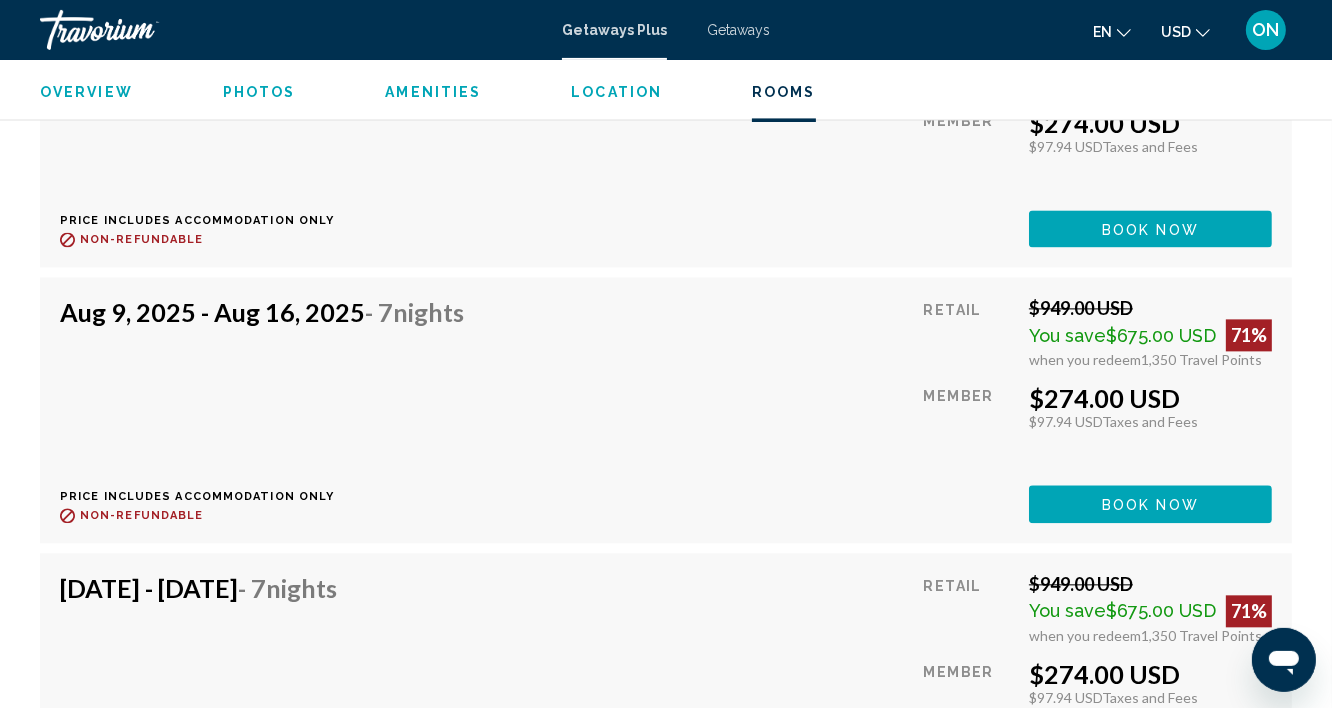 scroll, scrollTop: 4185, scrollLeft: 0, axis: vertical 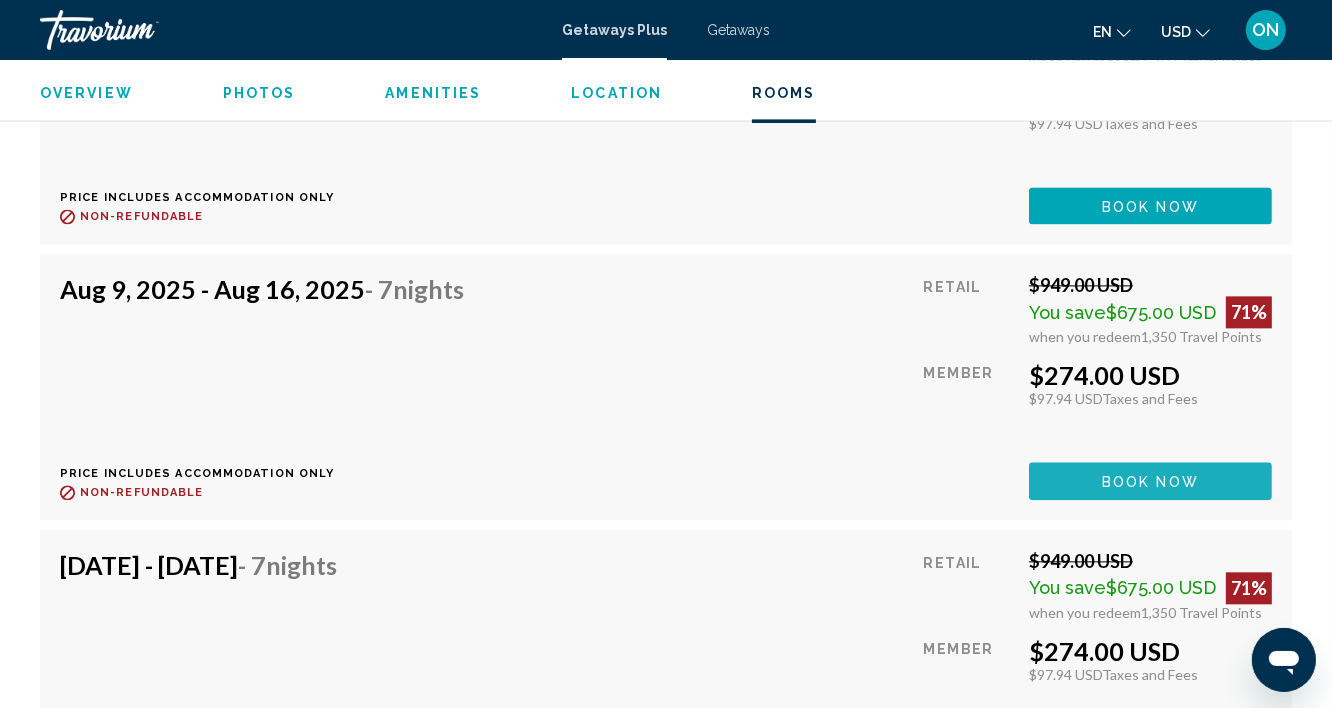 click on "Book now" at bounding box center [1150, 480] 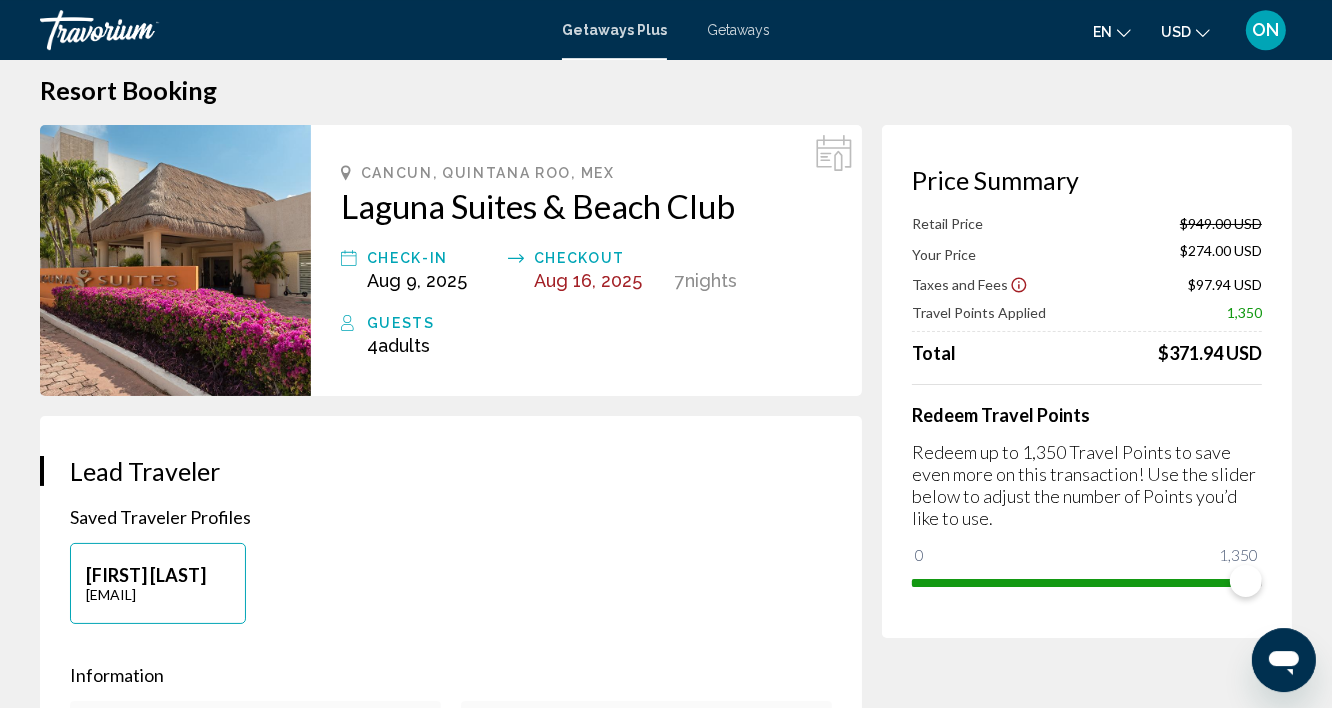 scroll, scrollTop: 0, scrollLeft: 0, axis: both 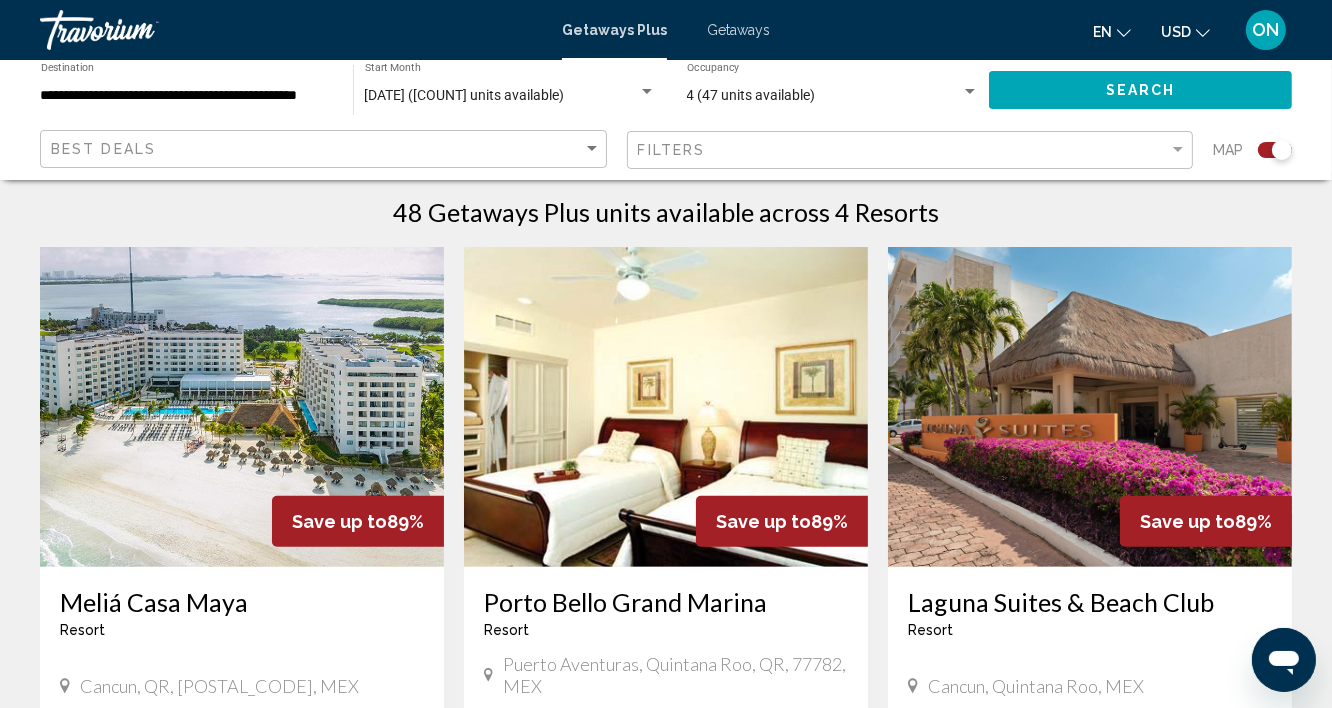 click at bounding box center (1090, 407) 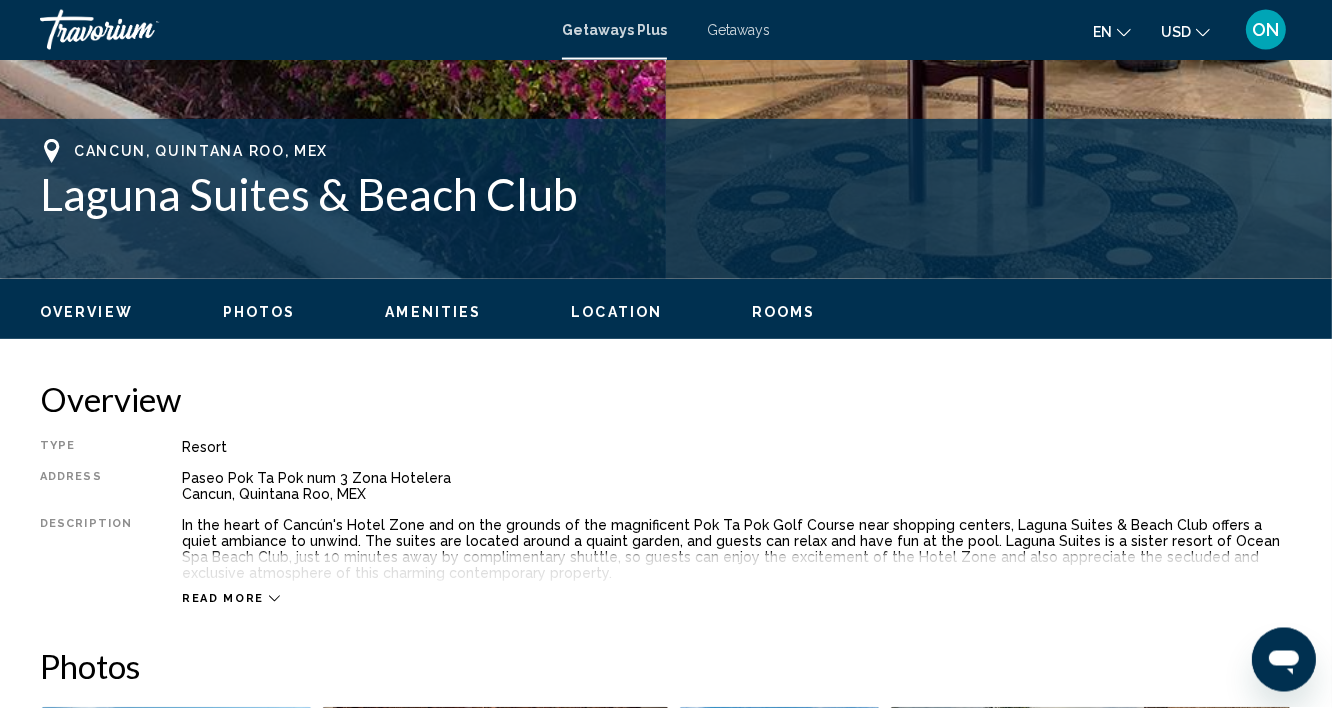 scroll, scrollTop: 767, scrollLeft: 0, axis: vertical 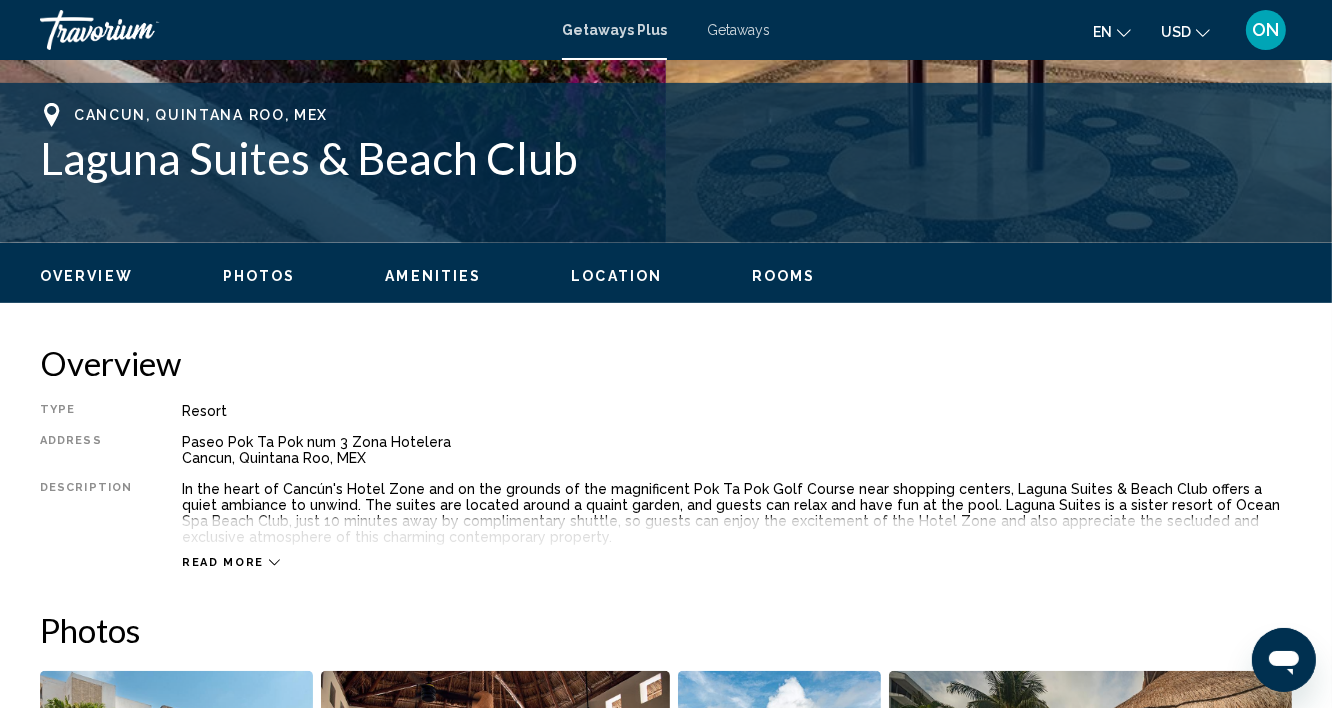 click on "Read more" at bounding box center [223, 562] 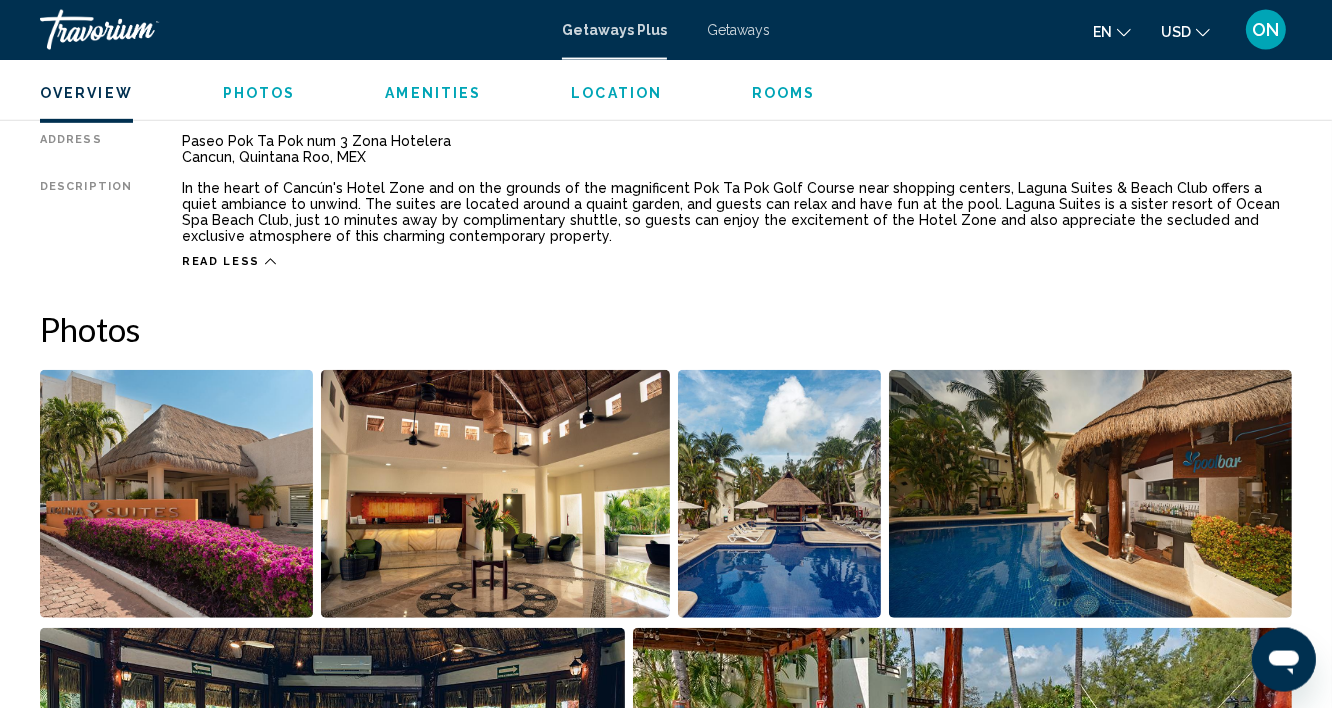 scroll, scrollTop: 1072, scrollLeft: 0, axis: vertical 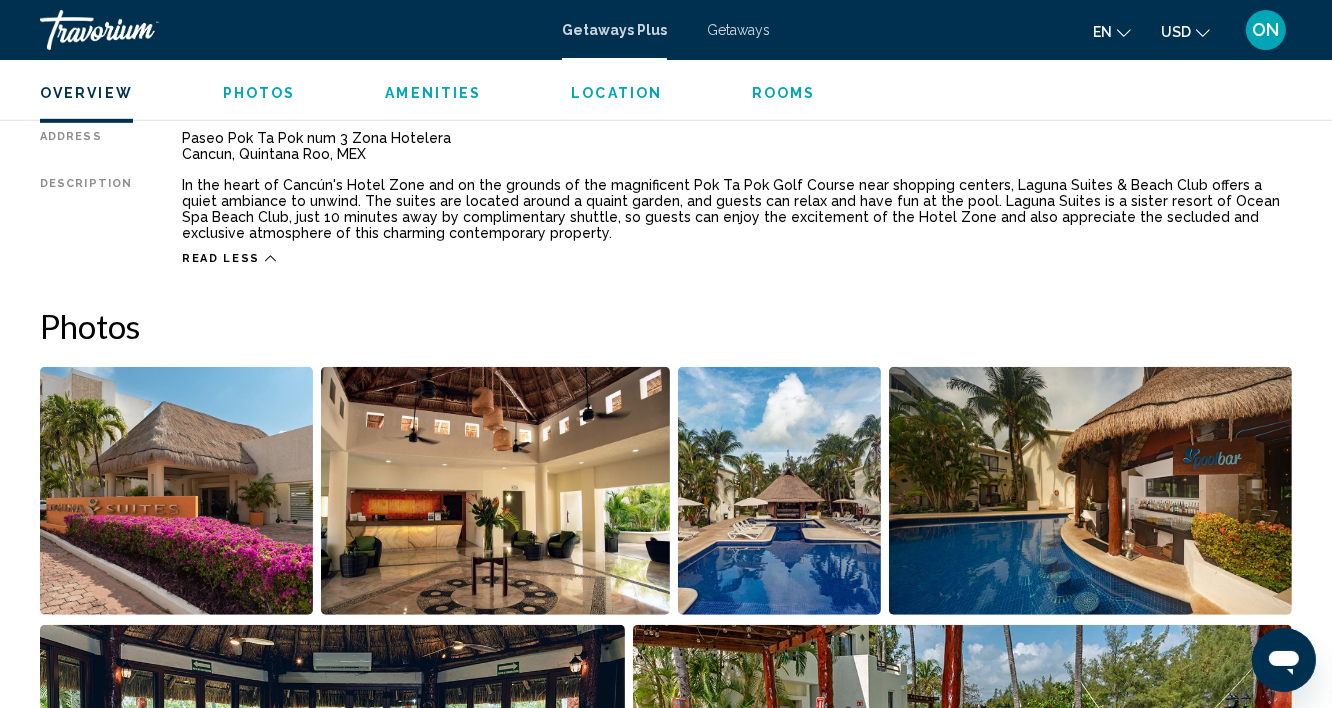 click at bounding box center [176, 491] 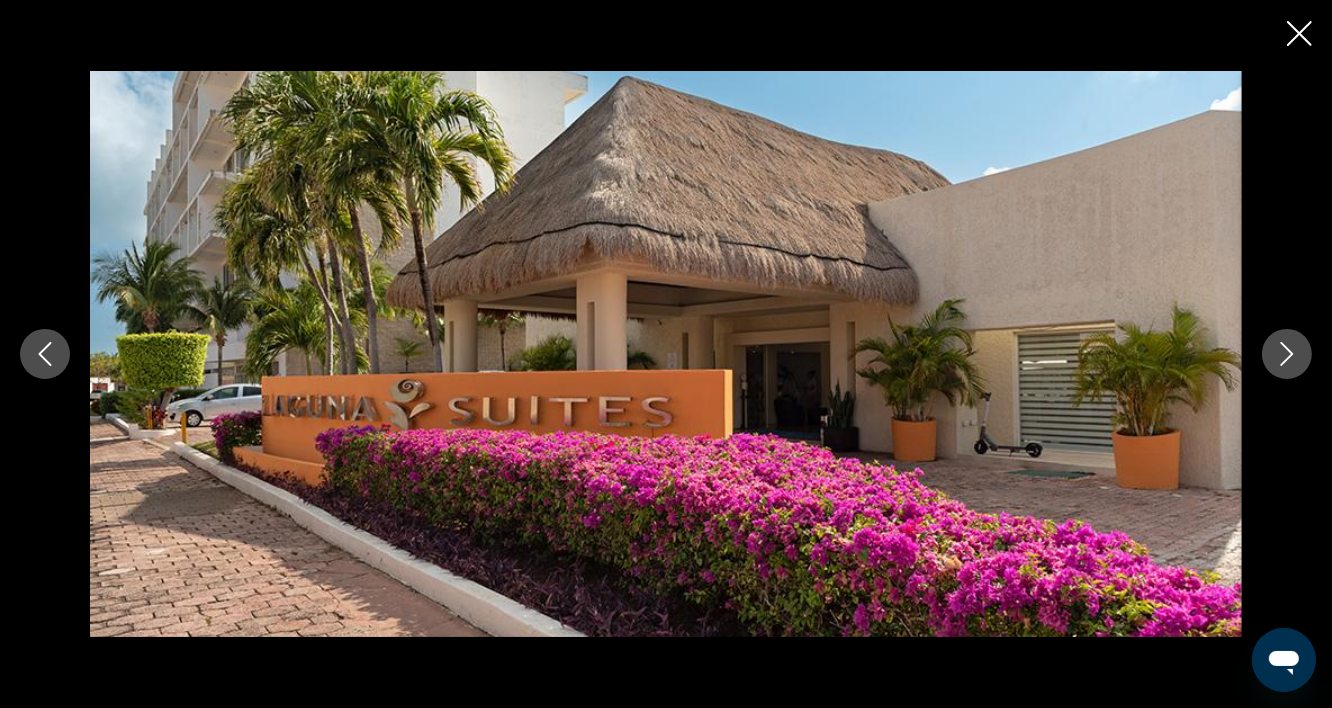 click 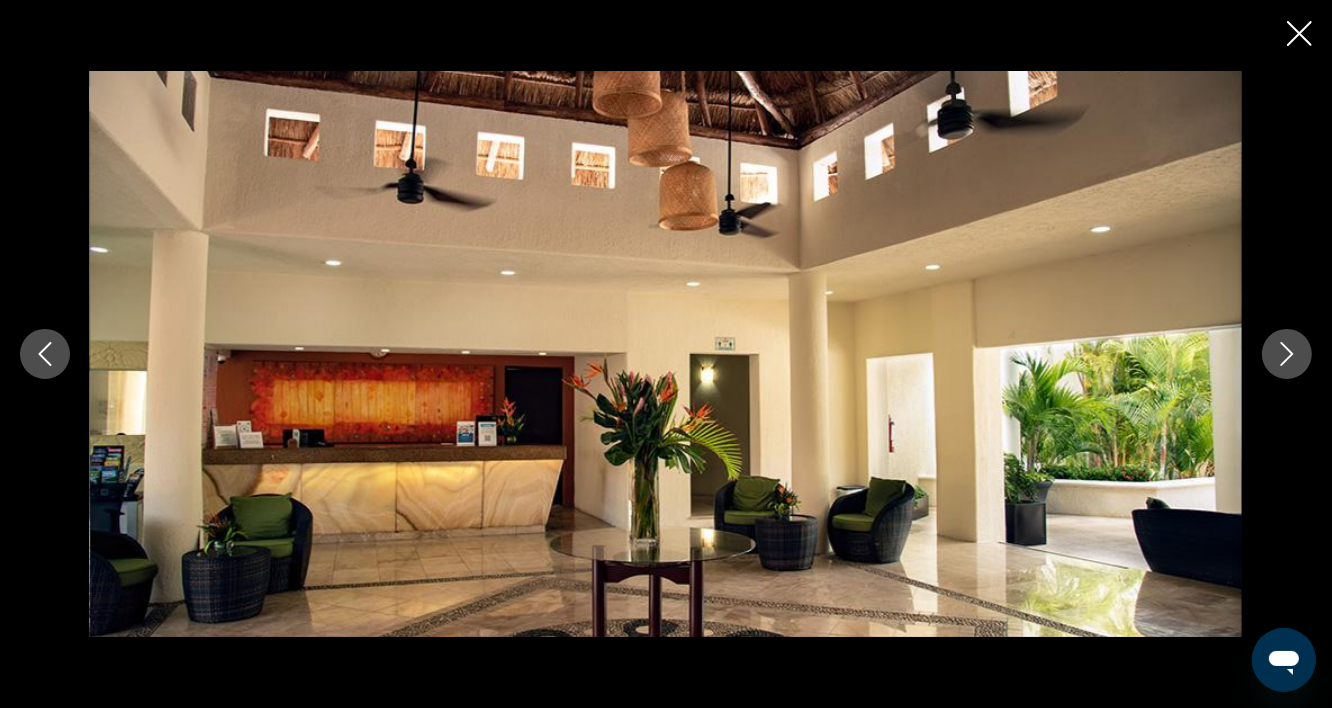 click 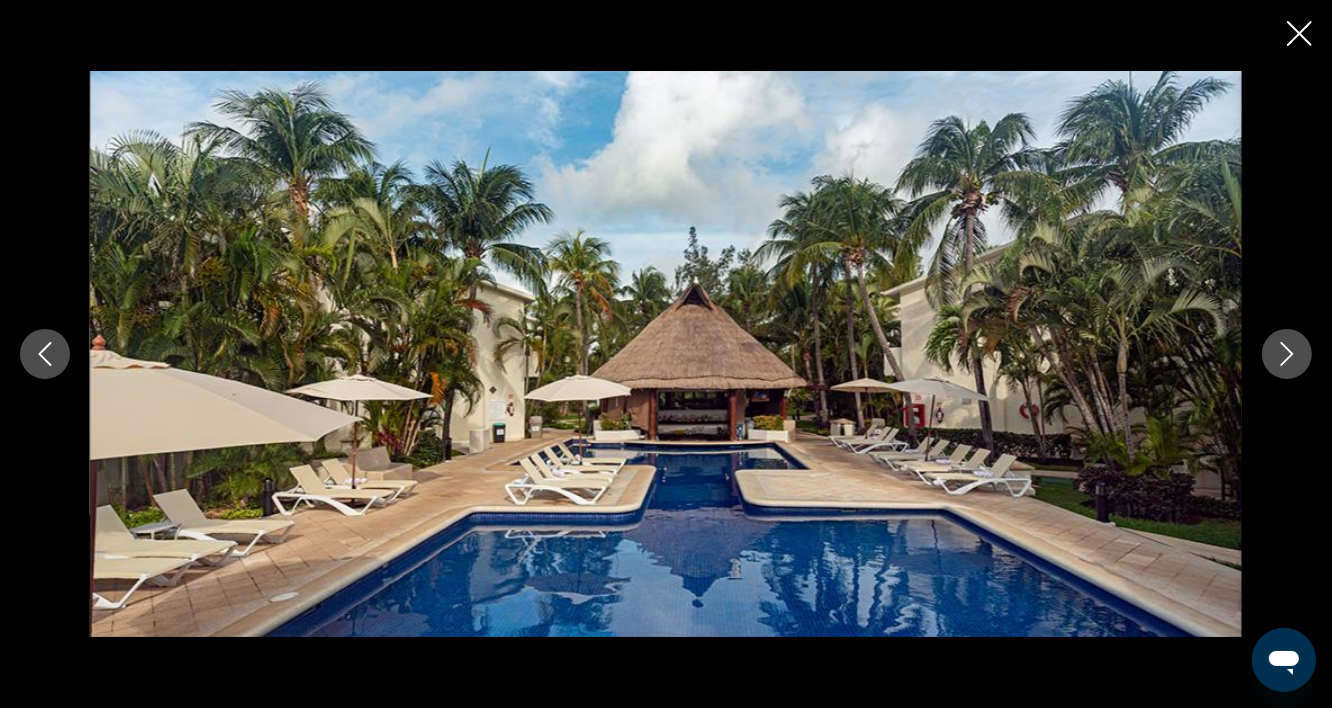 click 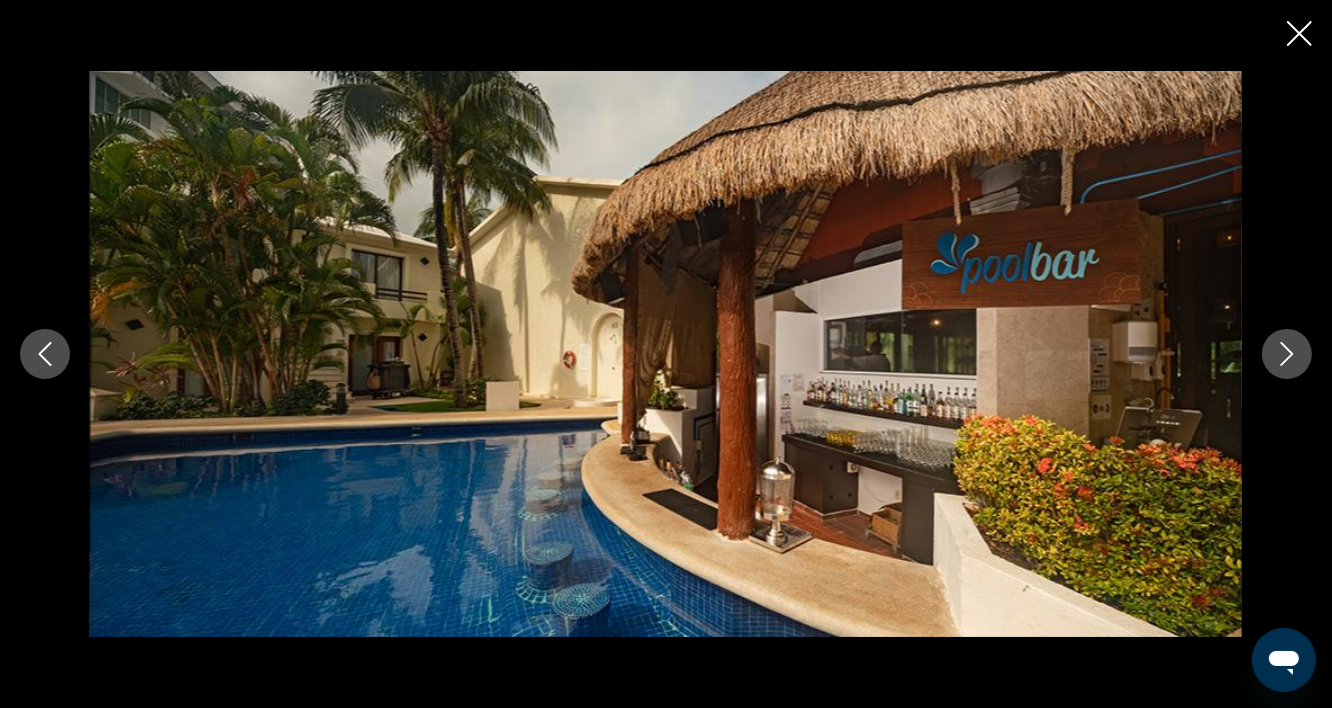 click 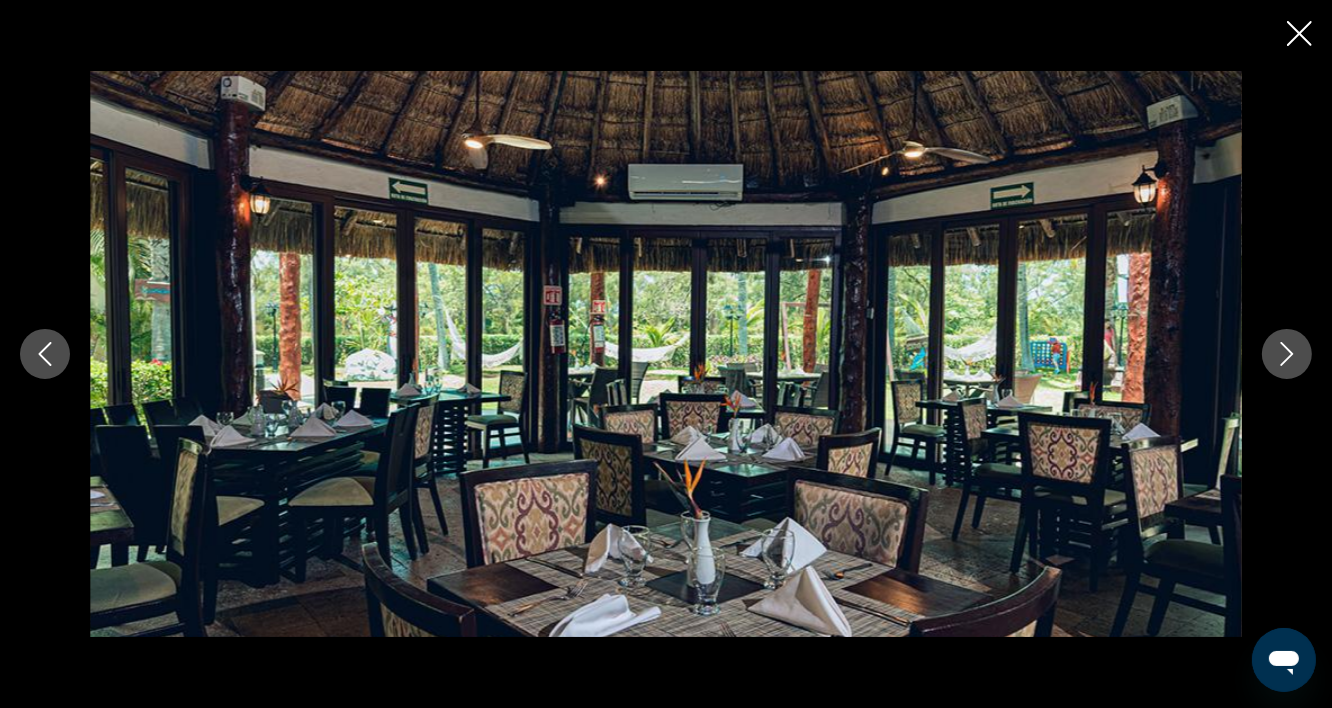 click 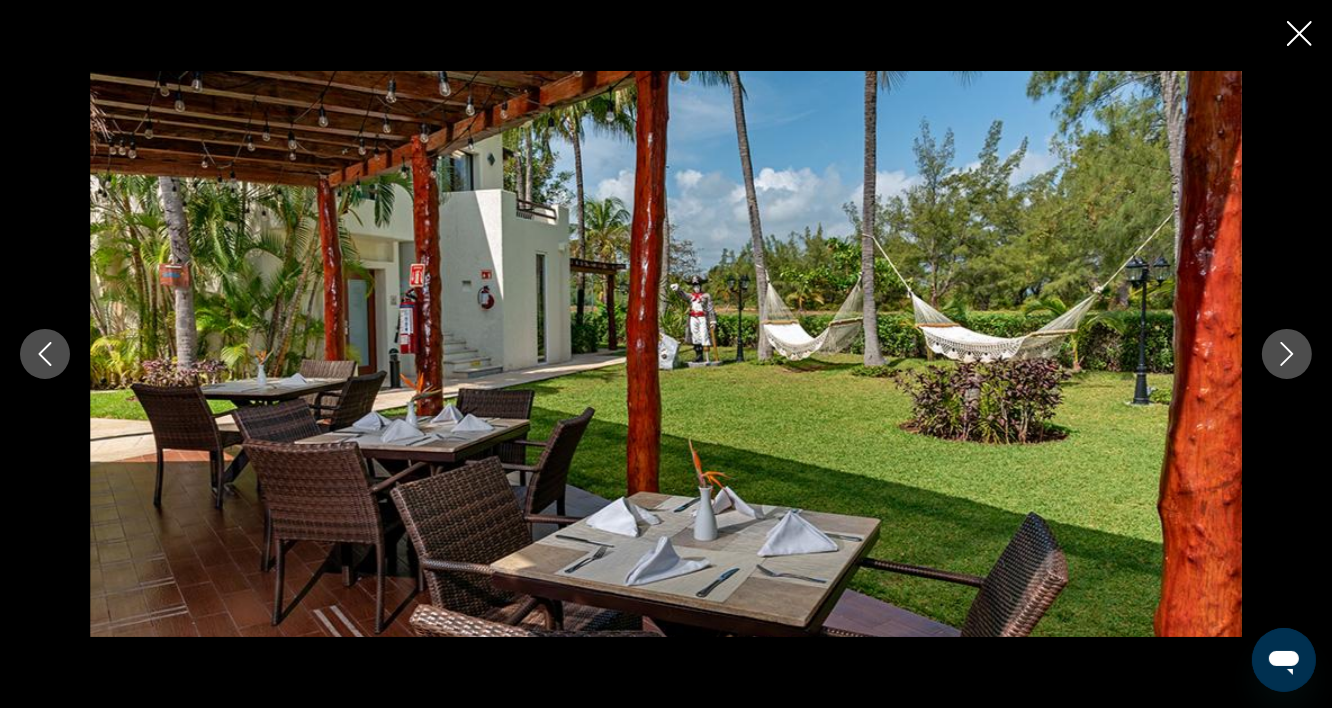 click 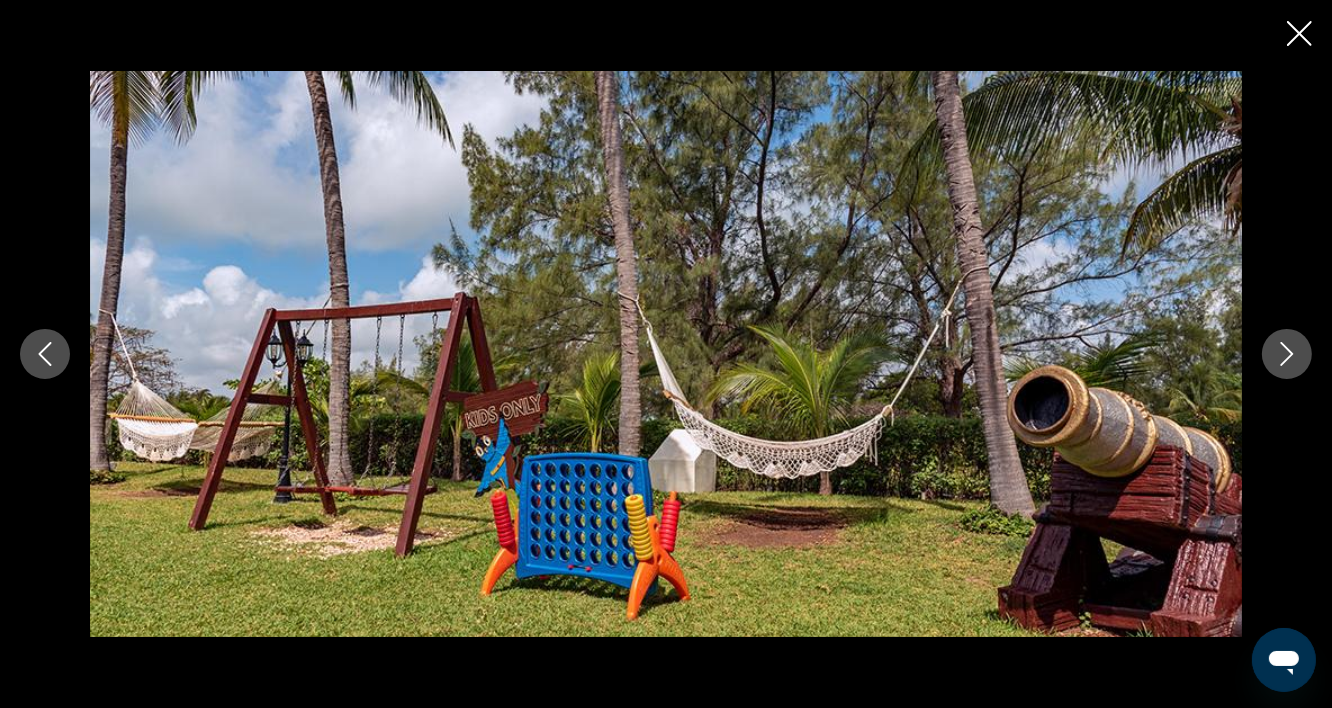 click 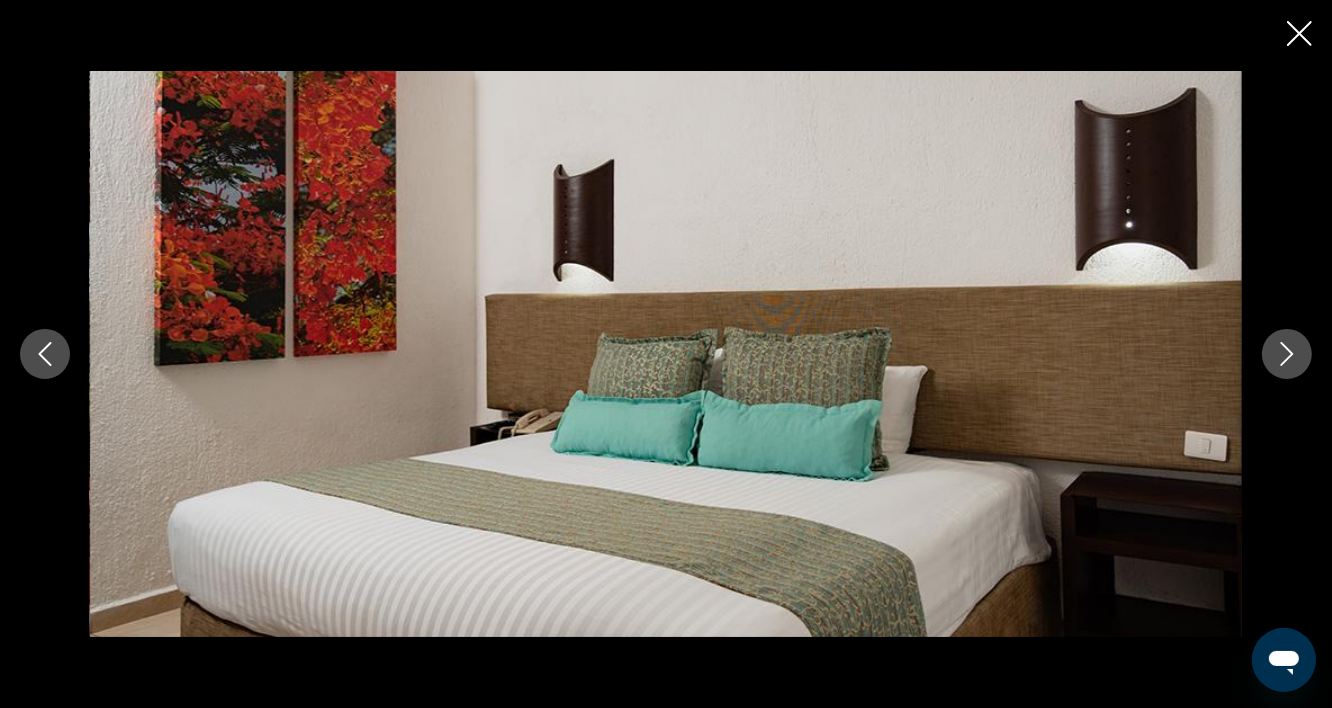 click 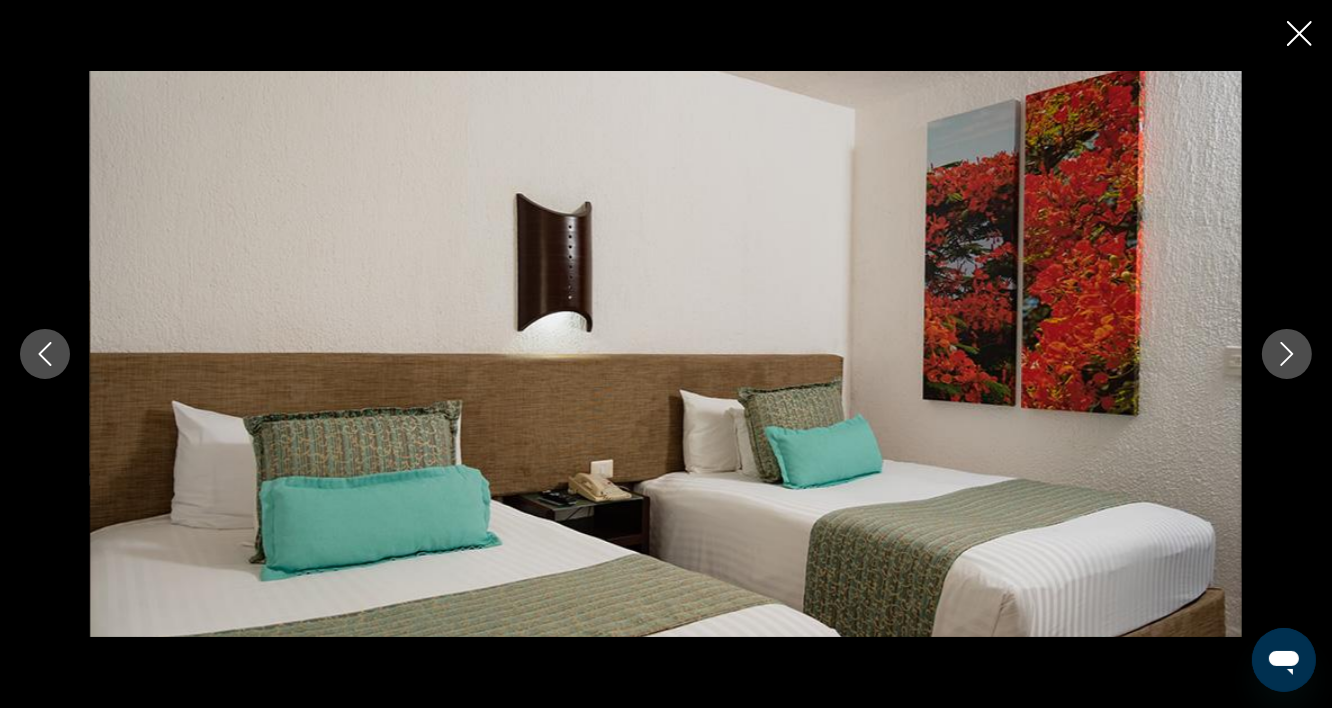 click 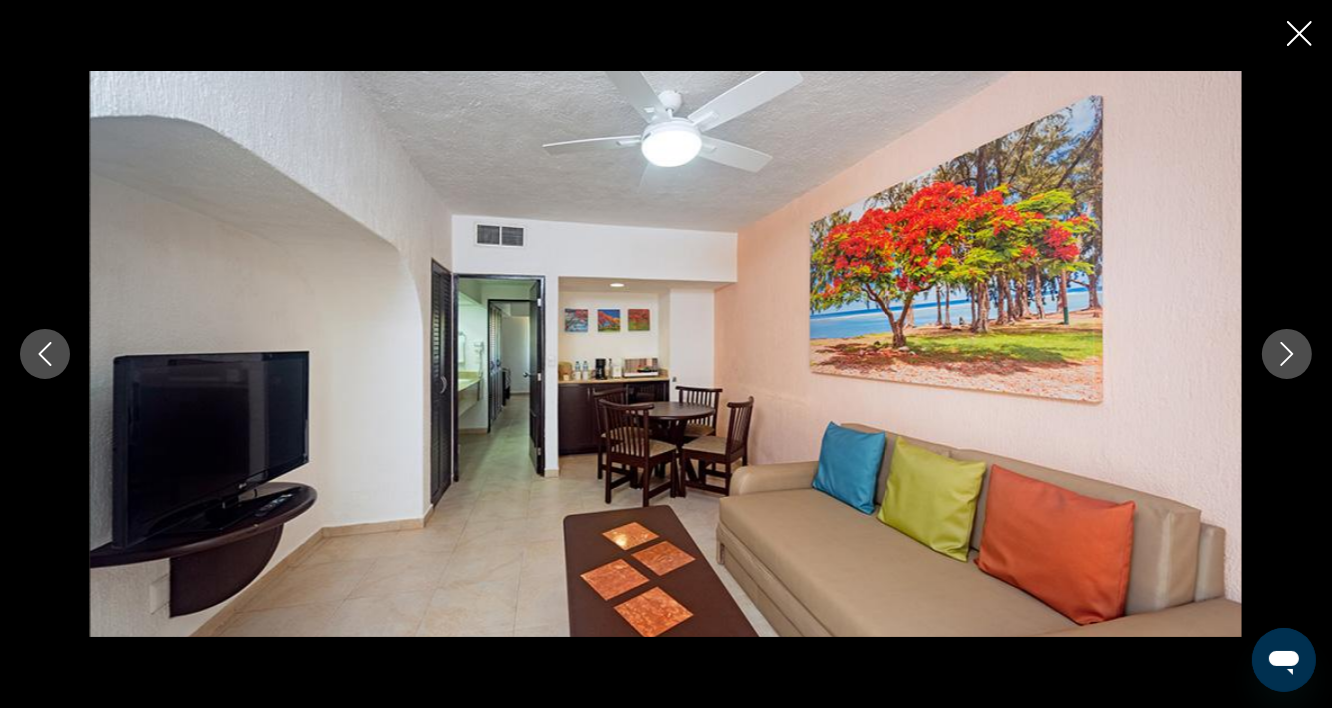 click 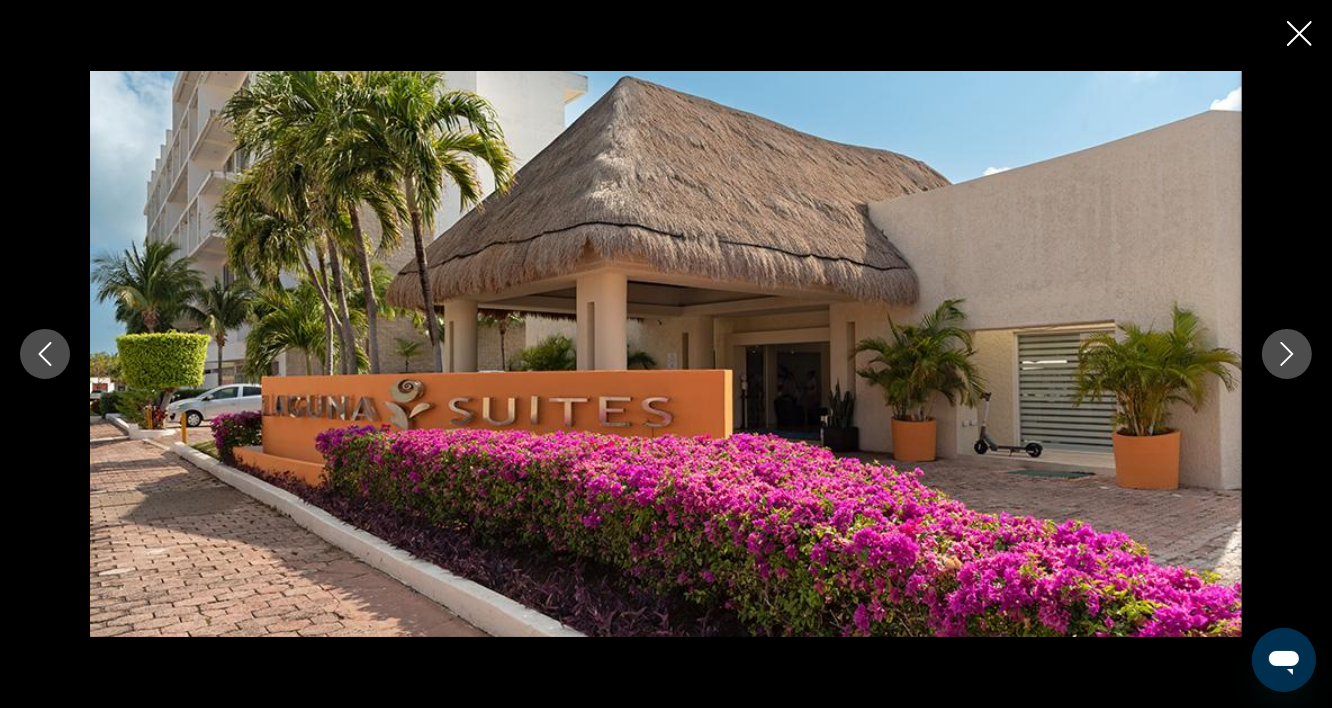 click 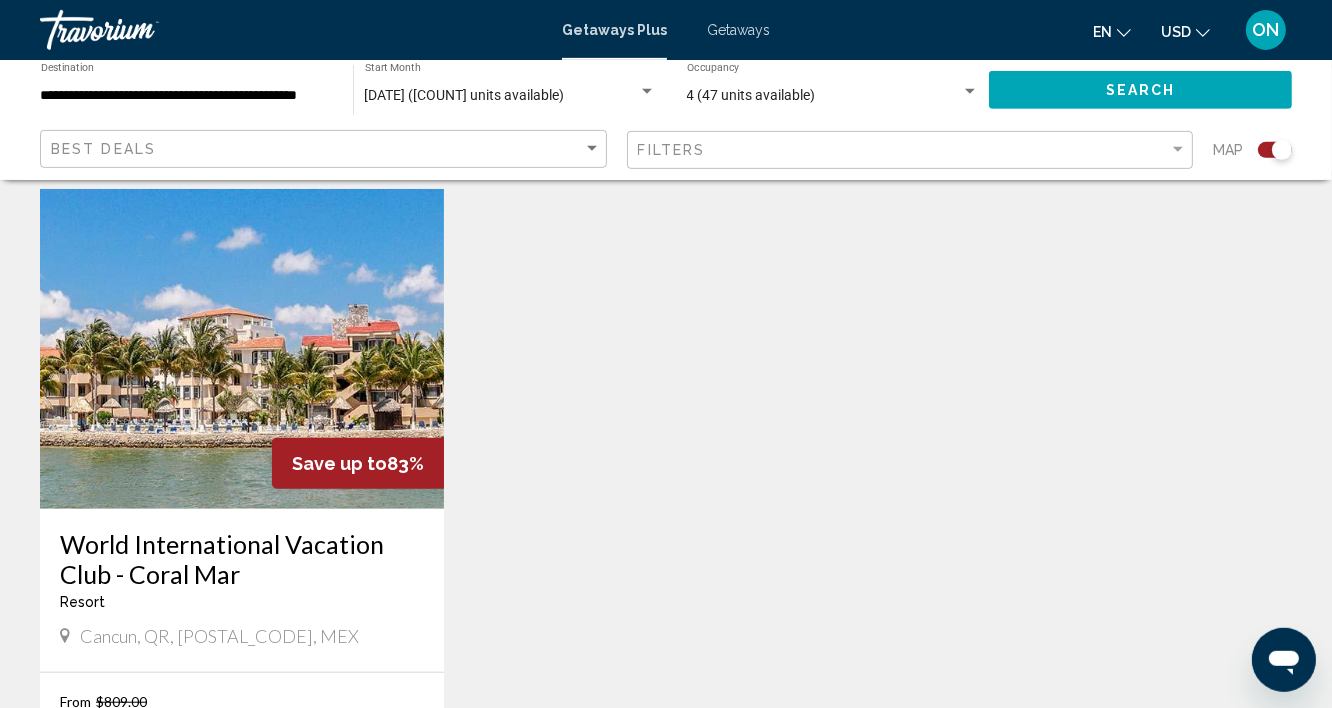 scroll, scrollTop: 1500, scrollLeft: 0, axis: vertical 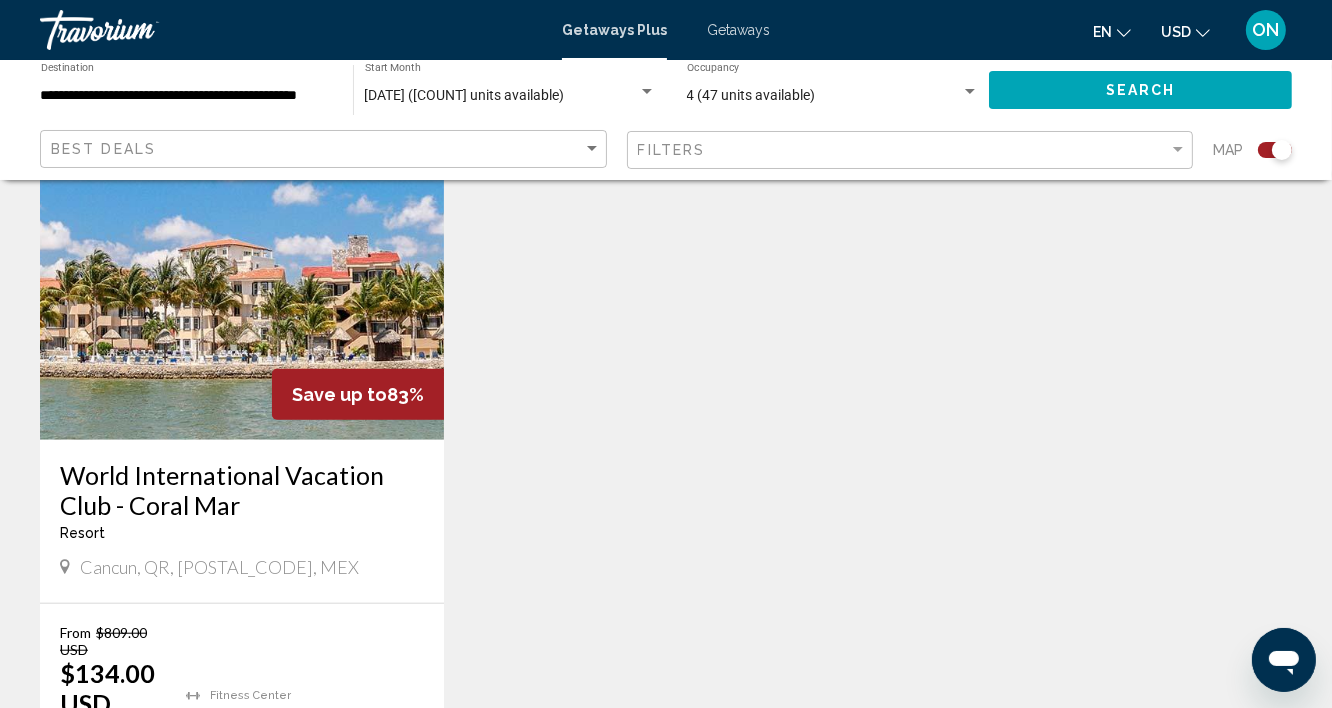 click at bounding box center [242, 280] 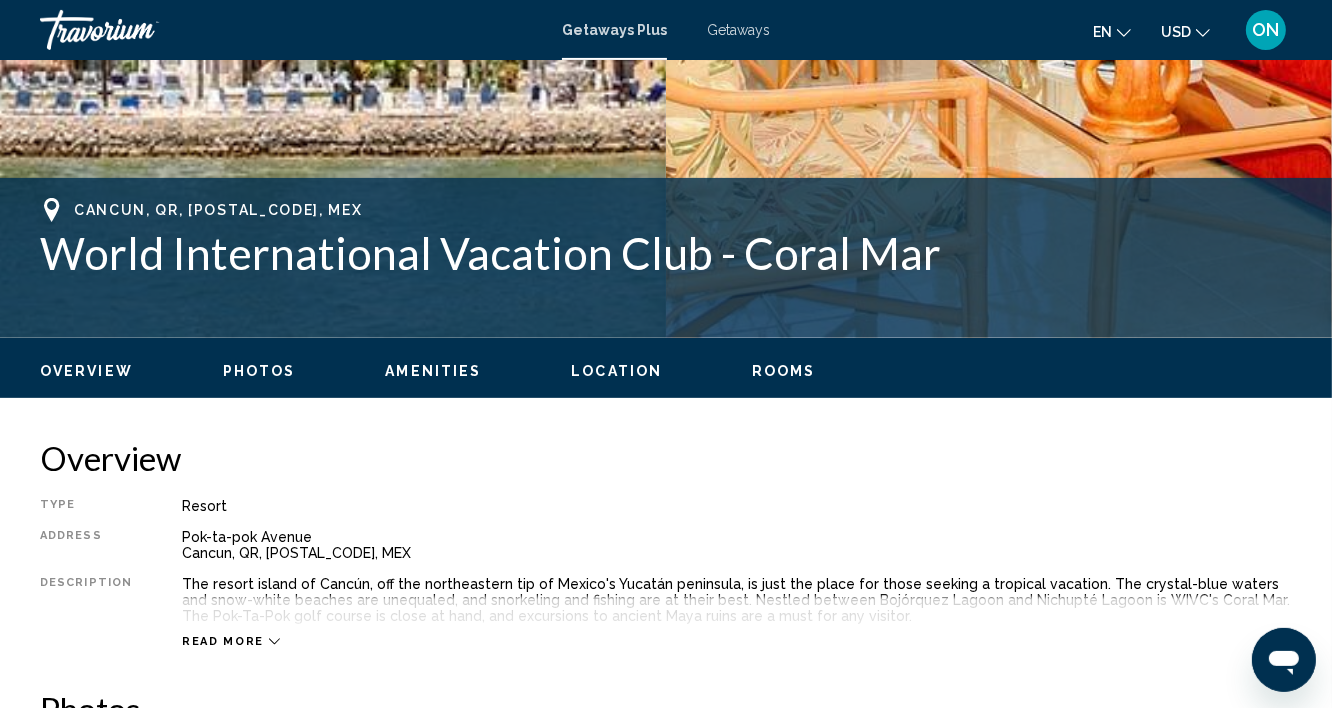 scroll, scrollTop: 589, scrollLeft: 0, axis: vertical 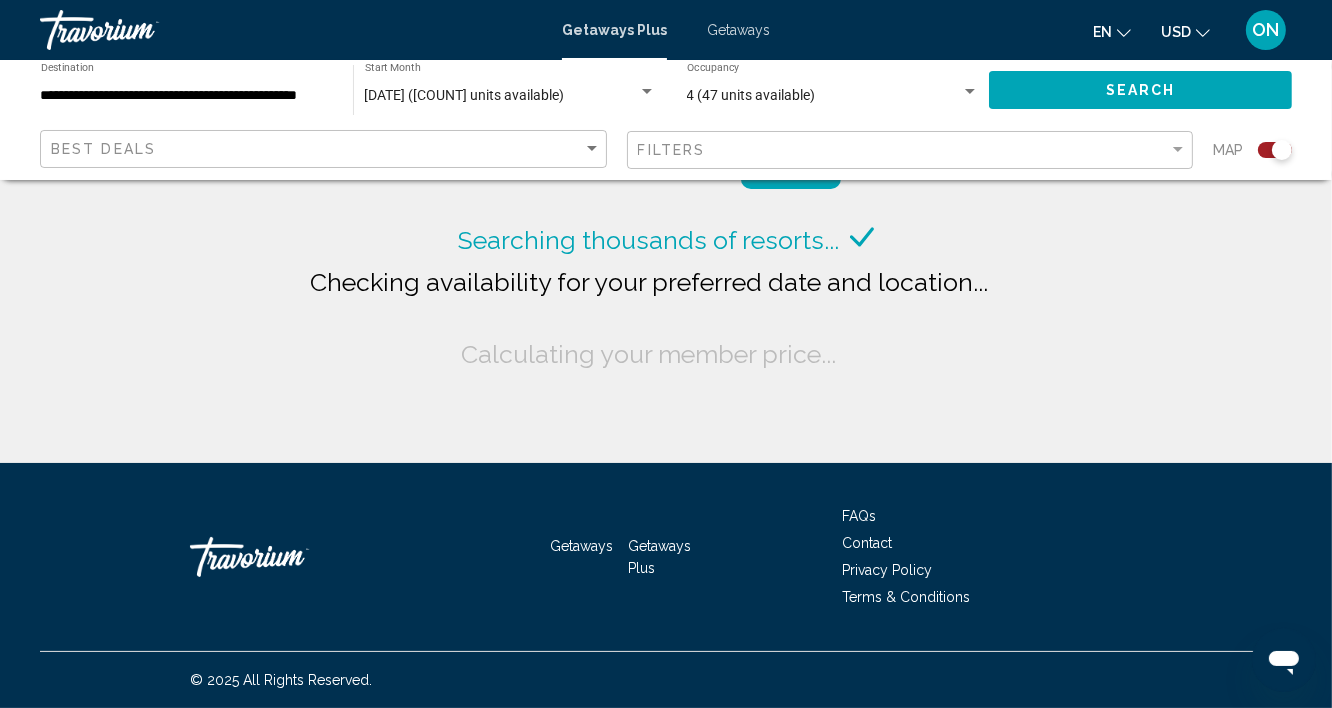 click on "Getaways" at bounding box center [738, 30] 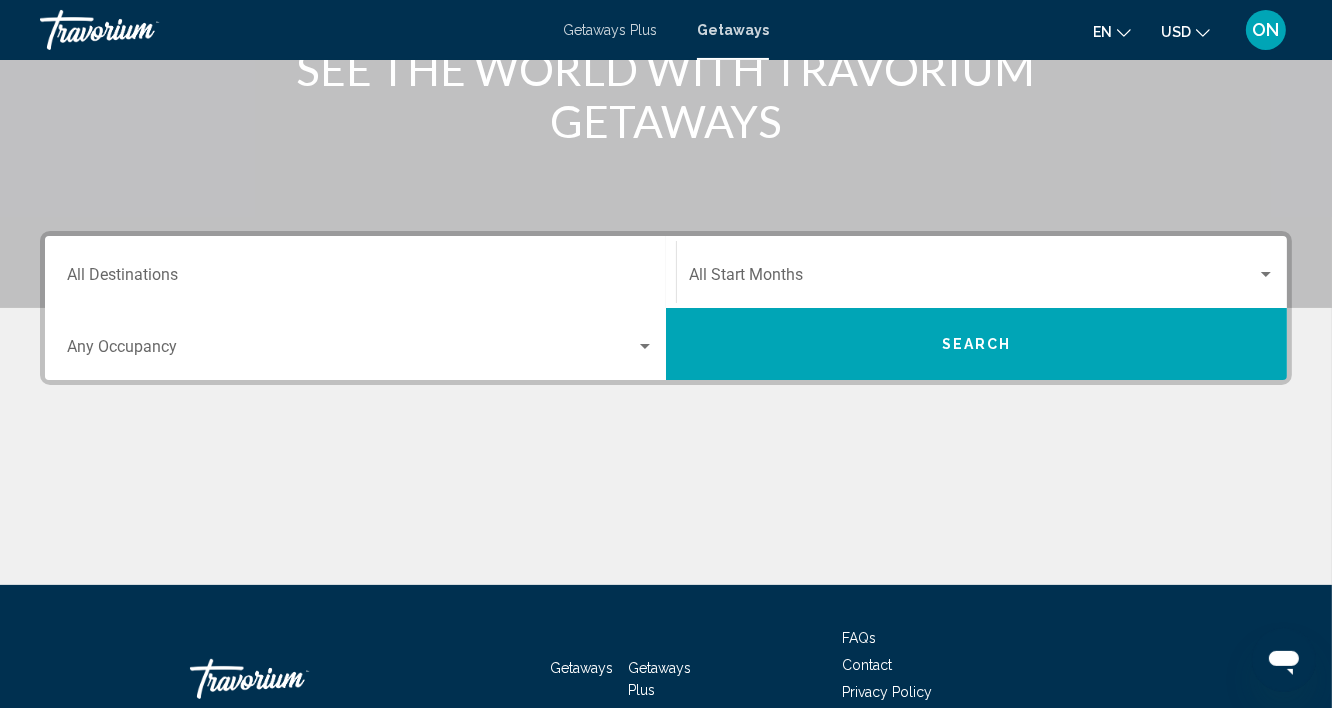scroll, scrollTop: 321, scrollLeft: 0, axis: vertical 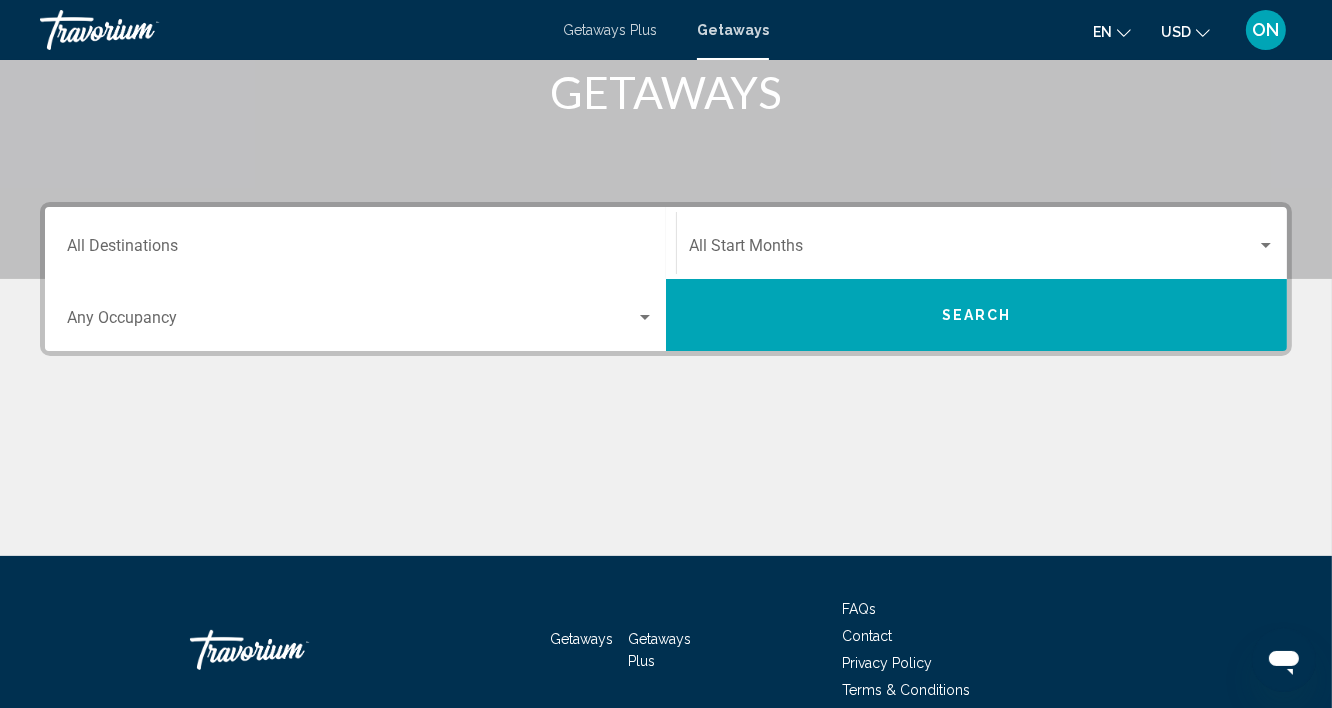 click on "Destination All Destinations" at bounding box center [360, 243] 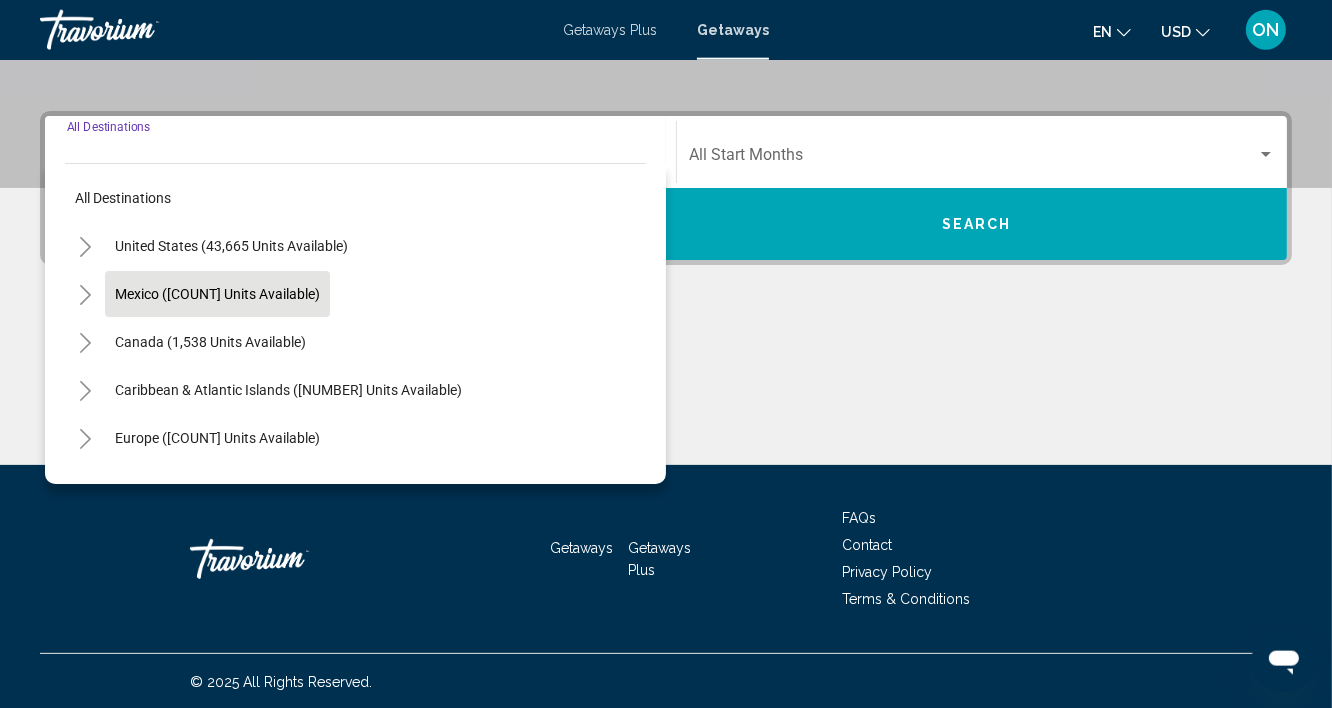 scroll, scrollTop: 413, scrollLeft: 0, axis: vertical 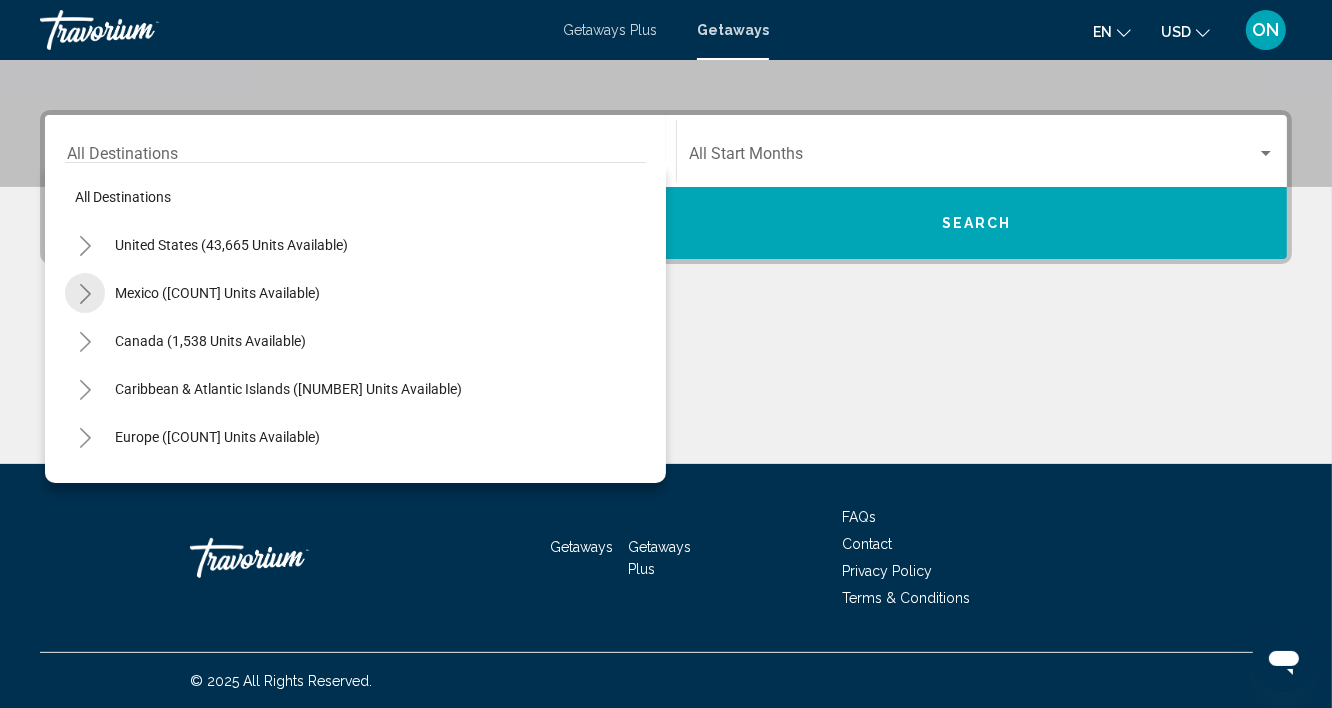 click 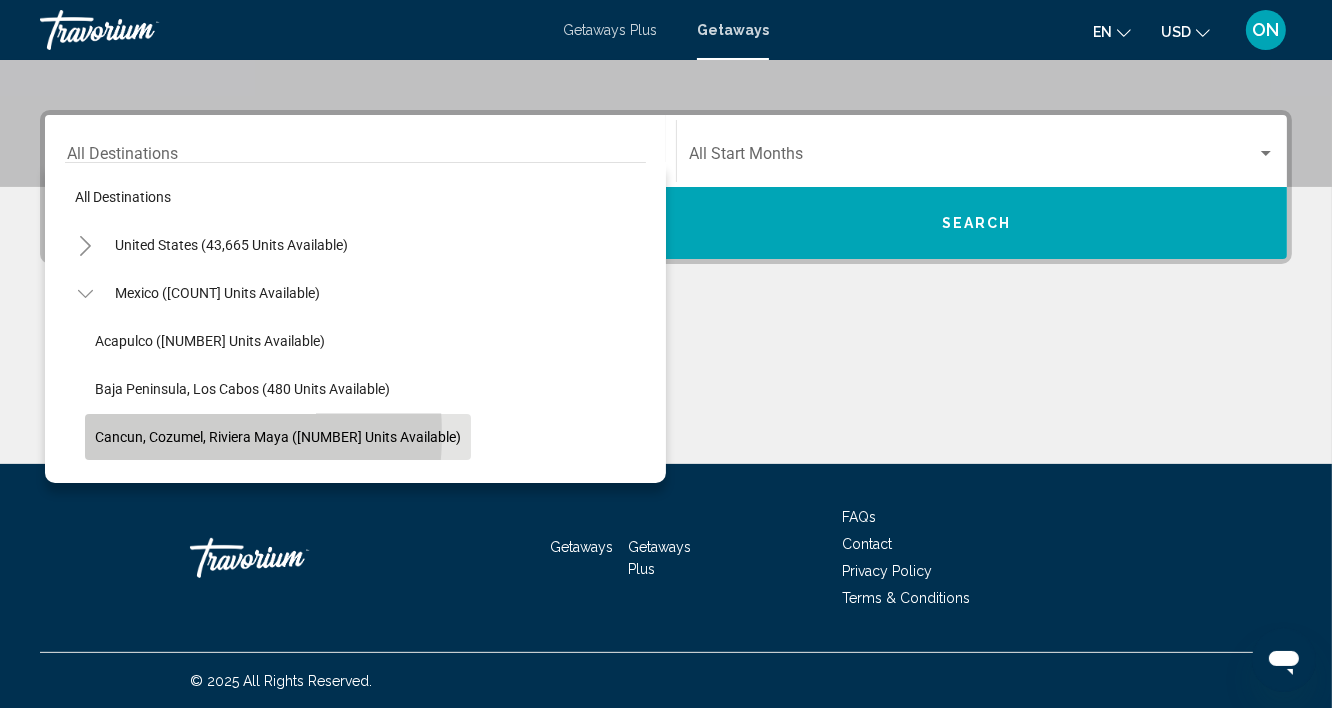 click on "Cancun, Cozumel, Riviera Maya ([NUMBER] units available)" 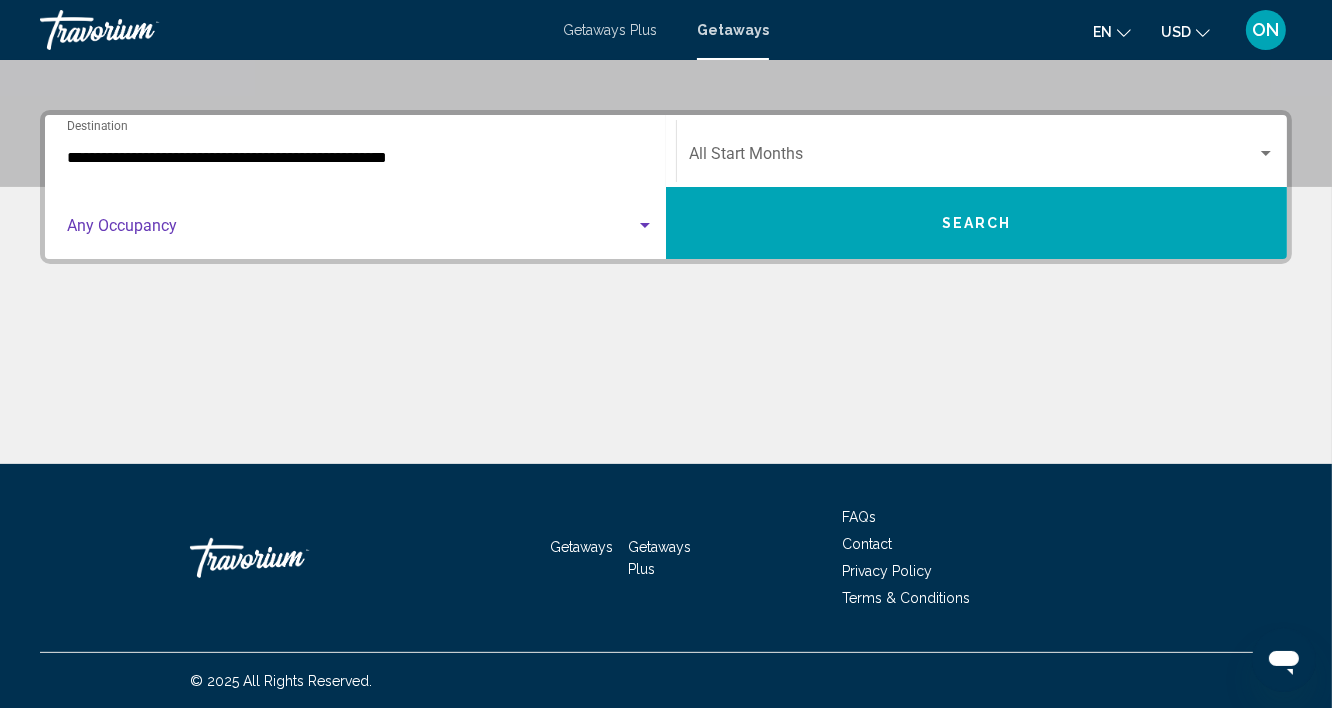 click at bounding box center [351, 230] 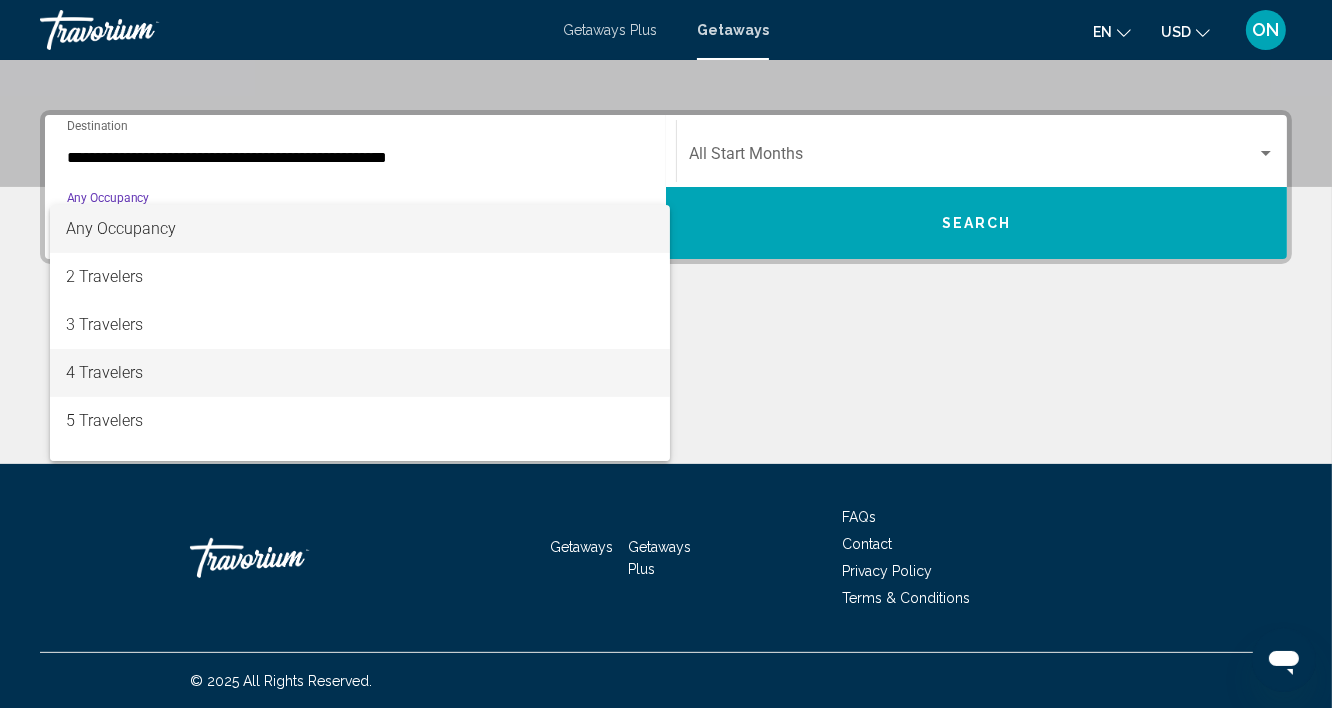 click on "4 Travelers" at bounding box center [360, 373] 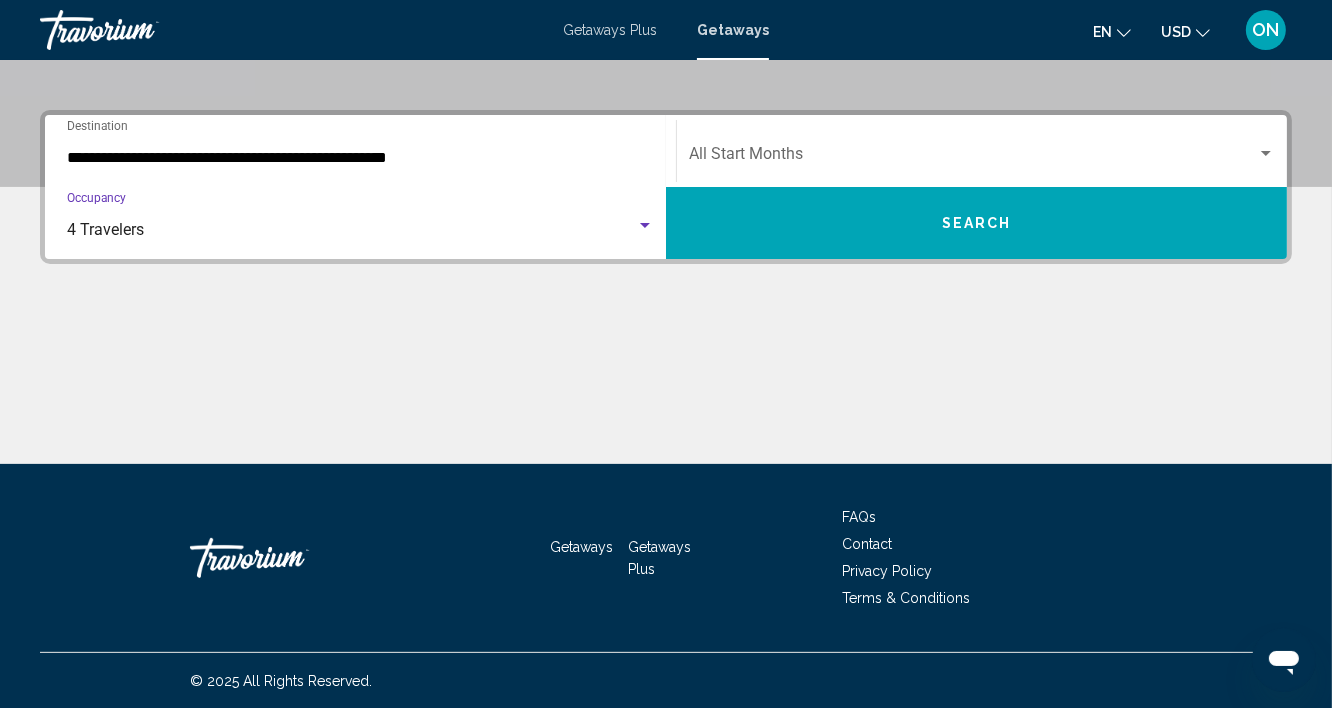 click at bounding box center (973, 158) 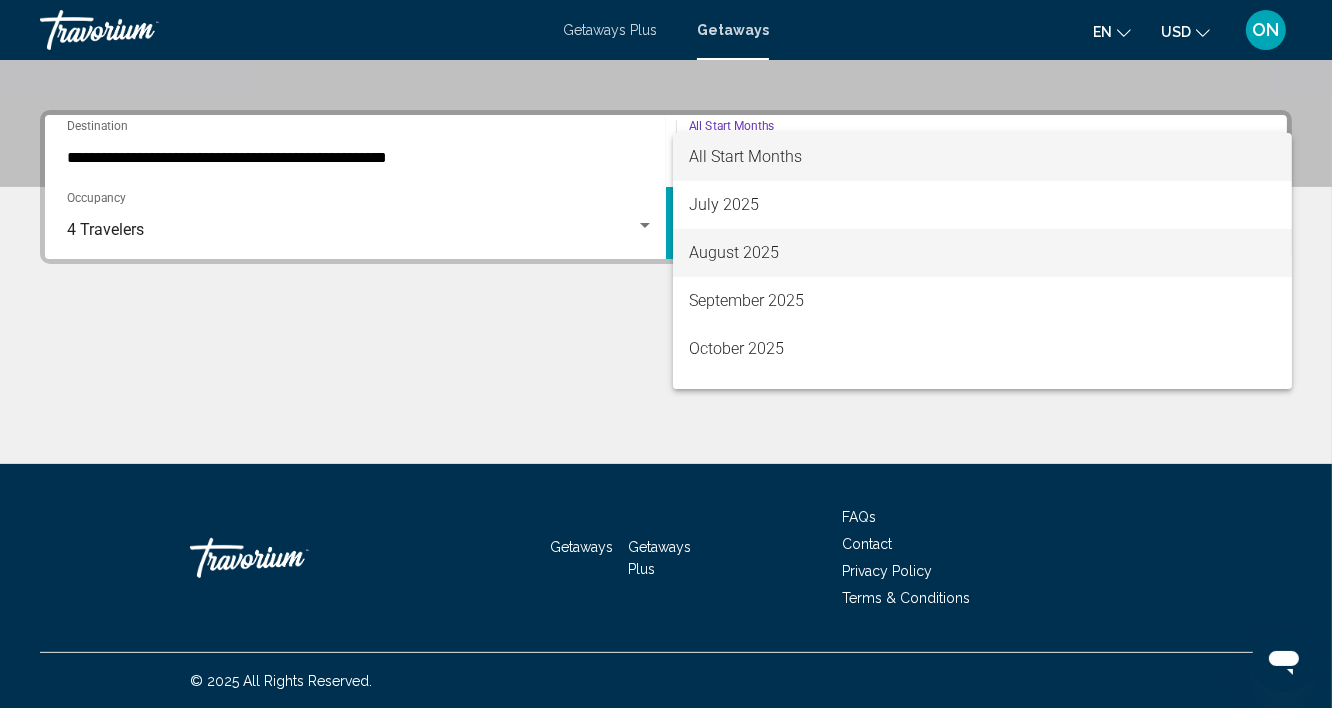 click on "August 2025" at bounding box center [982, 253] 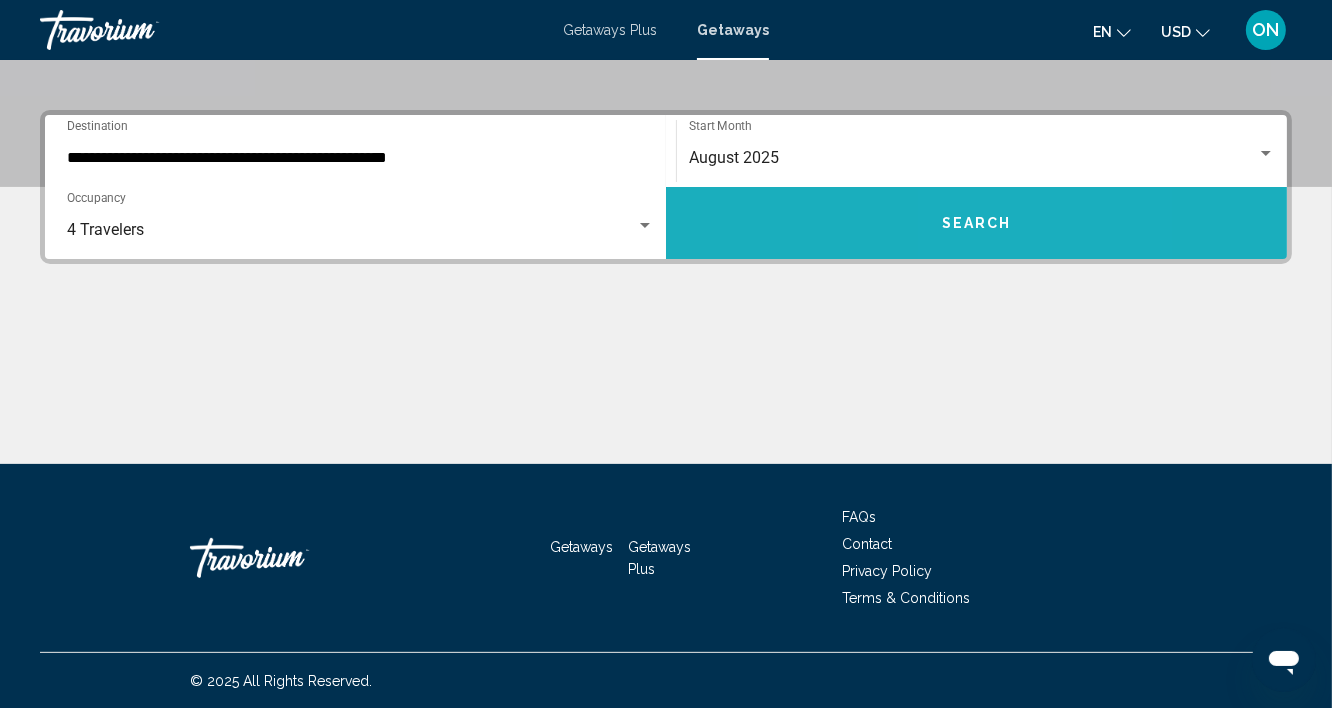 click on "Search" at bounding box center (976, 223) 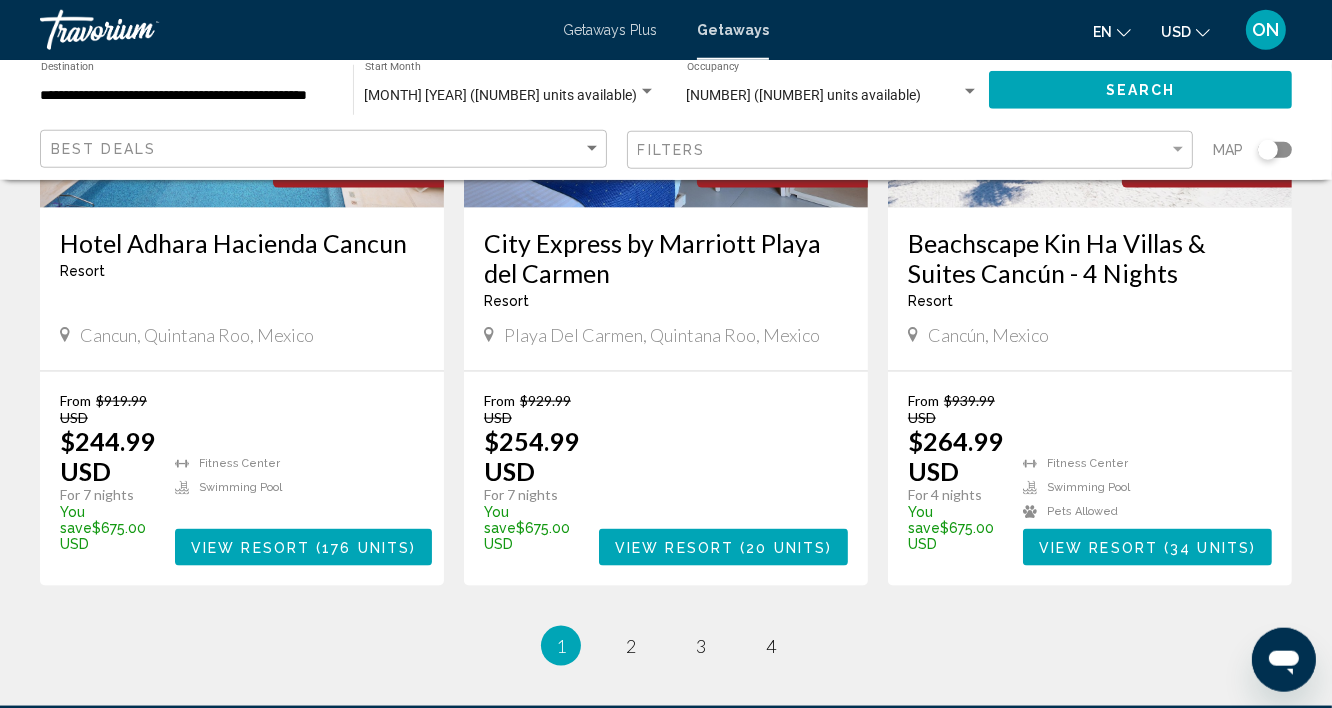 scroll, scrollTop: 2745, scrollLeft: 0, axis: vertical 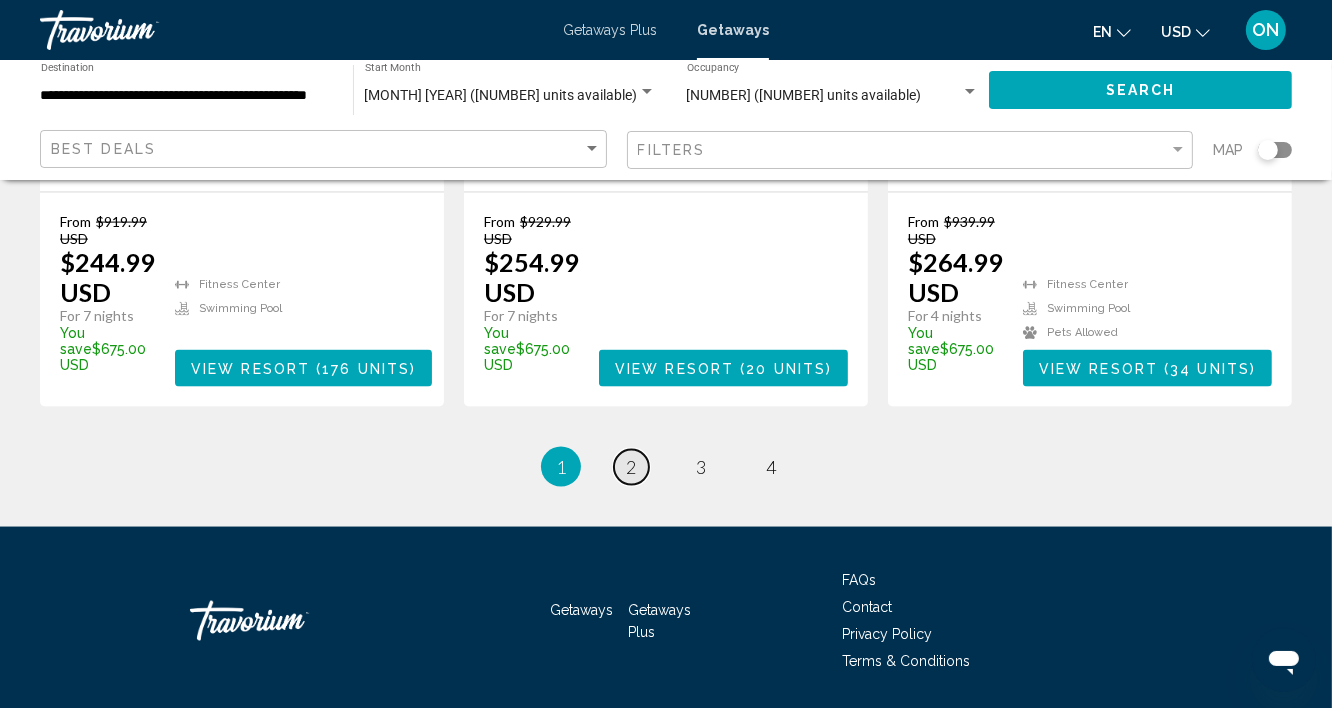 click on "2" at bounding box center [631, 467] 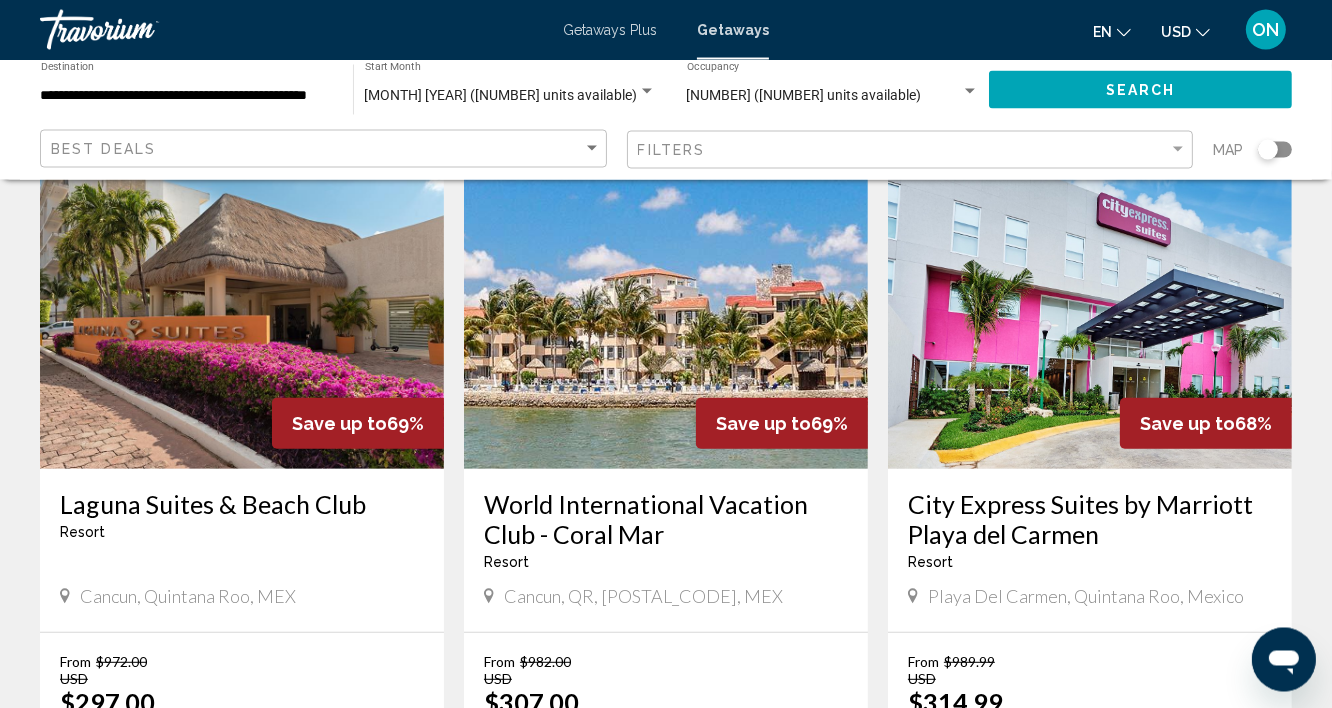 scroll, scrollTop: 750, scrollLeft: 0, axis: vertical 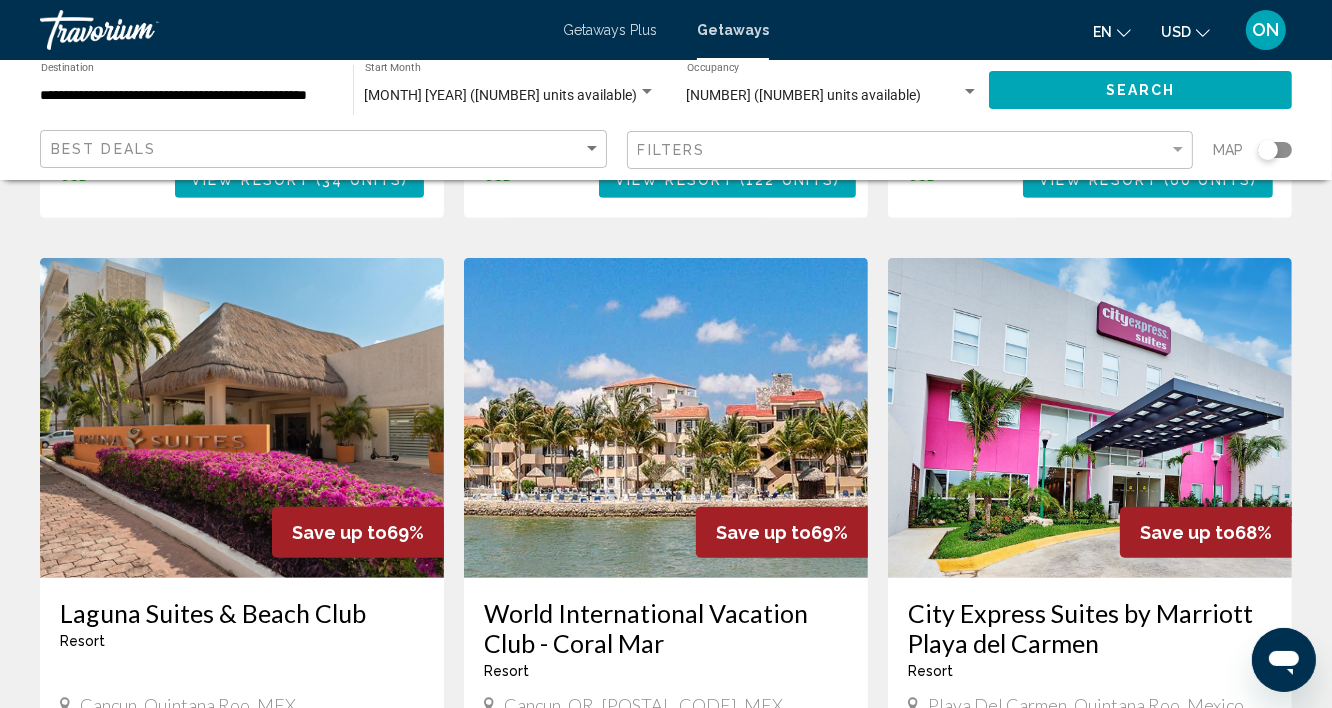 click at bounding box center (666, 418) 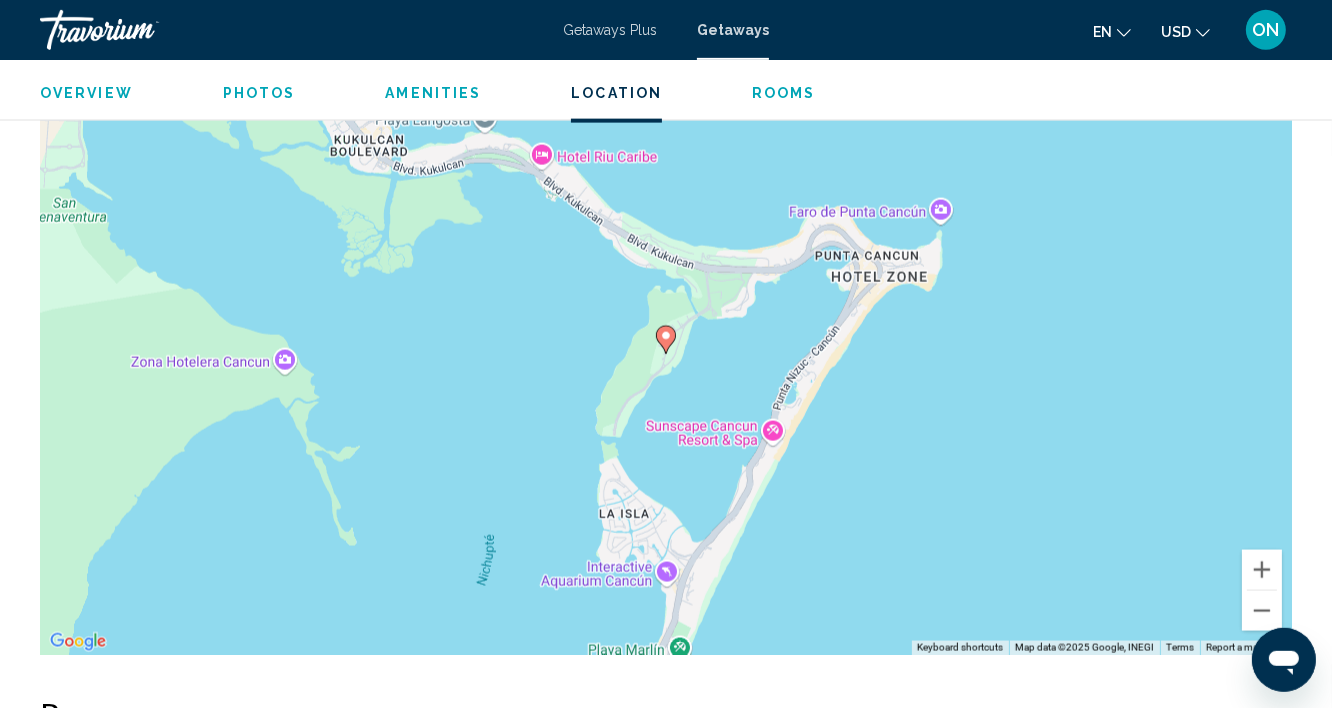 scroll, scrollTop: 2620, scrollLeft: 0, axis: vertical 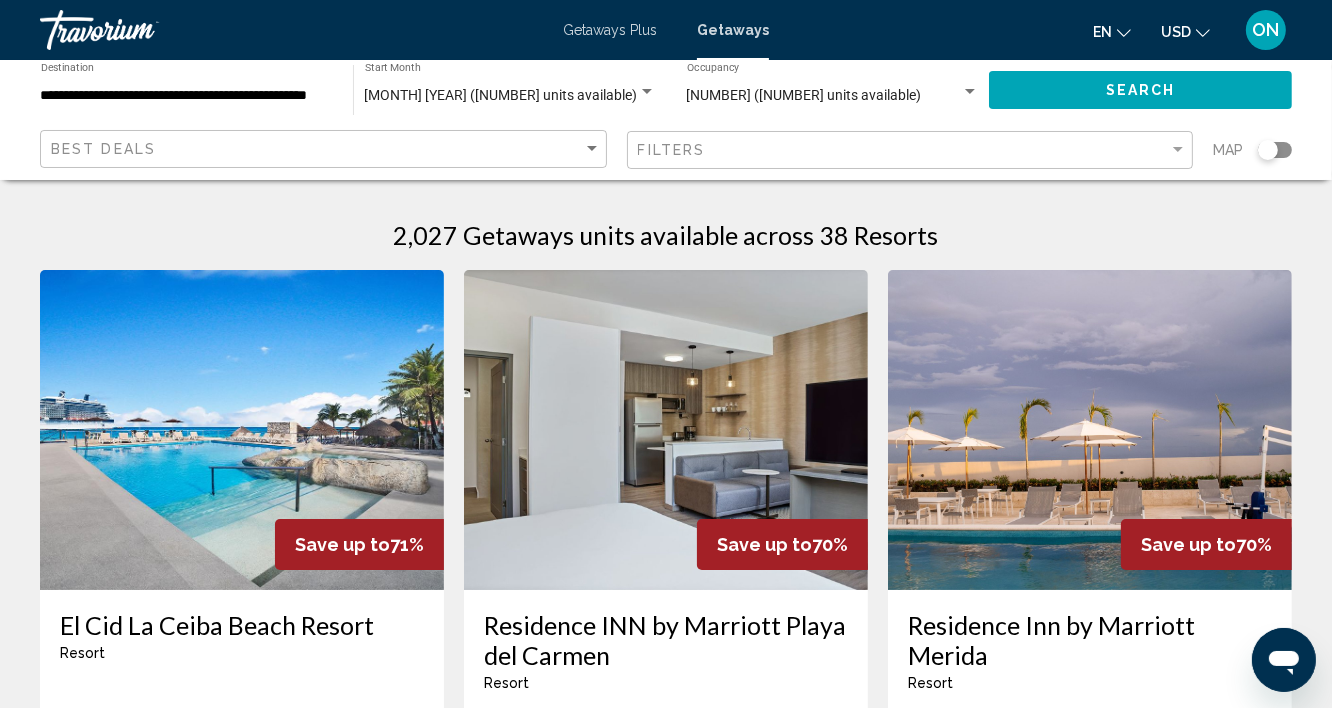 click at bounding box center [666, 430] 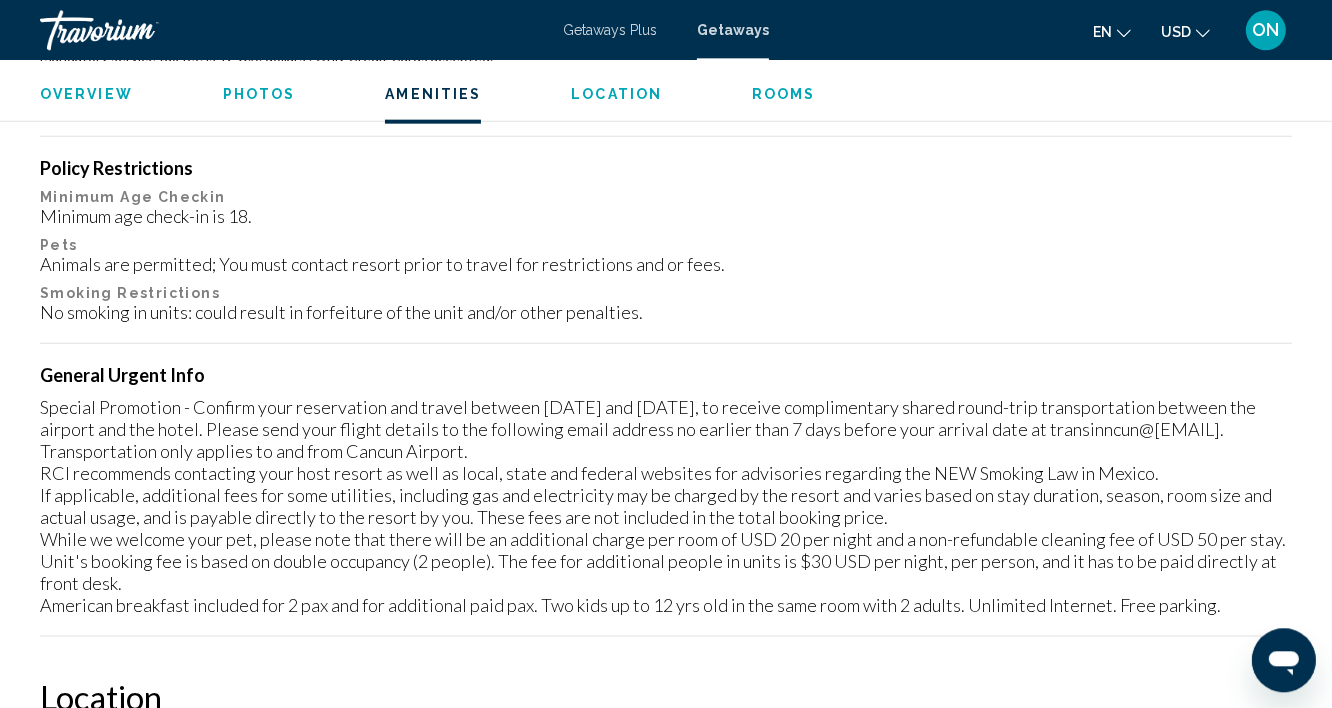 scroll, scrollTop: 2397, scrollLeft: 0, axis: vertical 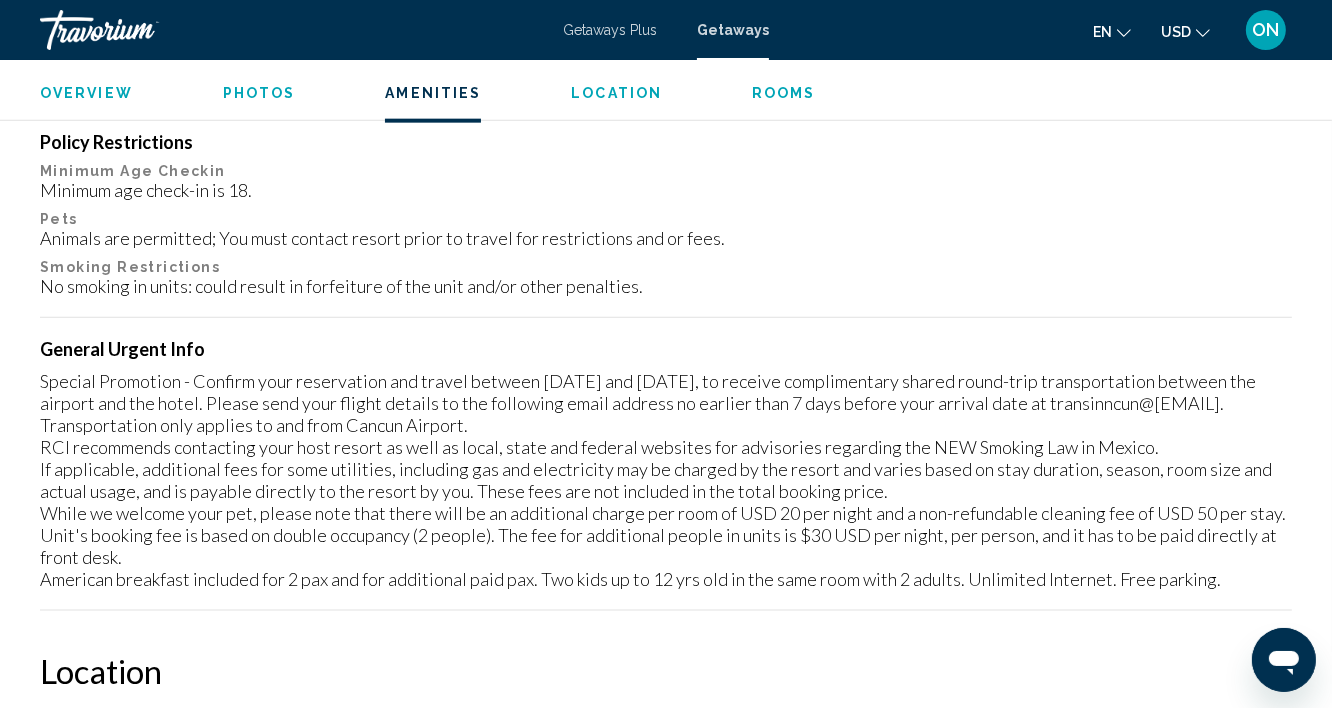 click on "Minimum age check-in is 18." at bounding box center (666, 190) 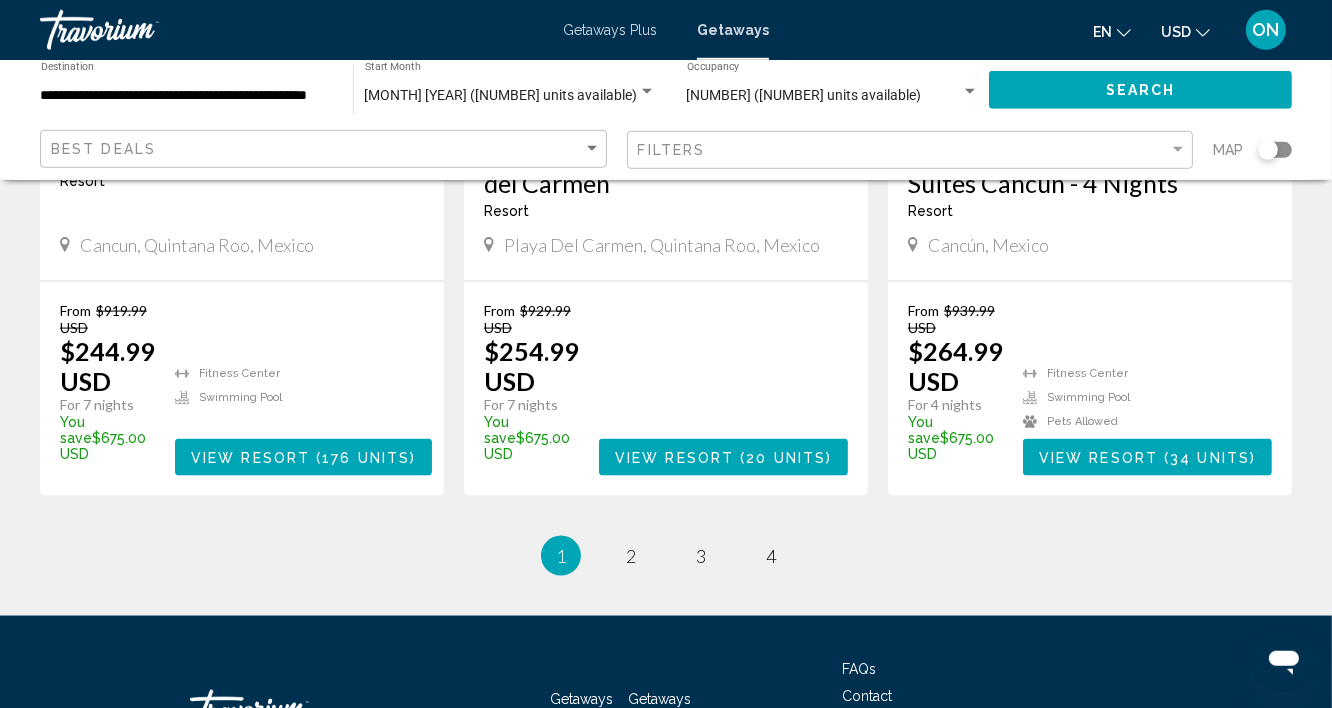 scroll, scrollTop: 2680, scrollLeft: 0, axis: vertical 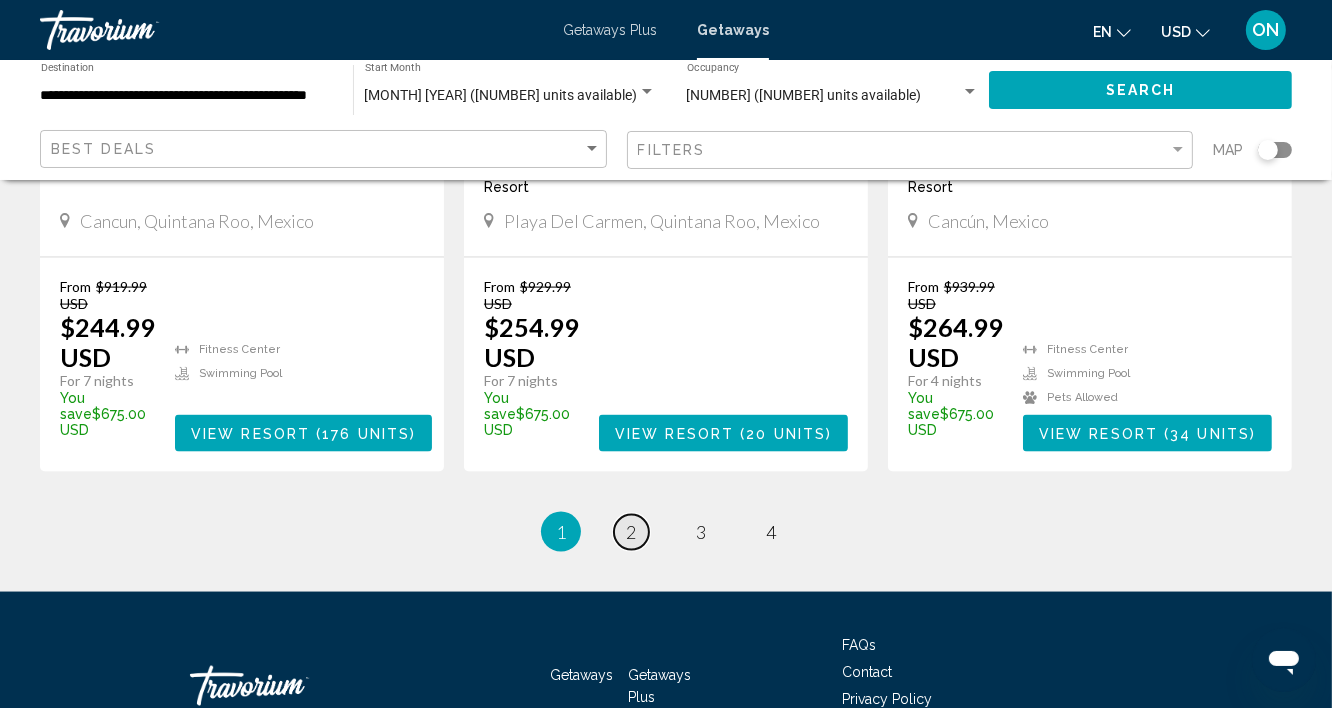 click on "page  2" at bounding box center [631, 532] 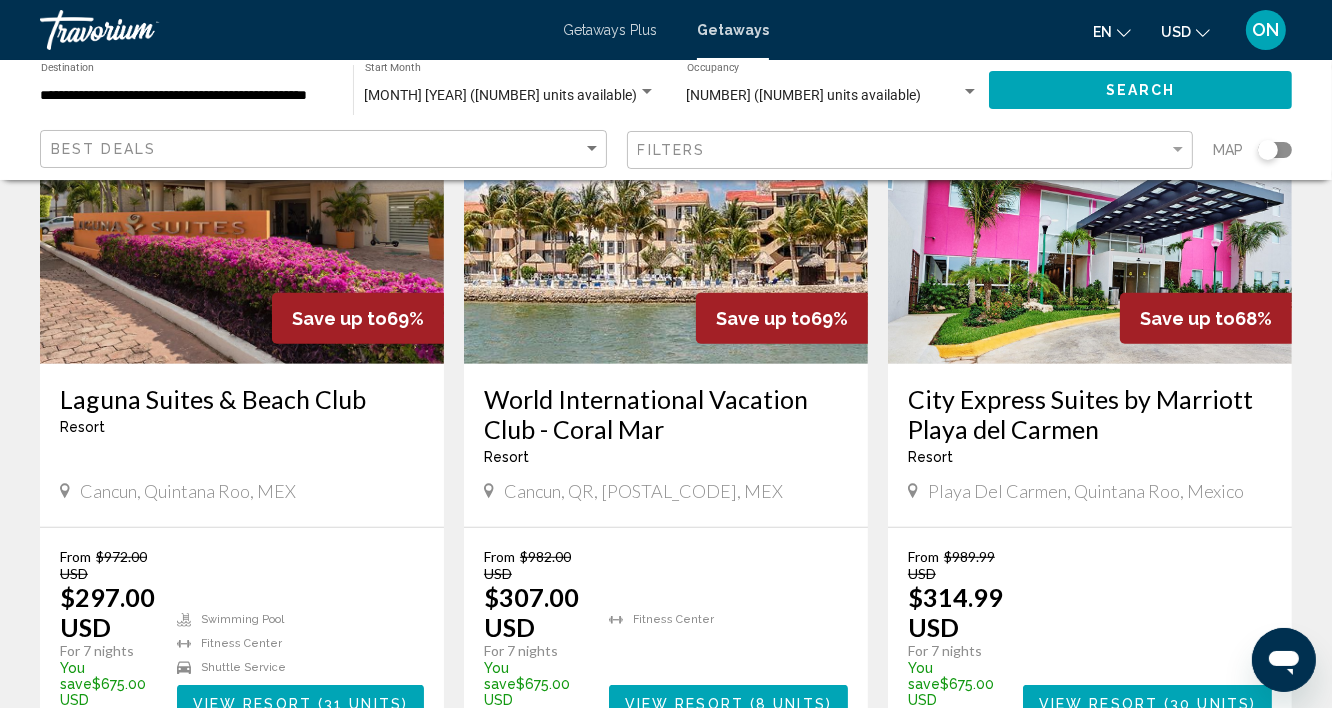 scroll, scrollTop: 857, scrollLeft: 0, axis: vertical 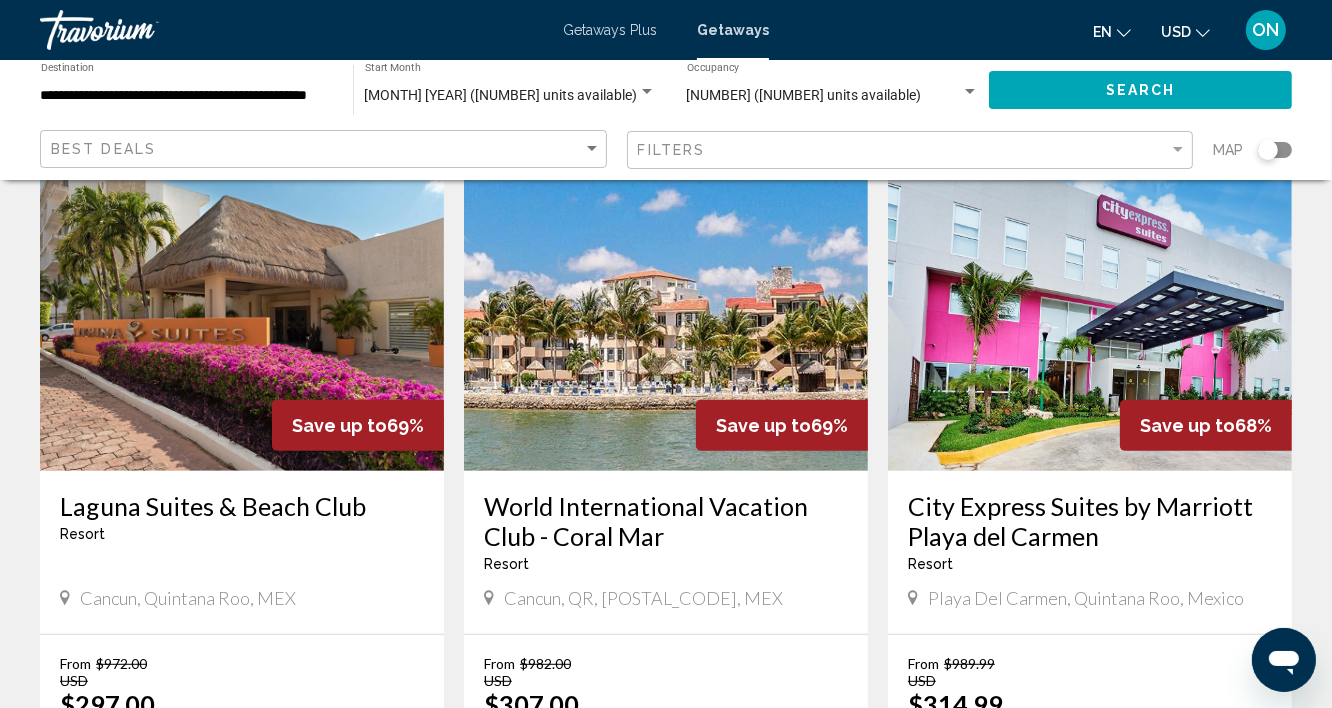 click at bounding box center (666, 311) 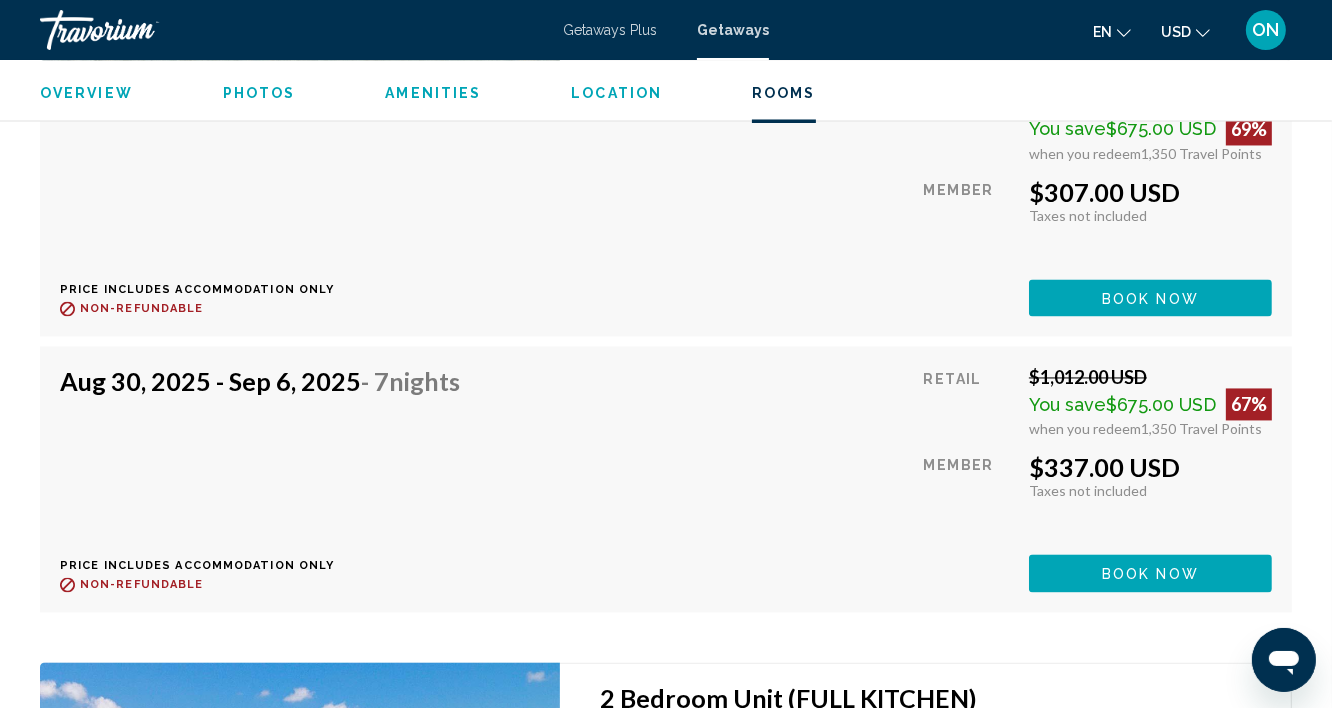 scroll, scrollTop: 3264, scrollLeft: 0, axis: vertical 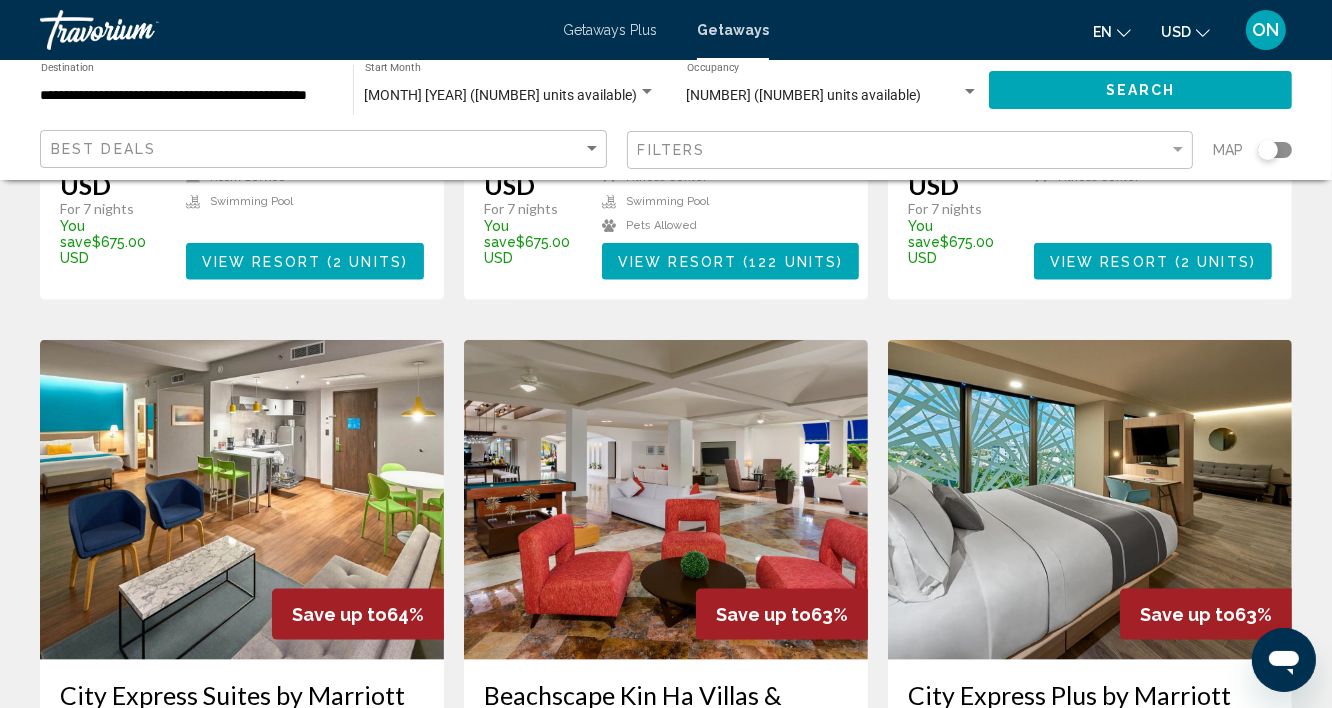 click at bounding box center [666, 500] 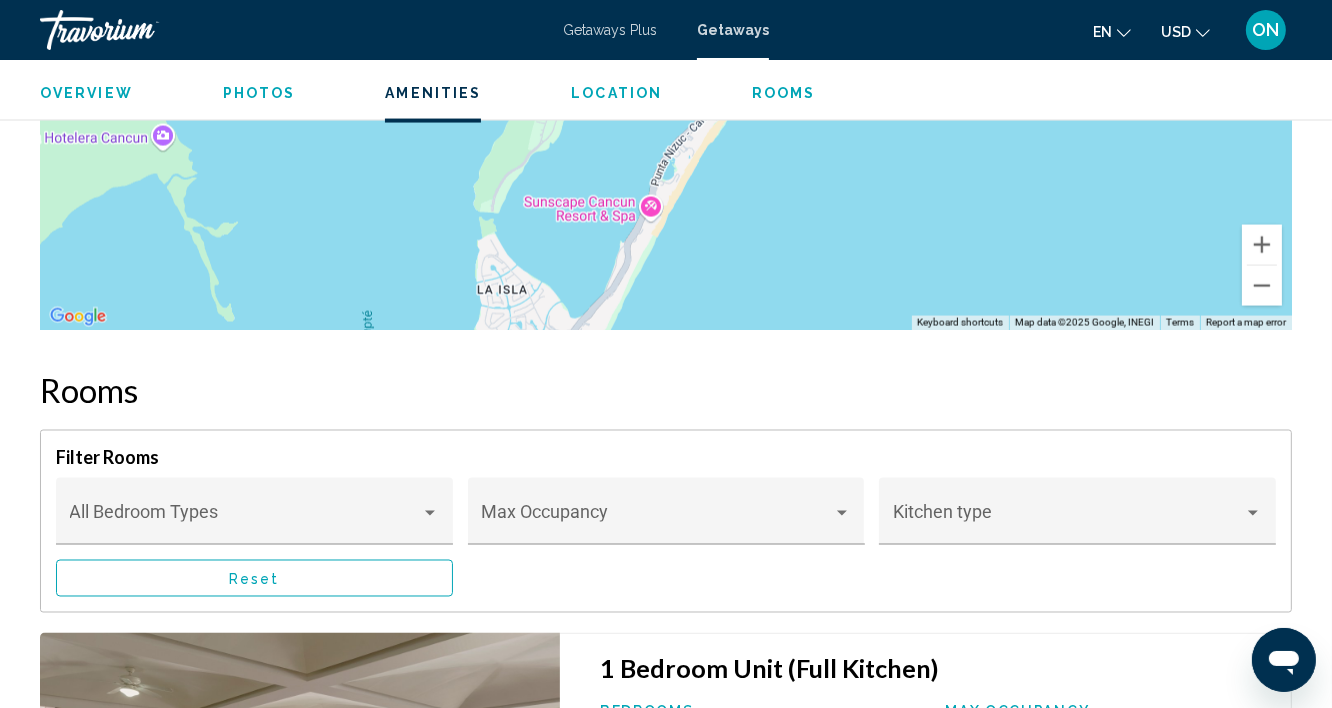 scroll, scrollTop: 2461, scrollLeft: 0, axis: vertical 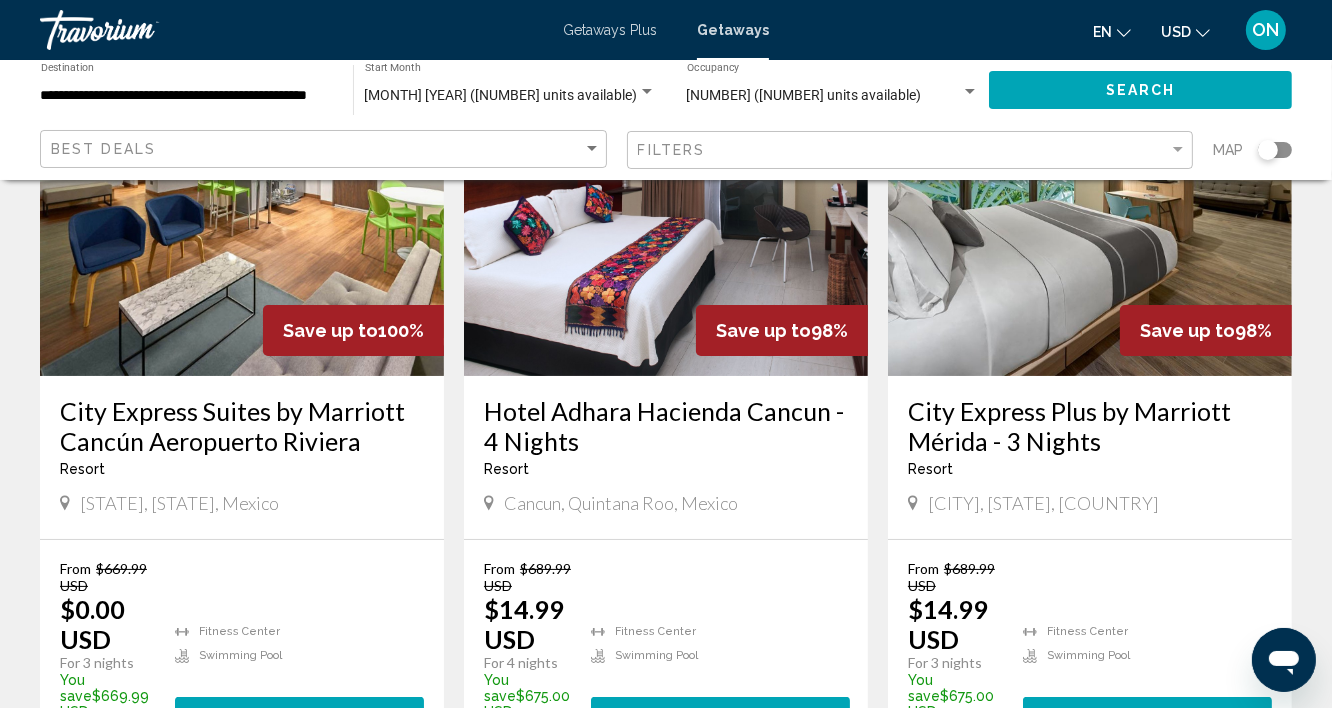 click at bounding box center (242, 216) 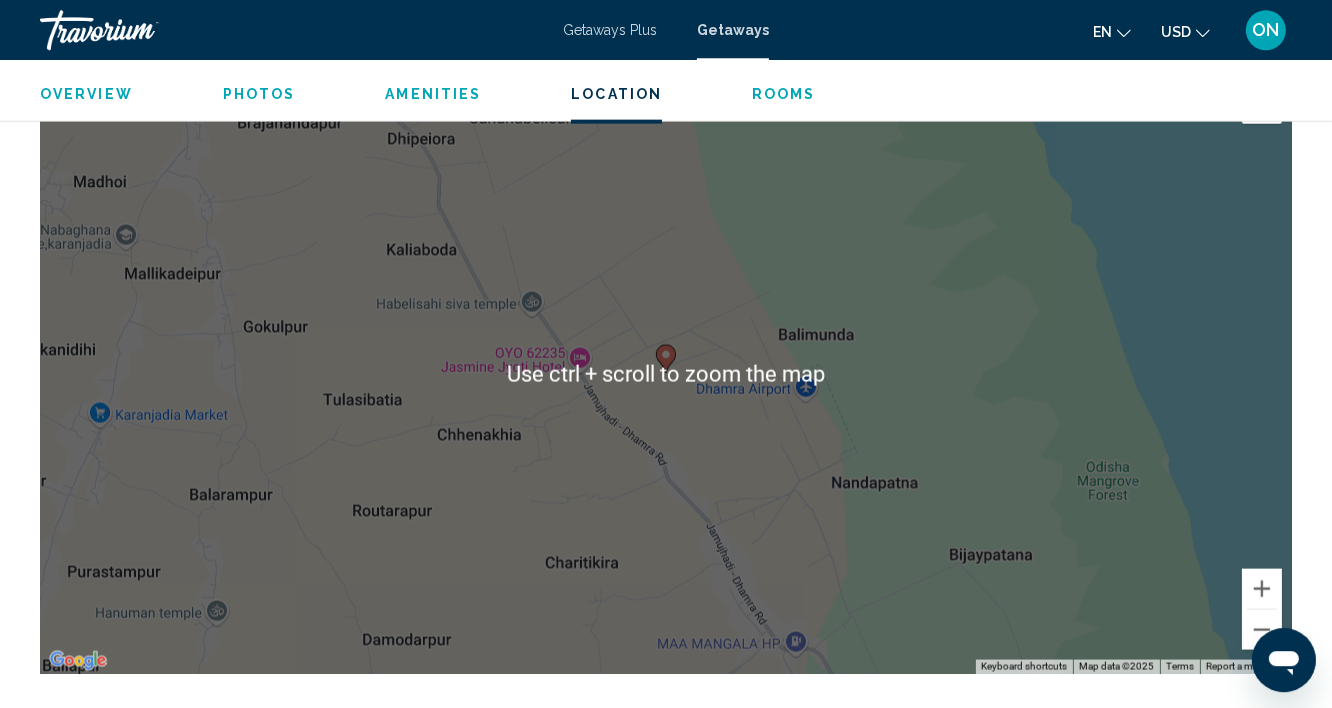 scroll, scrollTop: 2564, scrollLeft: 0, axis: vertical 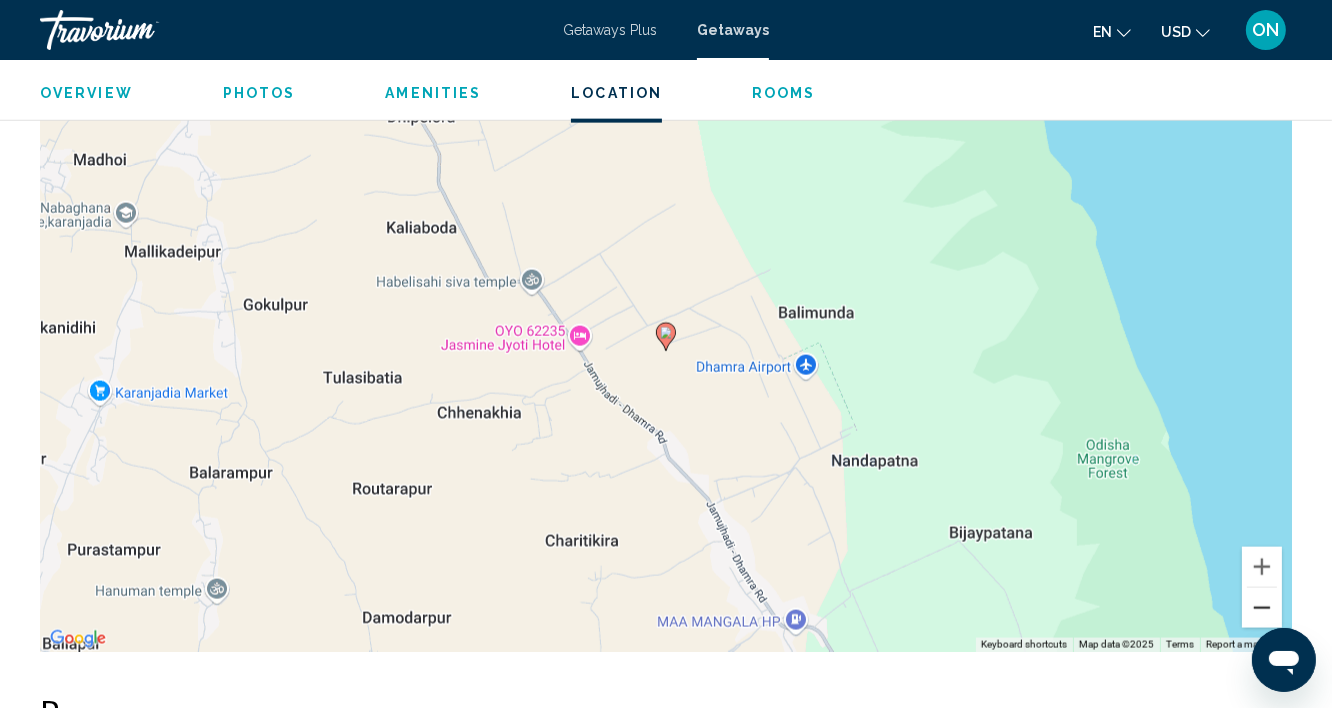 click at bounding box center (1262, 608) 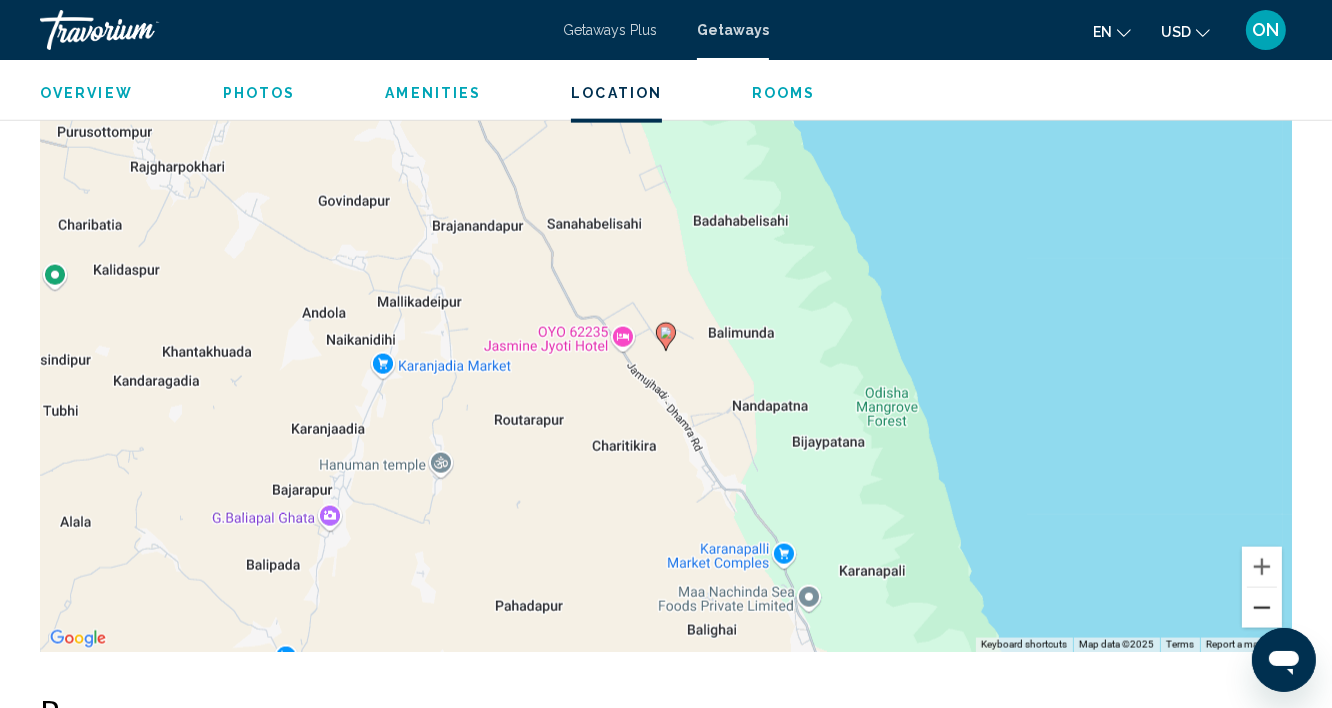 click at bounding box center (1262, 608) 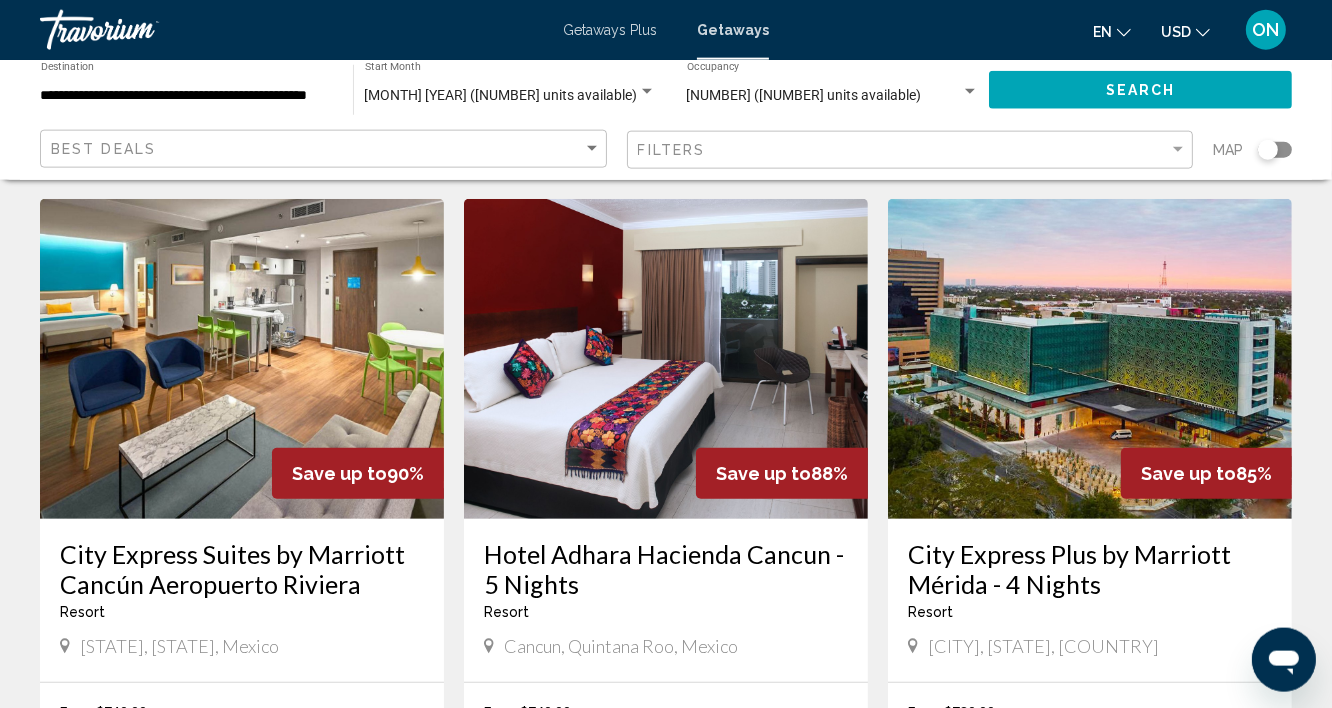scroll, scrollTop: 857, scrollLeft: 0, axis: vertical 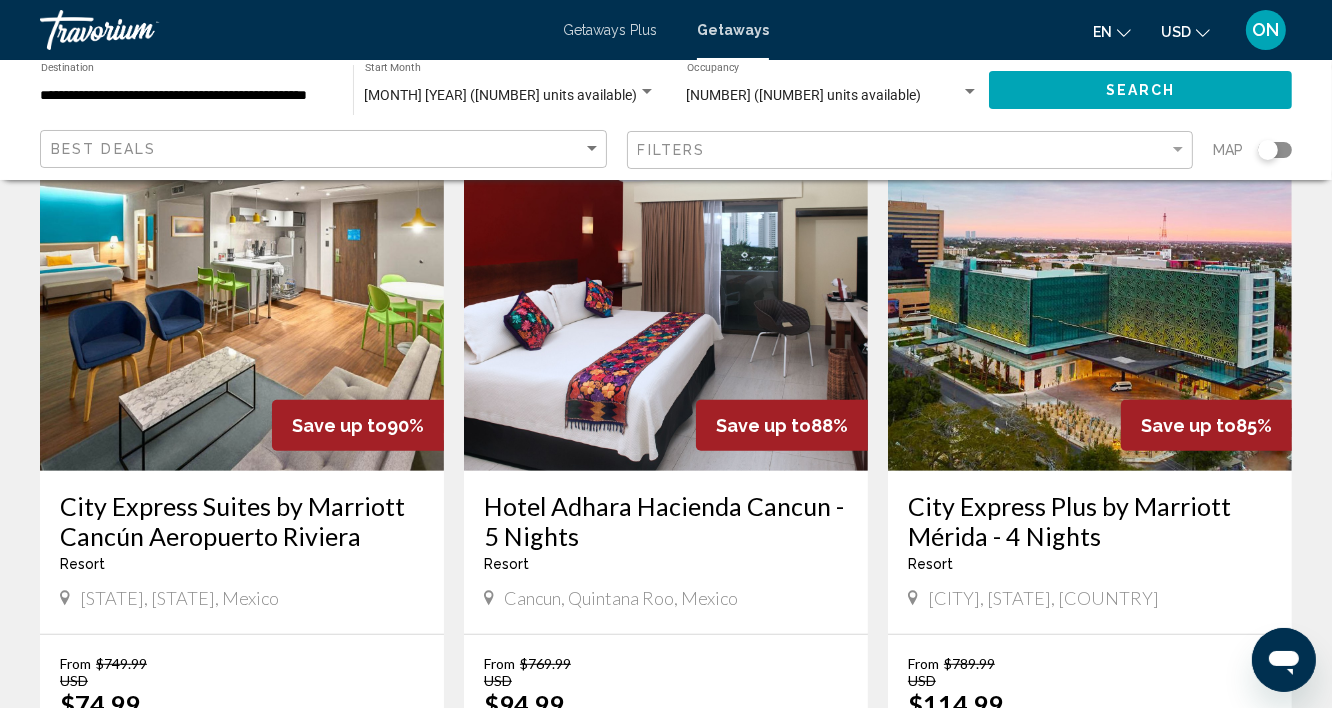 click at bounding box center (242, 311) 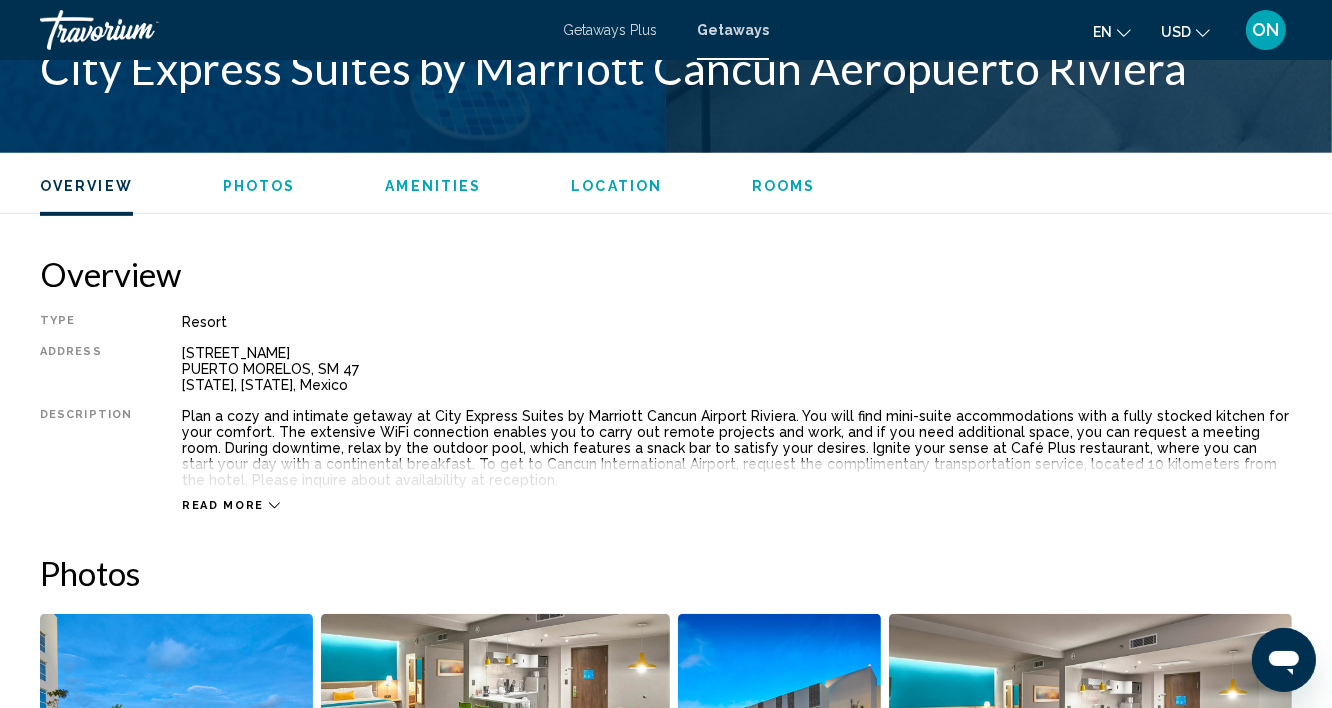 scroll, scrollTop: 2993, scrollLeft: 0, axis: vertical 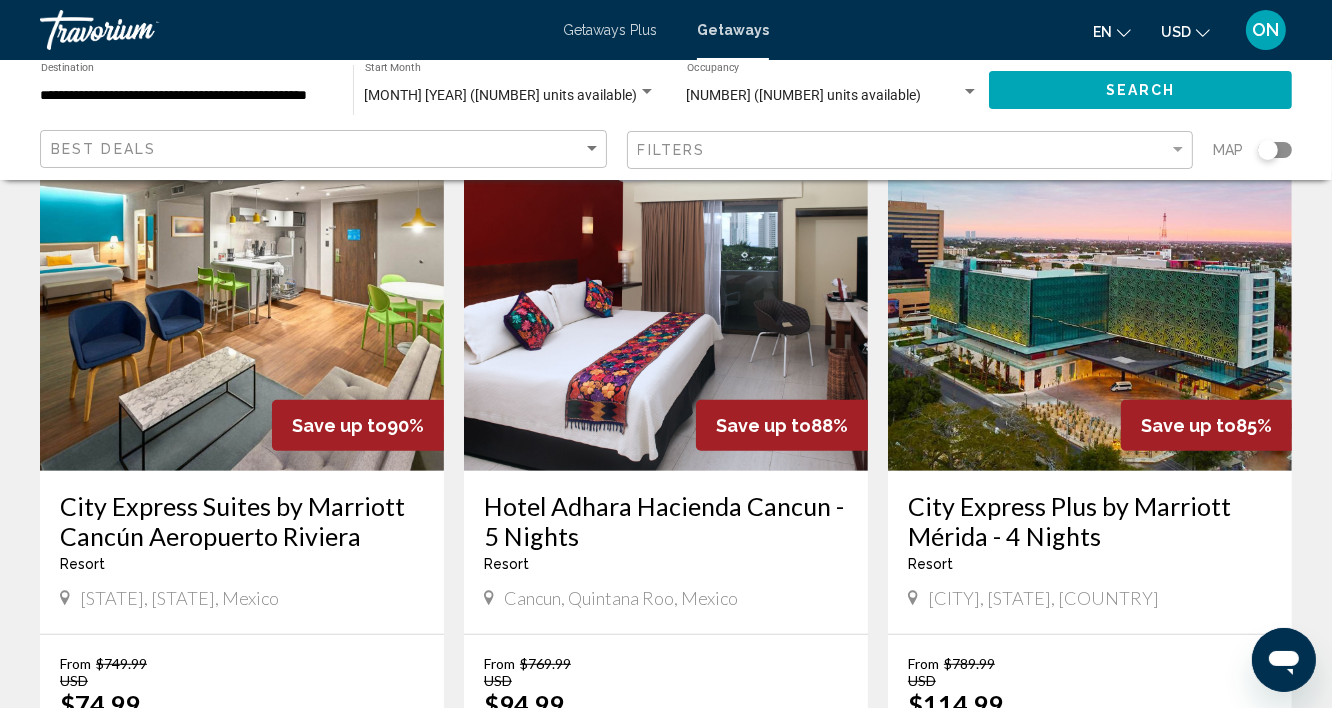 click at bounding box center [666, 311] 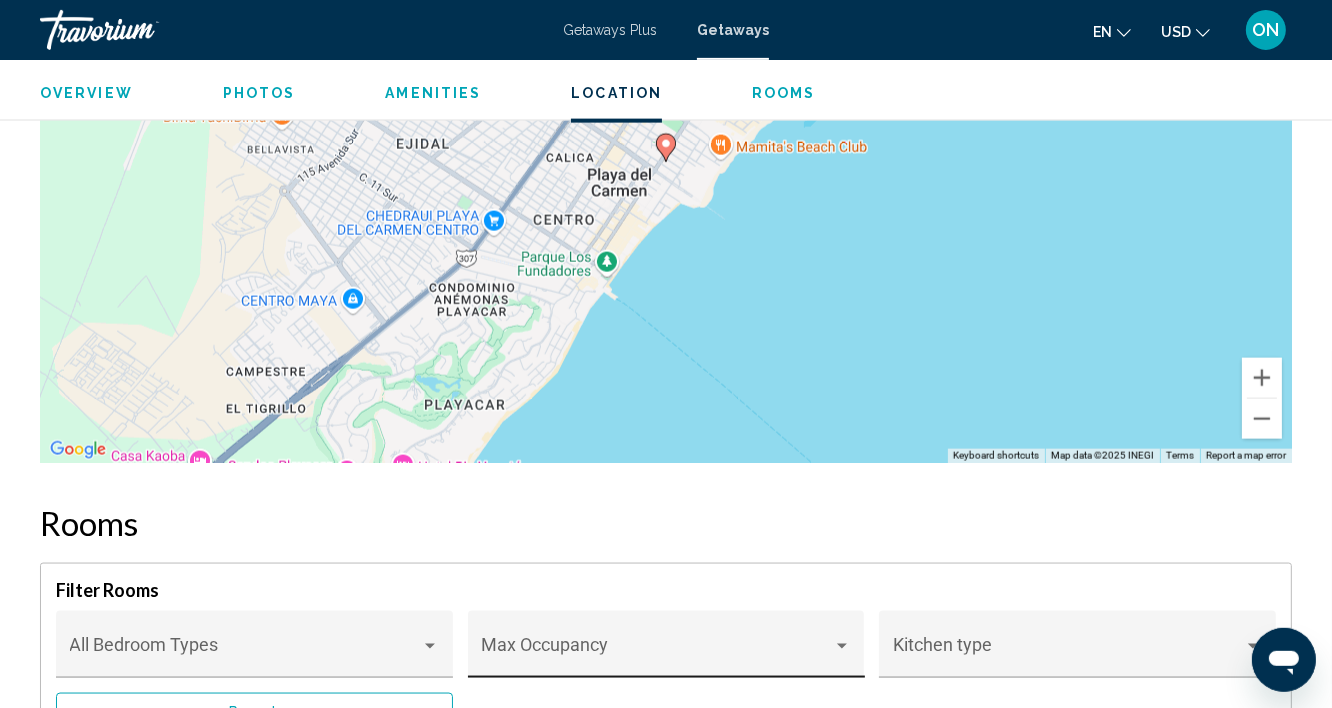 scroll, scrollTop: 2510, scrollLeft: 0, axis: vertical 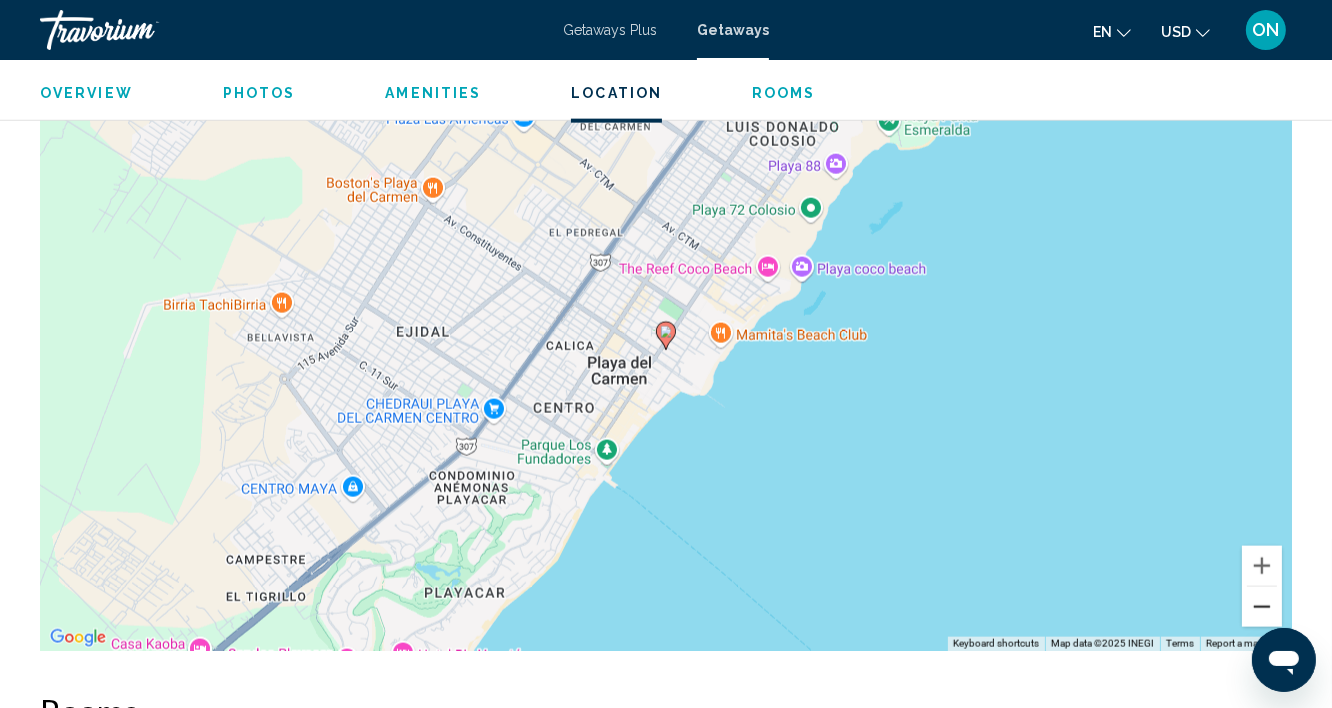 click at bounding box center [1262, 607] 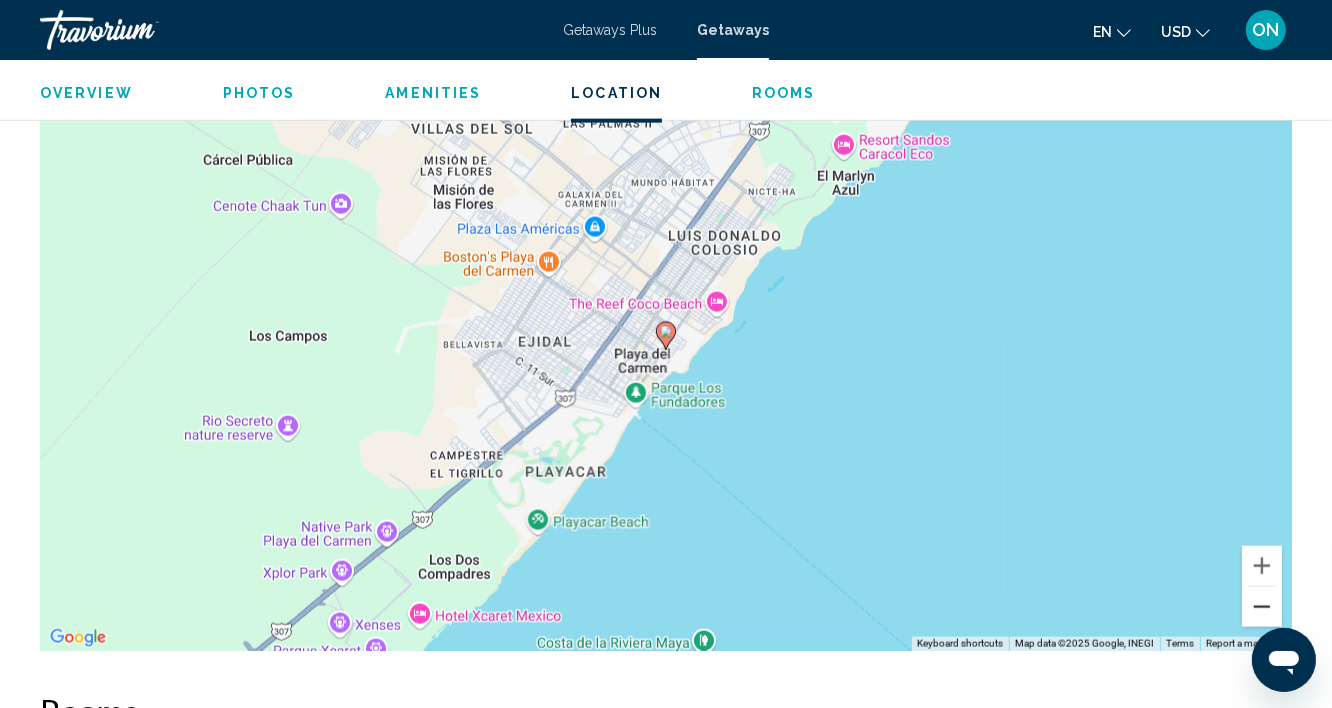 click at bounding box center [1262, 607] 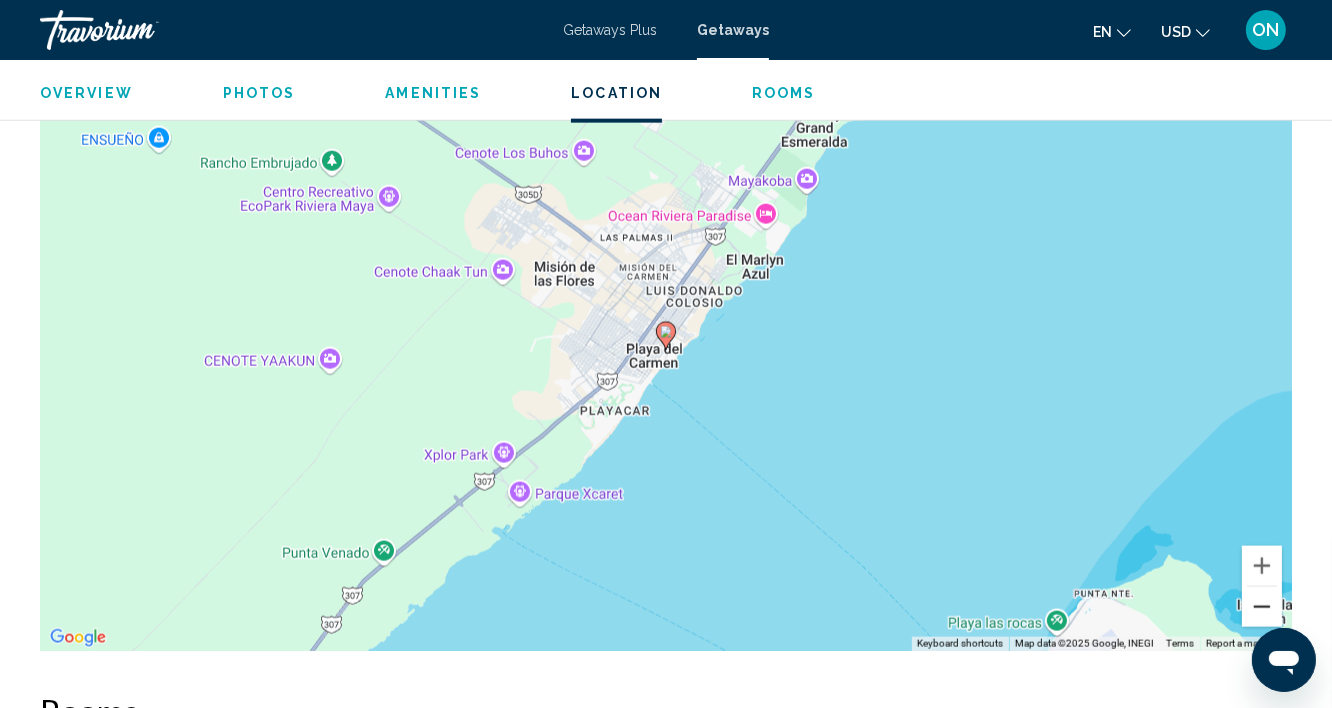 click at bounding box center [1262, 607] 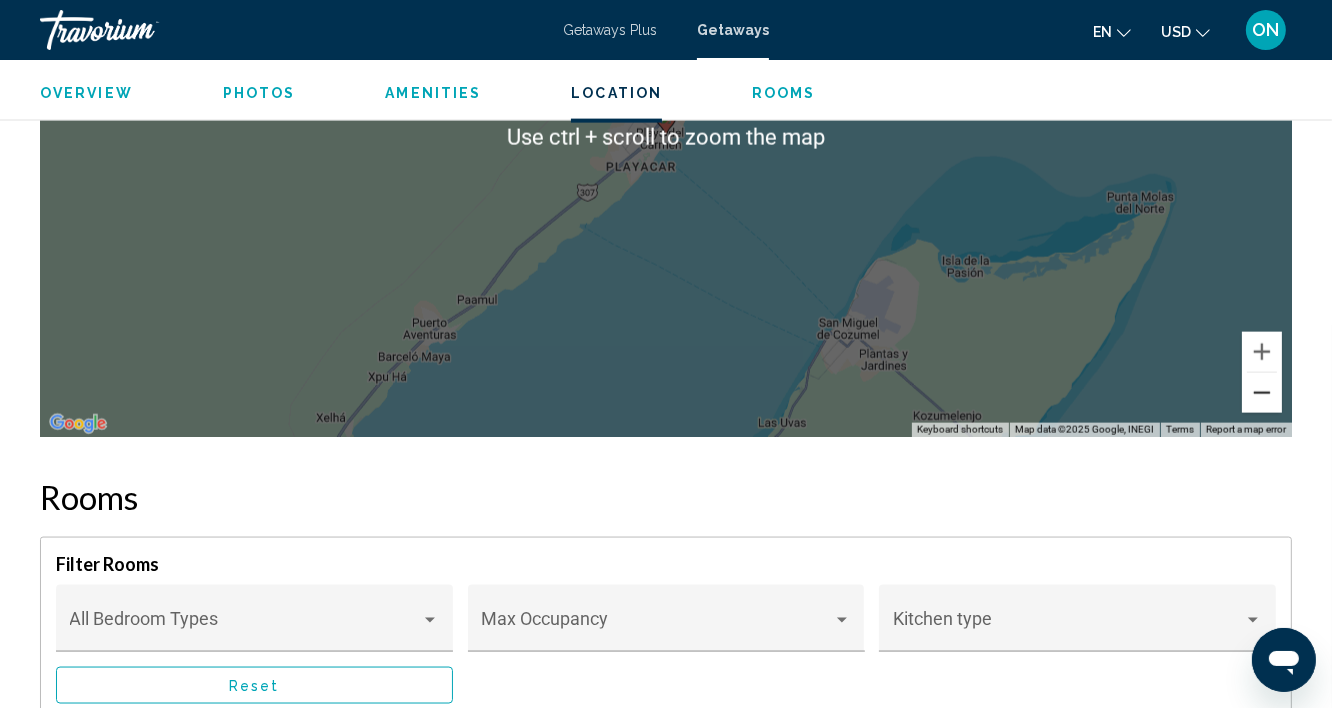 scroll, scrollTop: 2617, scrollLeft: 0, axis: vertical 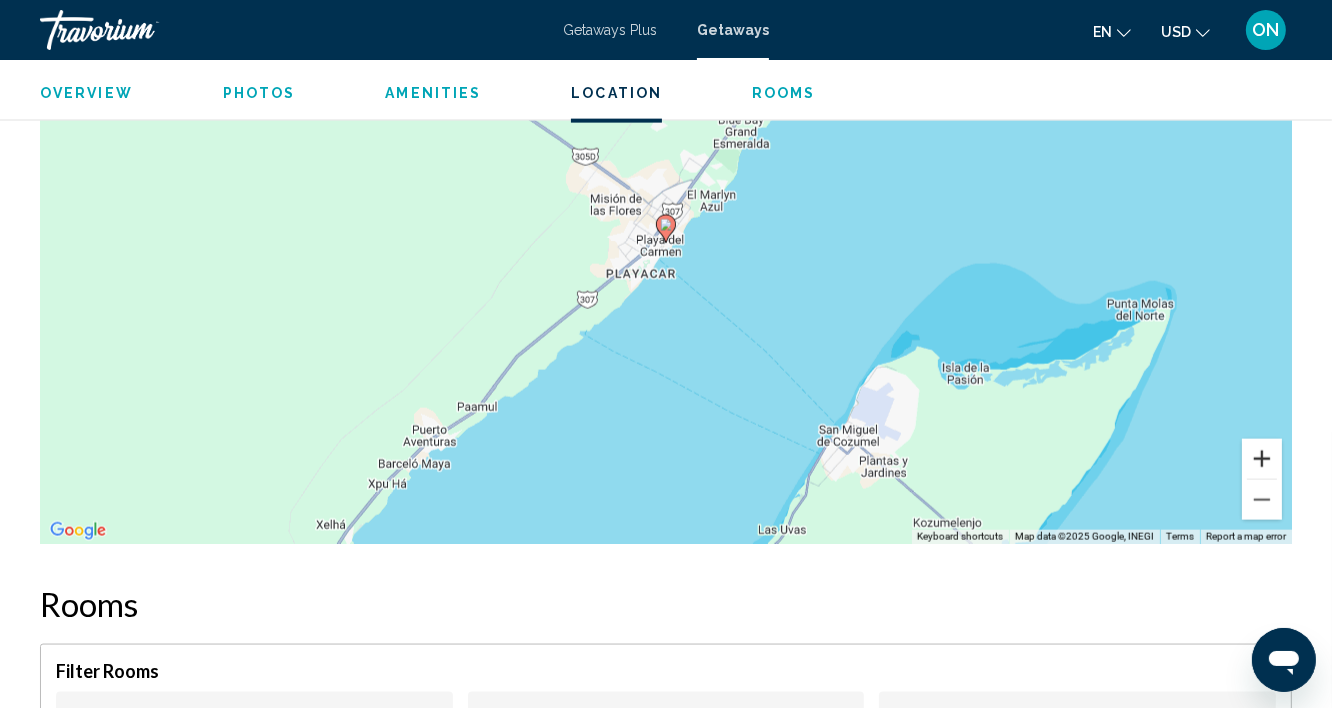 click at bounding box center [1262, 459] 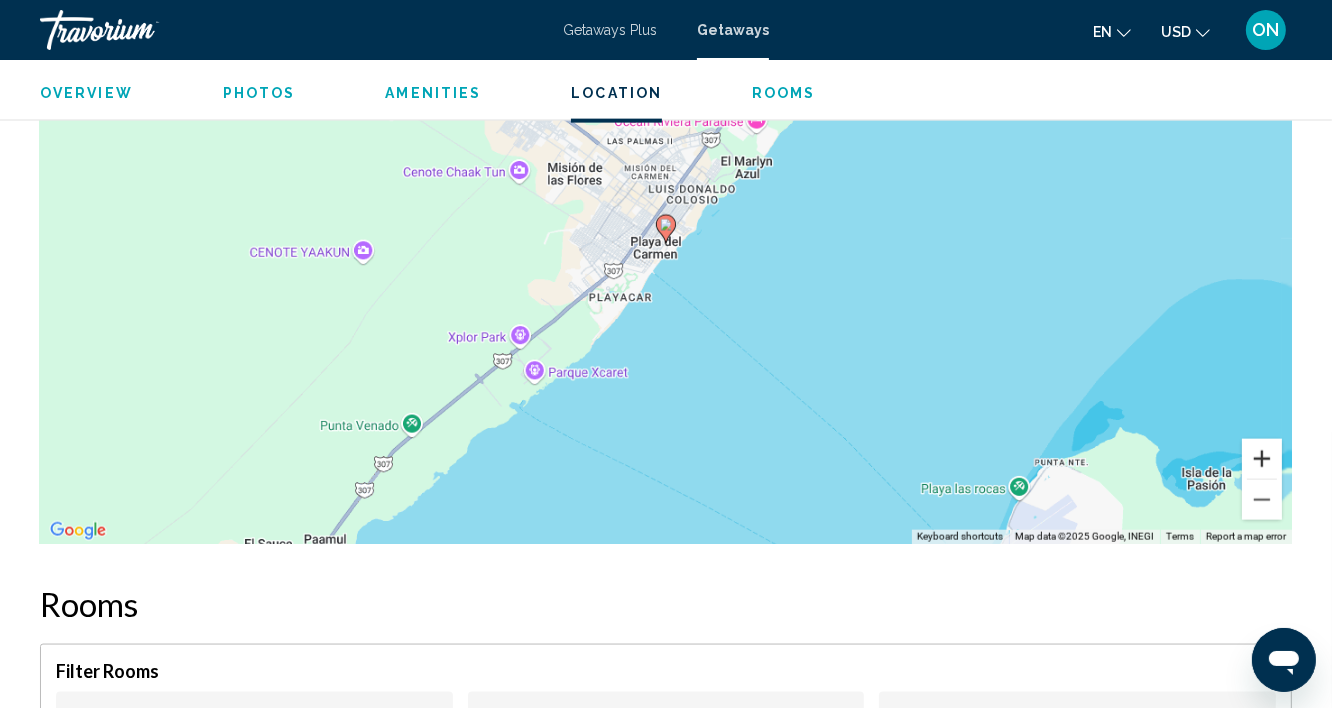 click at bounding box center (1262, 459) 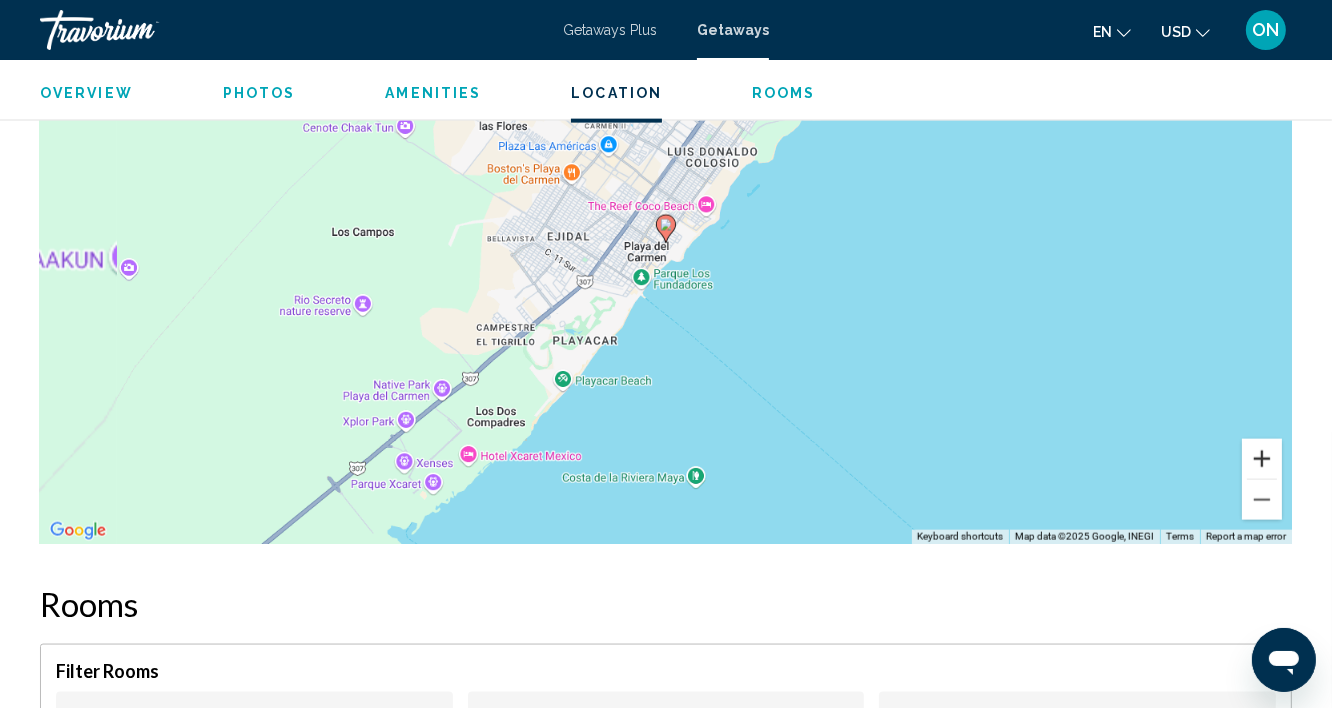click at bounding box center (1262, 459) 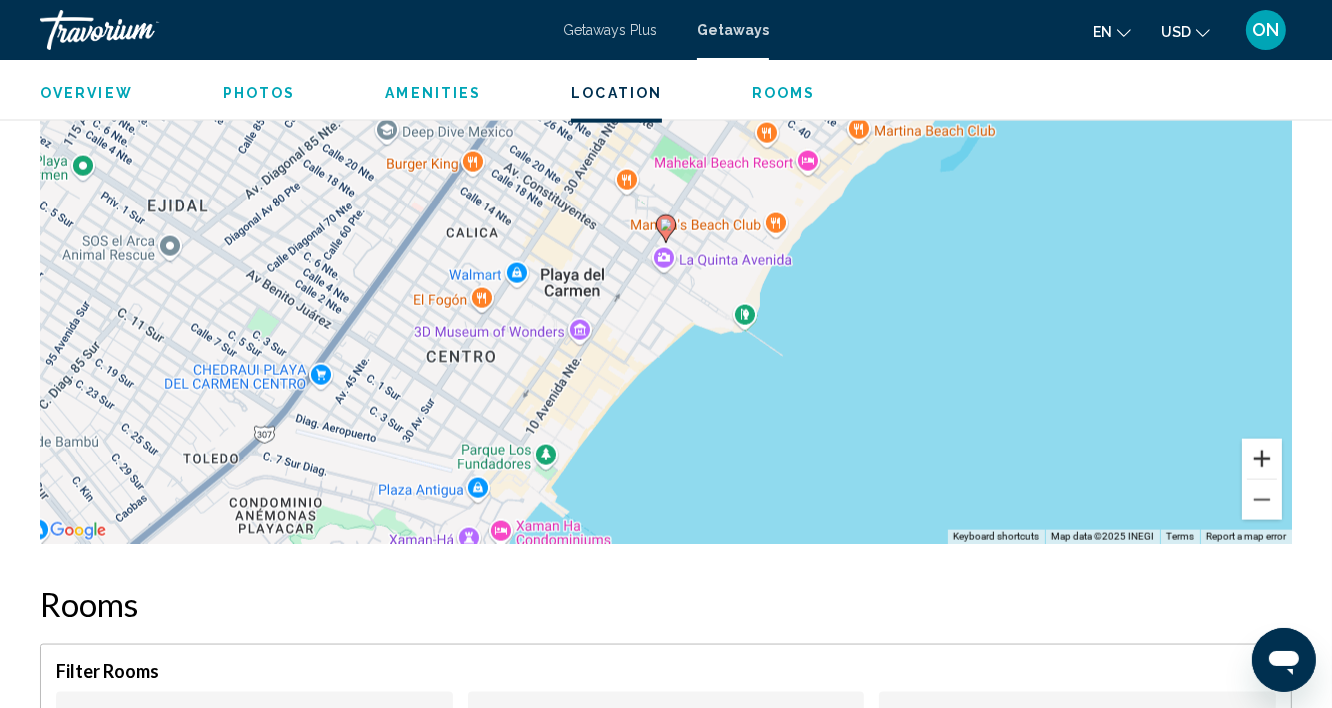 click at bounding box center (1262, 459) 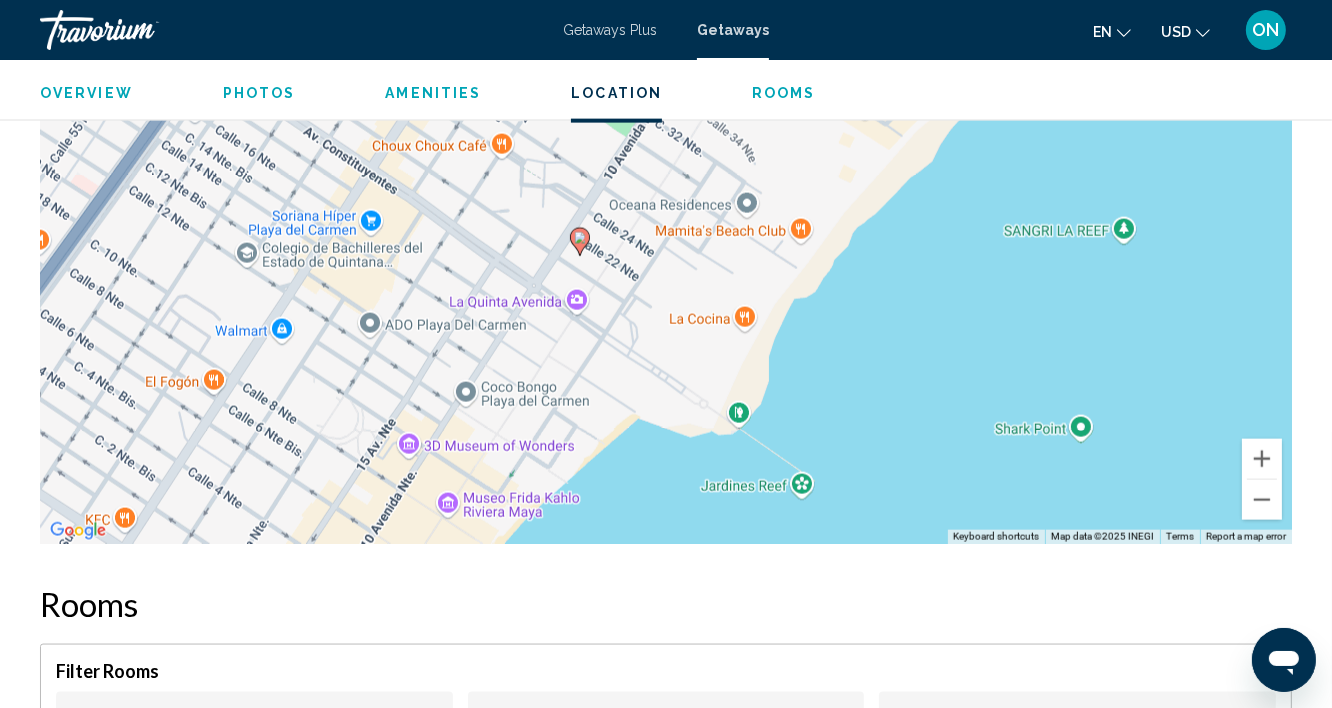 drag, startPoint x: 980, startPoint y: 302, endPoint x: 888, endPoint y: 306, distance: 92.086914 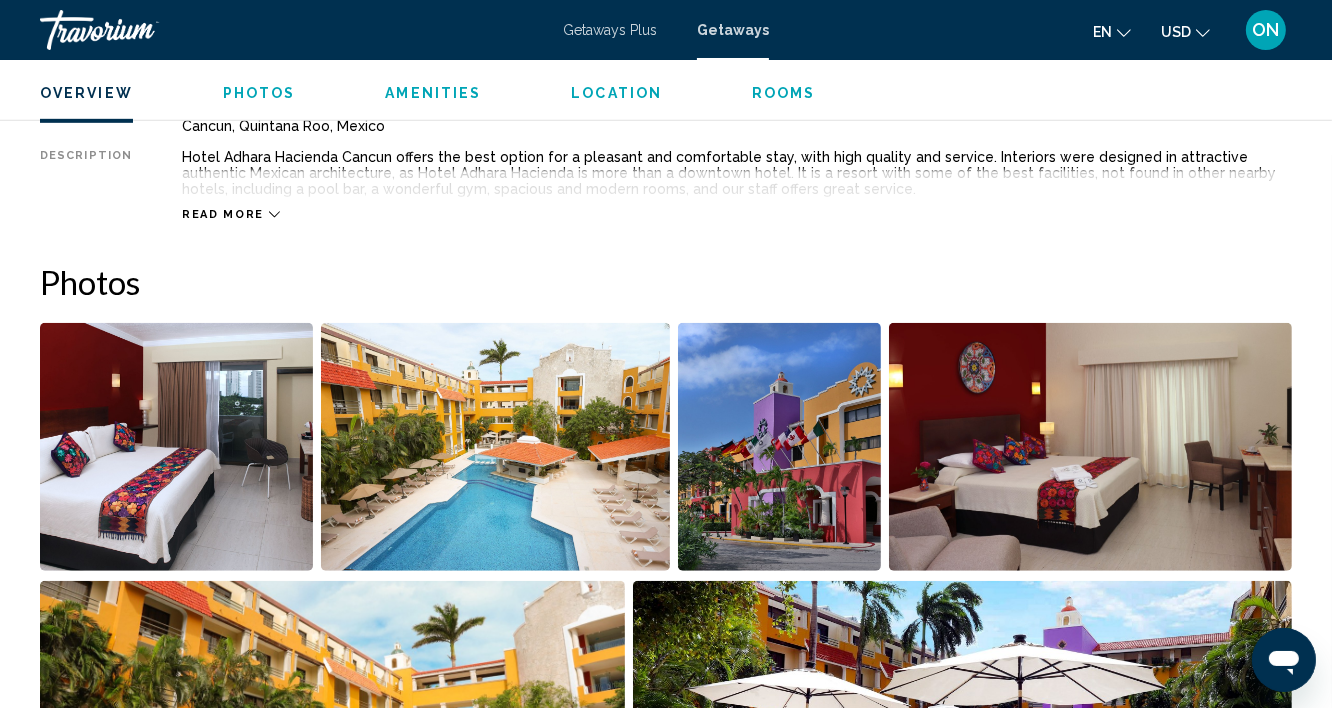 scroll, scrollTop: 795, scrollLeft: 0, axis: vertical 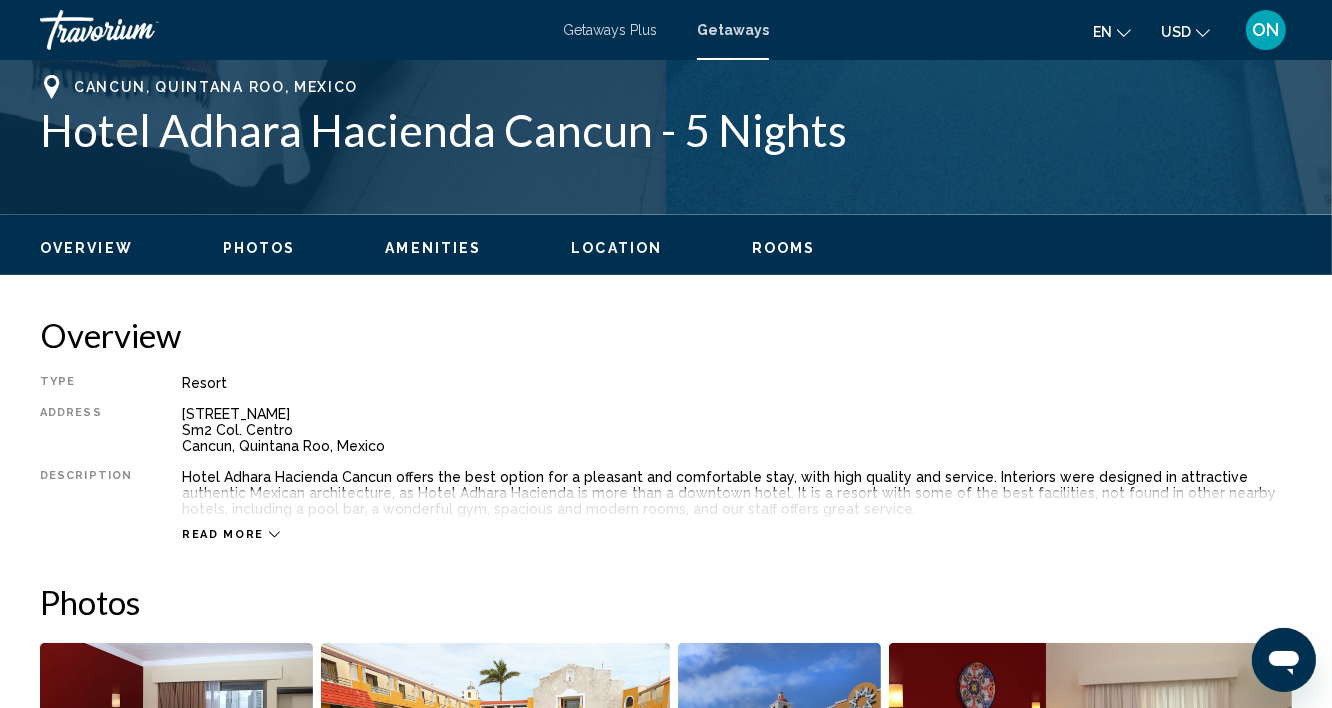 click 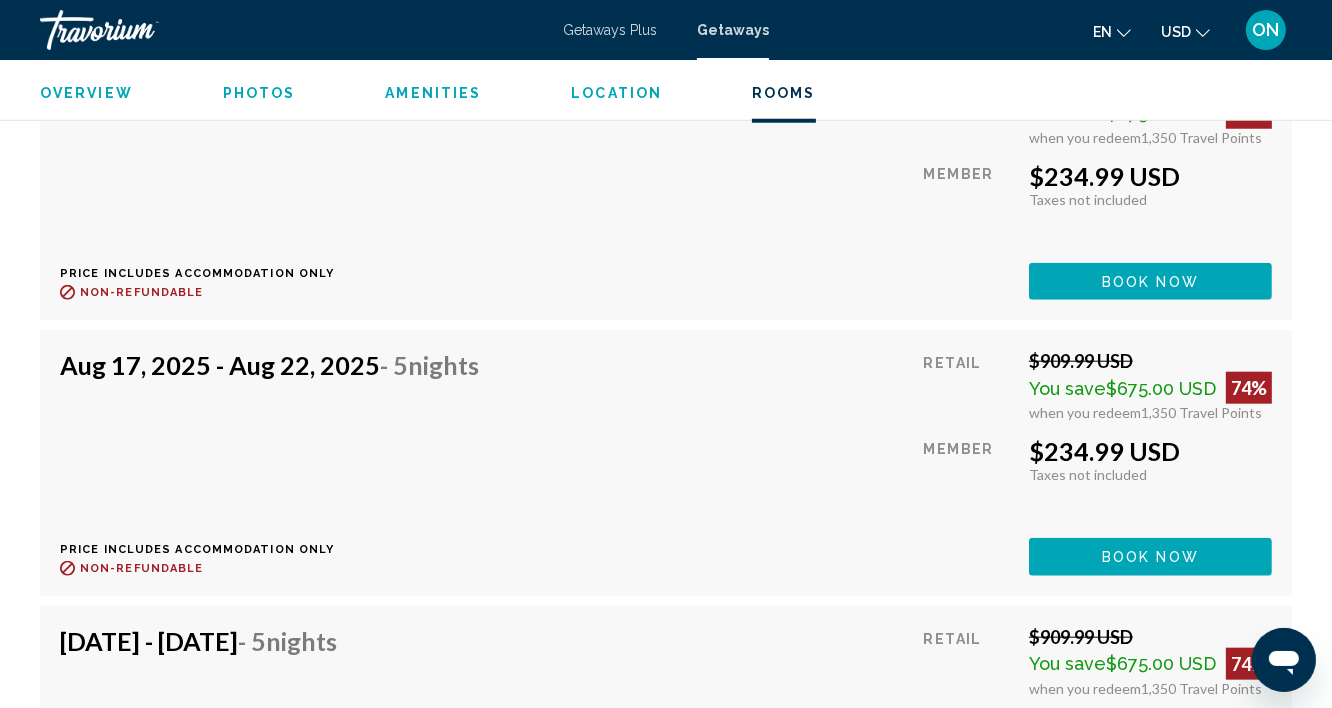 scroll, scrollTop: 15305, scrollLeft: 0, axis: vertical 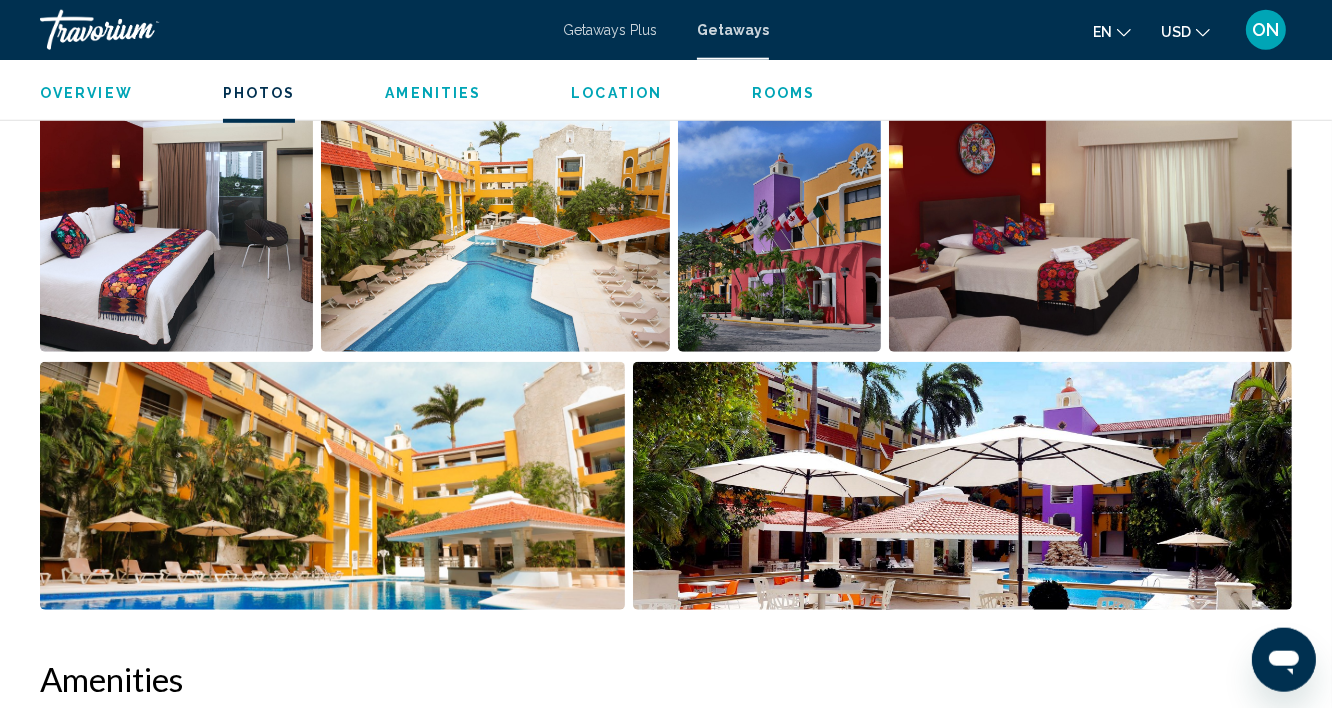 click at bounding box center (332, 486) 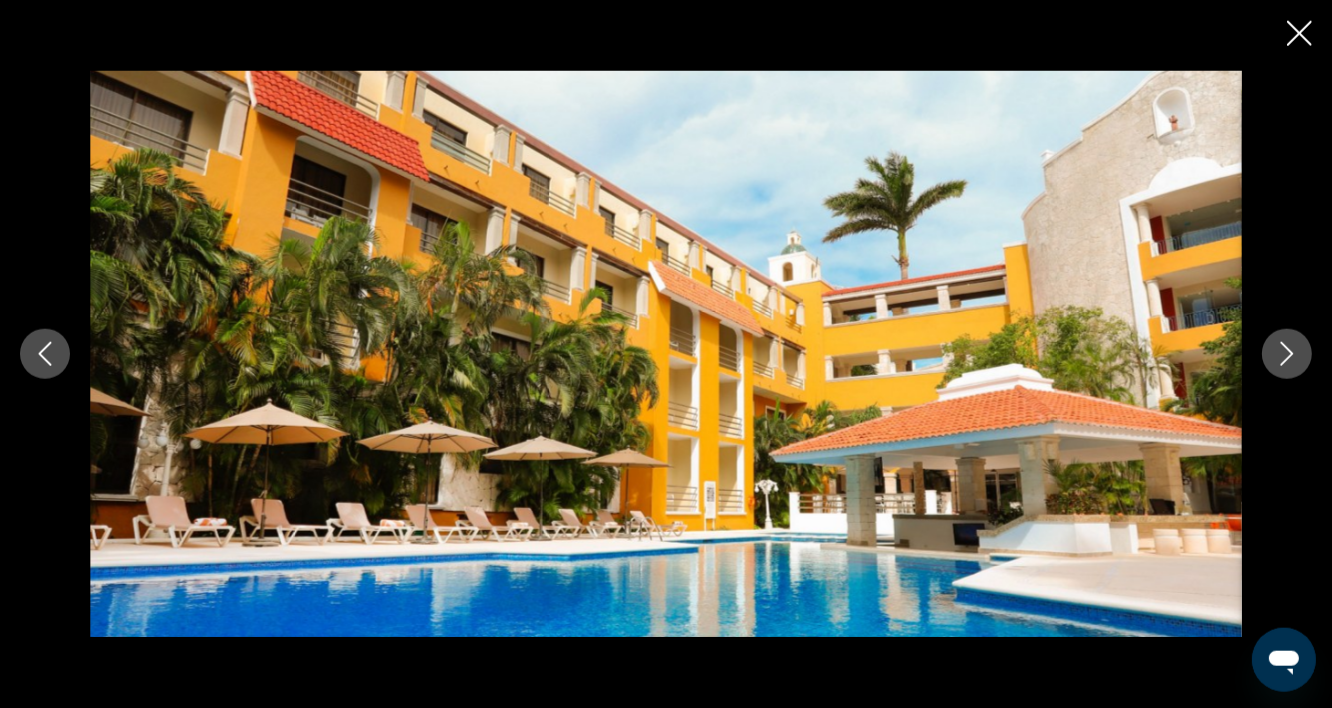 click at bounding box center (1287, 354) 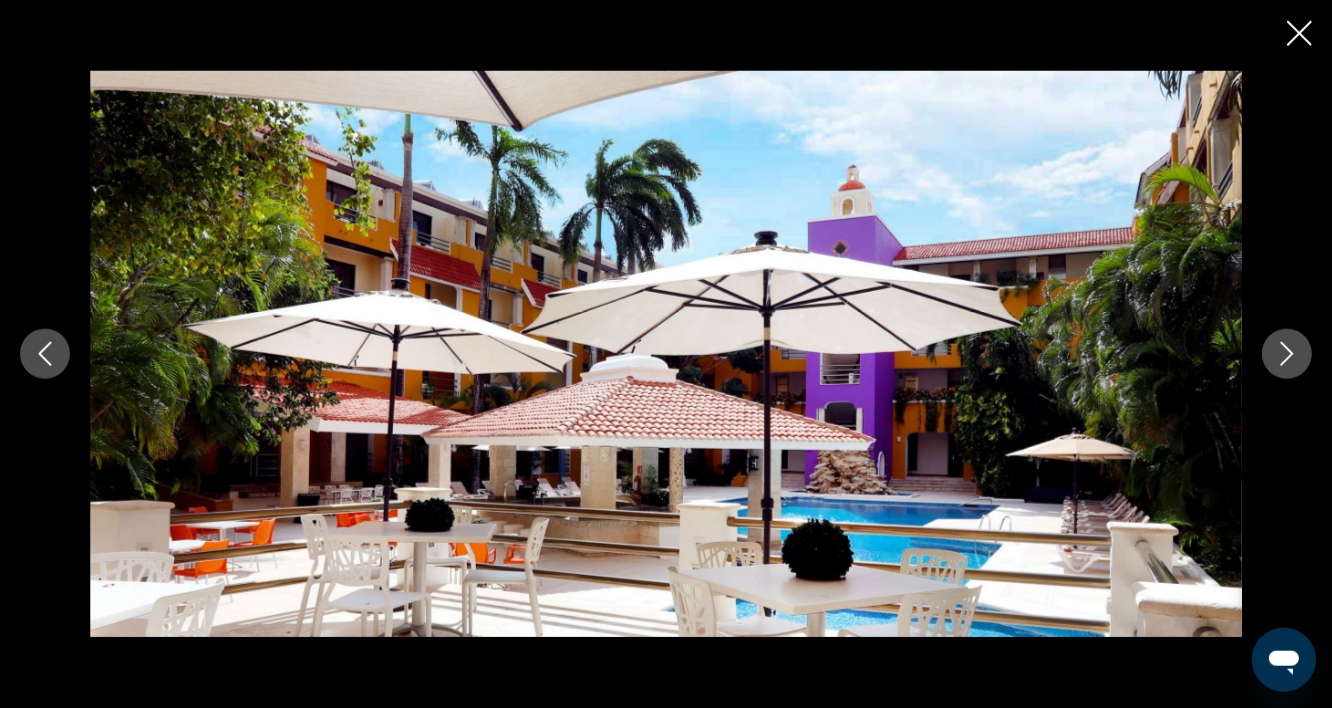 click at bounding box center [1287, 354] 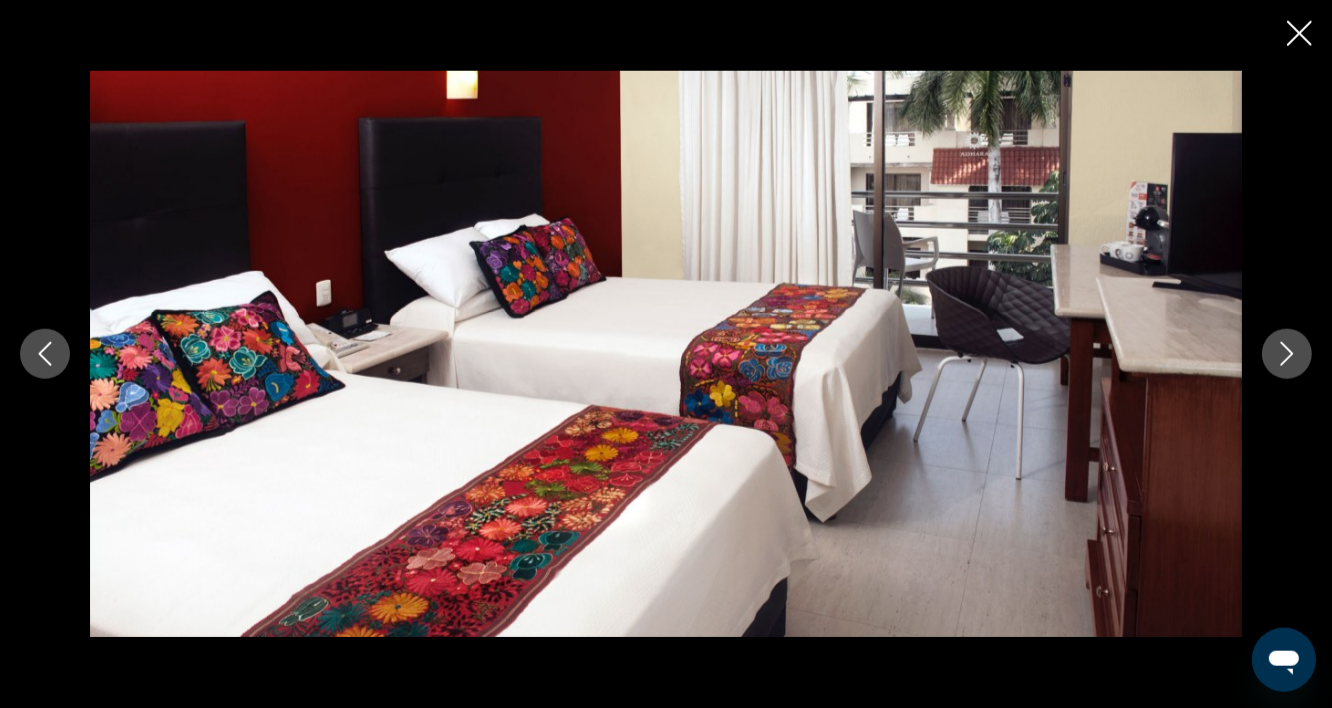 click at bounding box center (1287, 354) 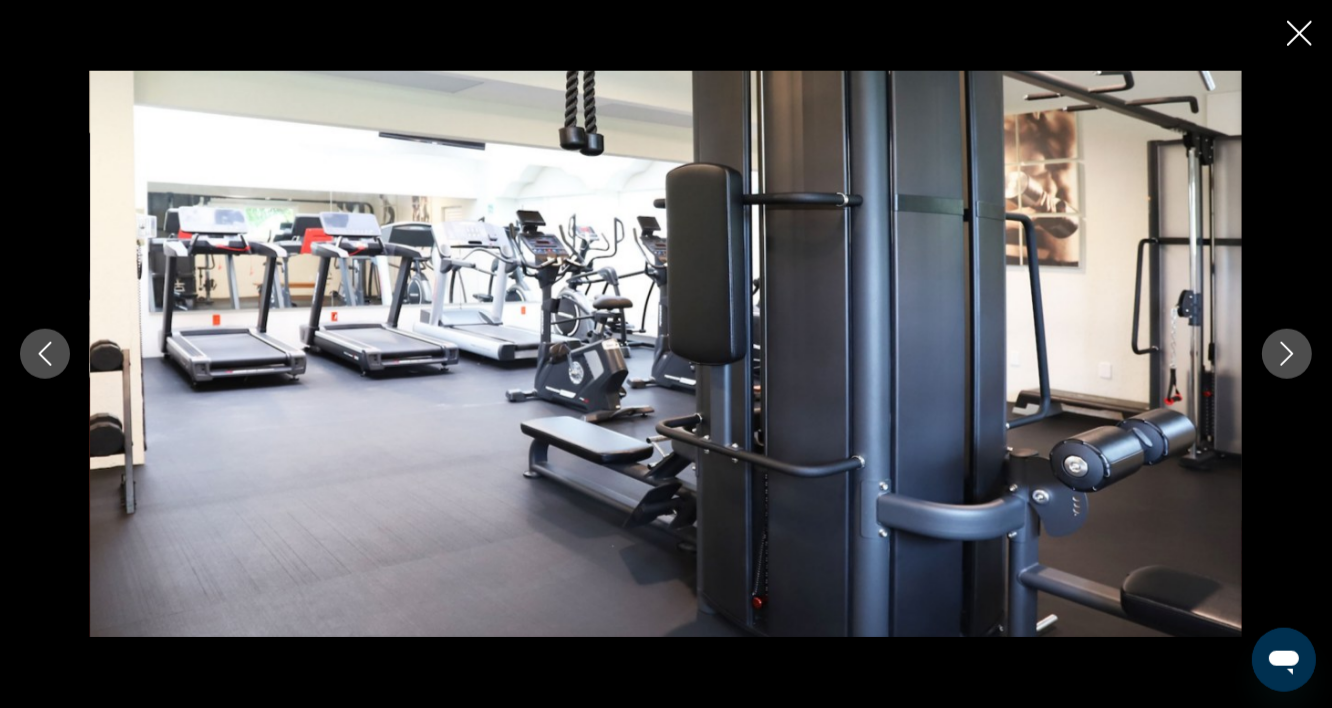click 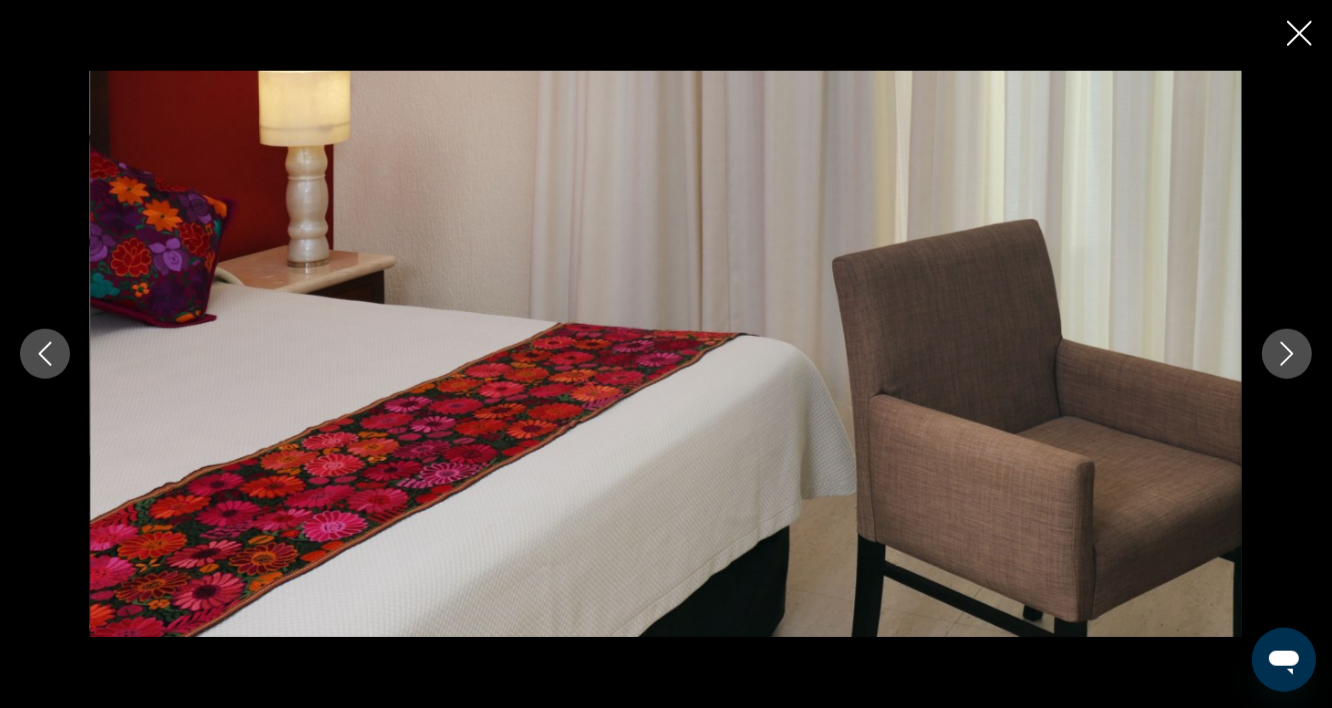 click 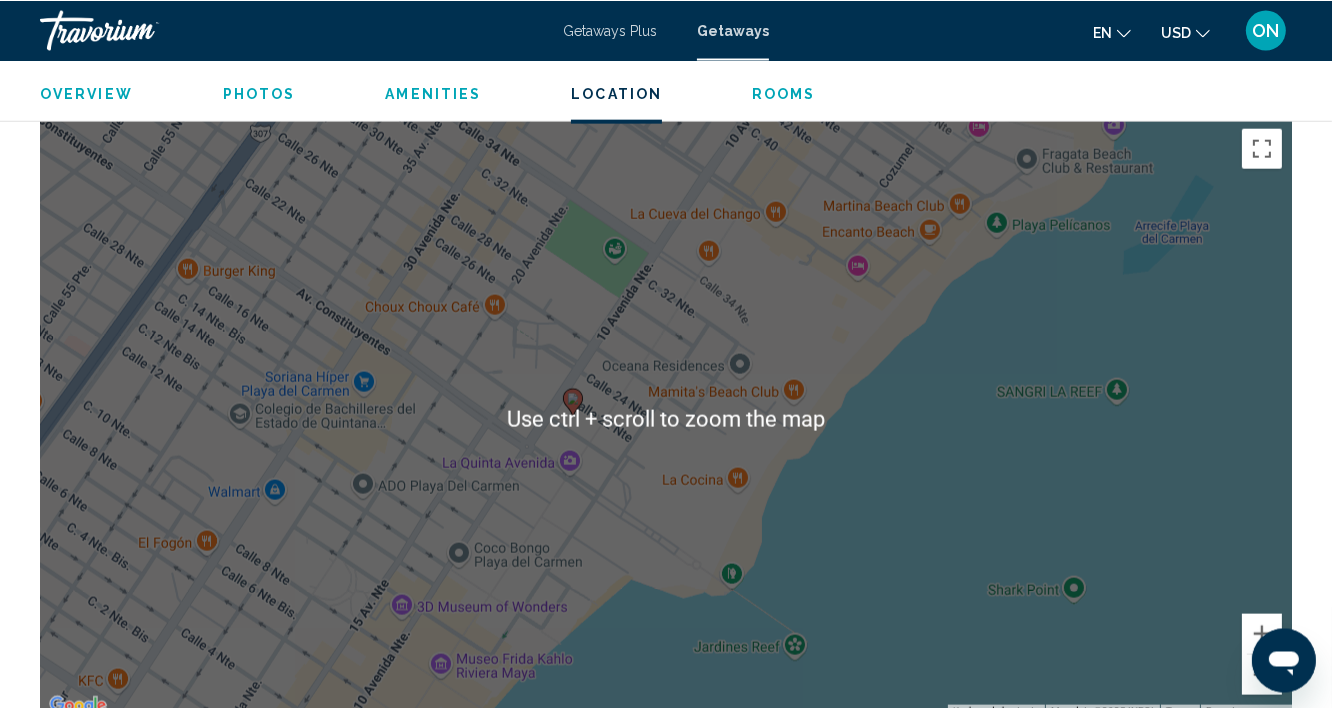 scroll, scrollTop: 2514, scrollLeft: 0, axis: vertical 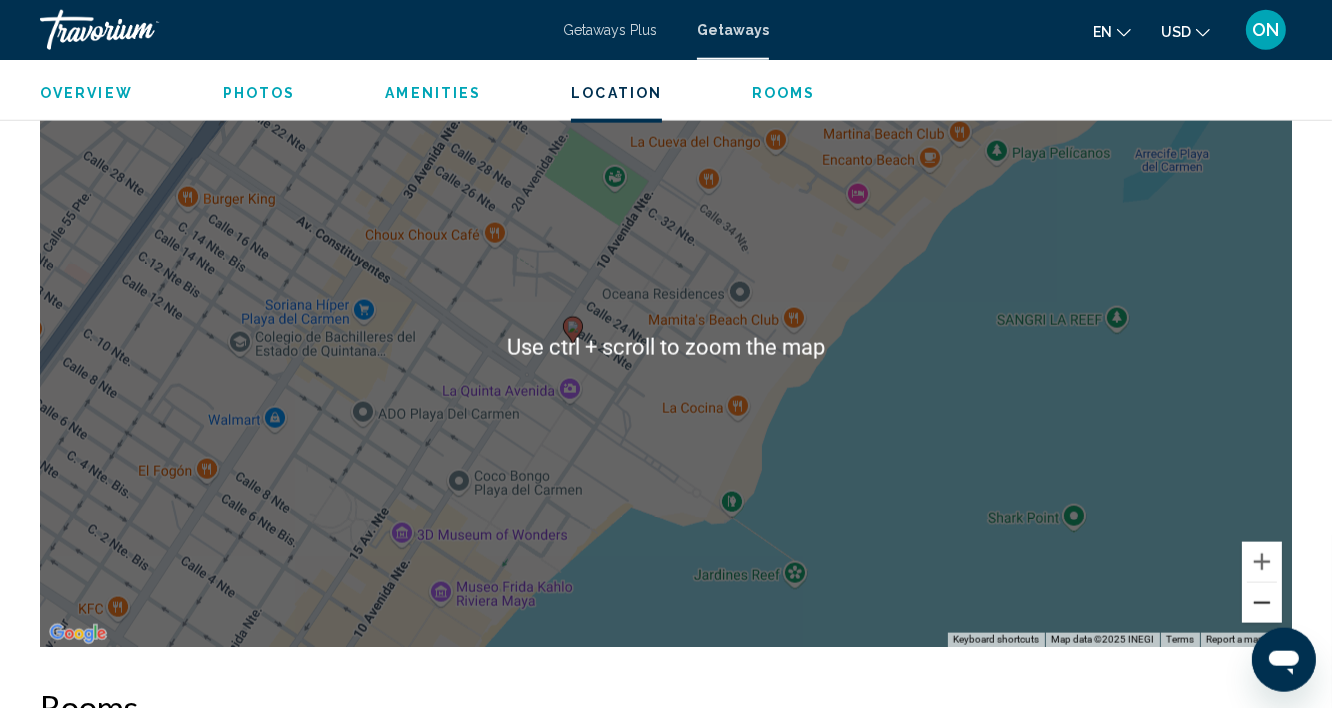 click at bounding box center (1262, 603) 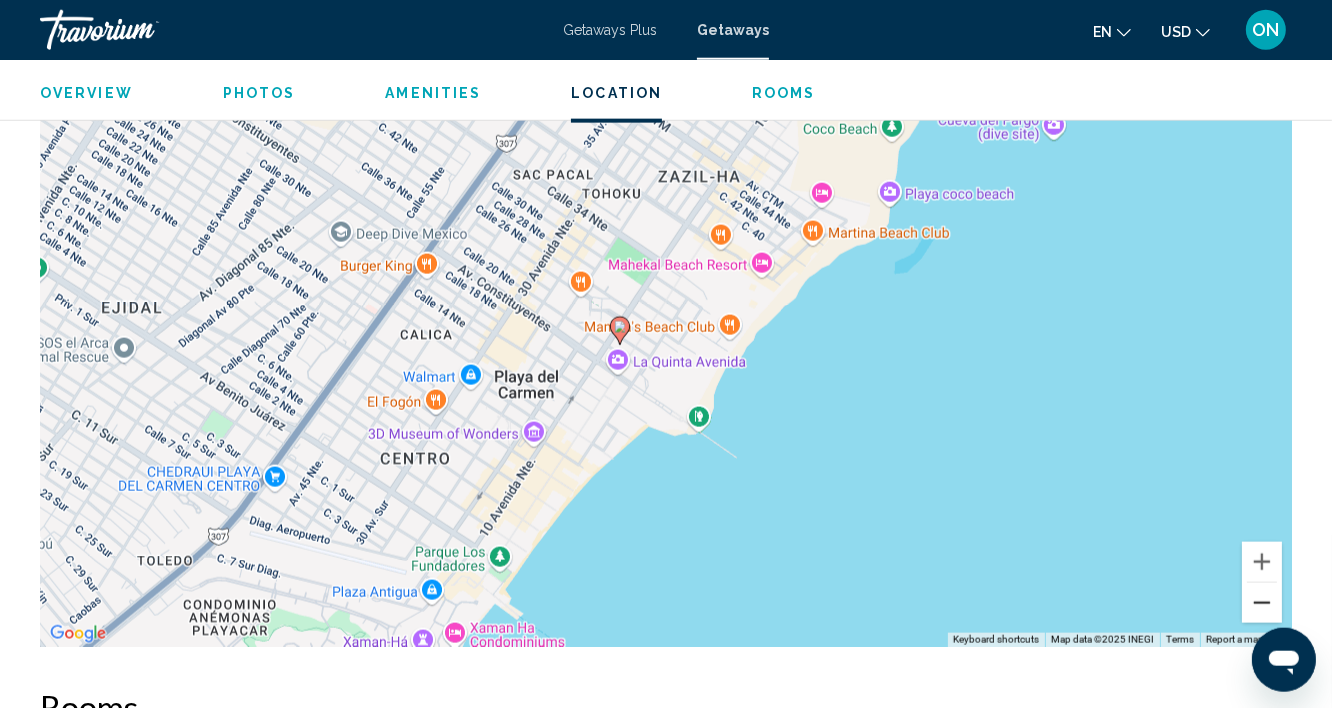 click at bounding box center [1262, 603] 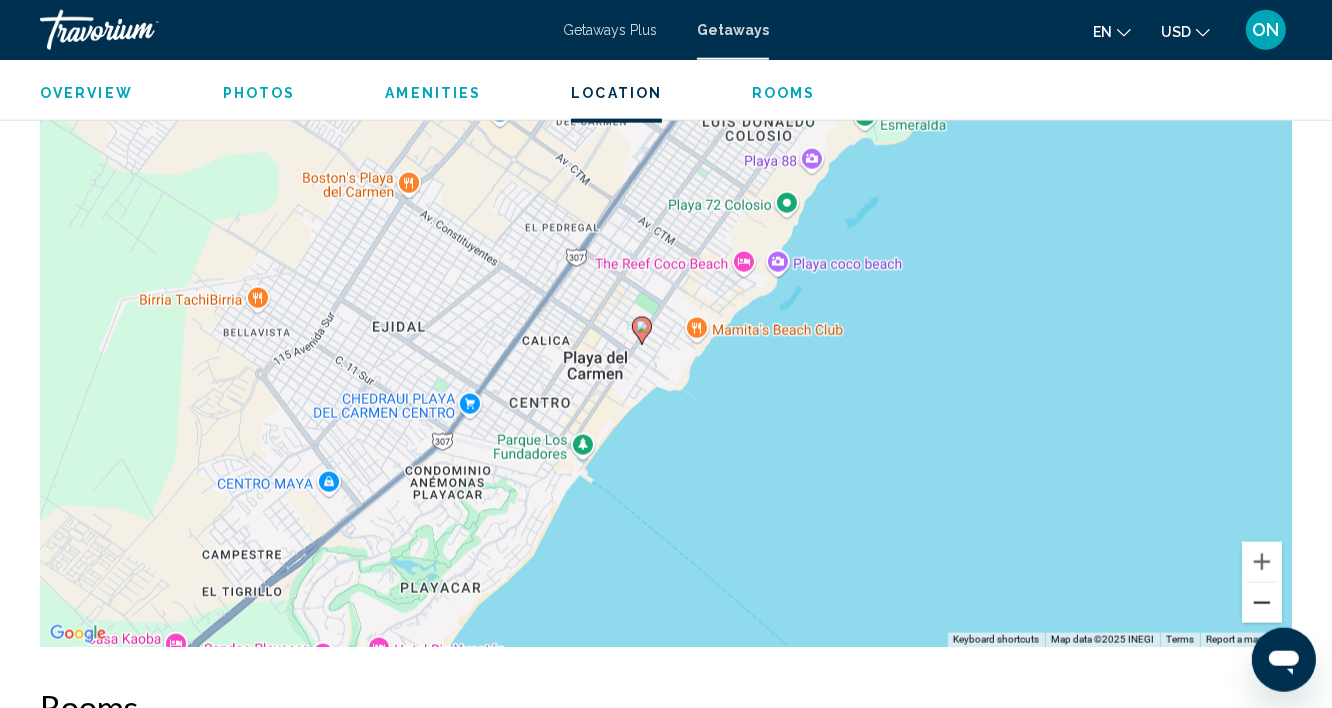 click at bounding box center [1262, 603] 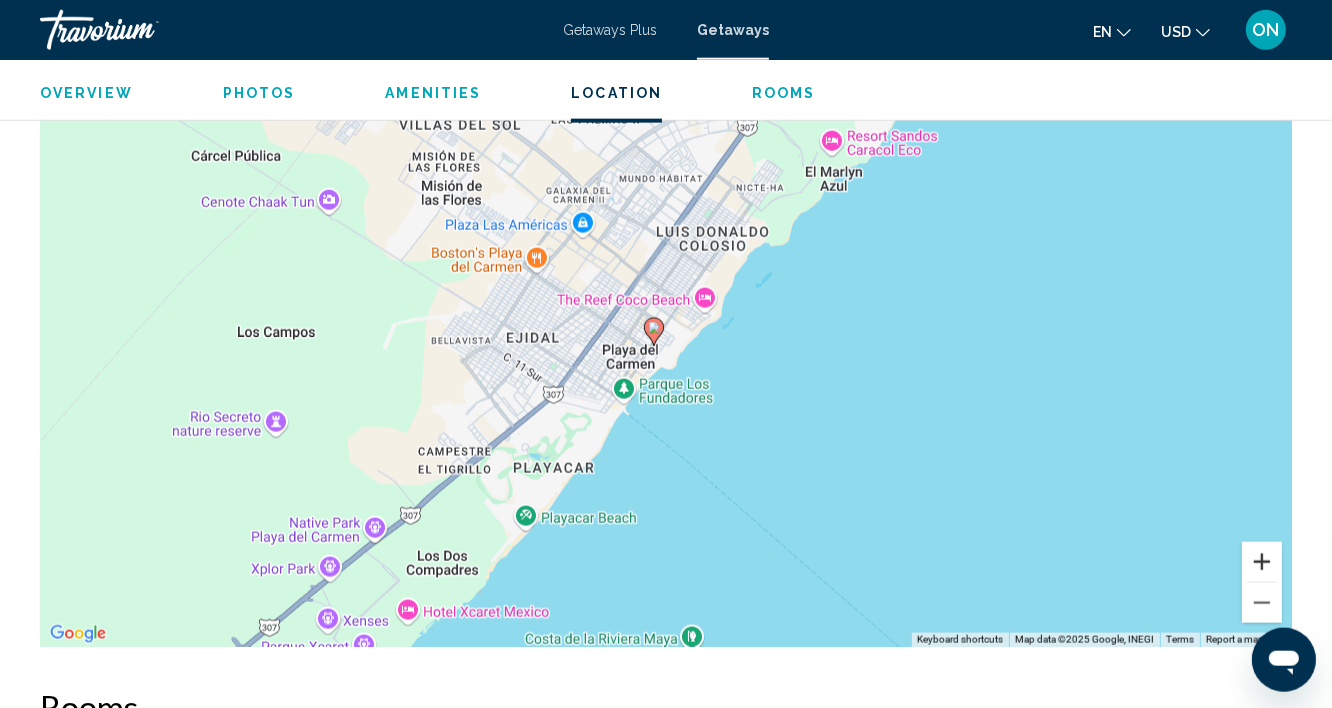 click at bounding box center [1262, 562] 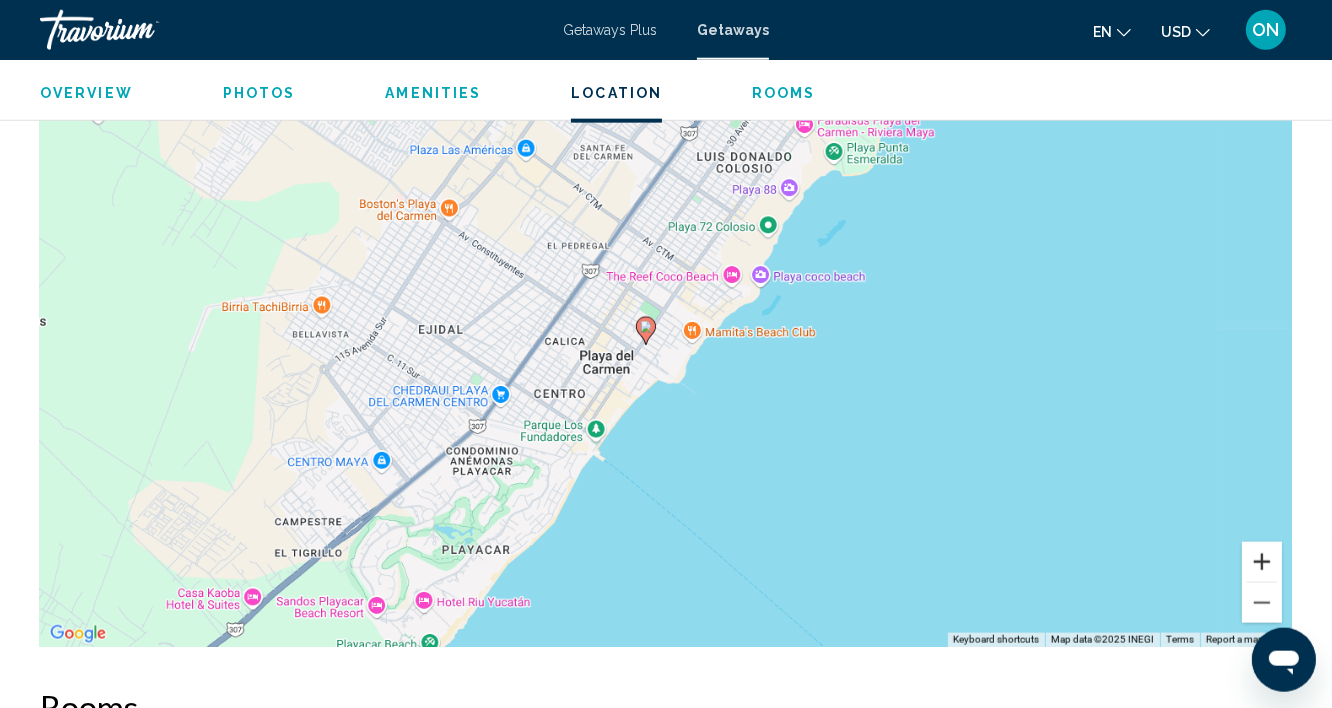 click at bounding box center [1262, 562] 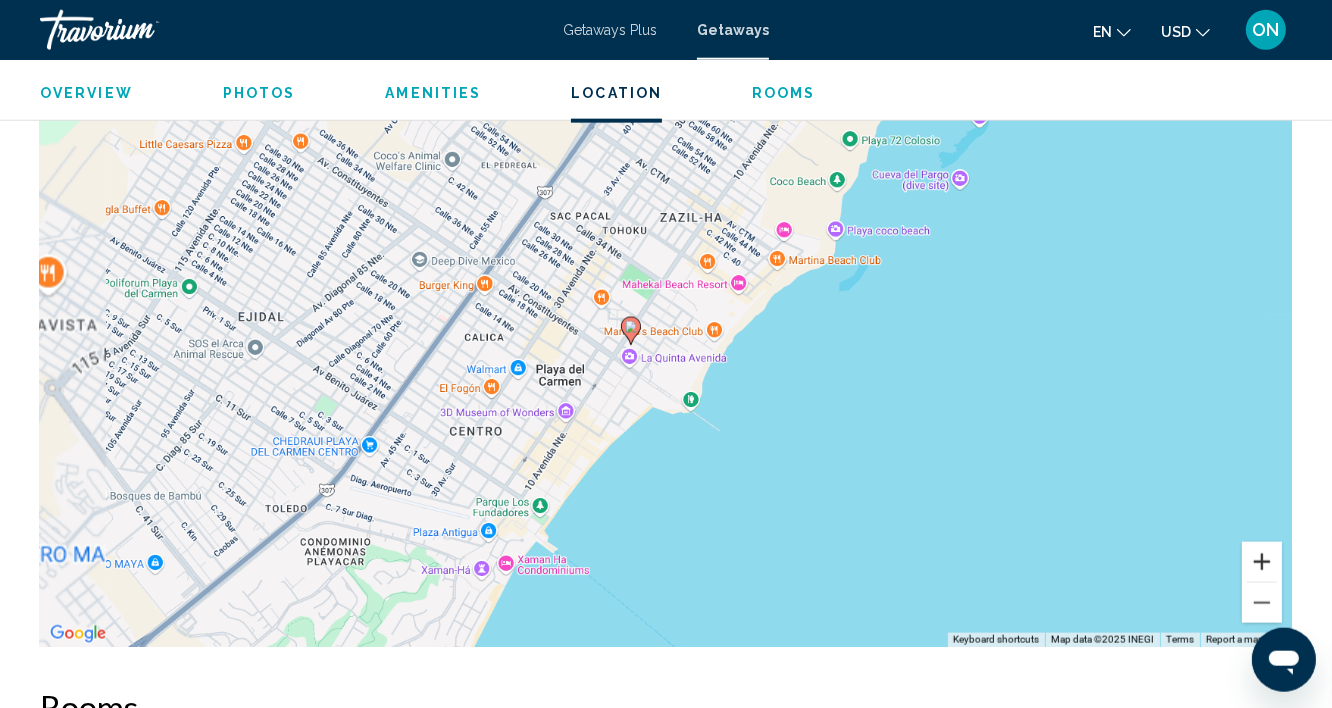 click at bounding box center [1262, 562] 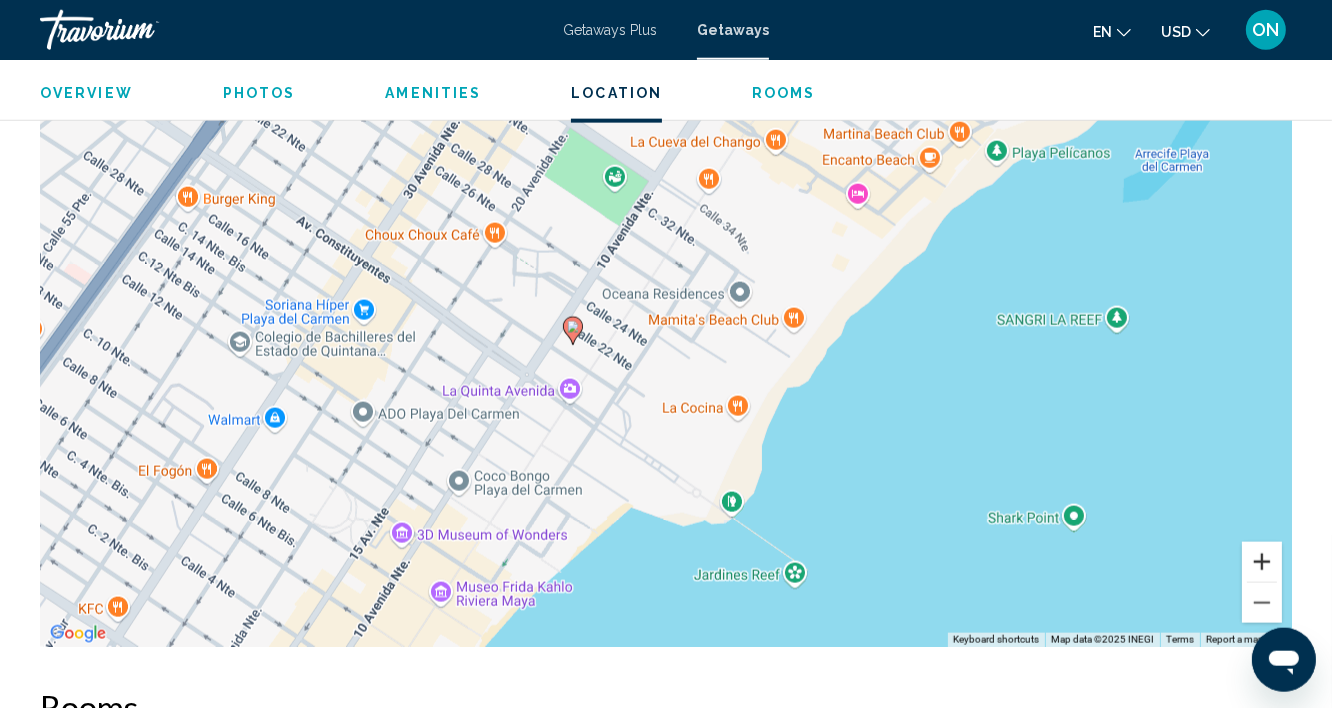 click at bounding box center (1262, 562) 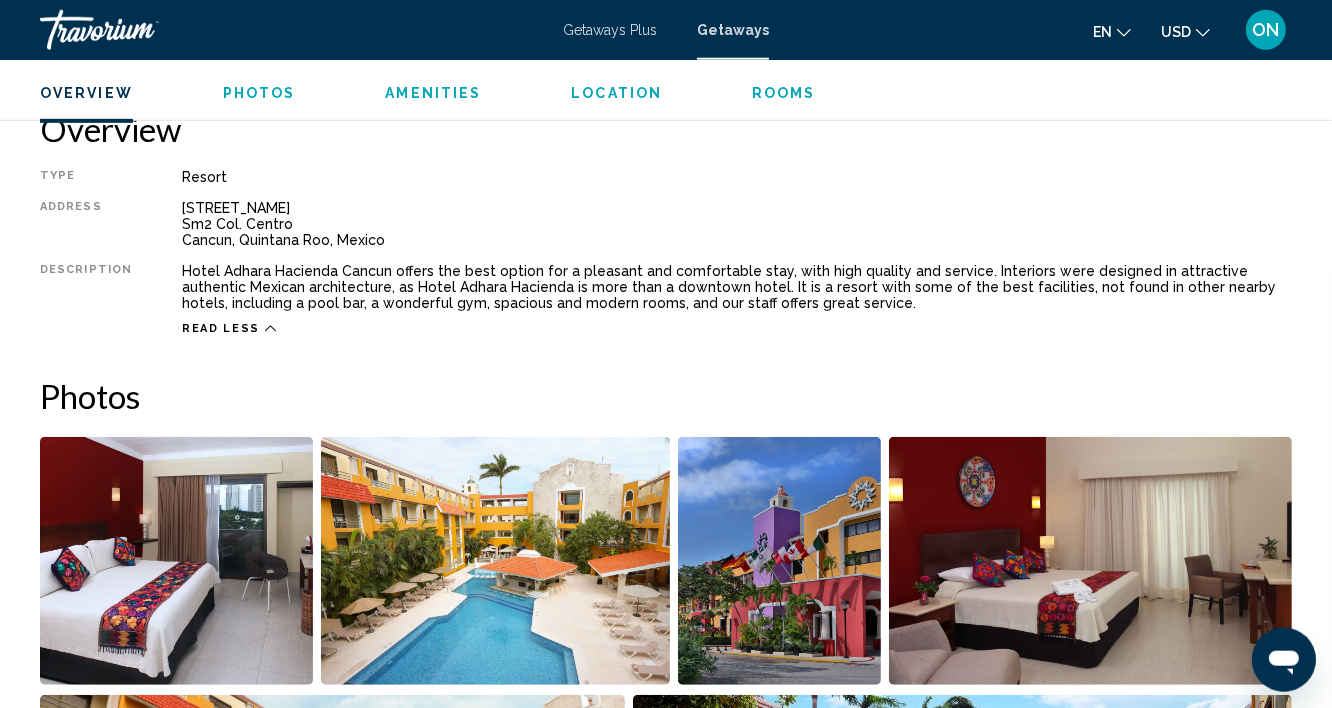 scroll, scrollTop: 906, scrollLeft: 0, axis: vertical 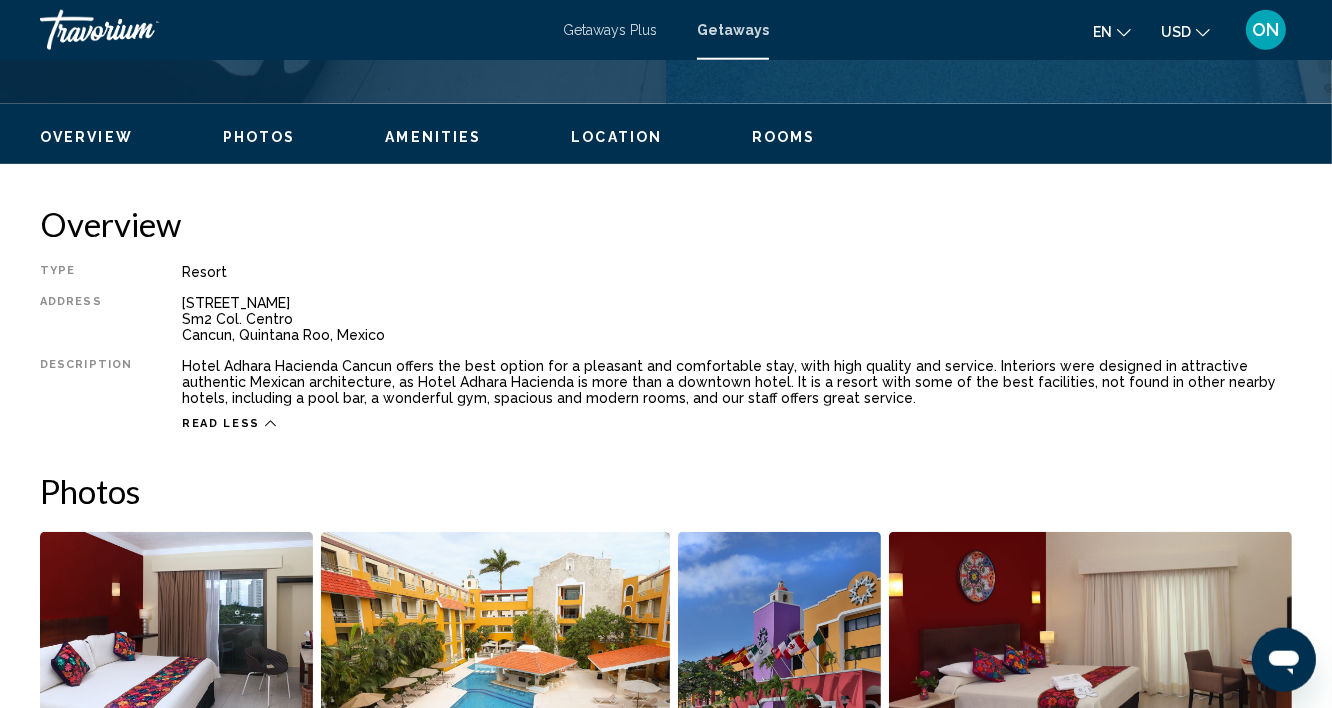 click on "Location" at bounding box center [616, 137] 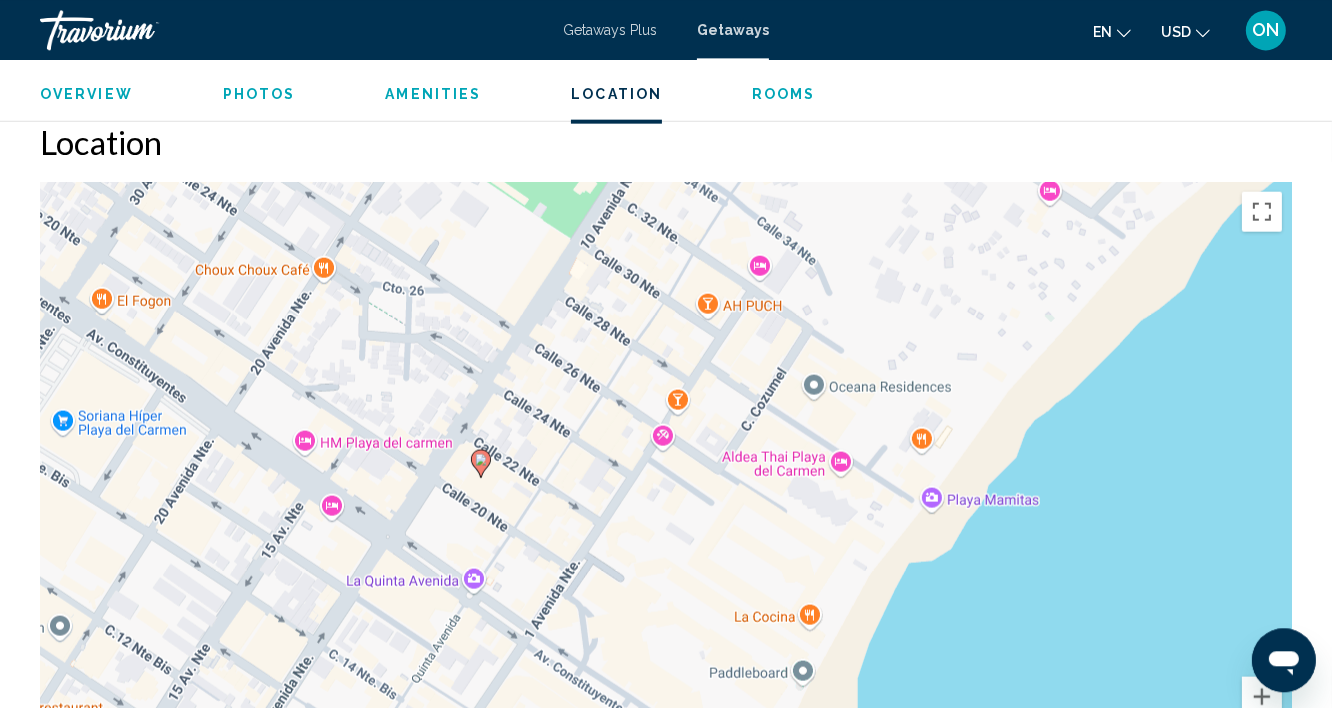 click on "Rooms" at bounding box center (784, 93) 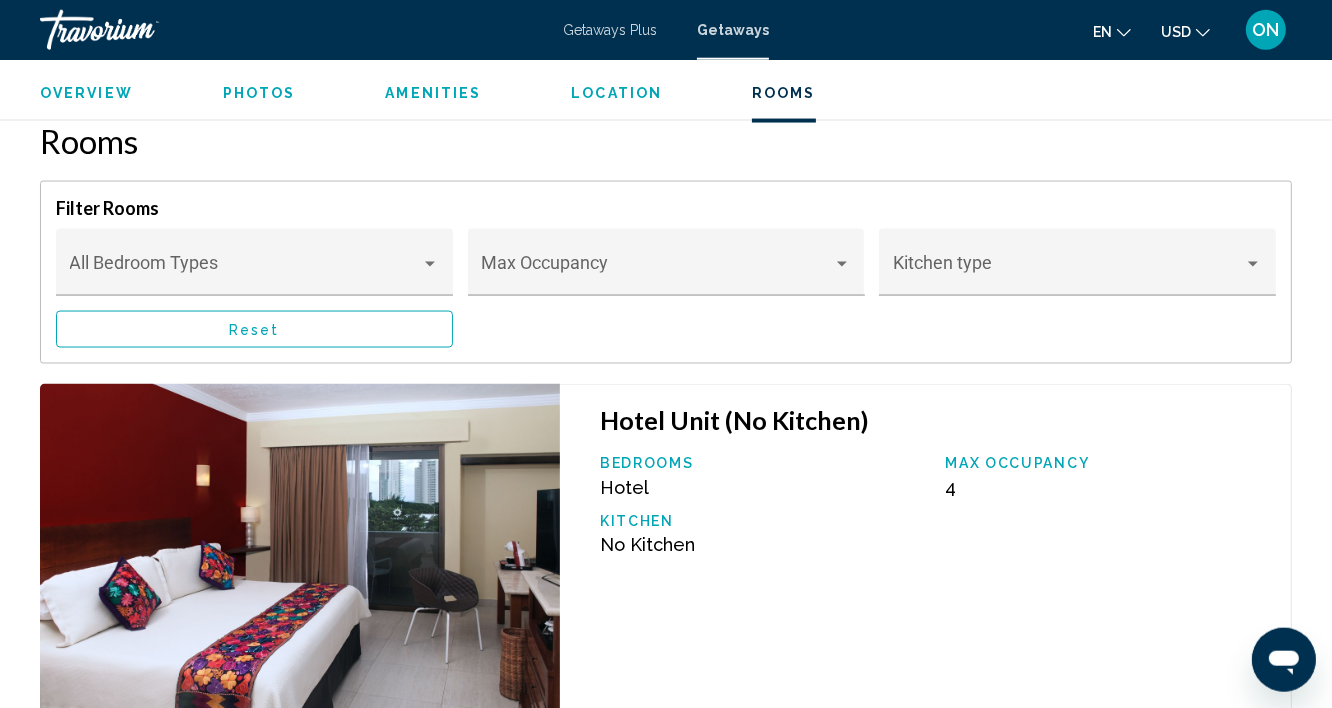 scroll, scrollTop: 3082, scrollLeft: 0, axis: vertical 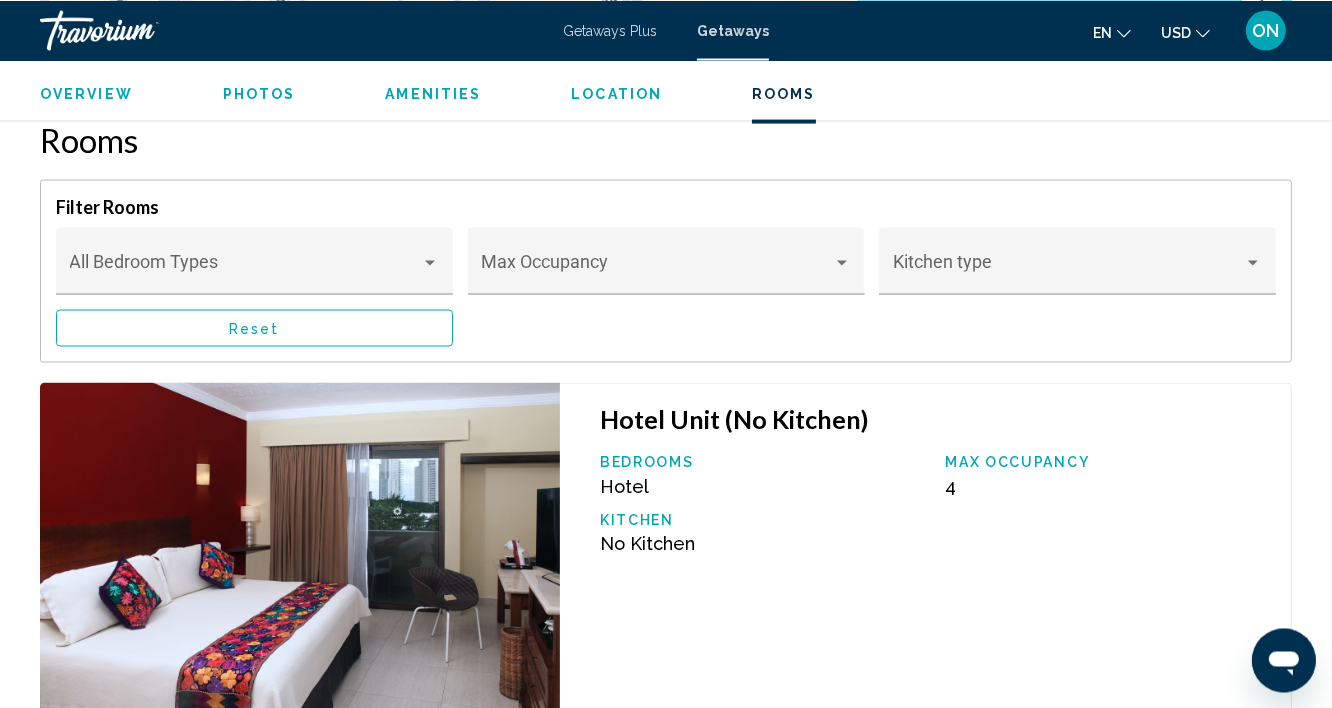 click on "Photos" at bounding box center (259, 93) 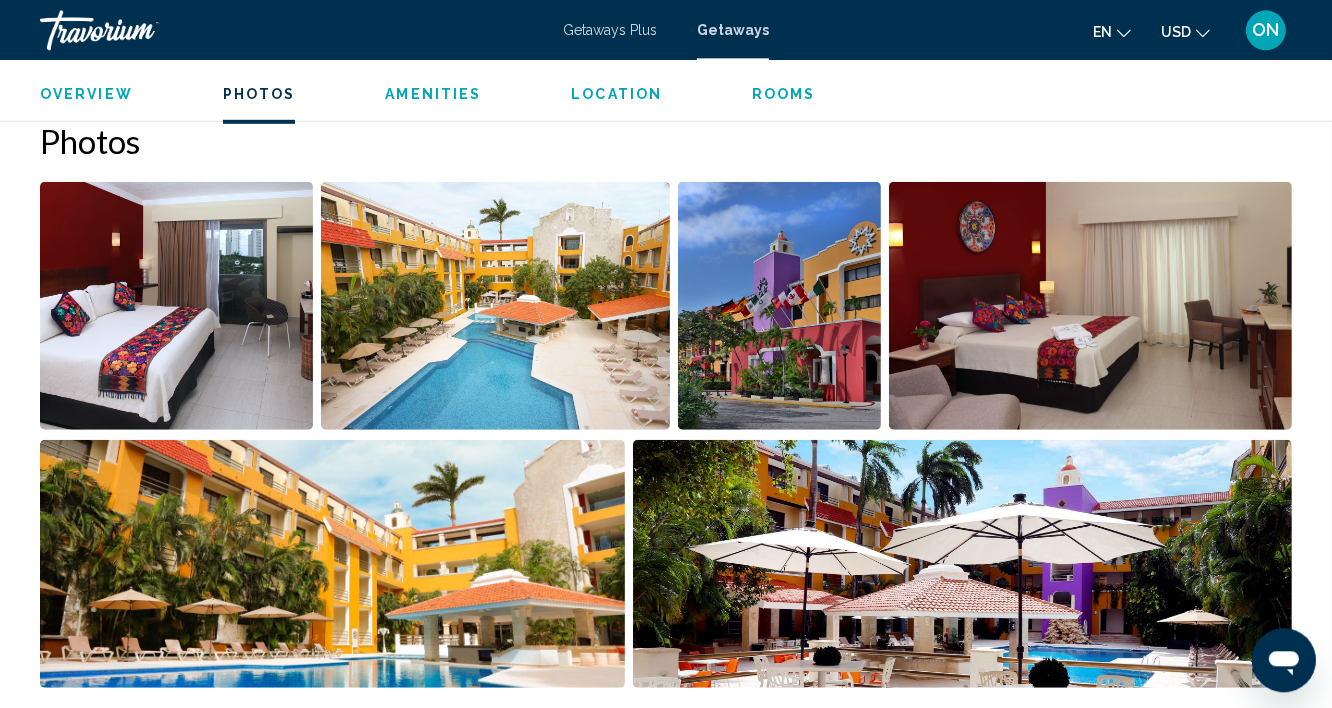 click on "Overview" at bounding box center (86, 93) 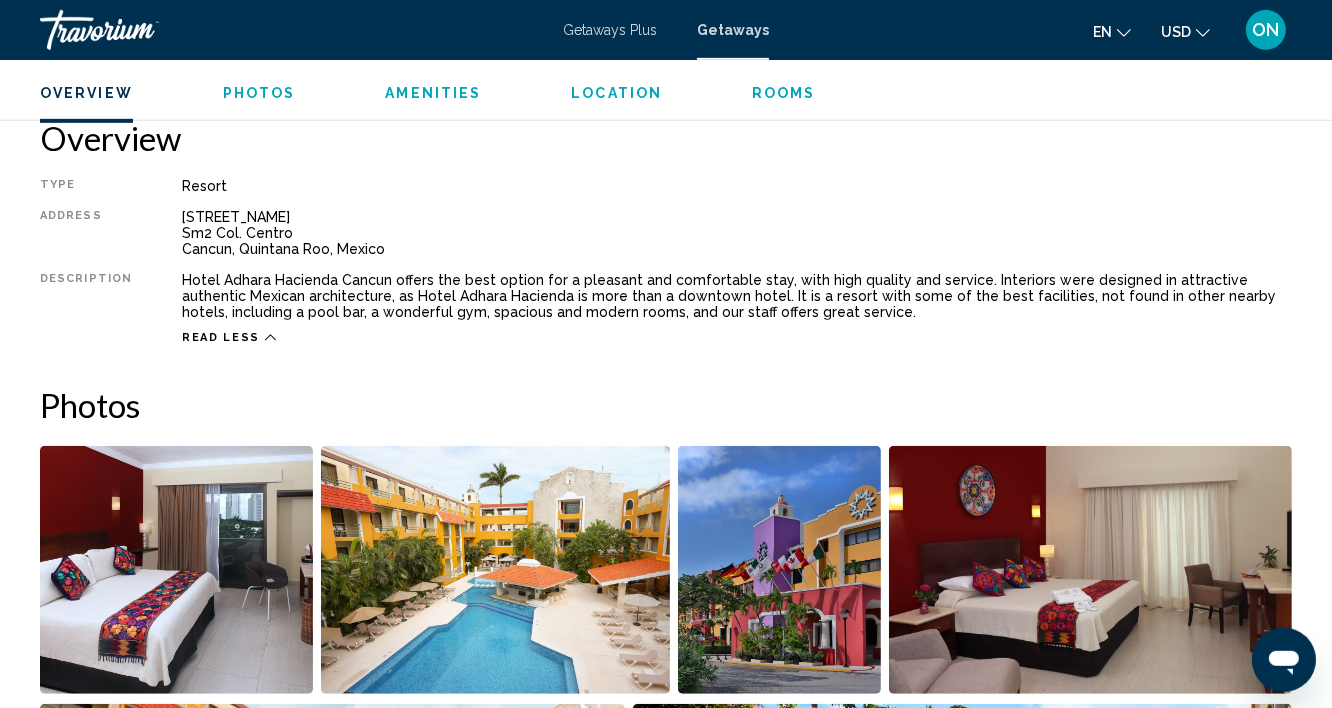 scroll, scrollTop: 991, scrollLeft: 0, axis: vertical 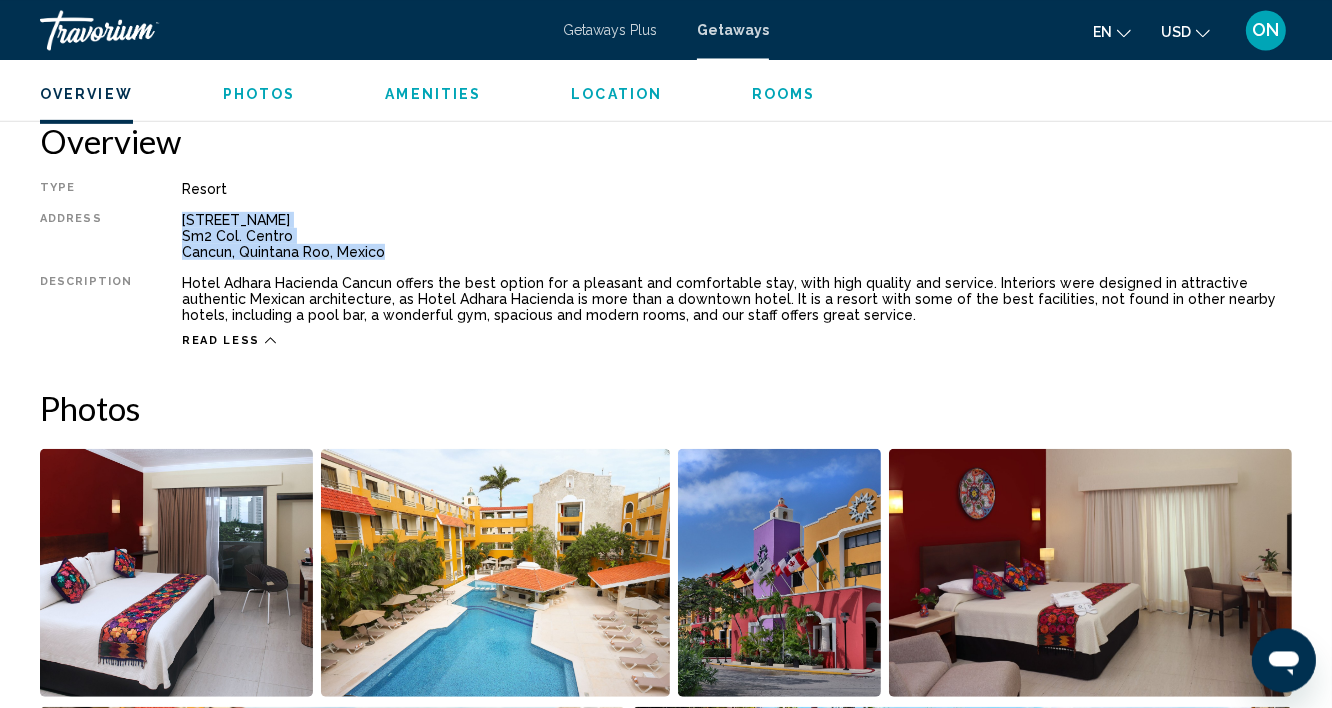 drag, startPoint x: 377, startPoint y: 253, endPoint x: 163, endPoint y: 214, distance: 217.5247 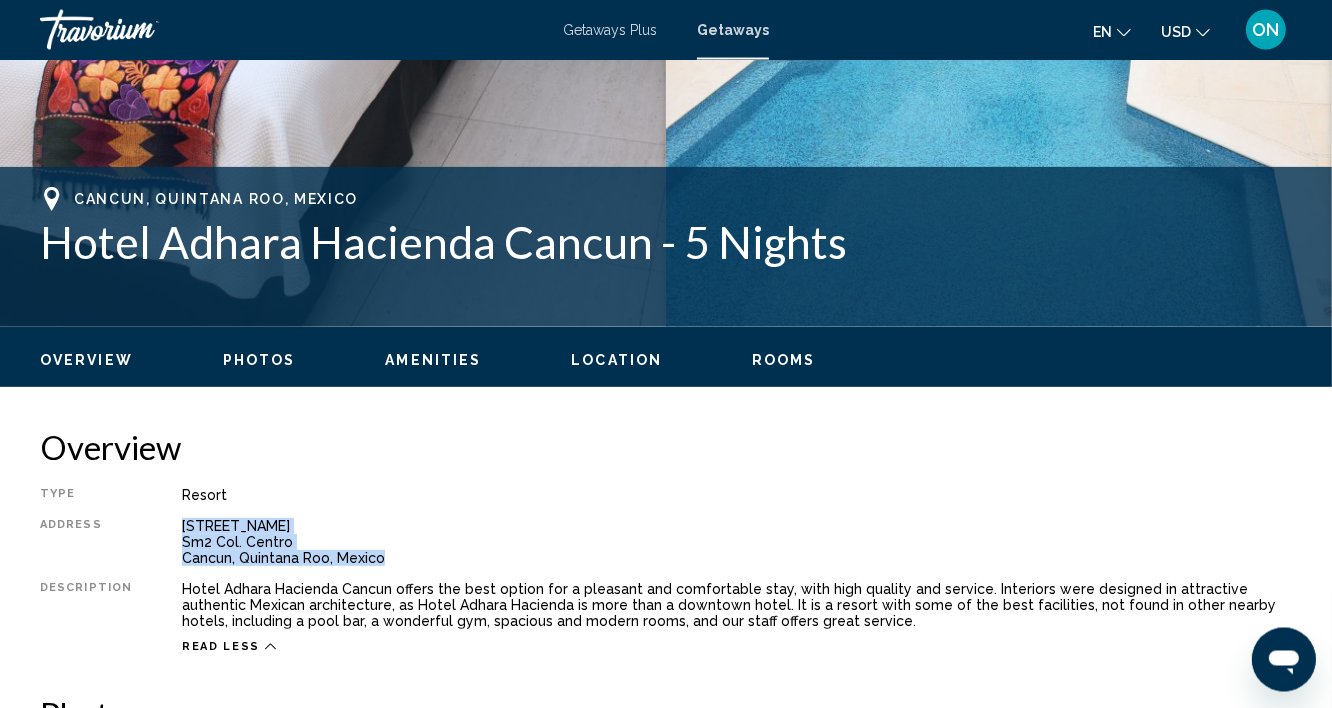 scroll, scrollTop: 670, scrollLeft: 0, axis: vertical 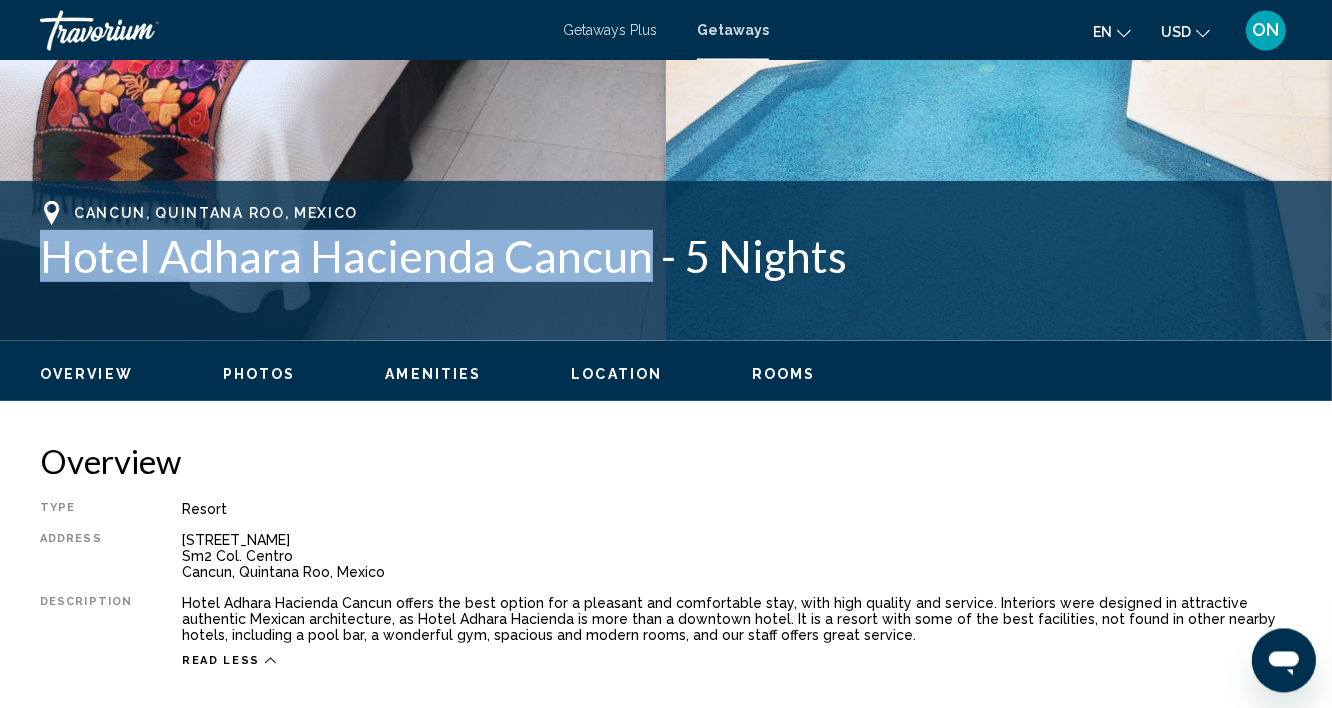drag, startPoint x: 641, startPoint y: 262, endPoint x: 41, endPoint y: 260, distance: 600.00336 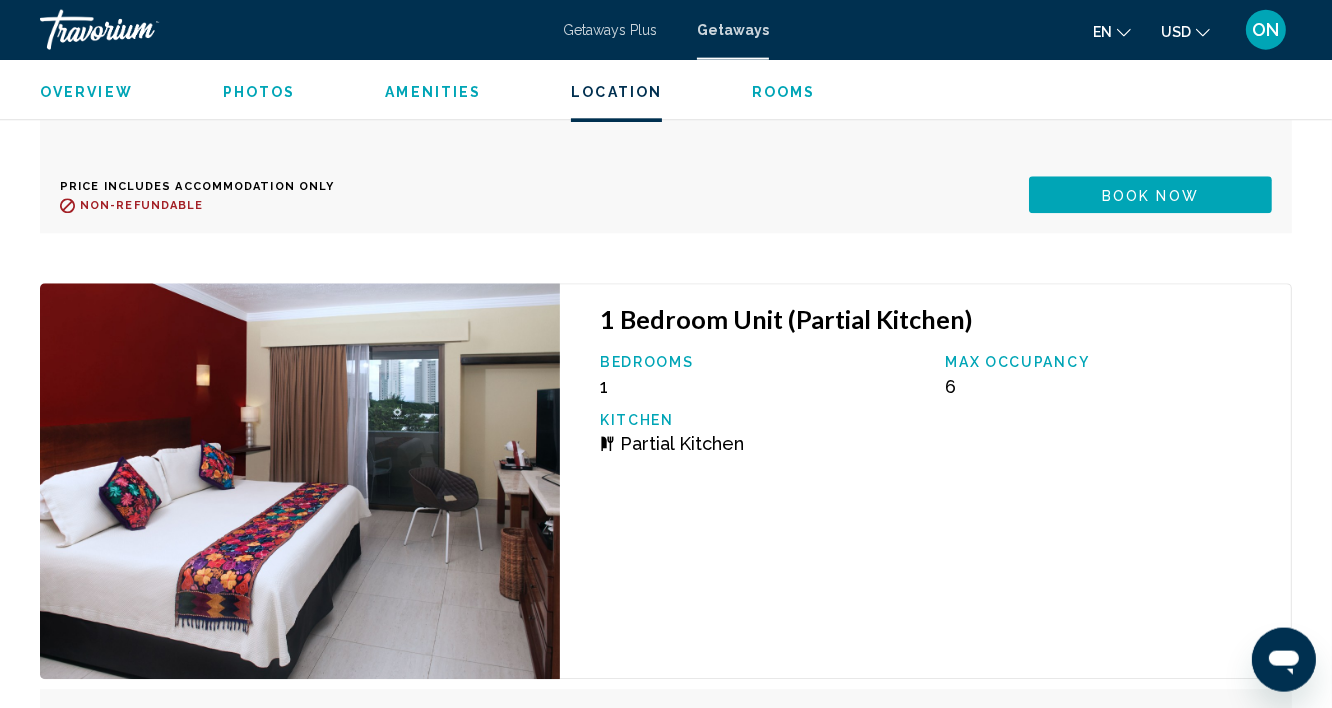scroll, scrollTop: 12140, scrollLeft: 0, axis: vertical 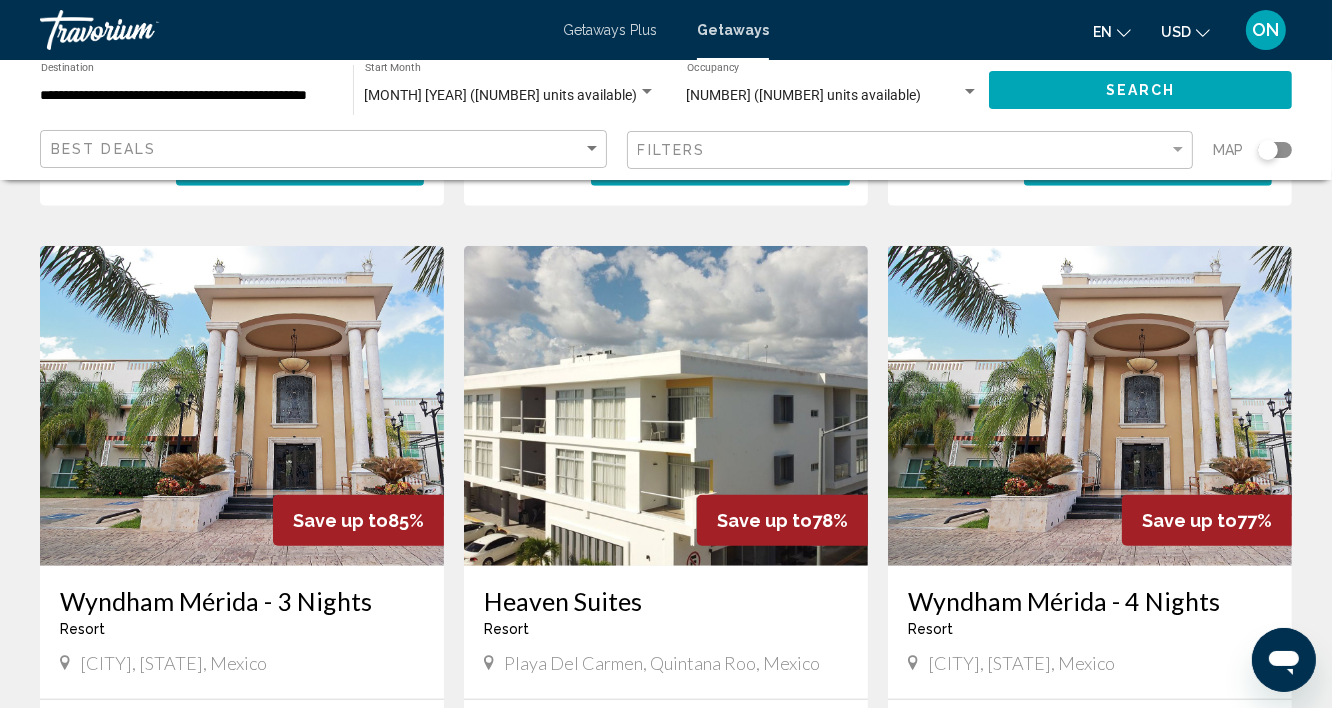 click at bounding box center (666, 406) 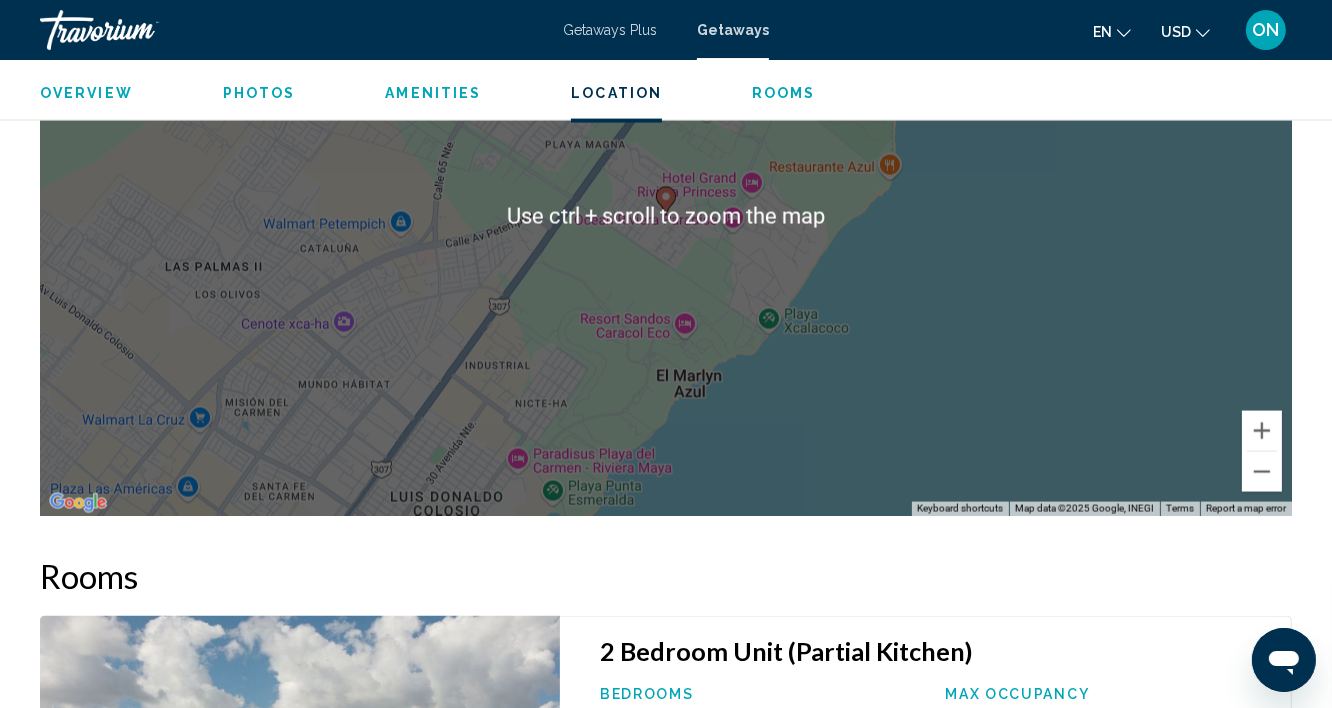 scroll, scrollTop: 2945, scrollLeft: 0, axis: vertical 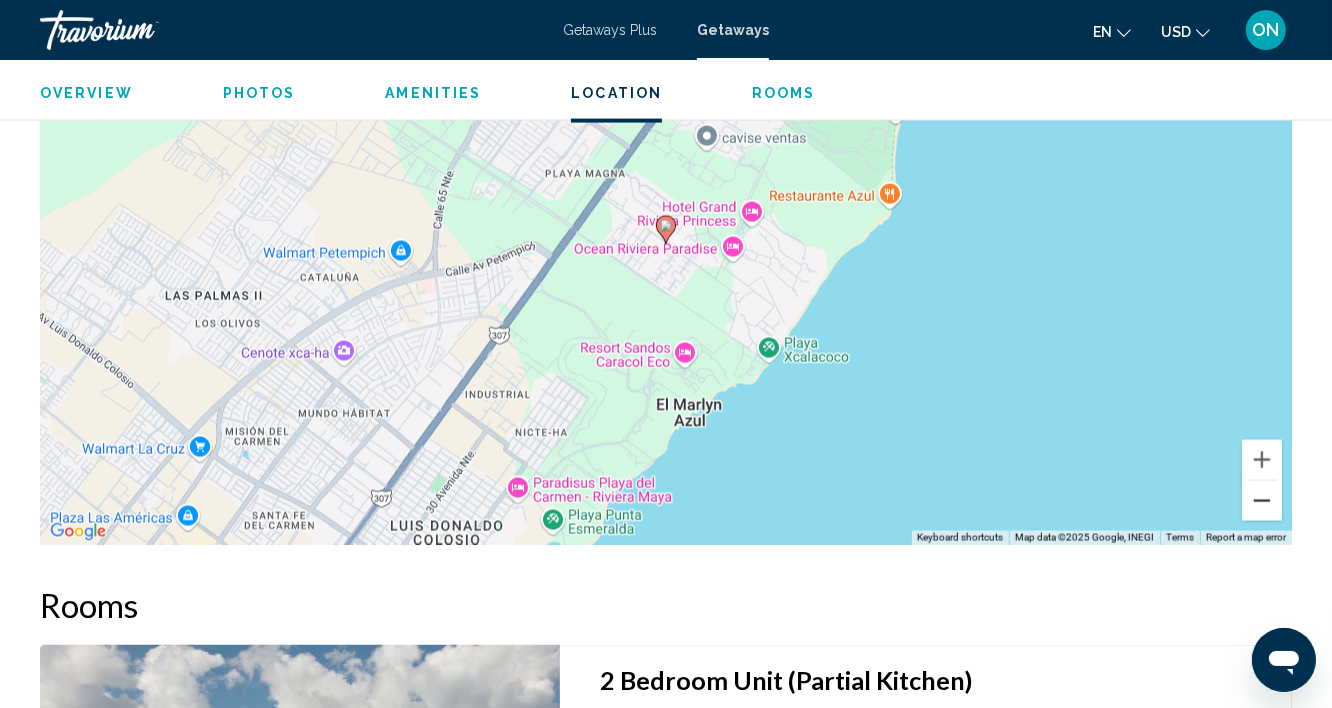 click at bounding box center [1262, 501] 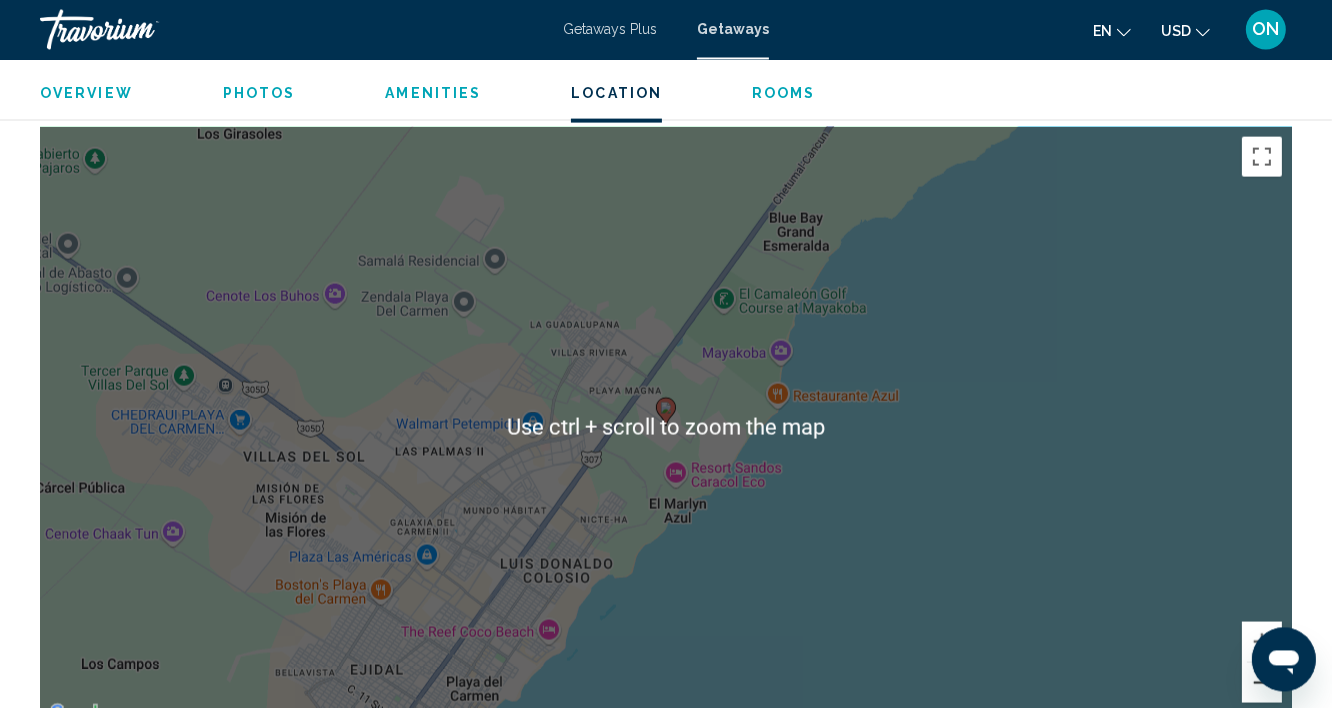scroll, scrollTop: 2838, scrollLeft: 0, axis: vertical 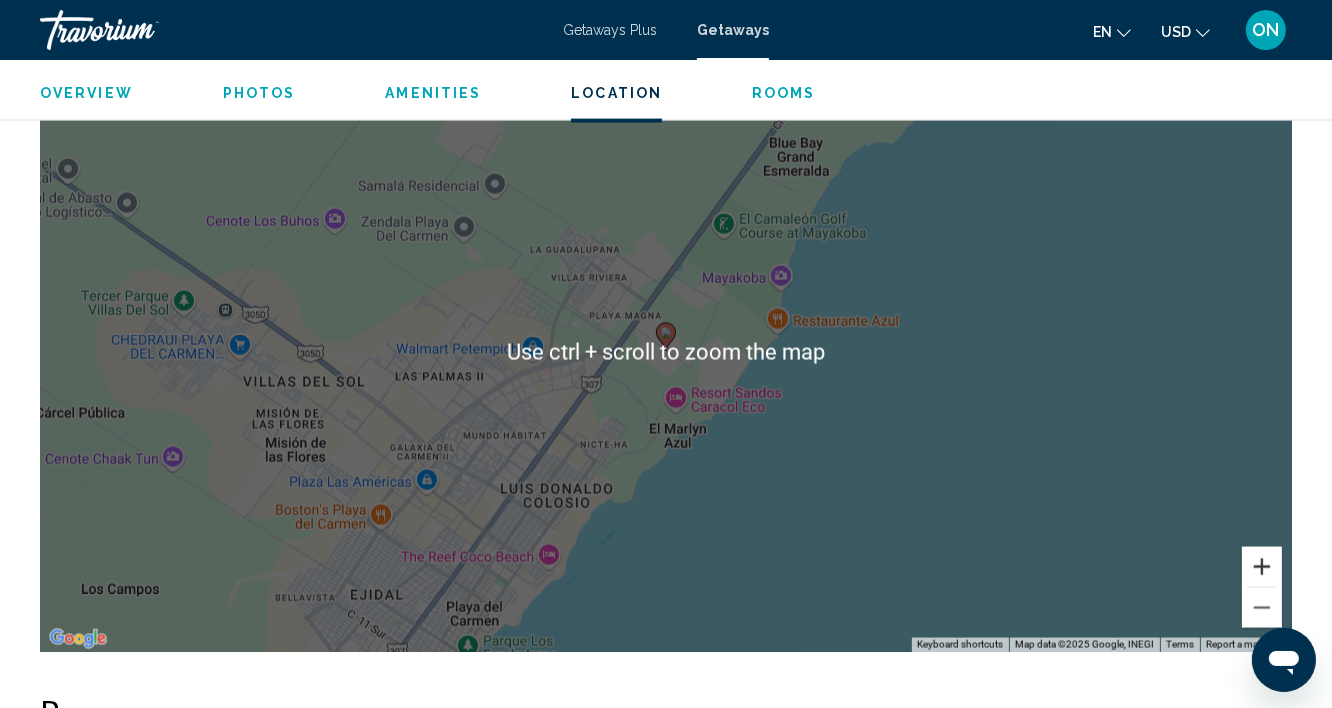 click at bounding box center [1262, 567] 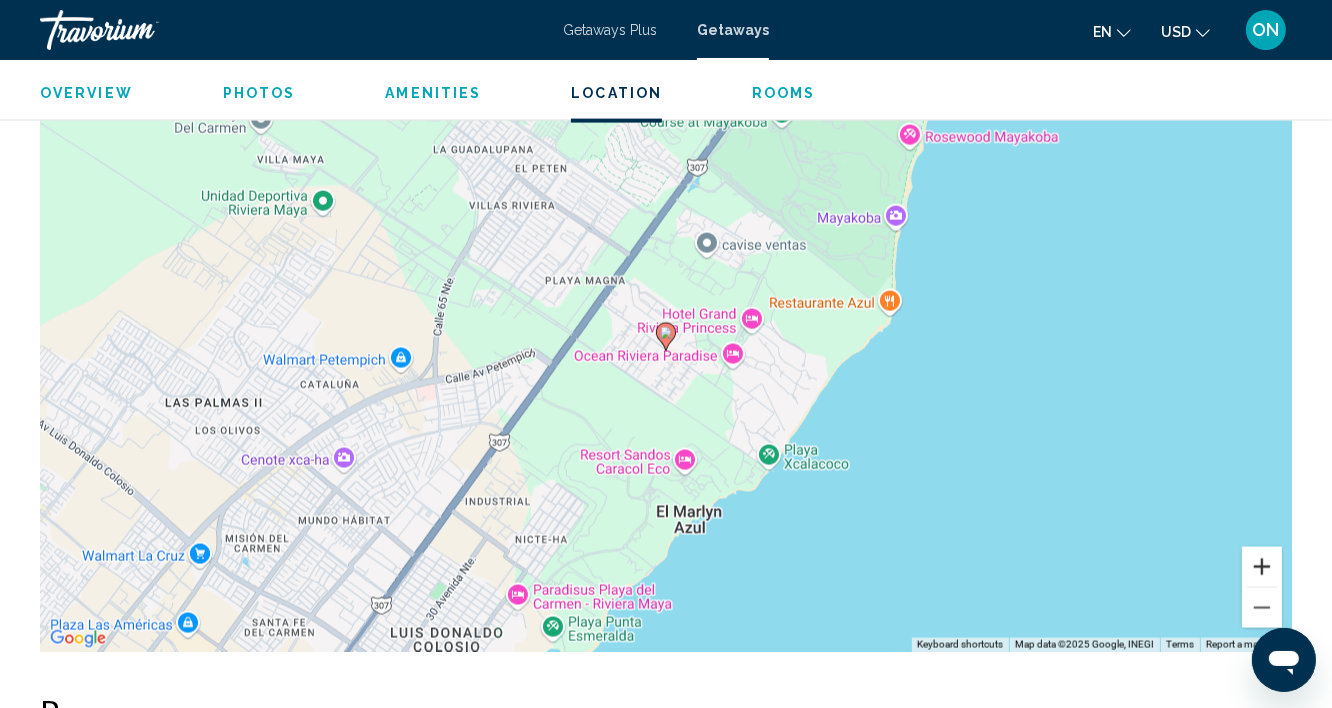 click at bounding box center (1262, 567) 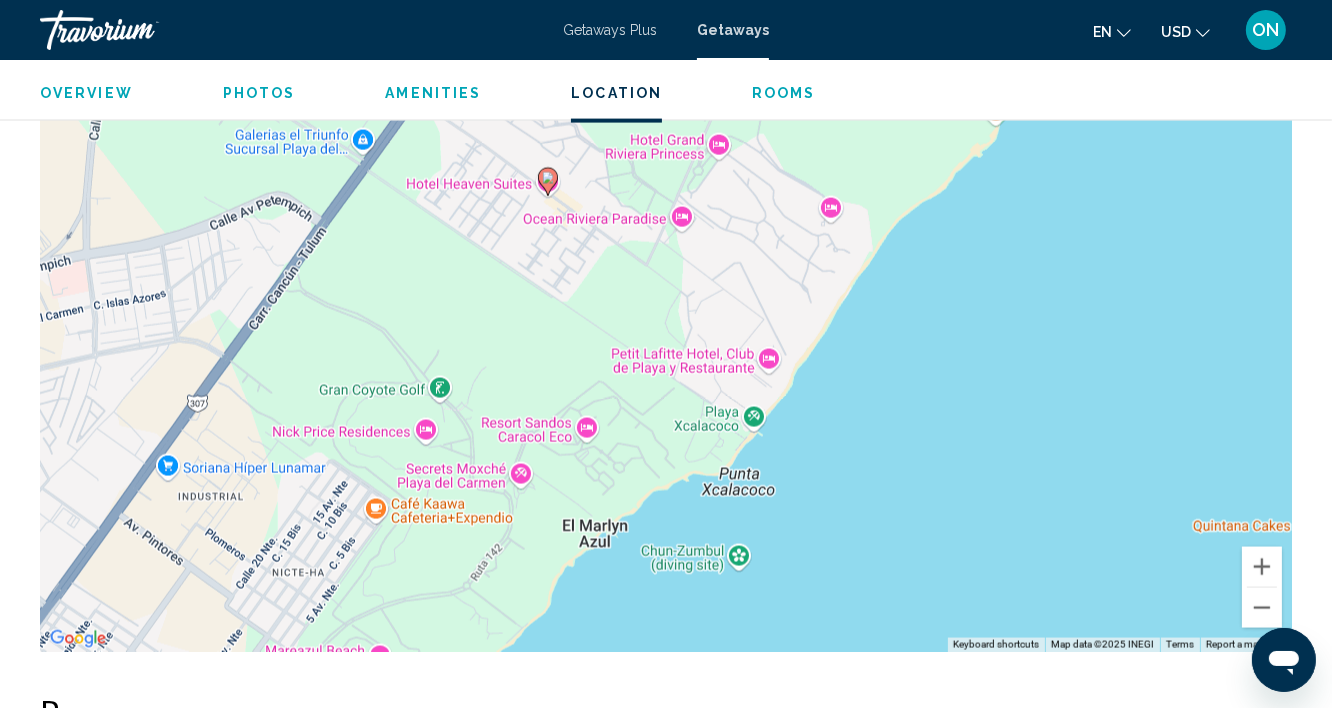 drag, startPoint x: 996, startPoint y: 503, endPoint x: 874, endPoint y: 344, distance: 200.41208 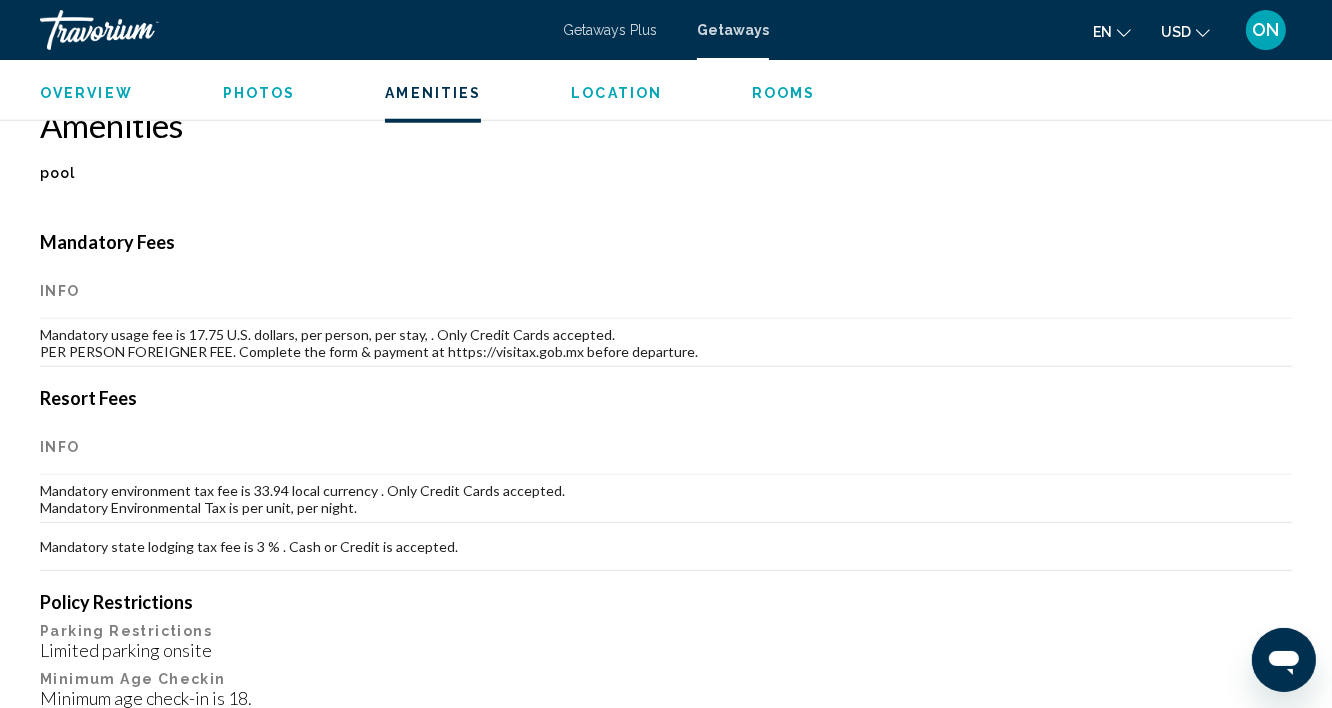 scroll, scrollTop: 1980, scrollLeft: 0, axis: vertical 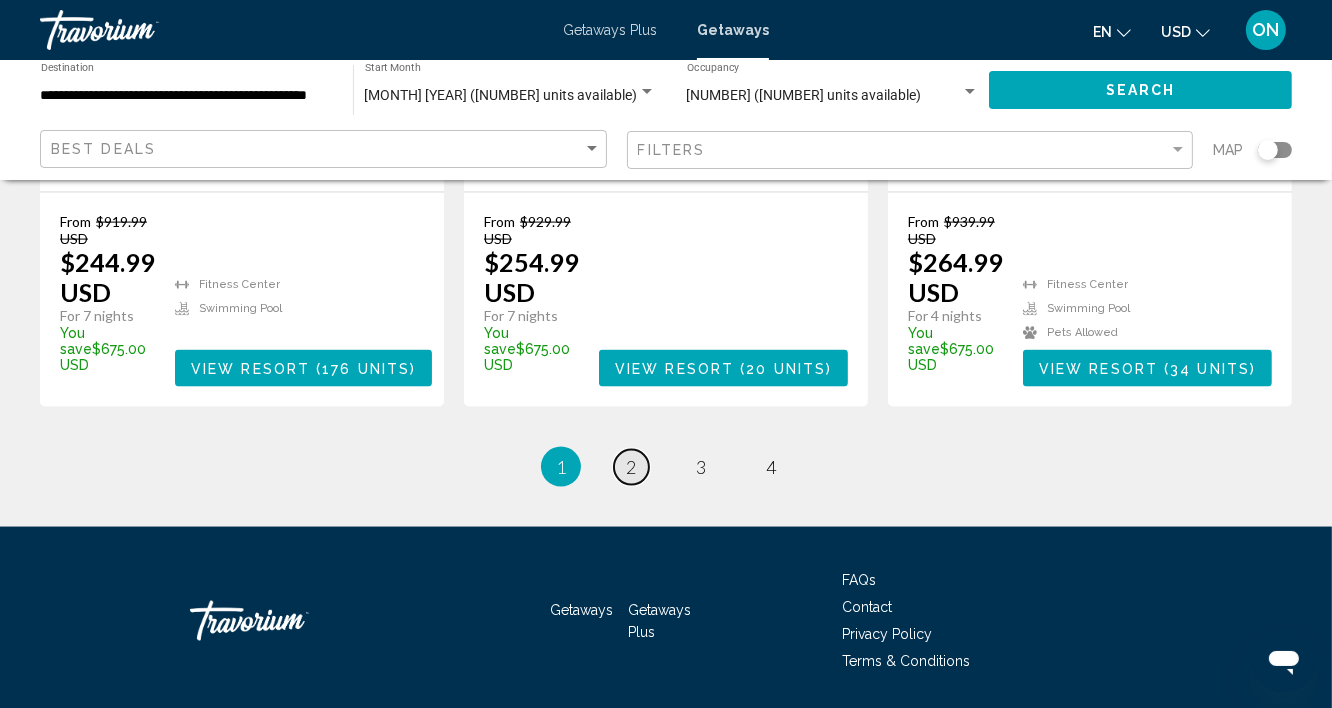 click on "2" at bounding box center (631, 467) 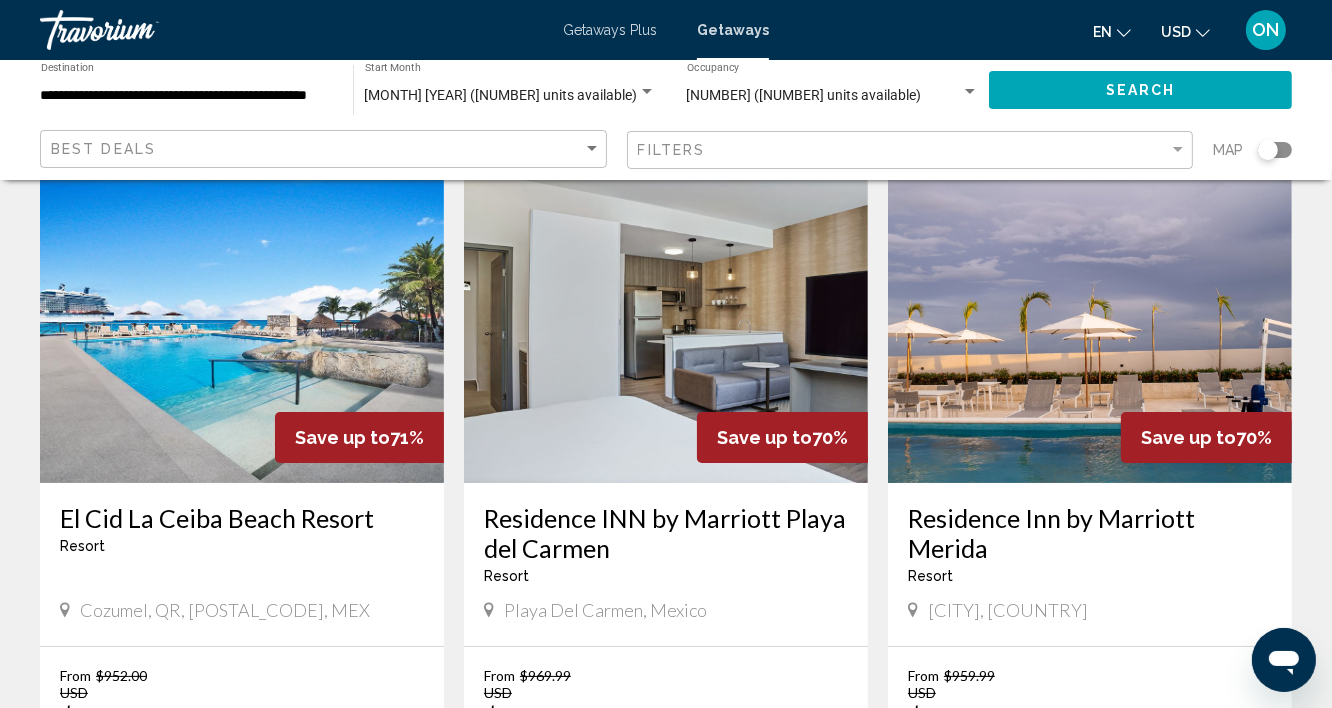 scroll, scrollTop: 214, scrollLeft: 0, axis: vertical 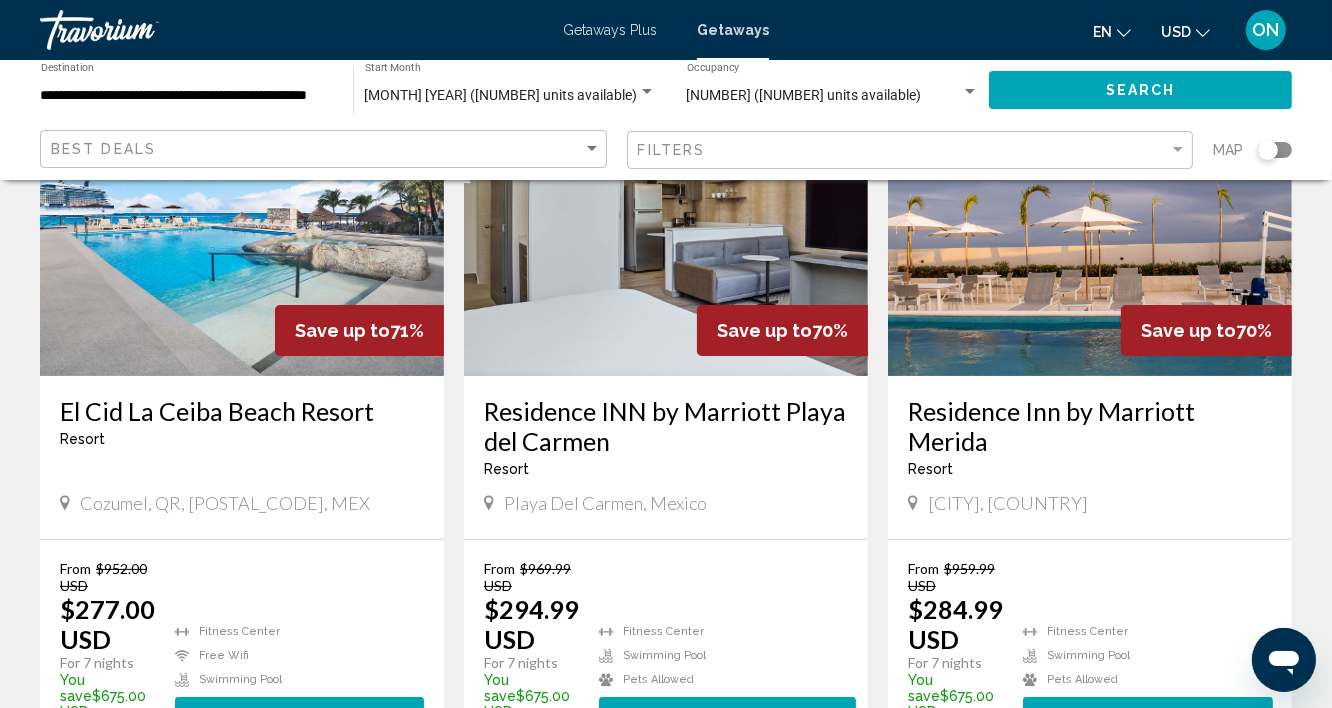 click at bounding box center (666, 216) 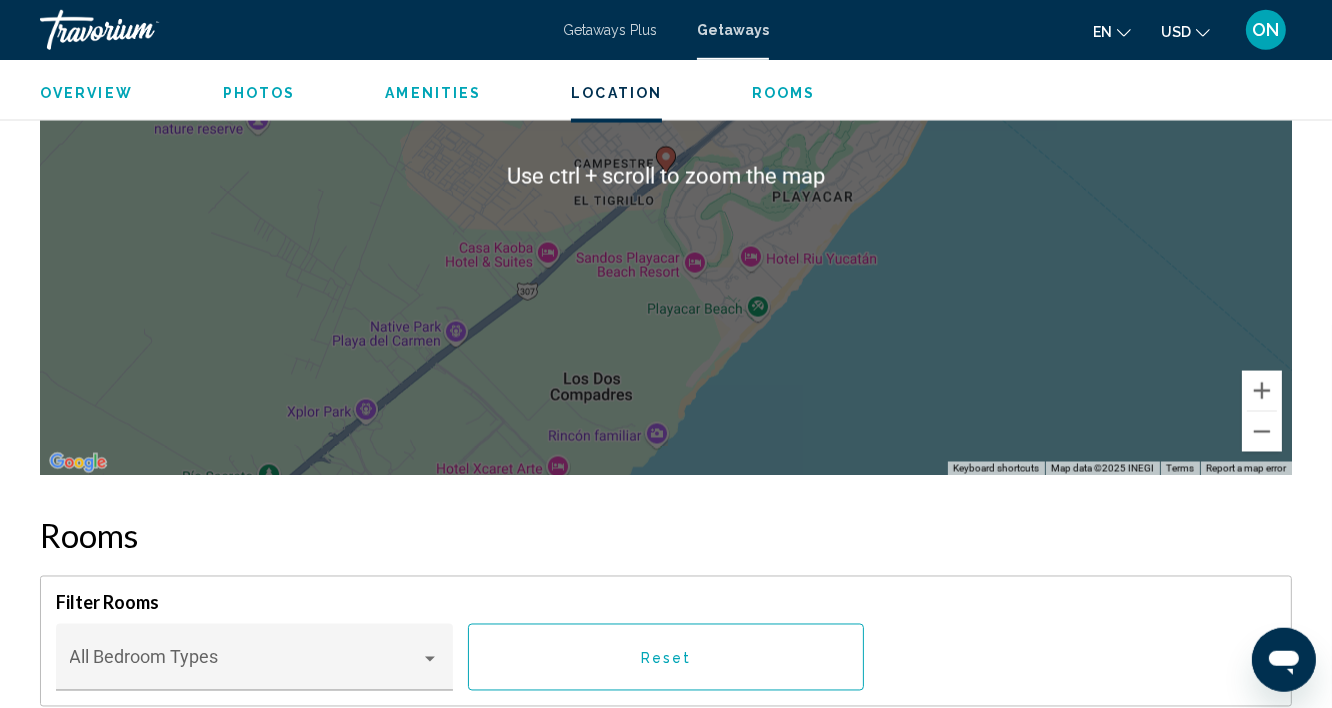 scroll, scrollTop: 3255, scrollLeft: 0, axis: vertical 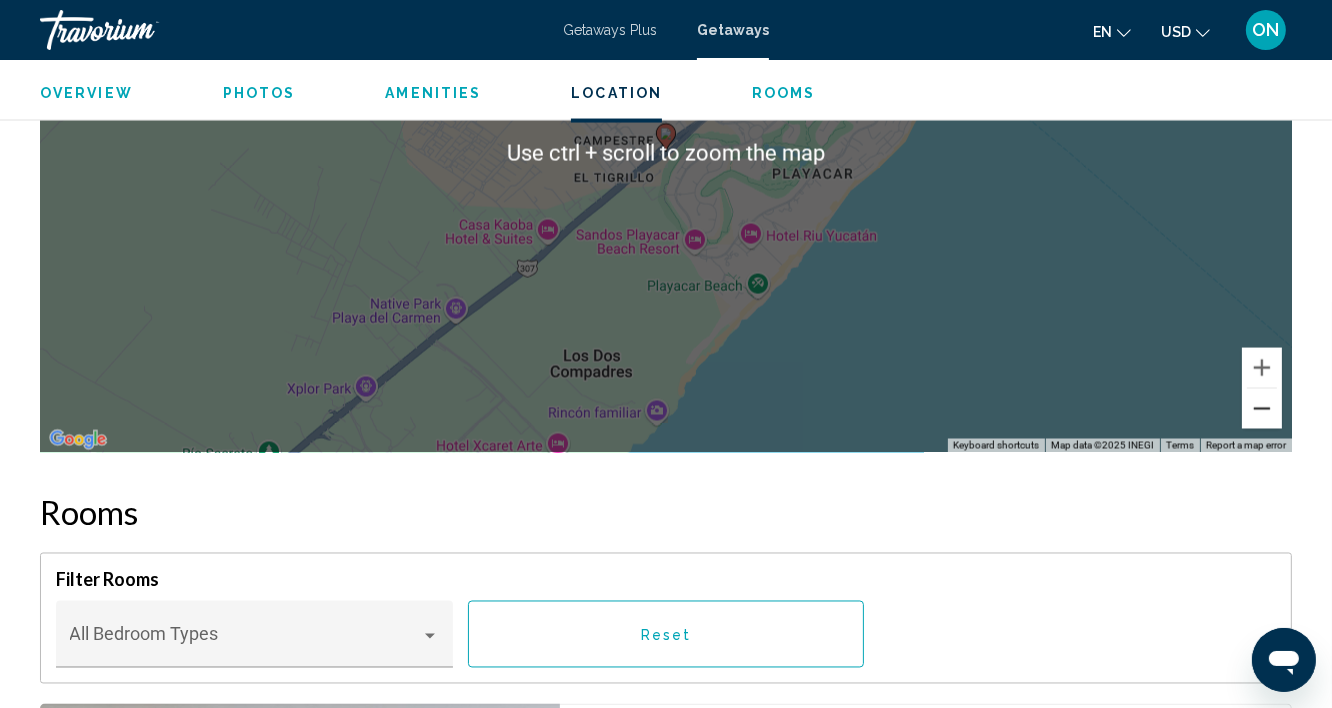 click at bounding box center (1262, 409) 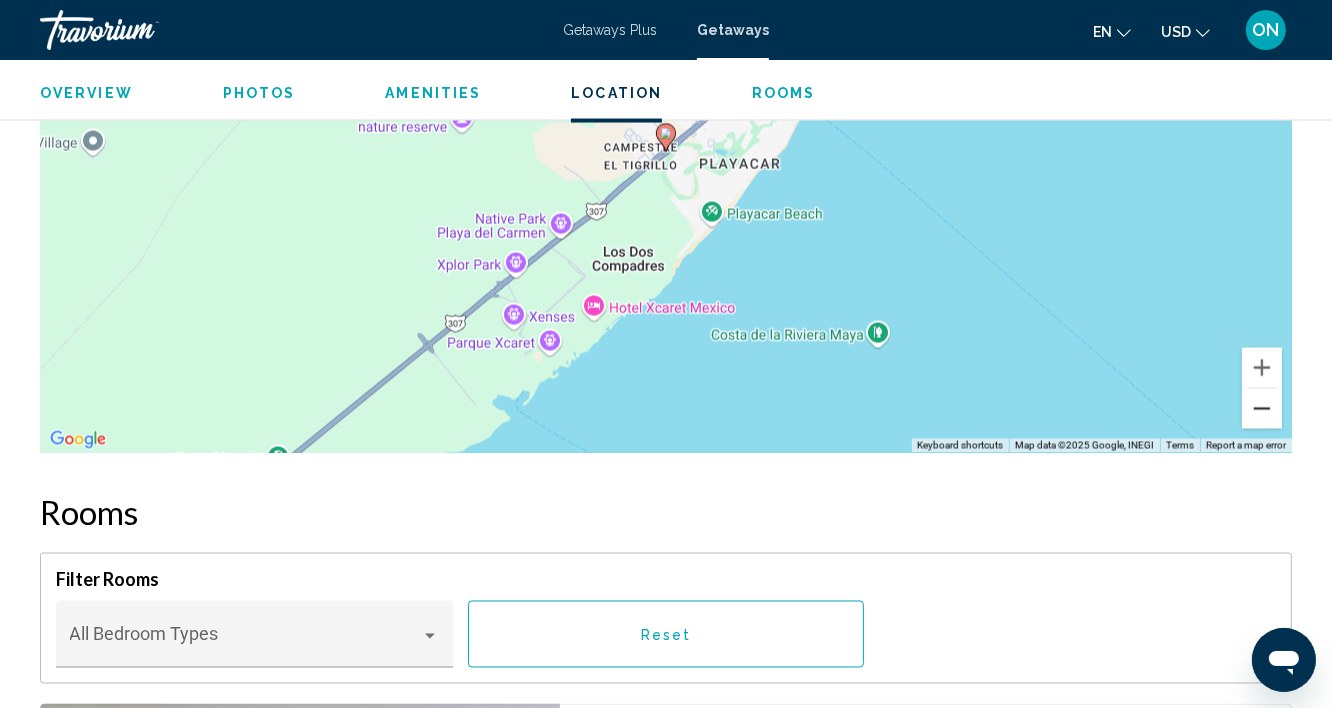 click at bounding box center (1262, 409) 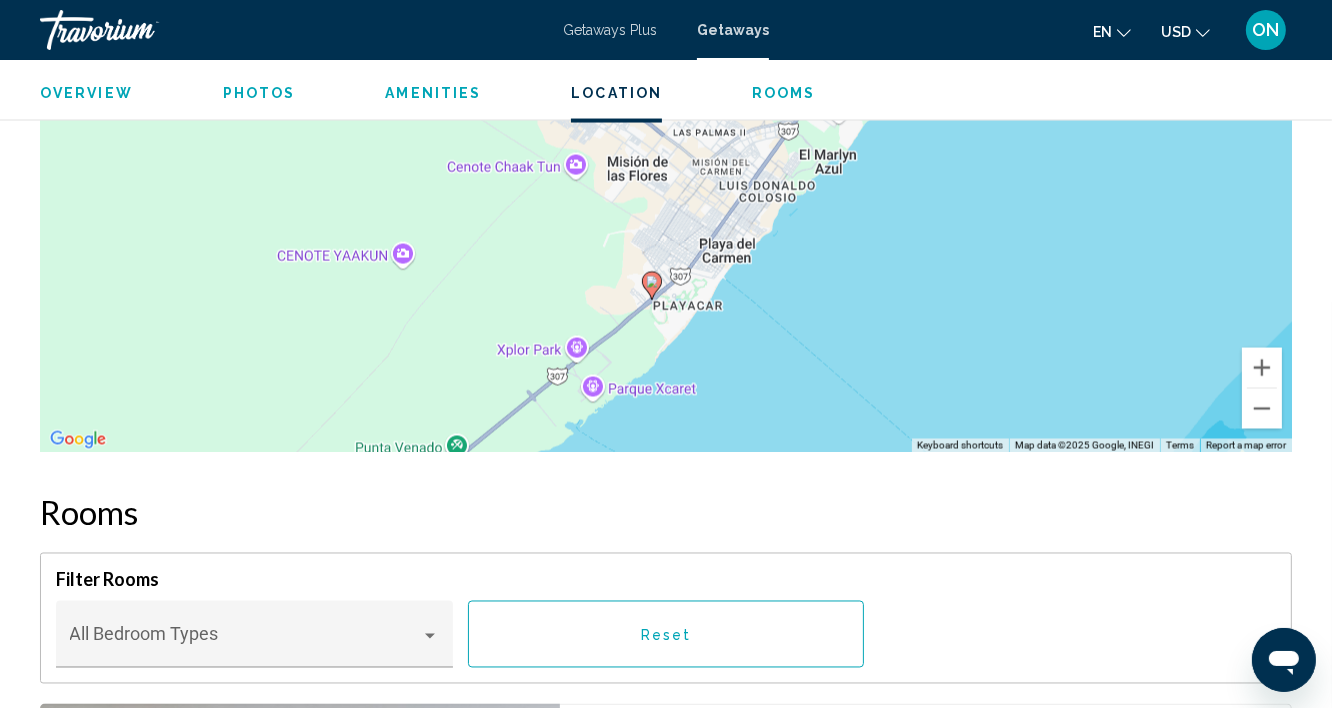 drag, startPoint x: 1049, startPoint y: 325, endPoint x: 1020, endPoint y: 487, distance: 164.57521 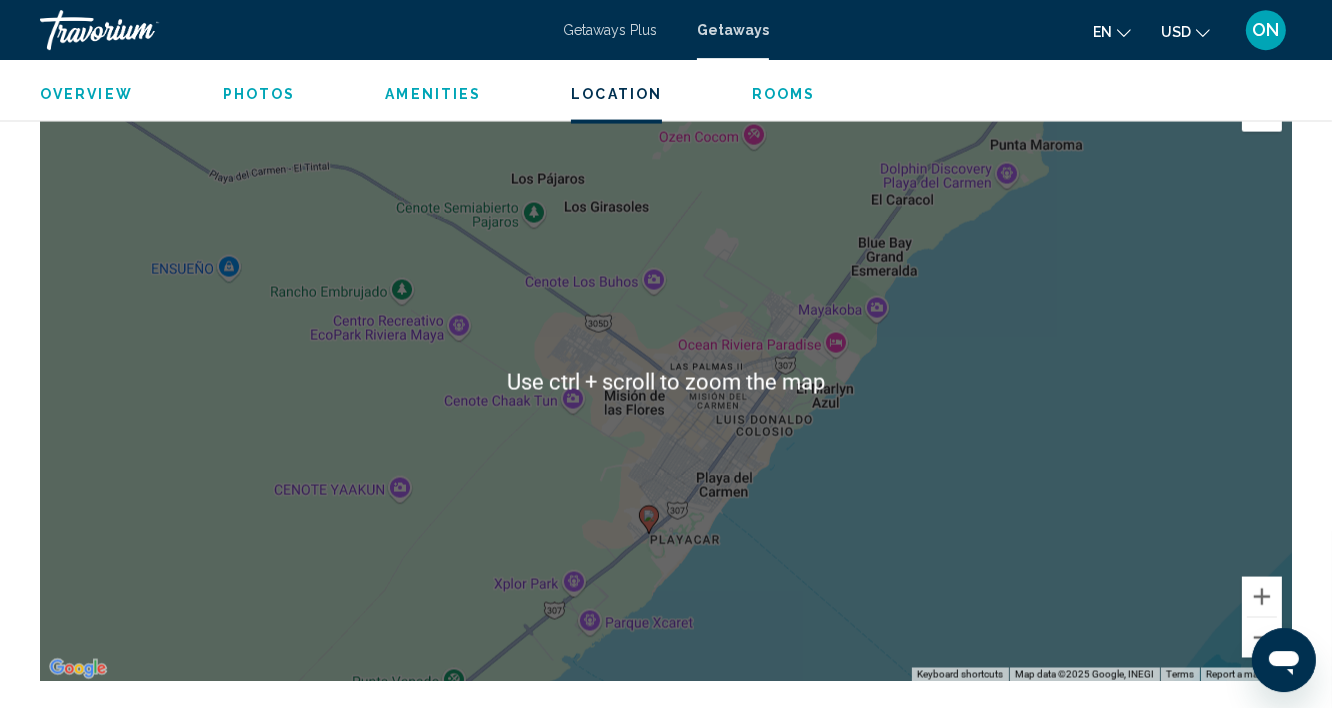 scroll, scrollTop: 3040, scrollLeft: 0, axis: vertical 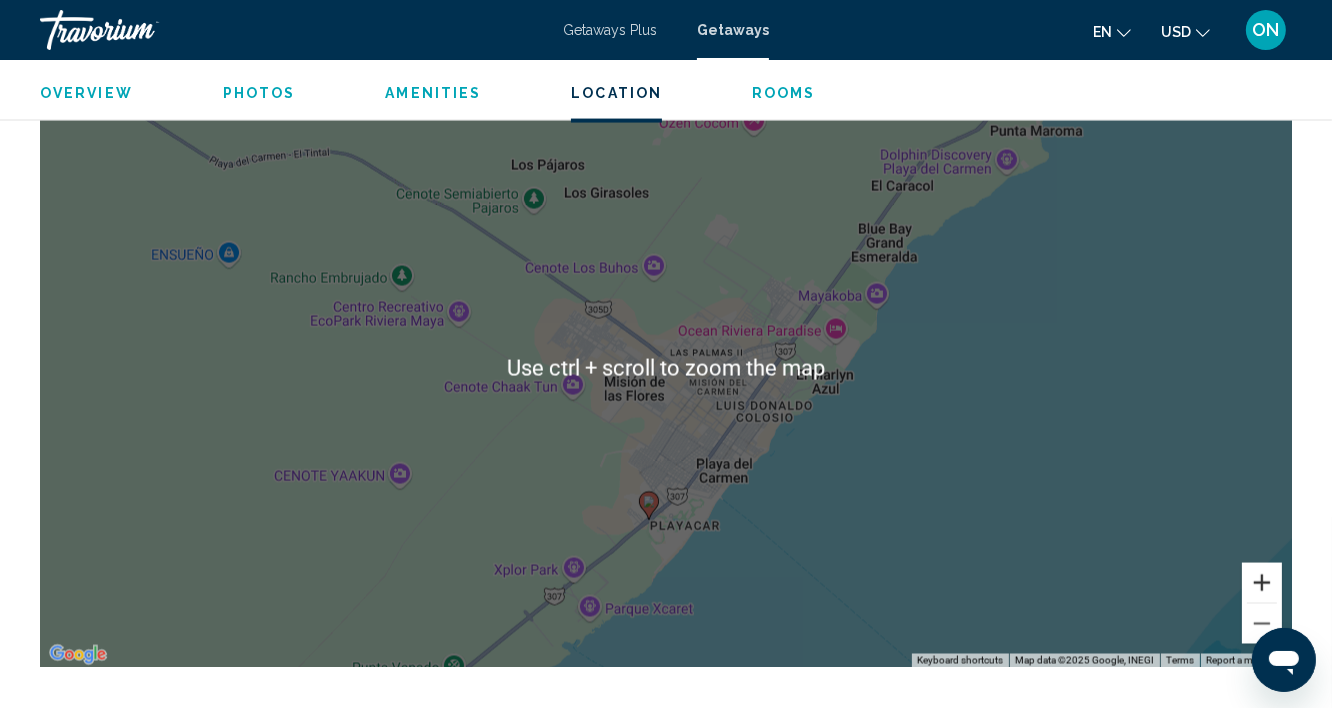 click at bounding box center [1262, 583] 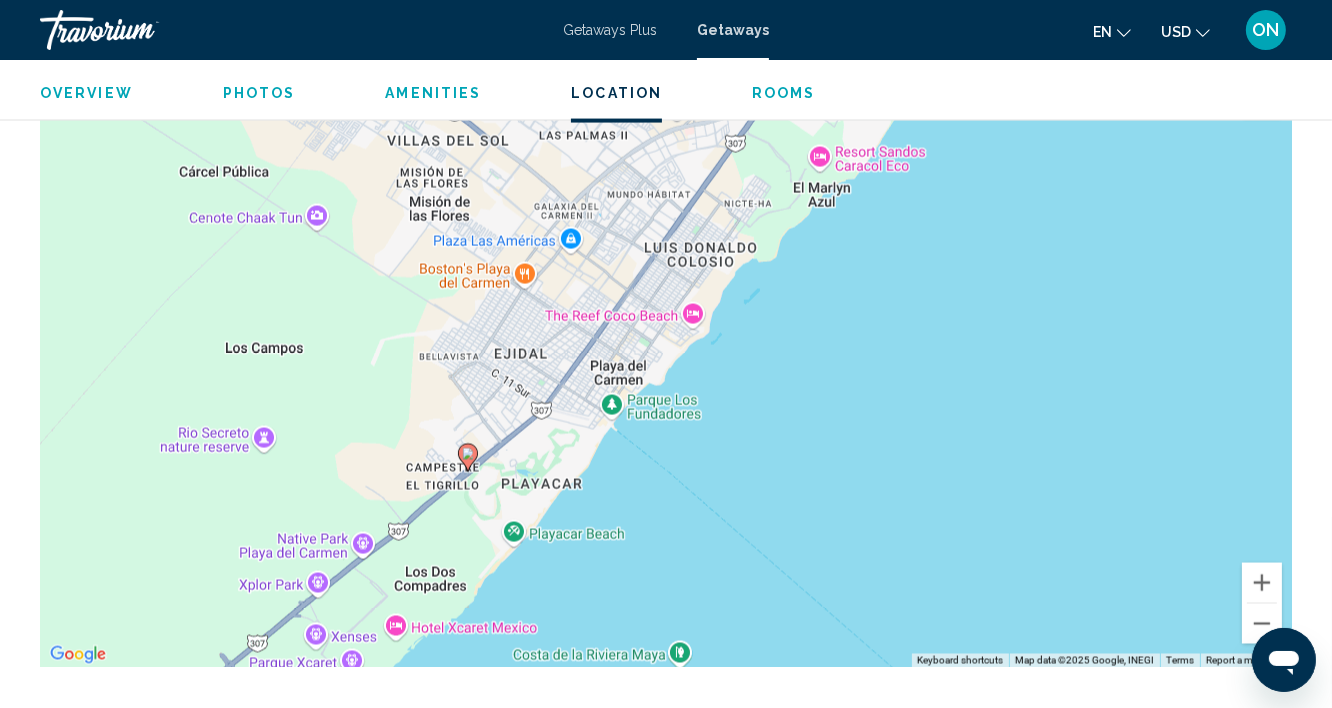 drag, startPoint x: 1098, startPoint y: 553, endPoint x: 930, endPoint y: 348, distance: 265.0453 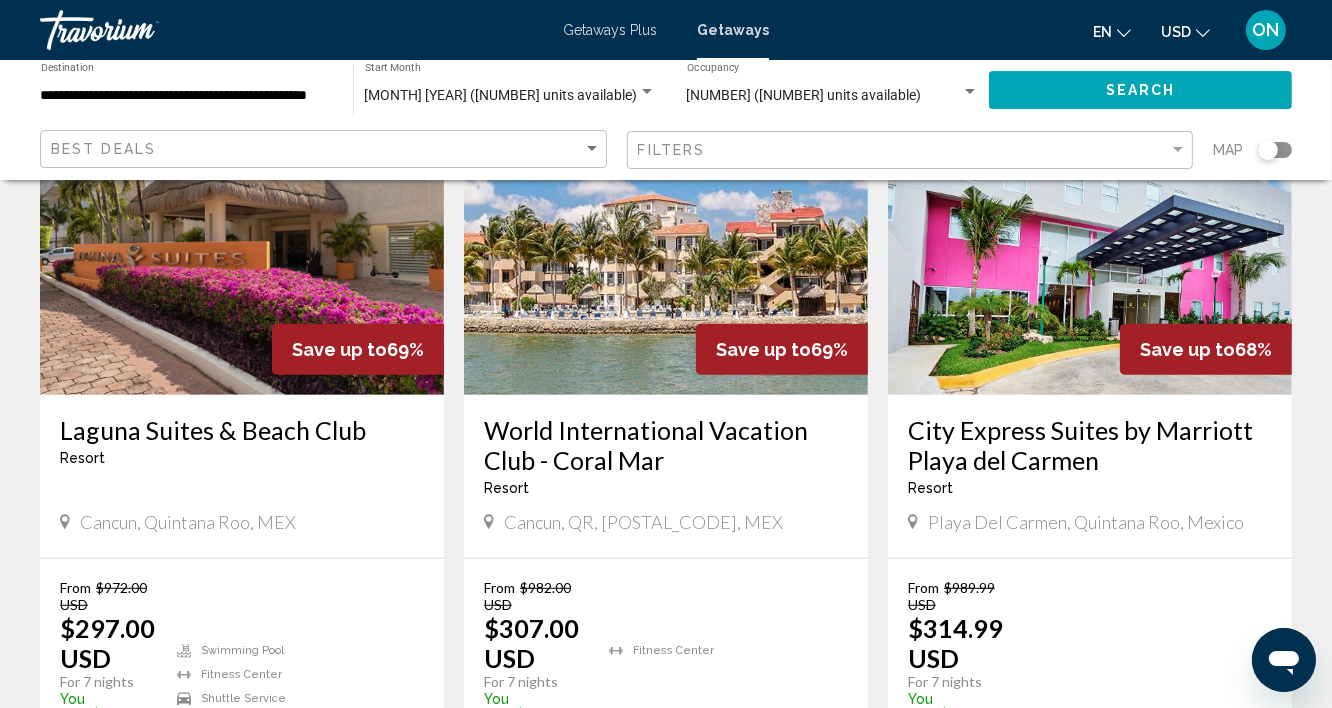 scroll, scrollTop: 857, scrollLeft: 0, axis: vertical 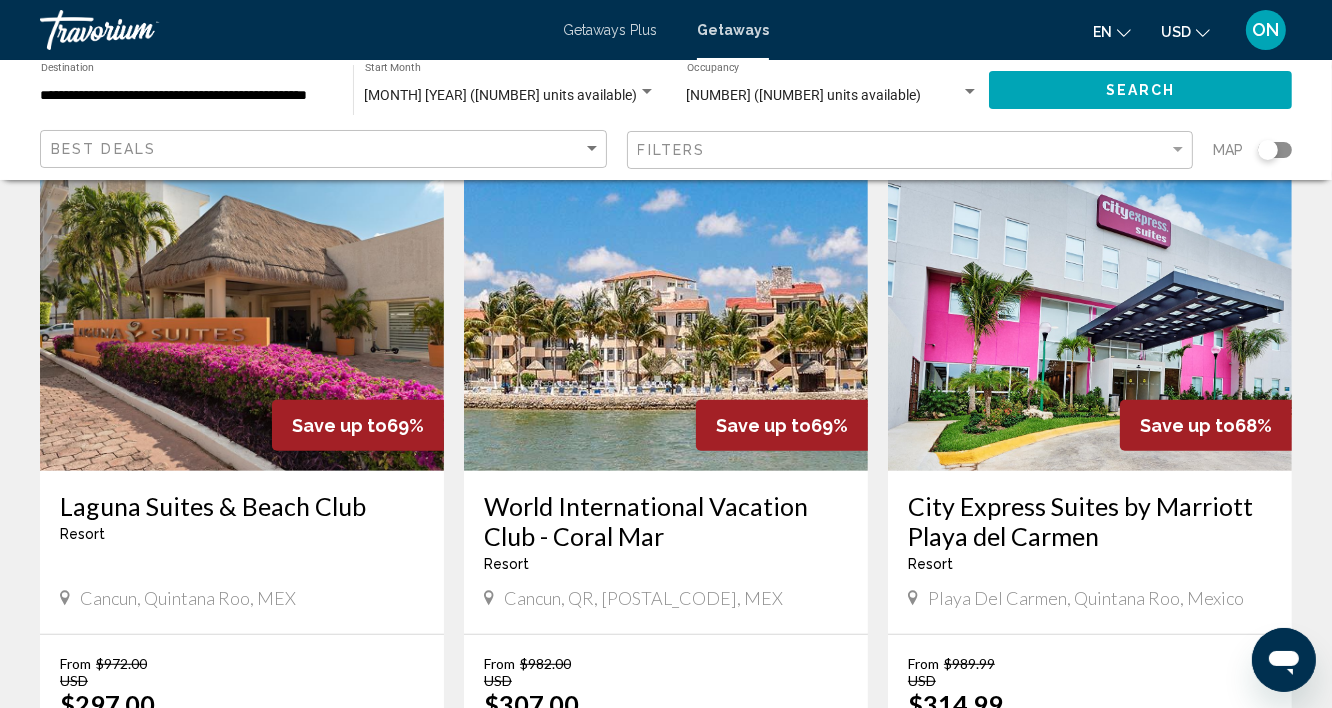 click at bounding box center (1090, 311) 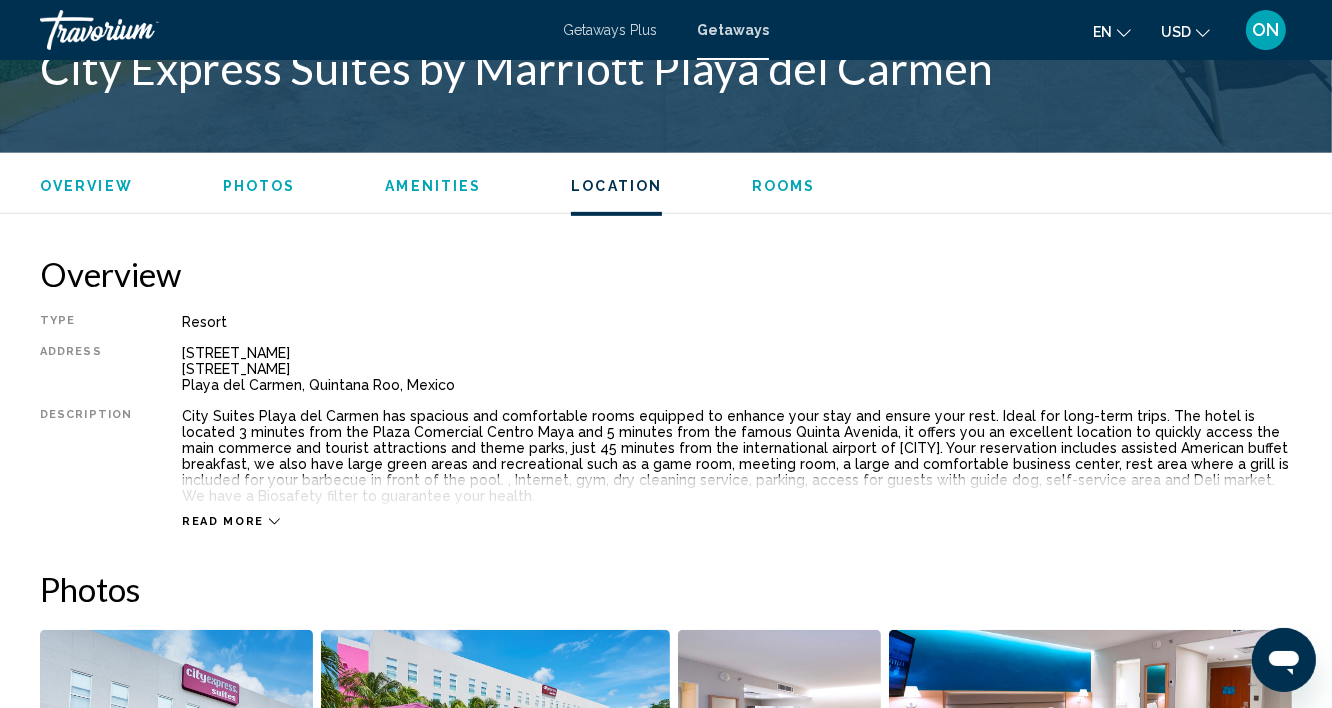 scroll, scrollTop: 3008, scrollLeft: 0, axis: vertical 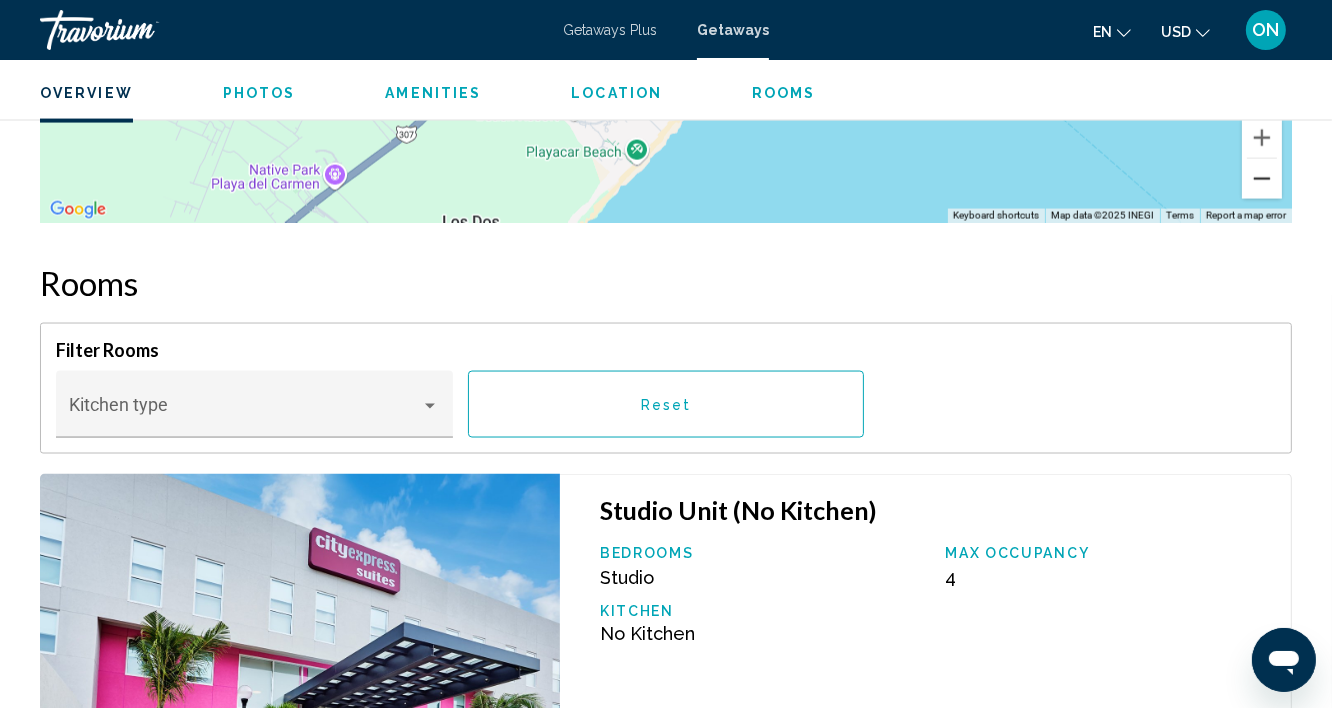 click at bounding box center (1262, 179) 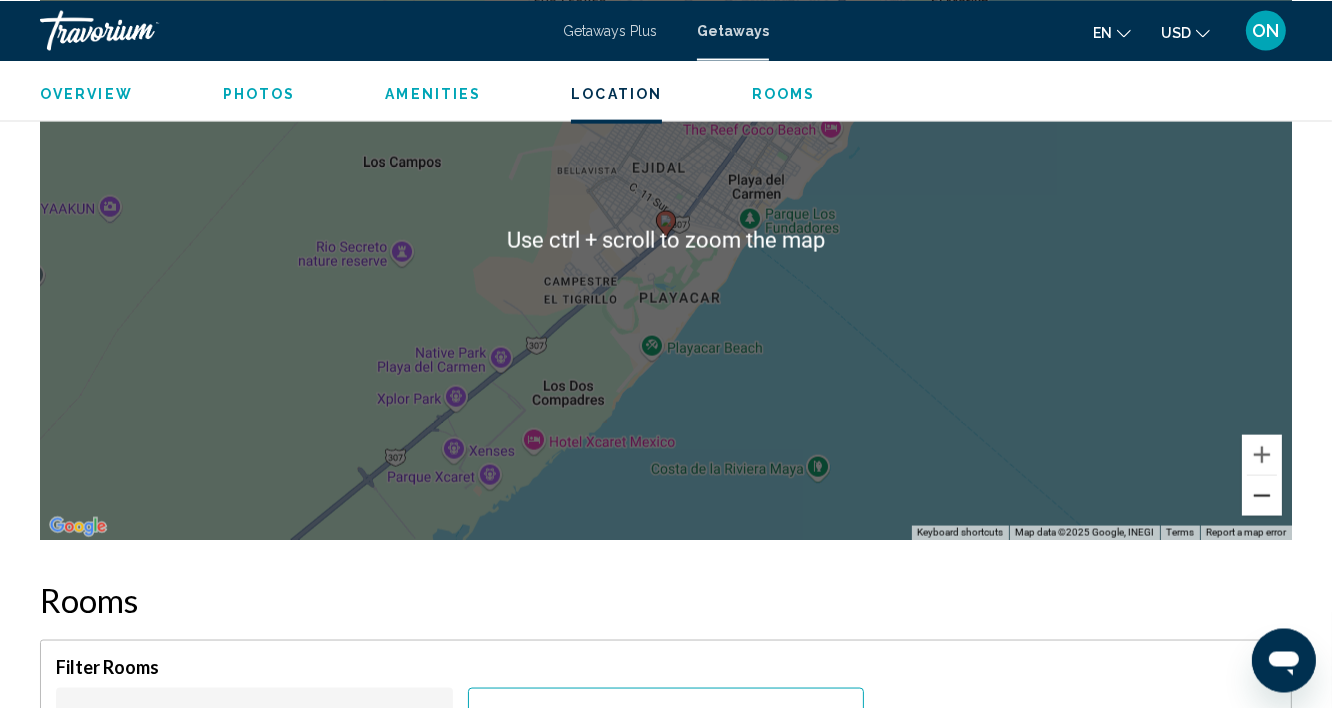 scroll, scrollTop: 2686, scrollLeft: 0, axis: vertical 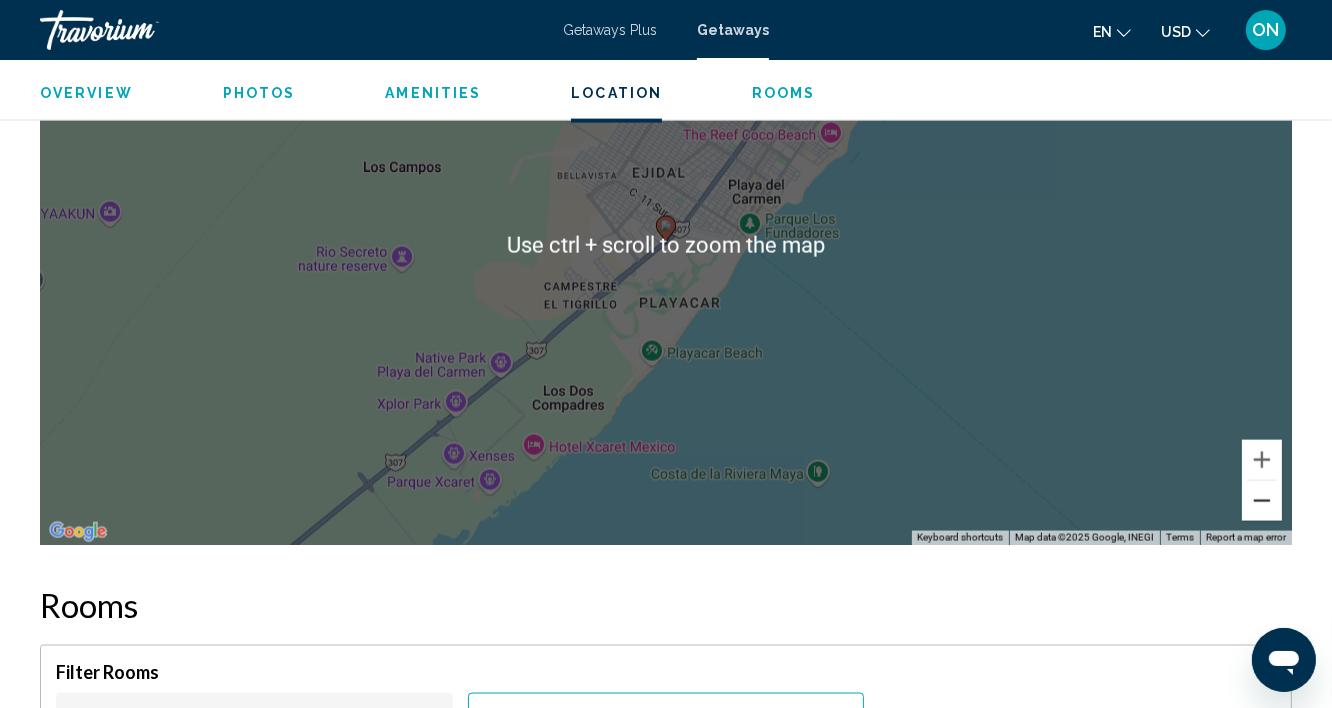 click at bounding box center [1262, 501] 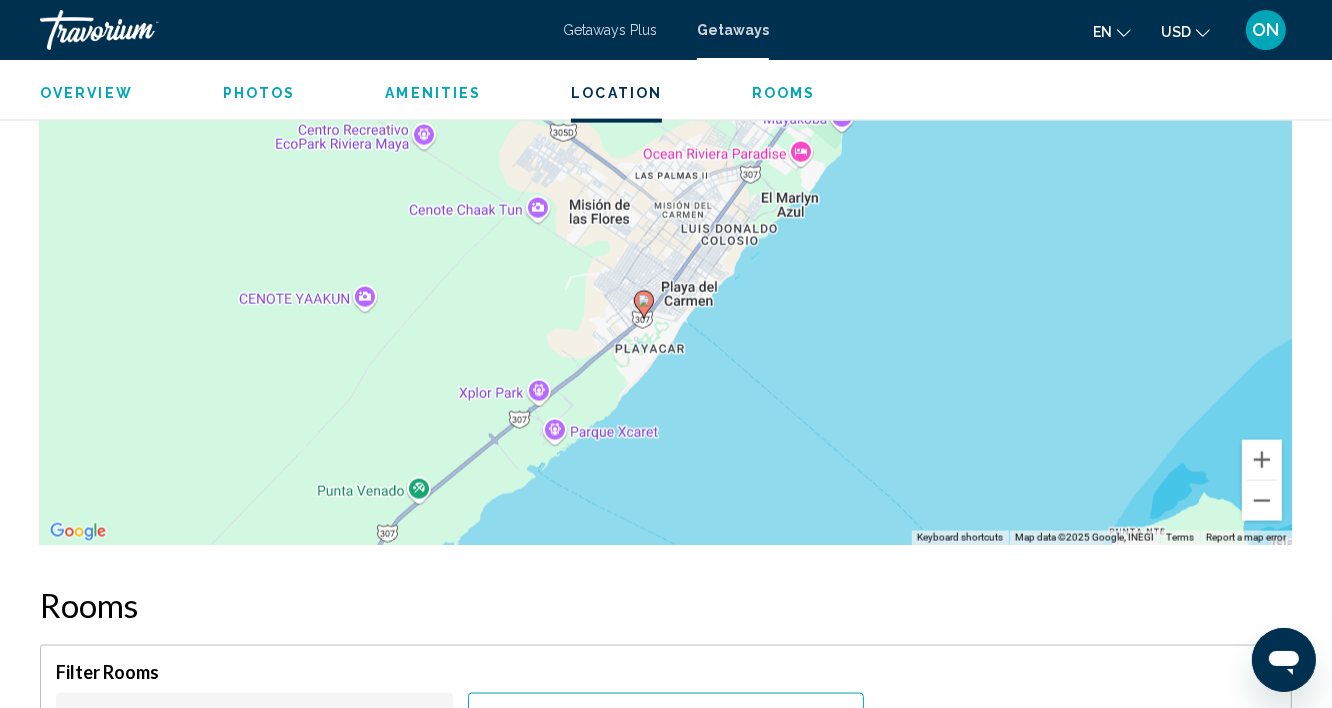 drag, startPoint x: 737, startPoint y: 242, endPoint x: 753, endPoint y: 361, distance: 120.070816 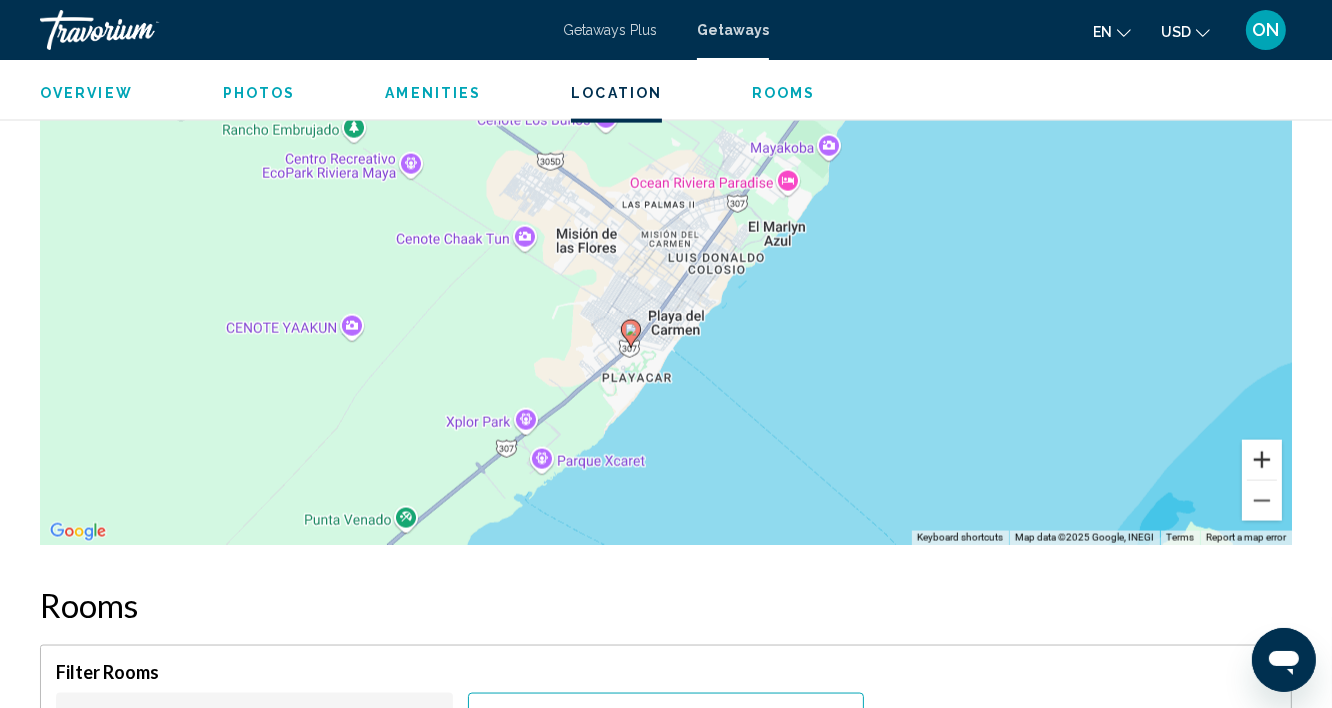 click at bounding box center (1262, 460) 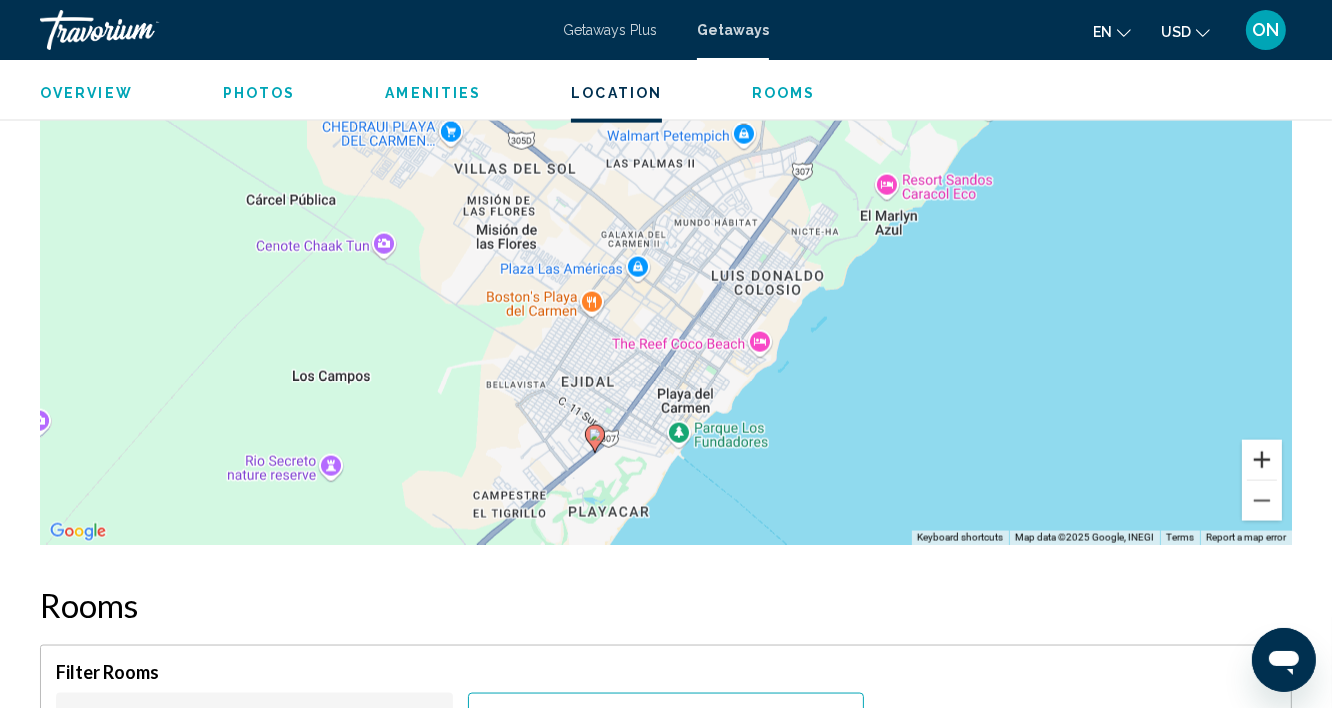 click at bounding box center (1262, 460) 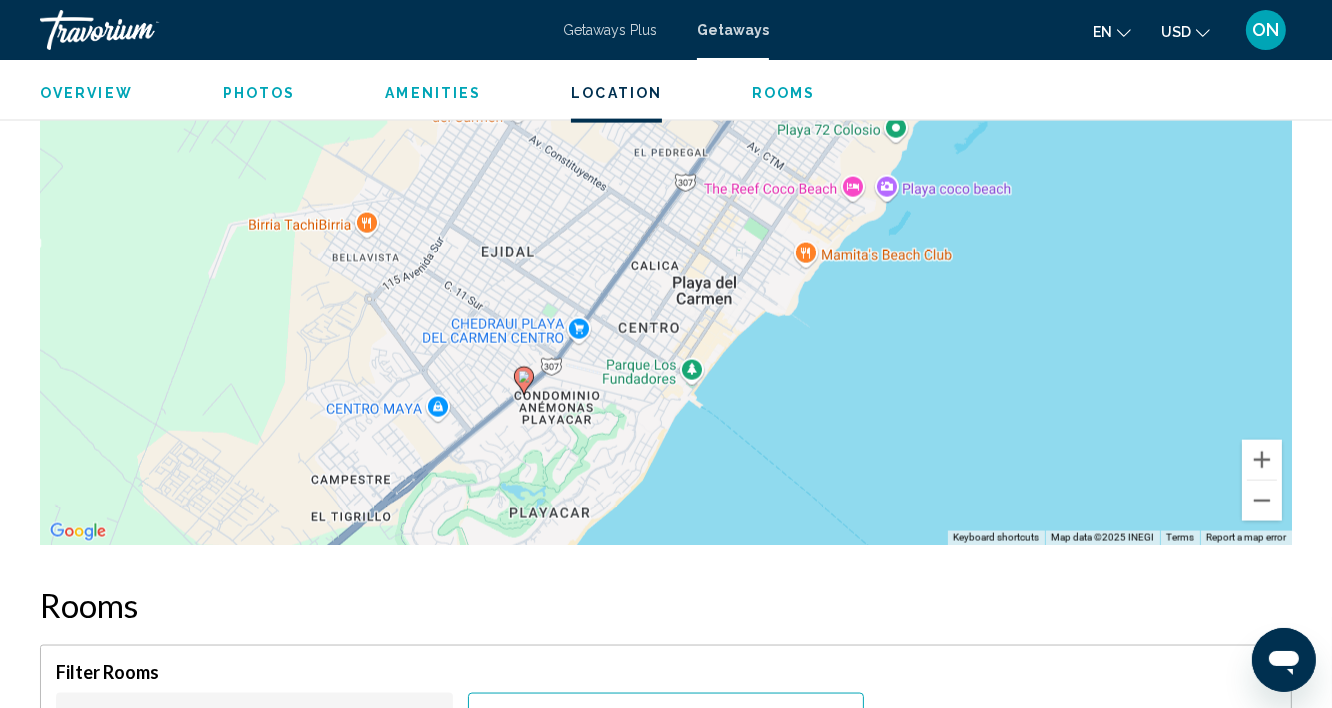 drag, startPoint x: 804, startPoint y: 381, endPoint x: 808, endPoint y: 115, distance: 266.03006 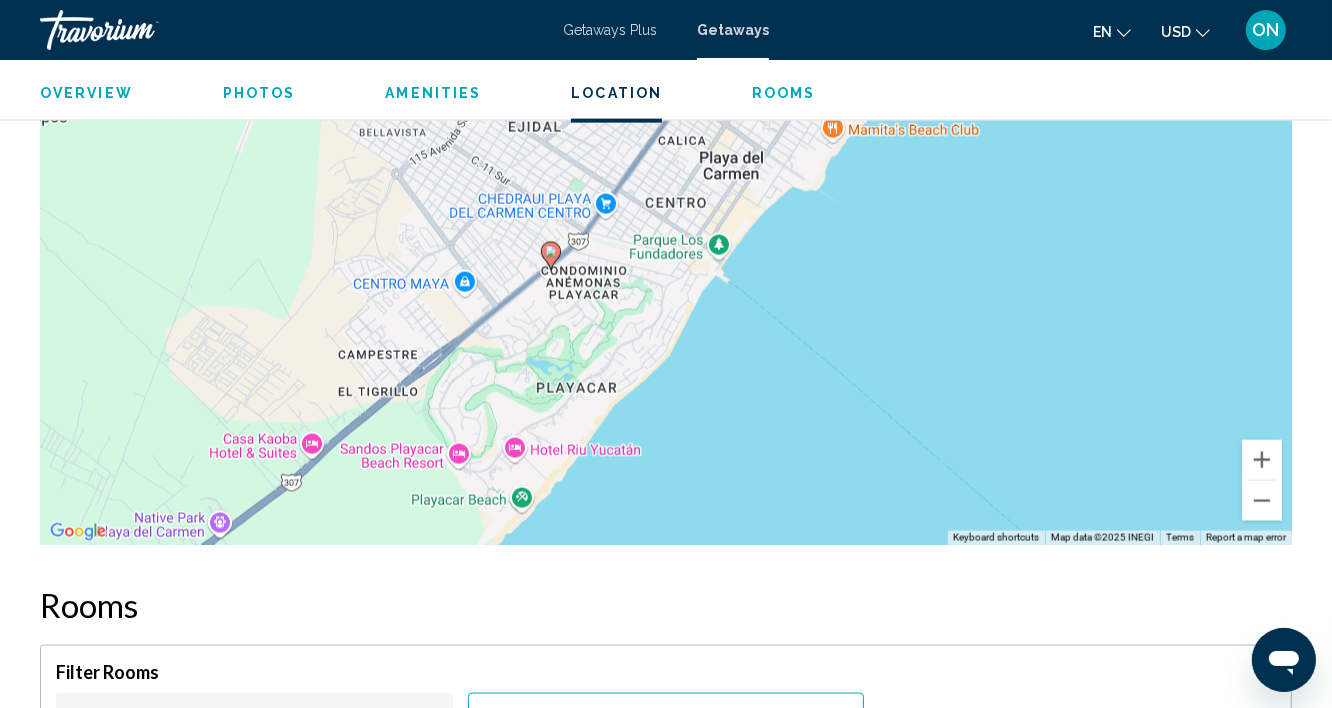 drag, startPoint x: 690, startPoint y: 376, endPoint x: 714, endPoint y: 253, distance: 125.31959 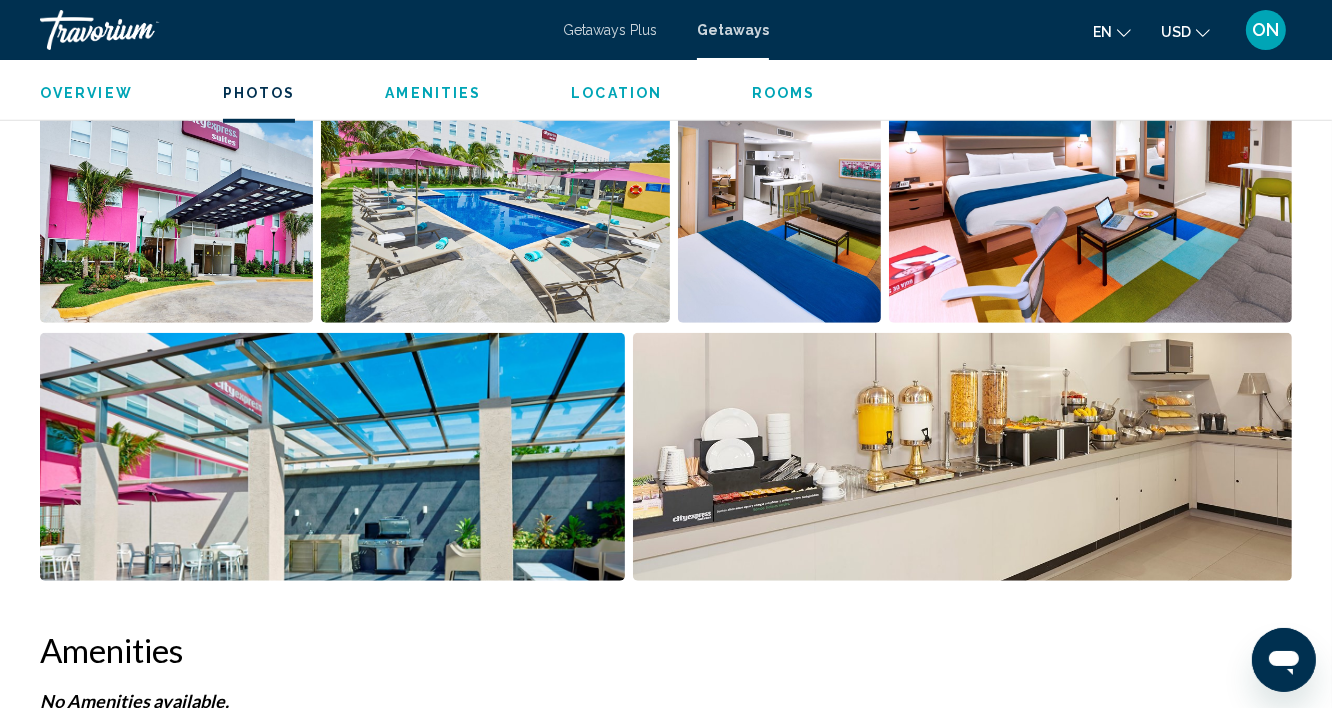scroll, scrollTop: 1305, scrollLeft: 0, axis: vertical 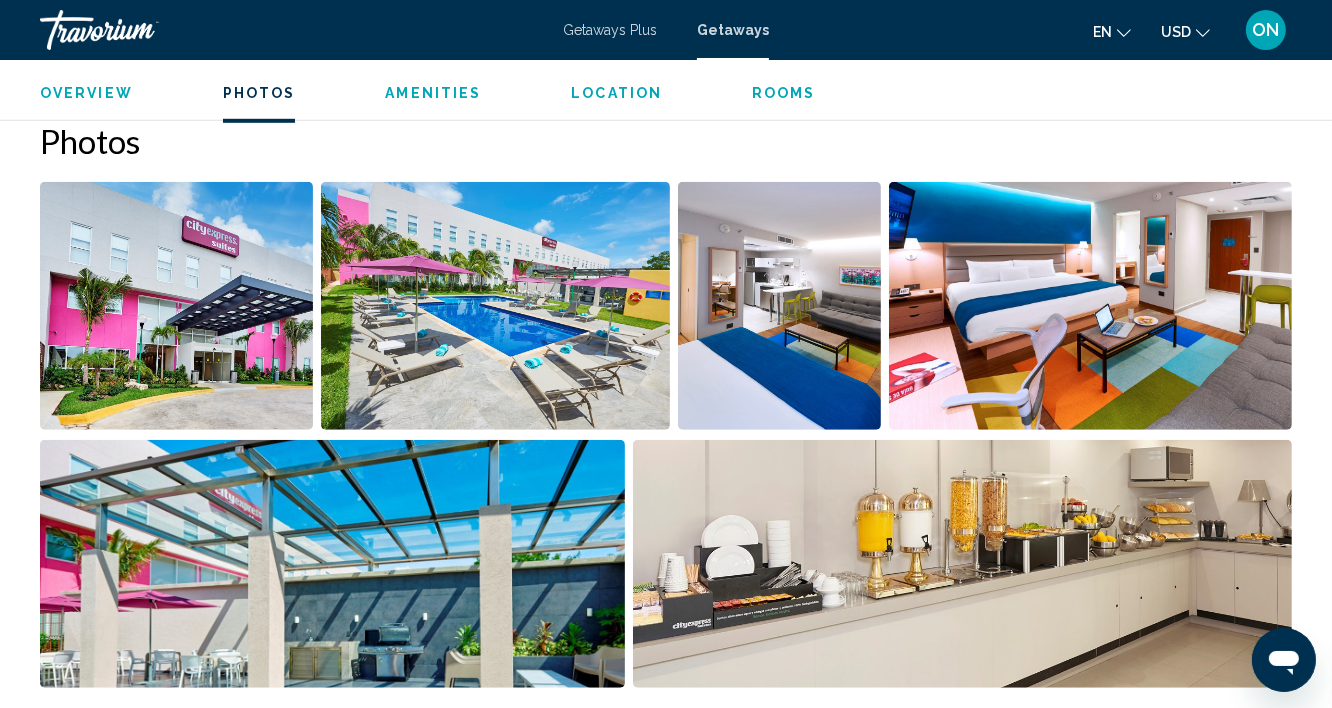 click at bounding box center (779, 306) 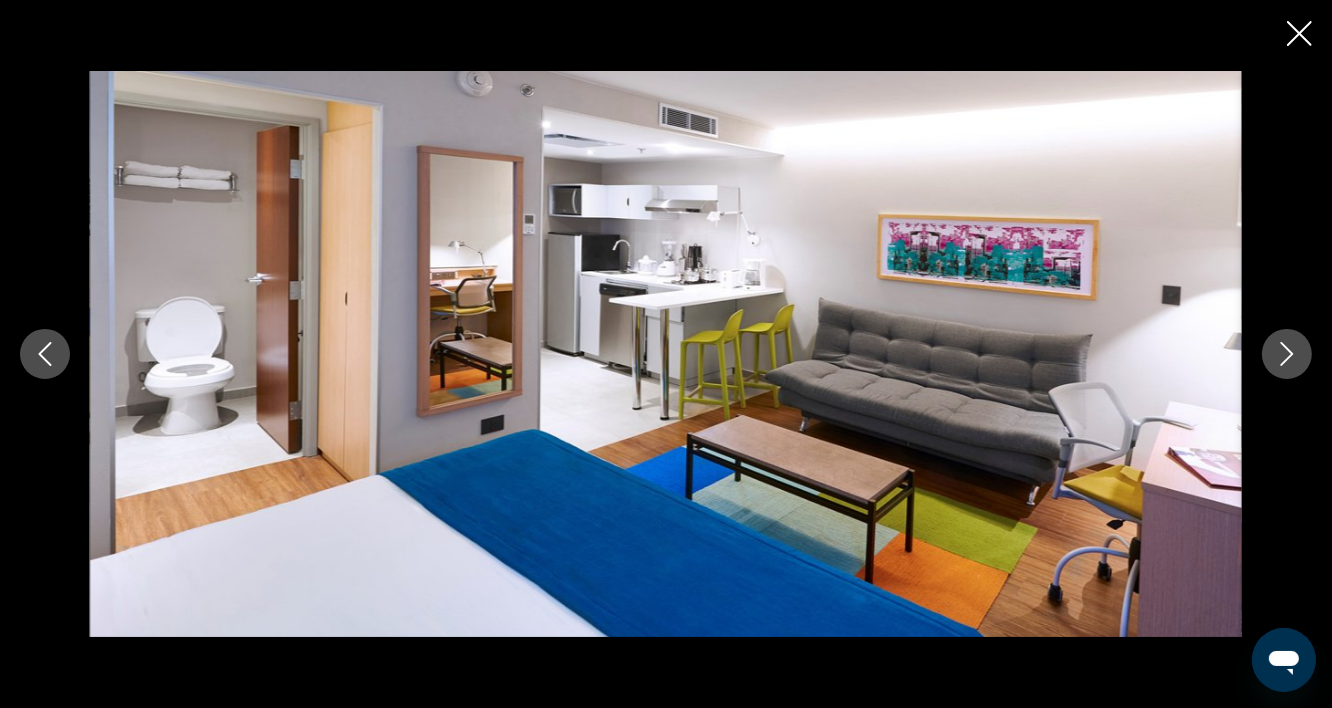 click at bounding box center (1287, 354) 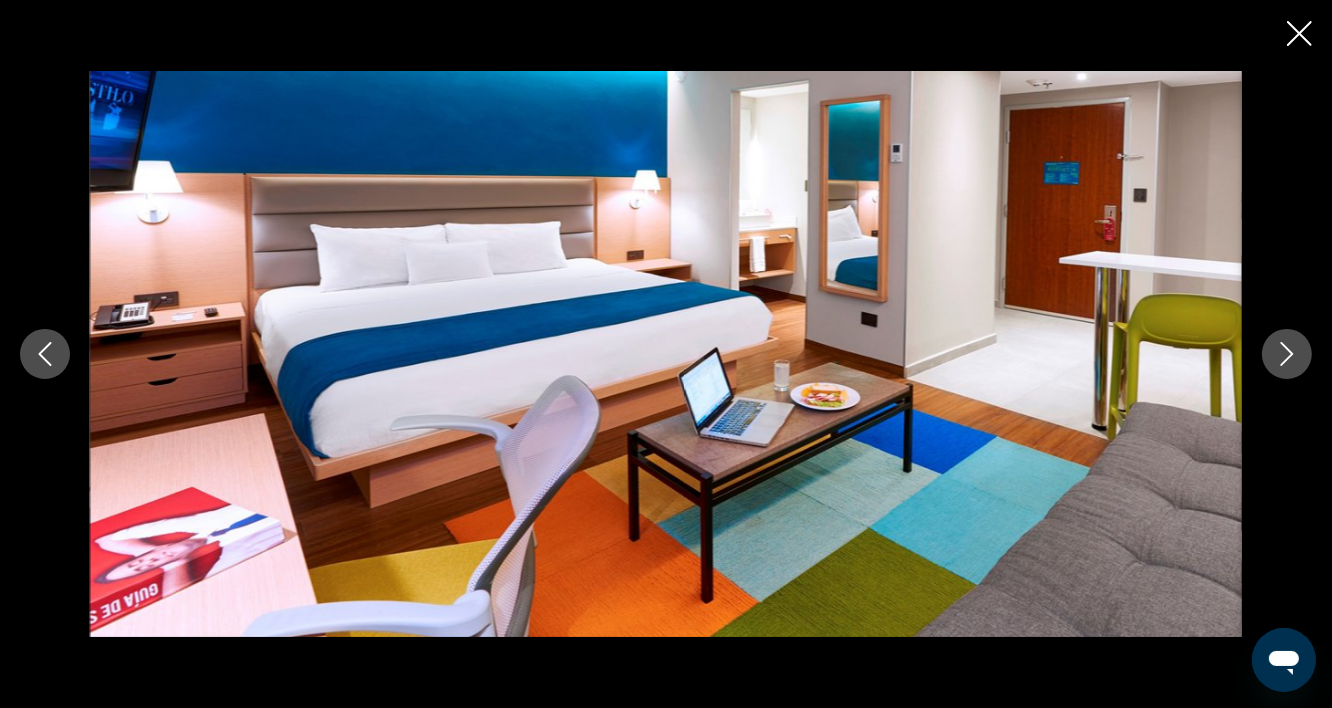 click at bounding box center (1287, 354) 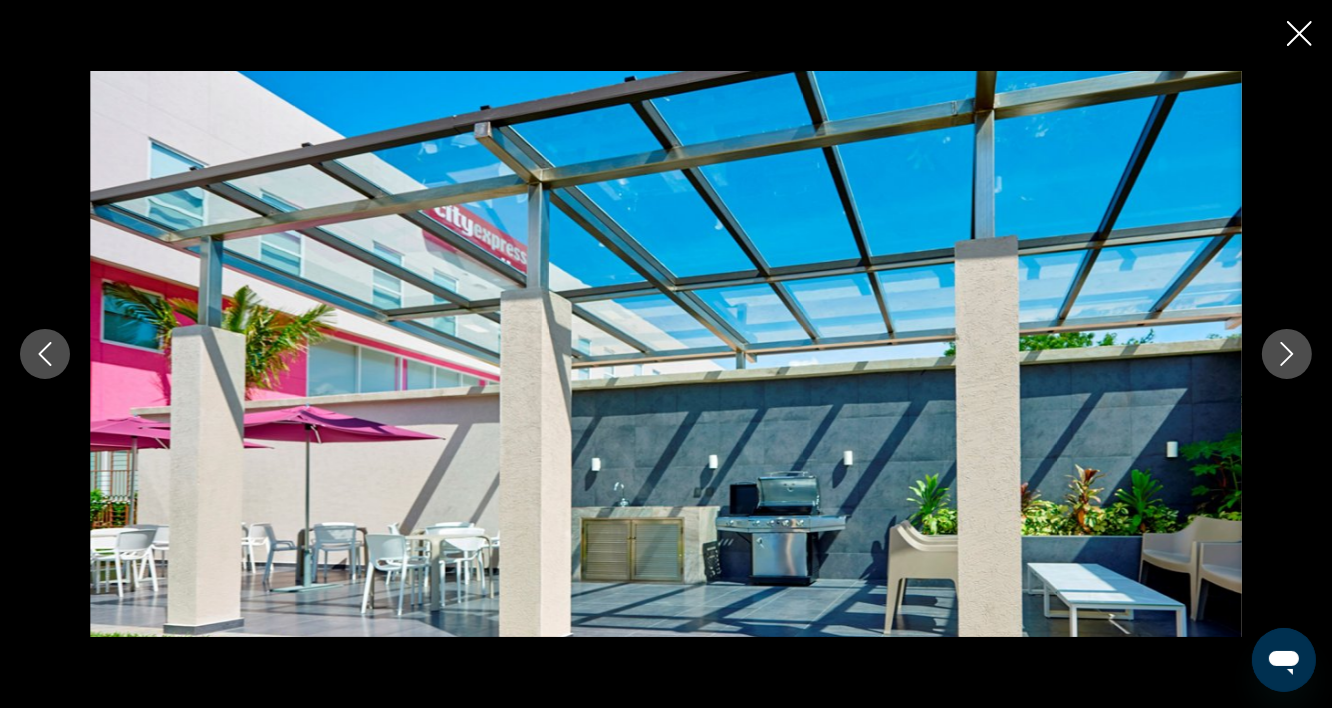 click at bounding box center (1287, 354) 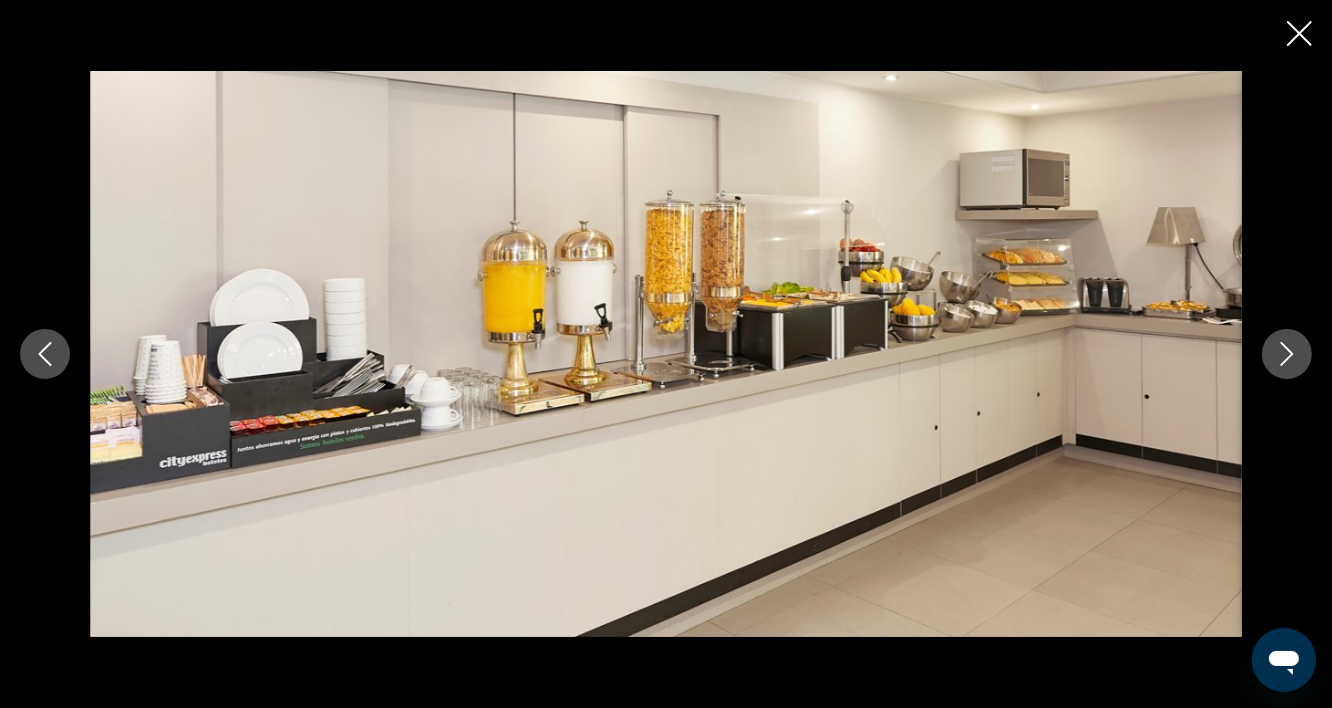click at bounding box center [1287, 354] 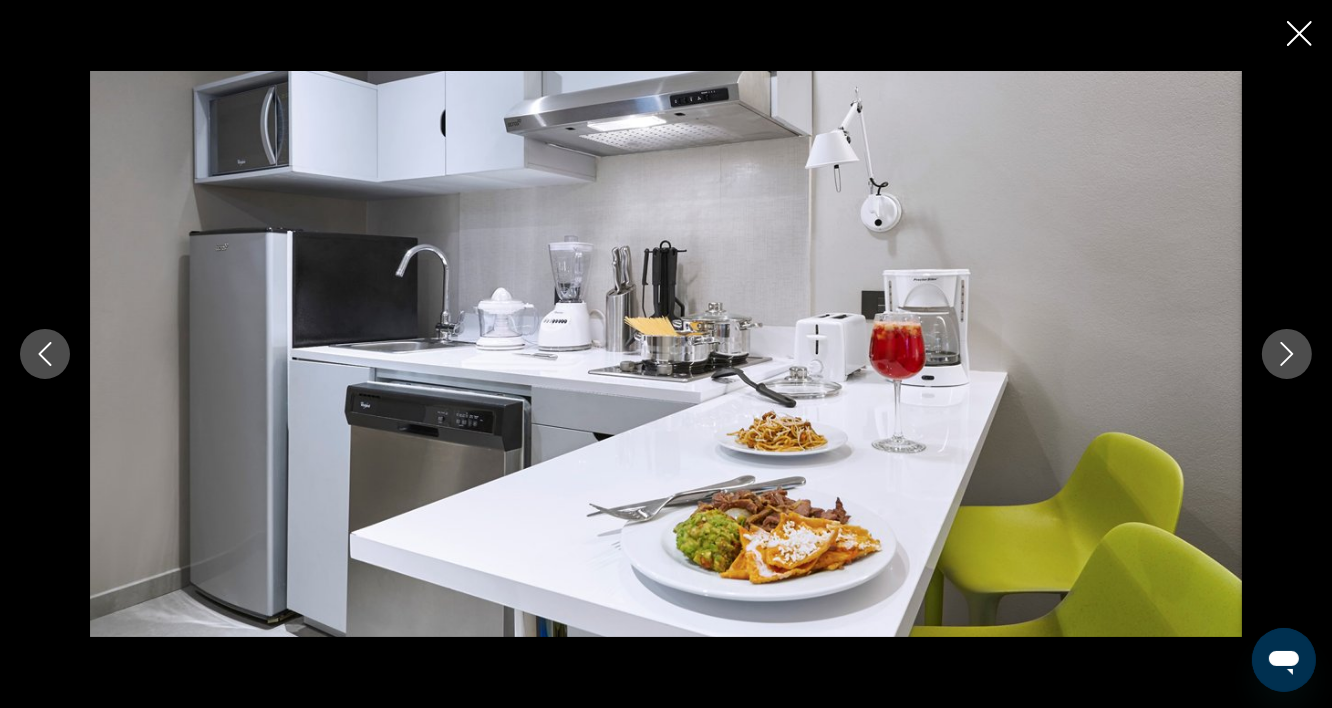 click 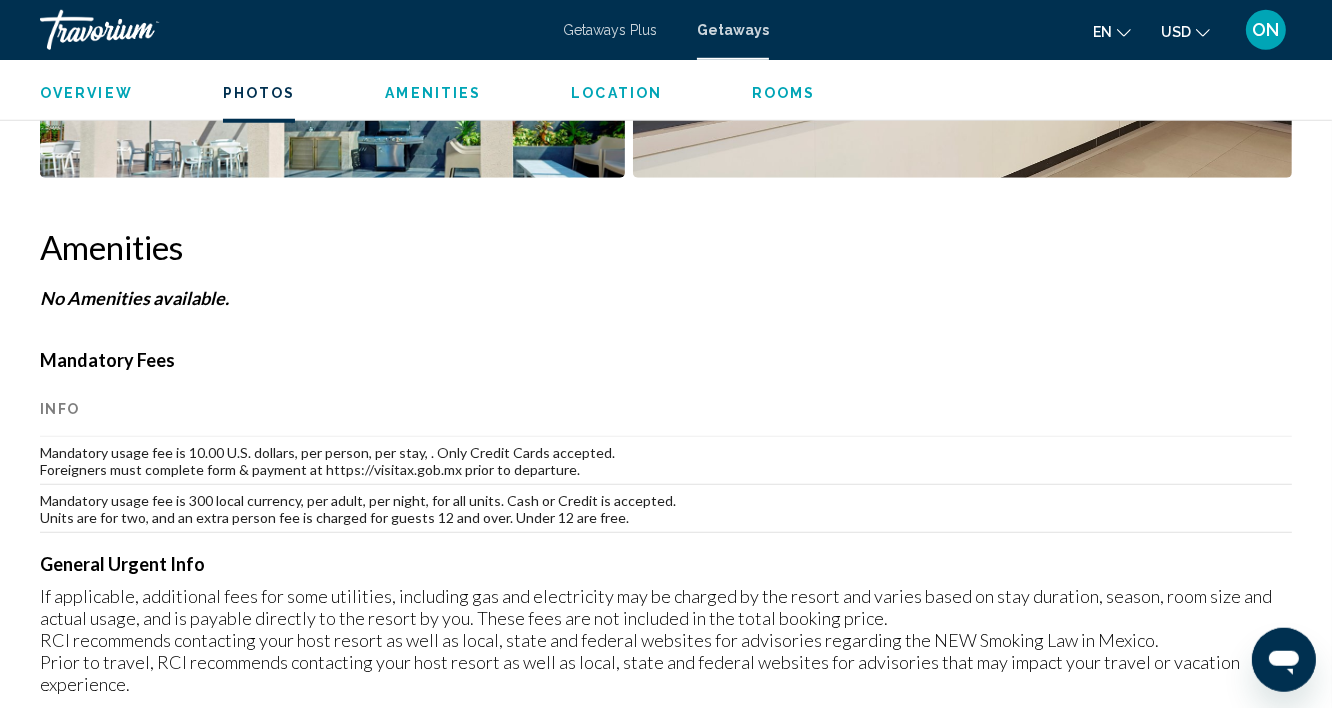 scroll, scrollTop: 1841, scrollLeft: 0, axis: vertical 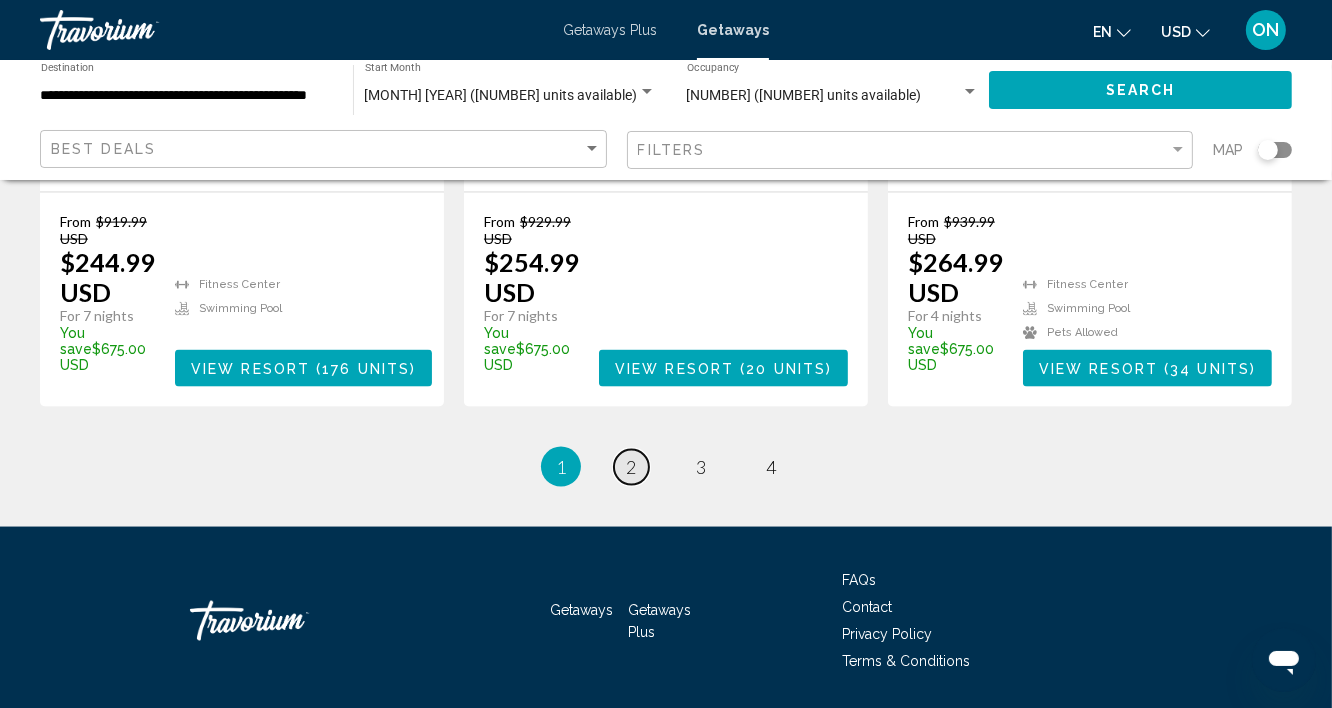 click on "2" at bounding box center [631, 467] 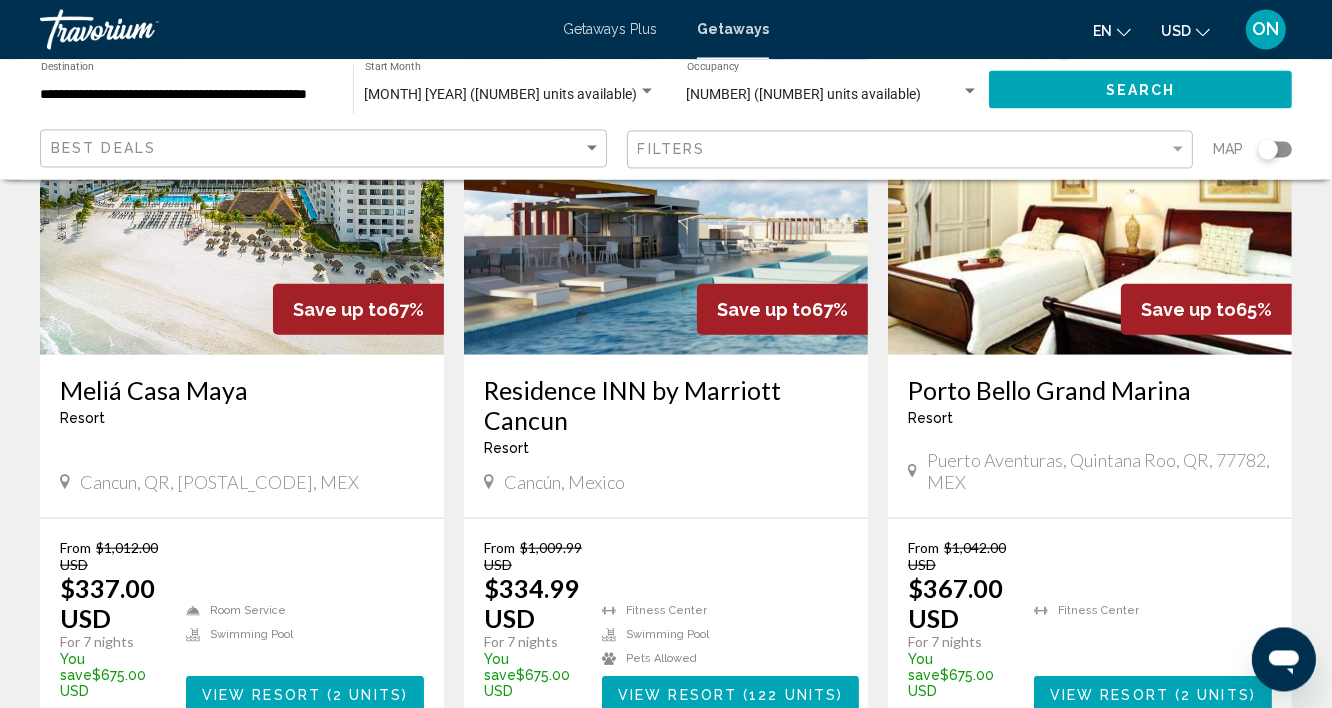 scroll, scrollTop: 1715, scrollLeft: 0, axis: vertical 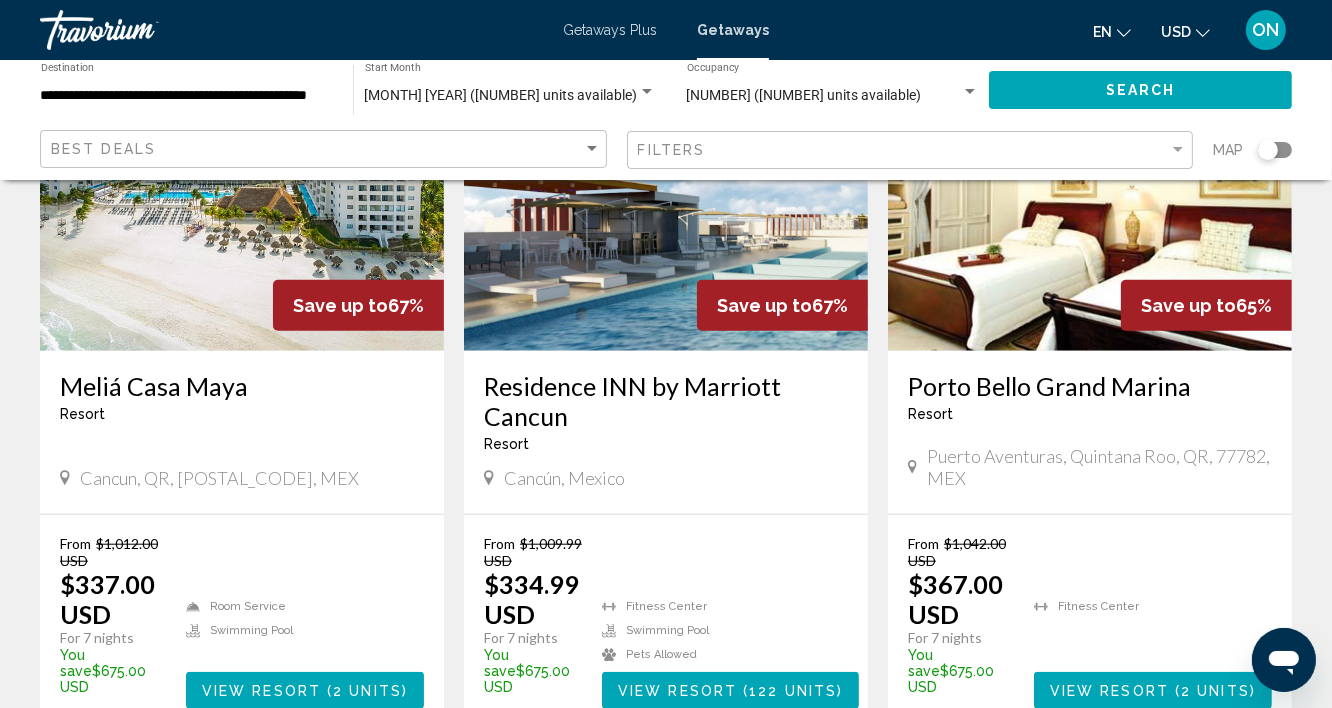 click at bounding box center (1090, 191) 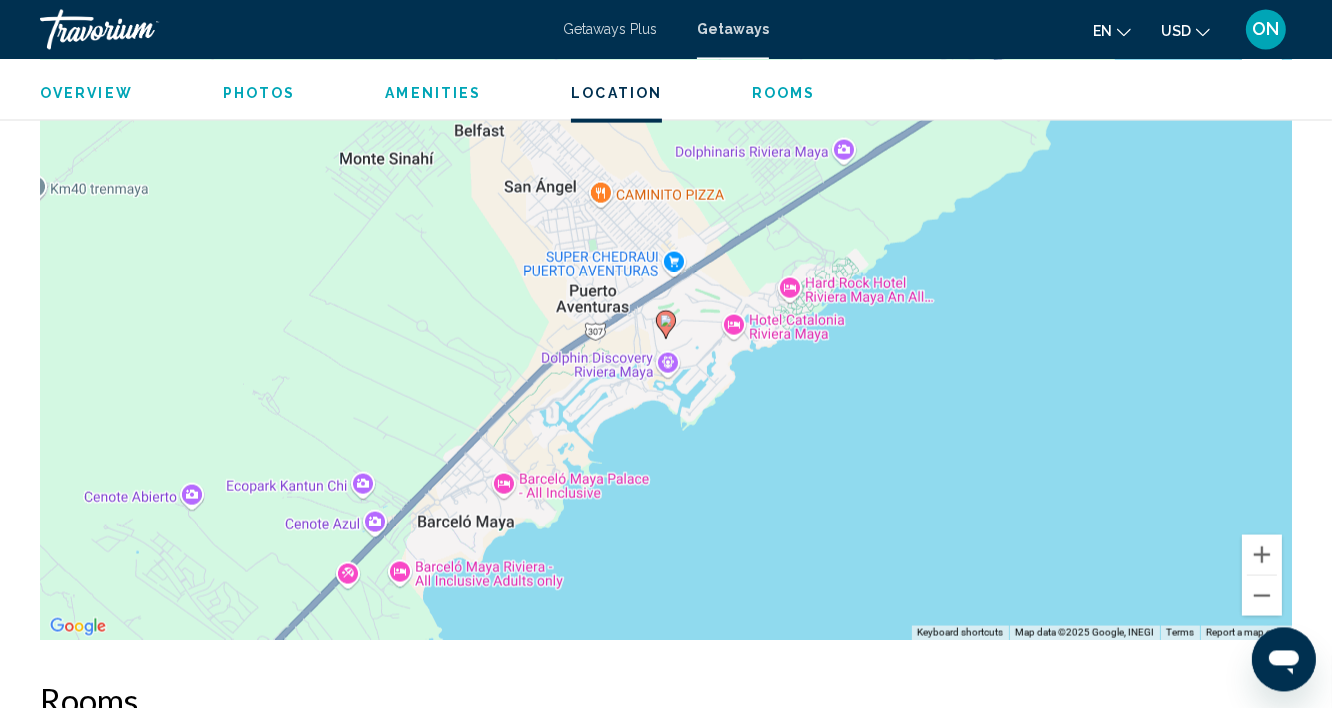 scroll, scrollTop: 2636, scrollLeft: 0, axis: vertical 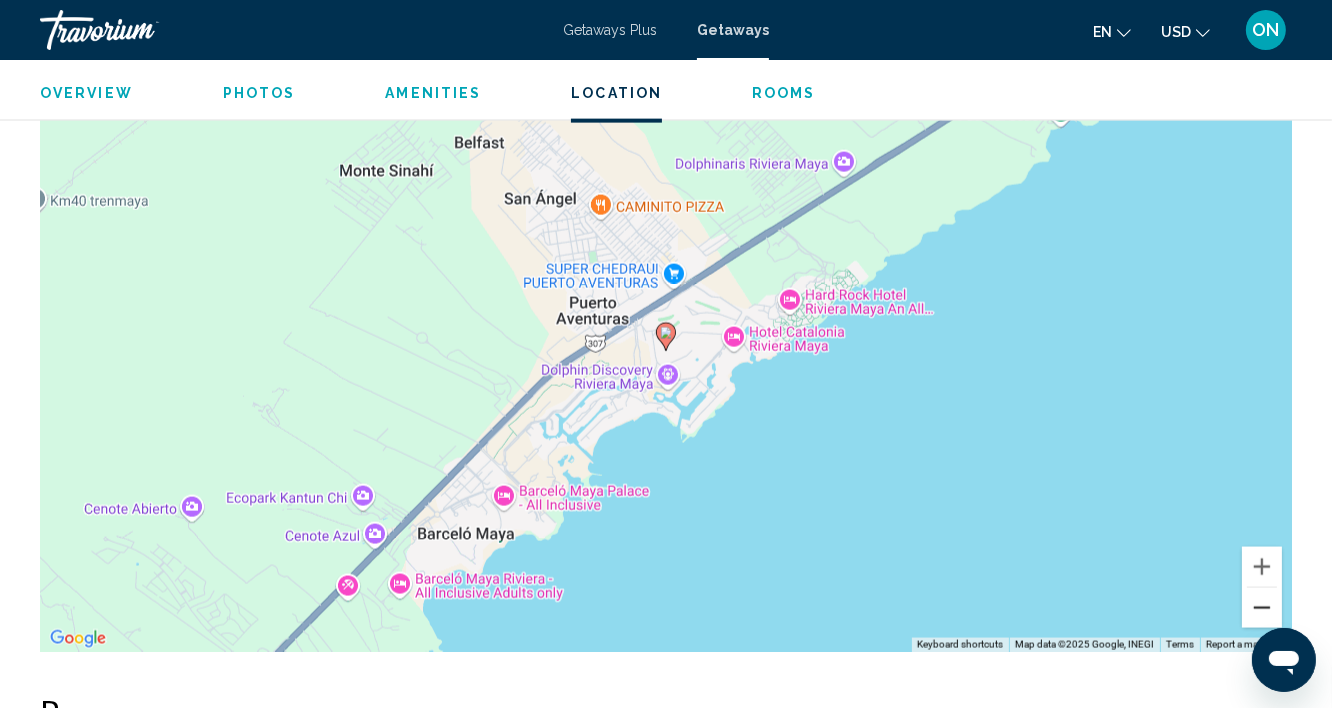 click at bounding box center [1262, 608] 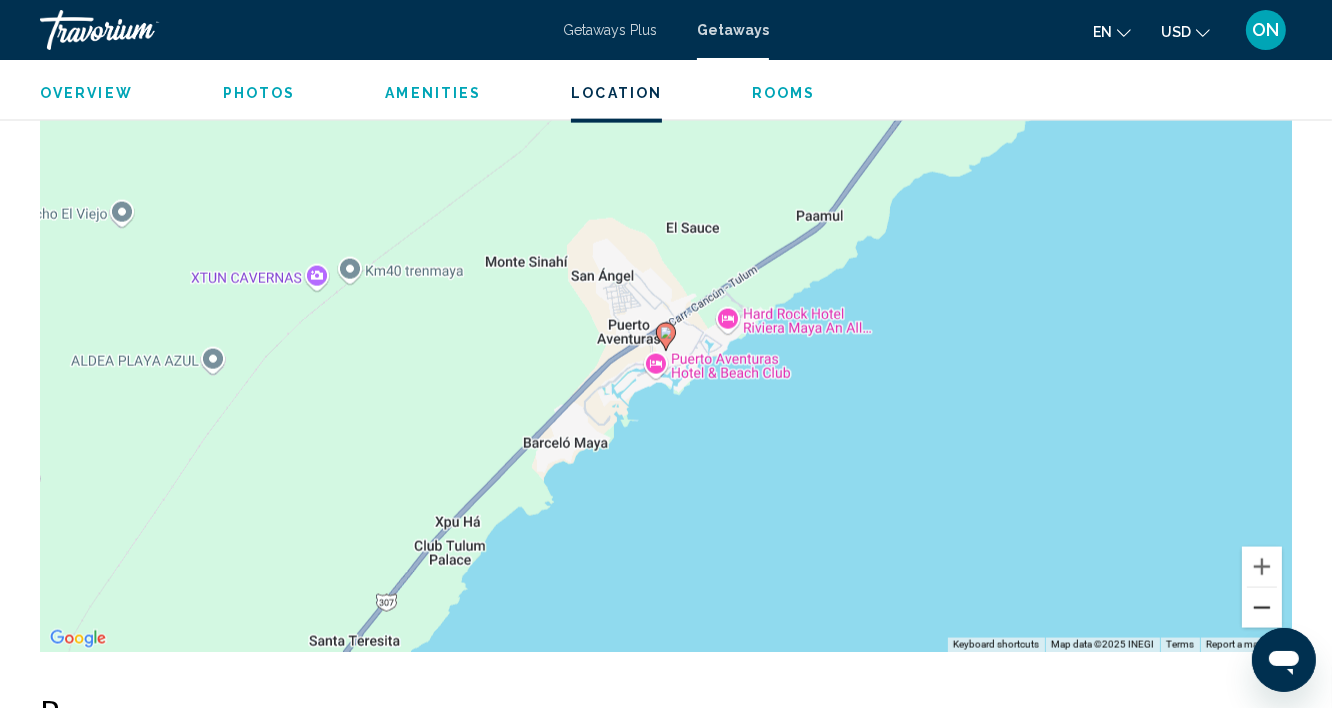 click at bounding box center (1262, 608) 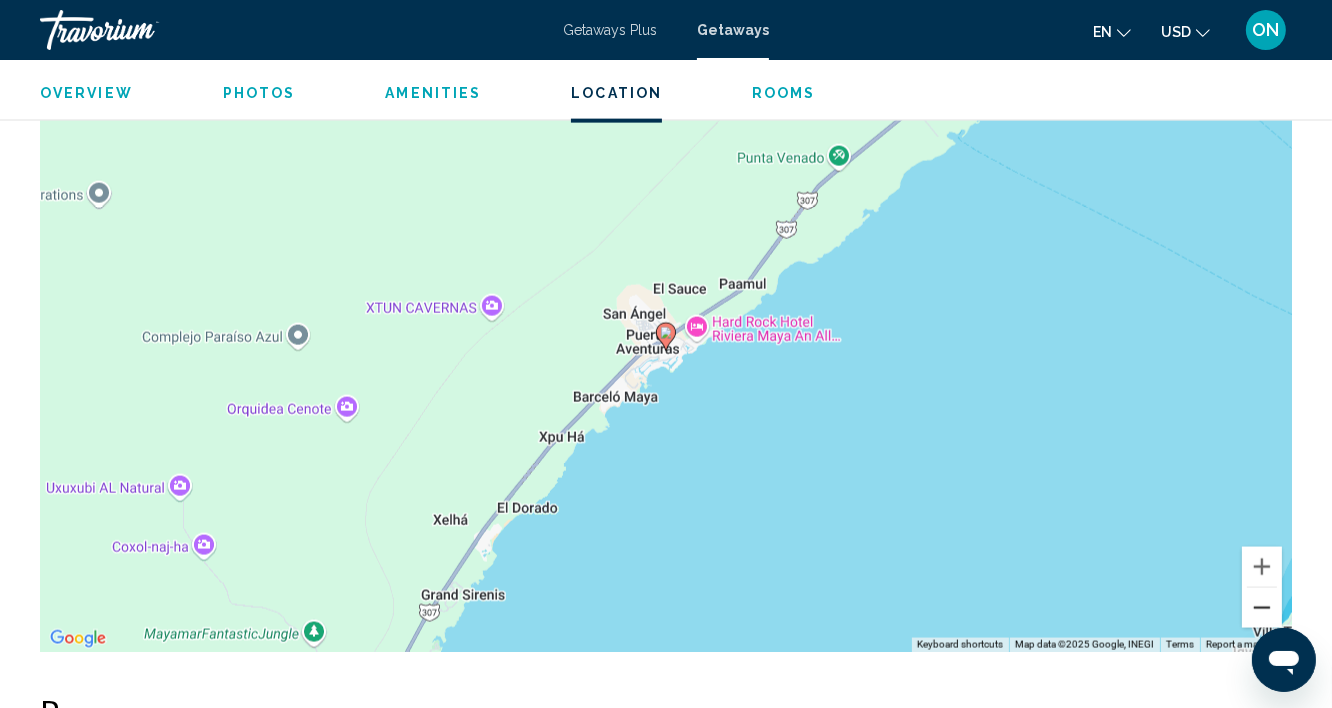 click at bounding box center [1262, 608] 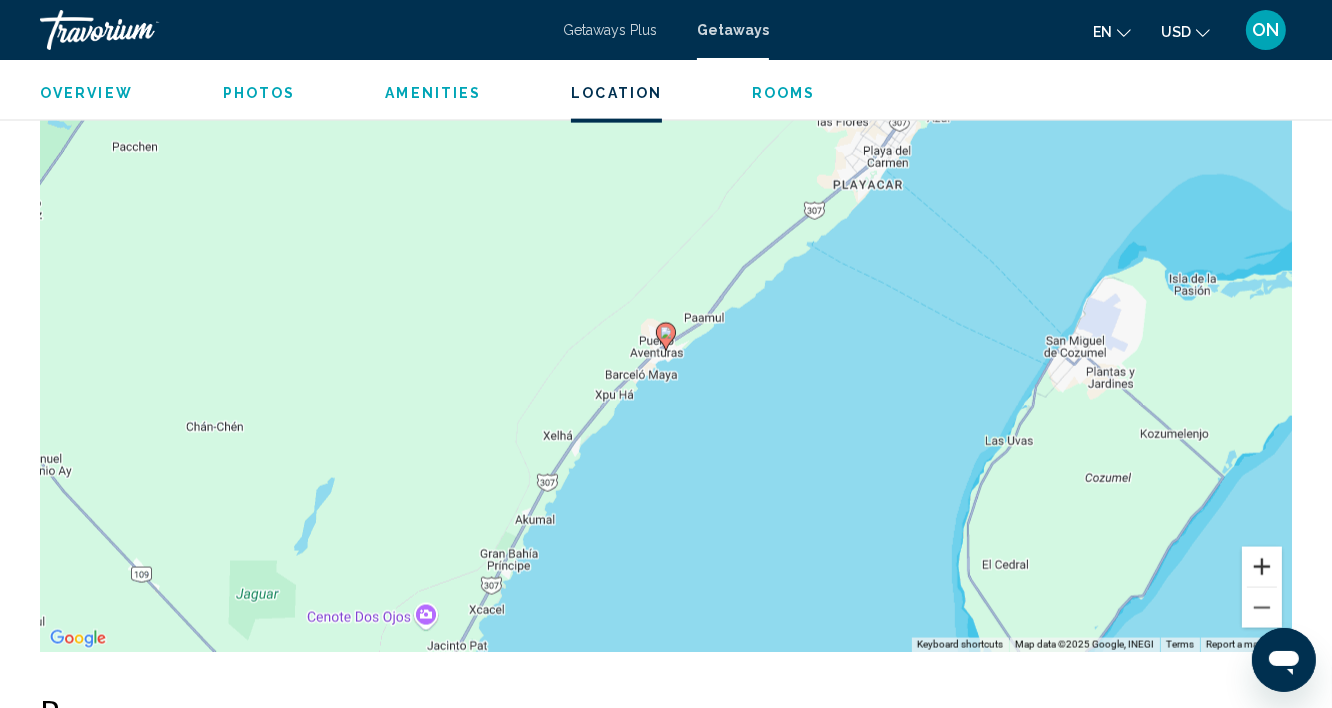 click at bounding box center (1262, 567) 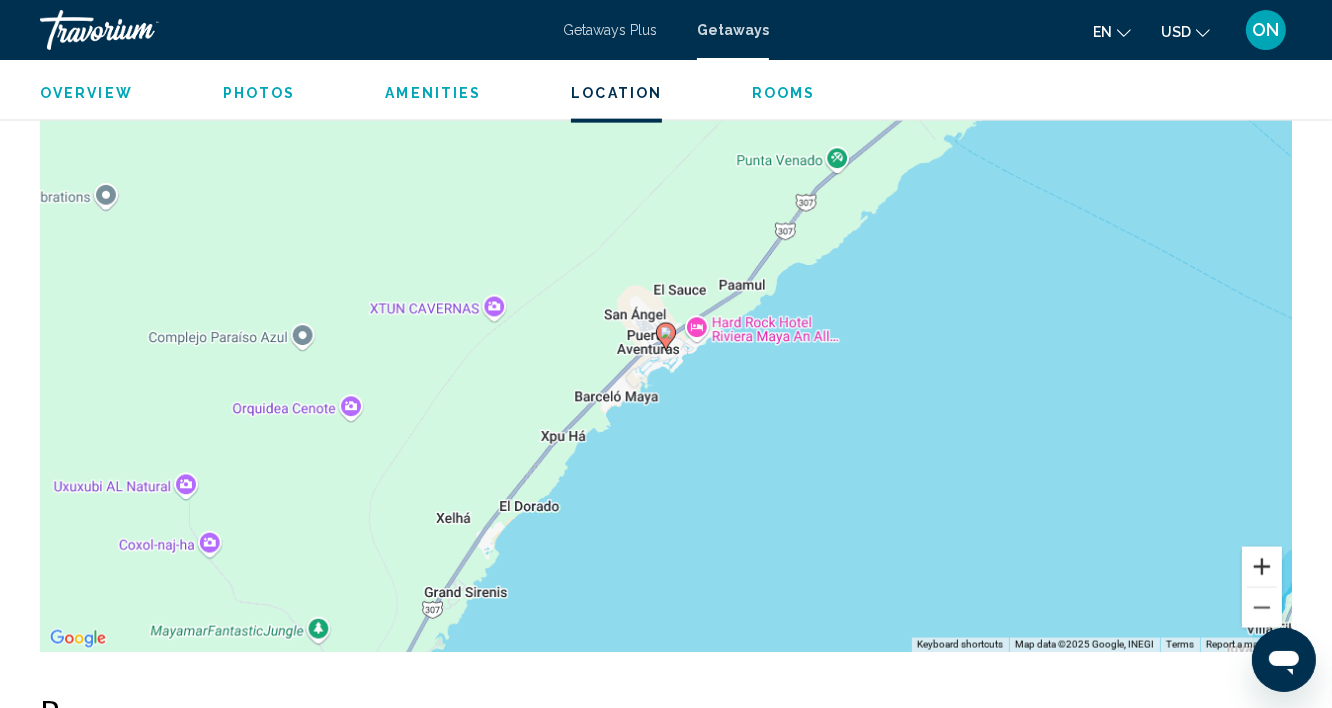 click at bounding box center [1262, 567] 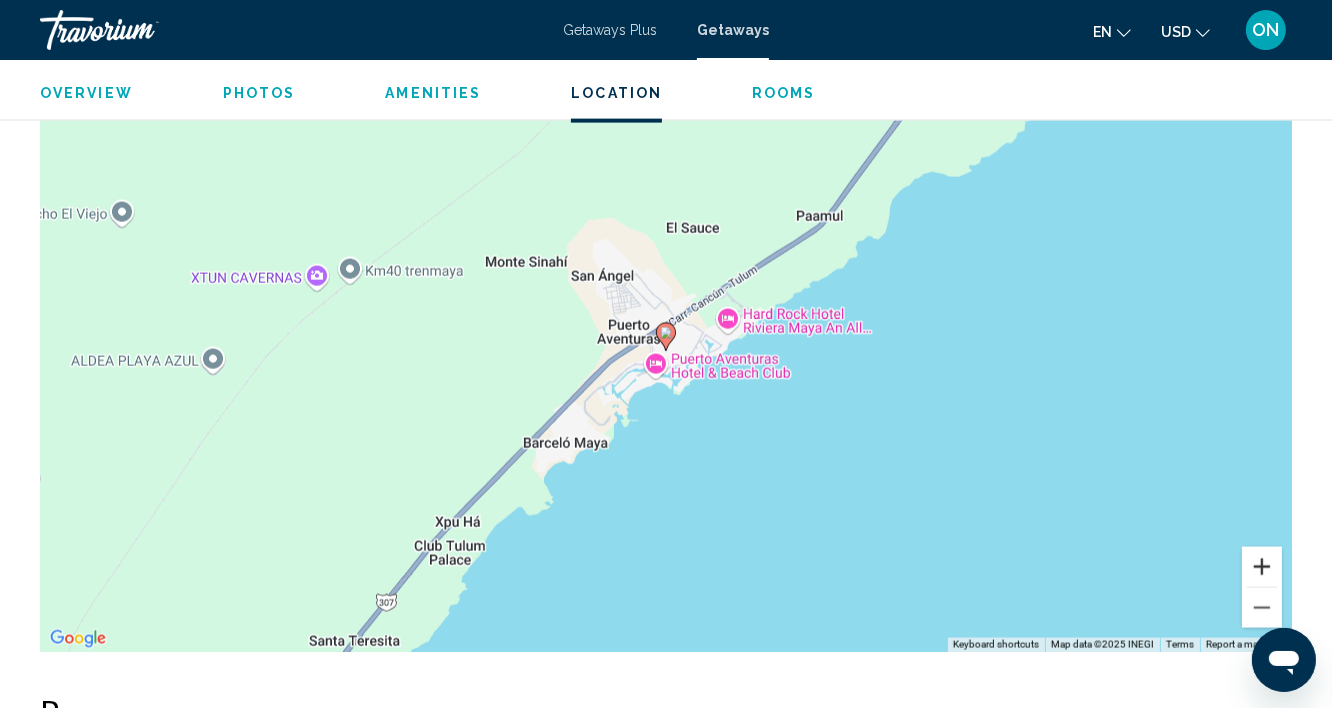 click at bounding box center (1262, 567) 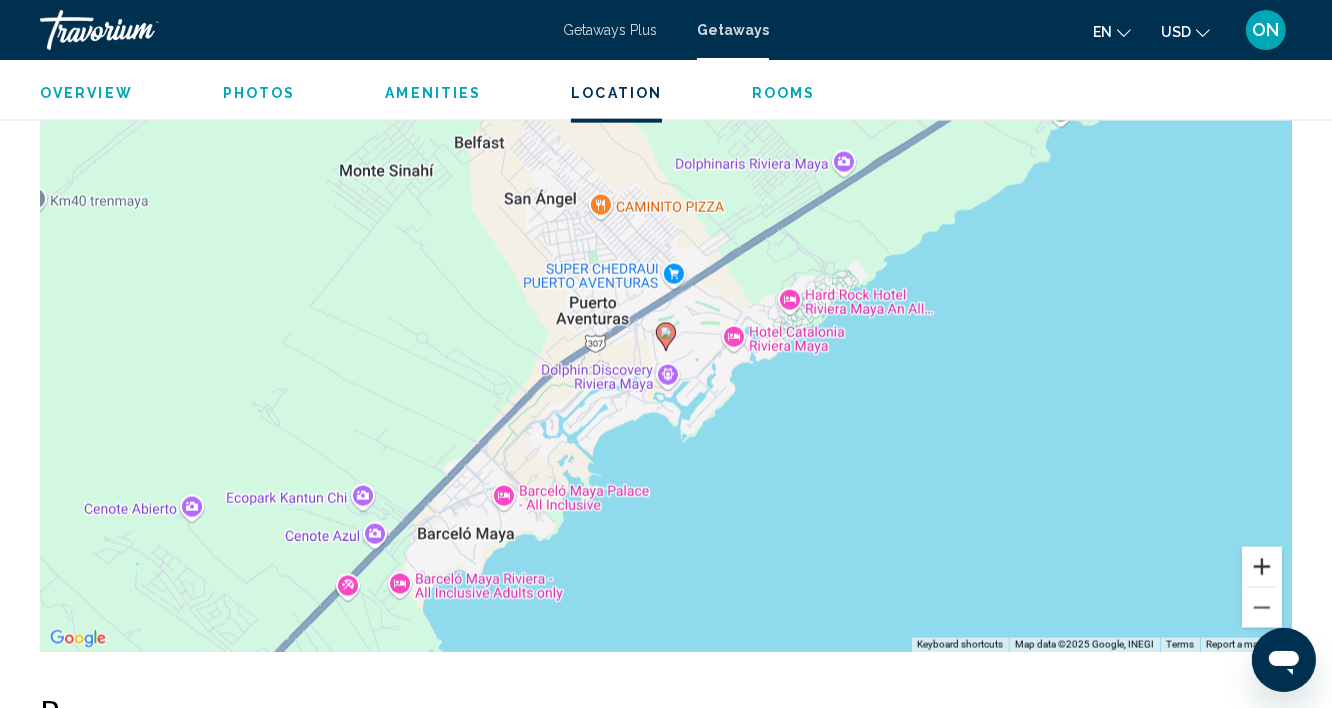click at bounding box center [1262, 567] 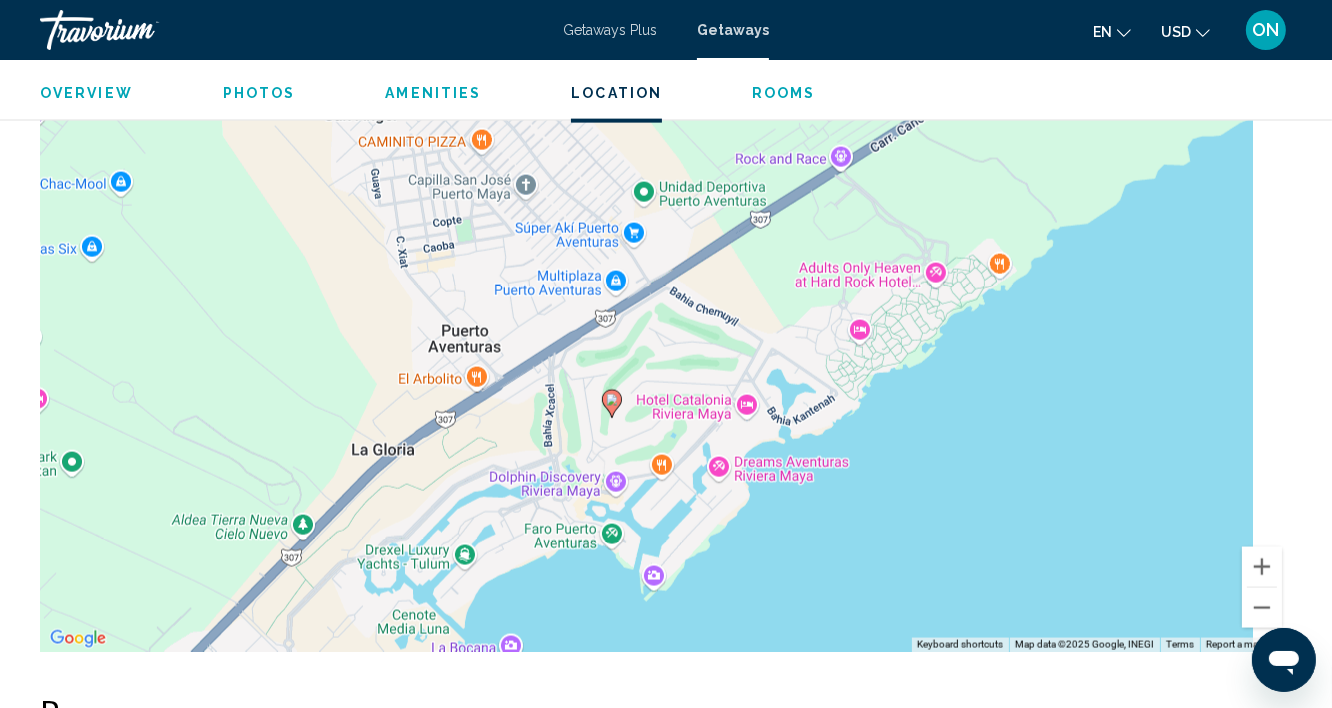 drag, startPoint x: 733, startPoint y: 448, endPoint x: 573, endPoint y: 624, distance: 237.8571 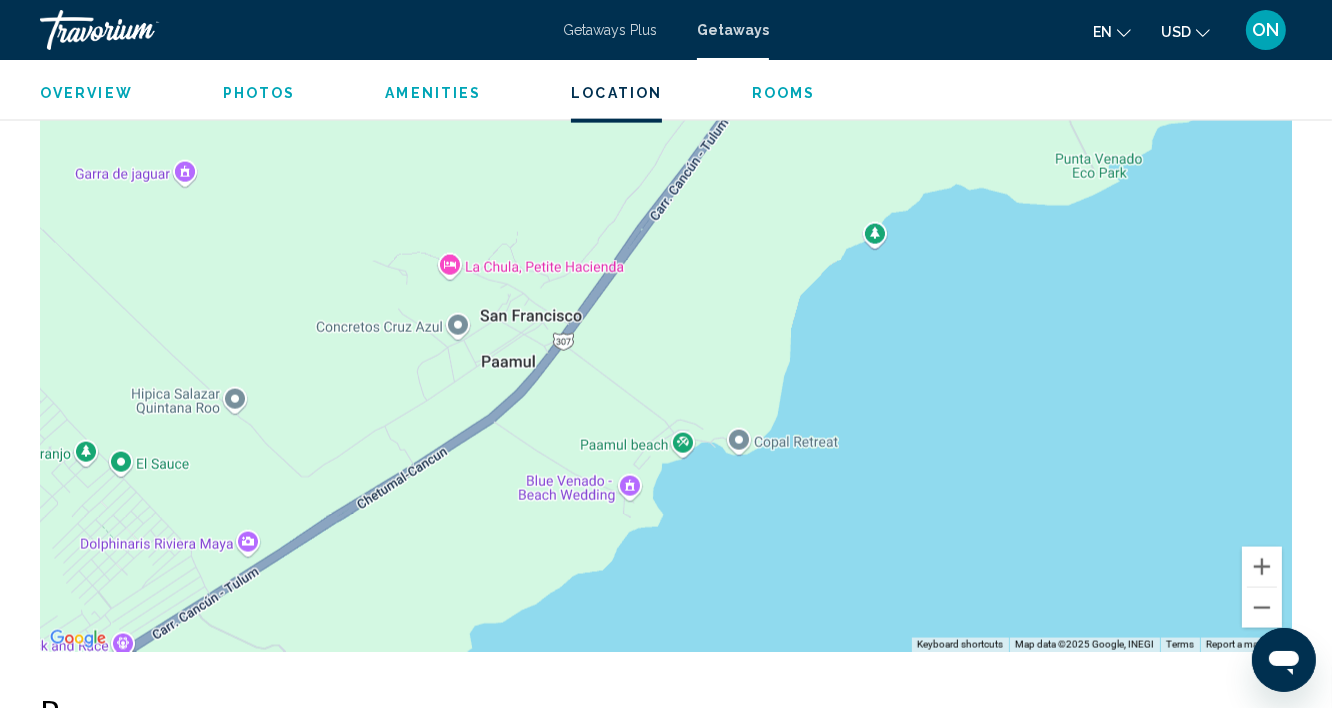drag, startPoint x: 1066, startPoint y: 172, endPoint x: 498, endPoint y: 537, distance: 675.1659 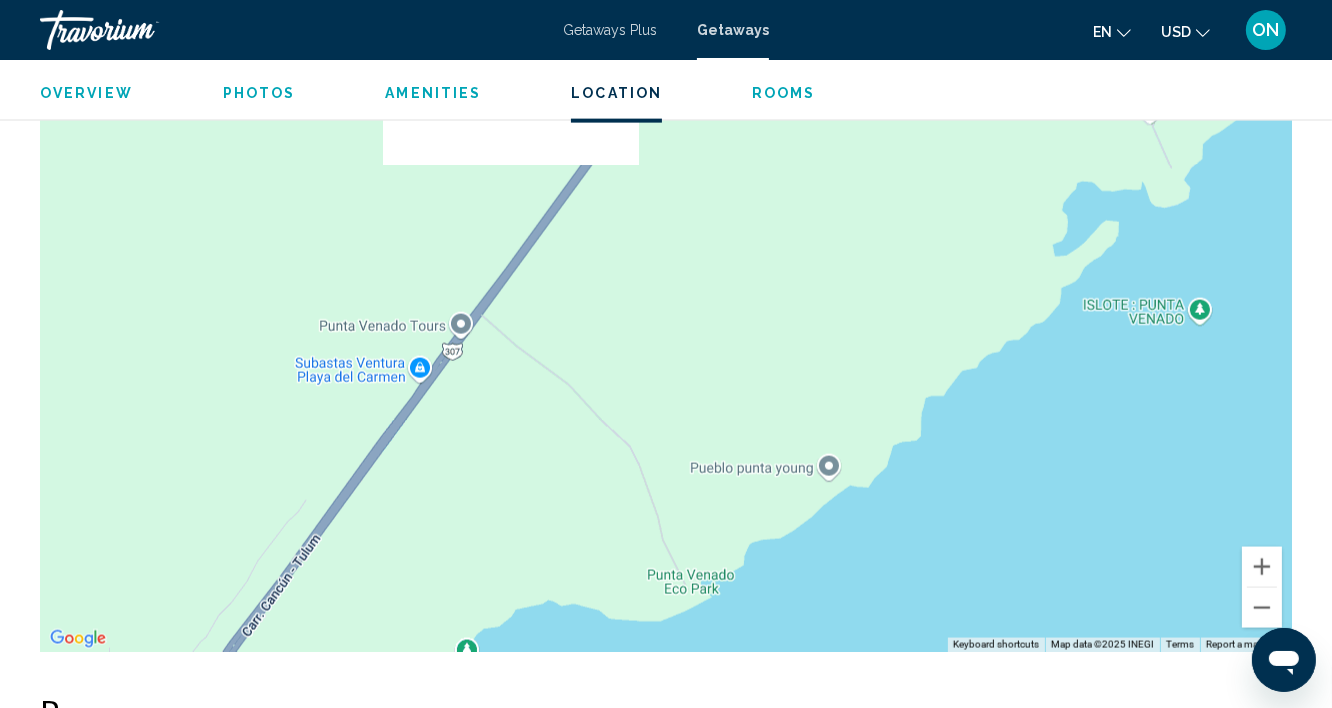 drag, startPoint x: 912, startPoint y: 257, endPoint x: 503, endPoint y: 593, distance: 529.3175 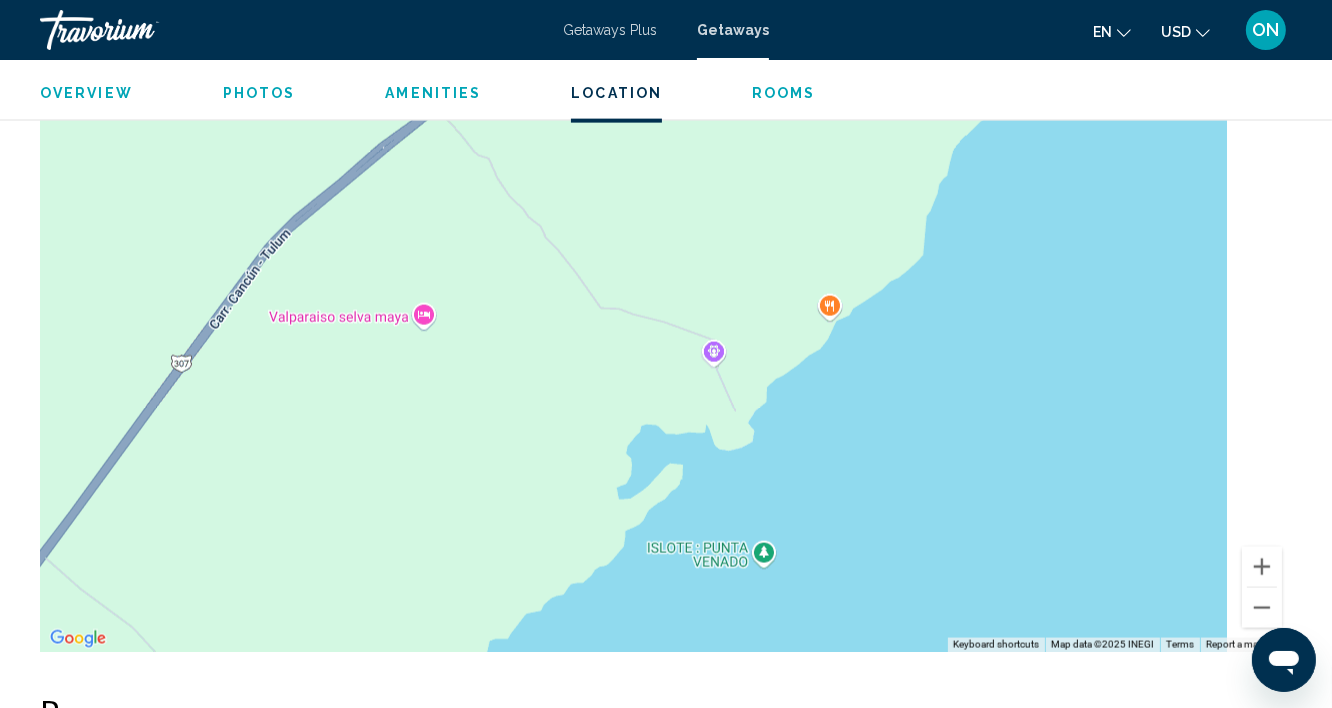 drag, startPoint x: 832, startPoint y: 391, endPoint x: 597, endPoint y: 551, distance: 284.2974 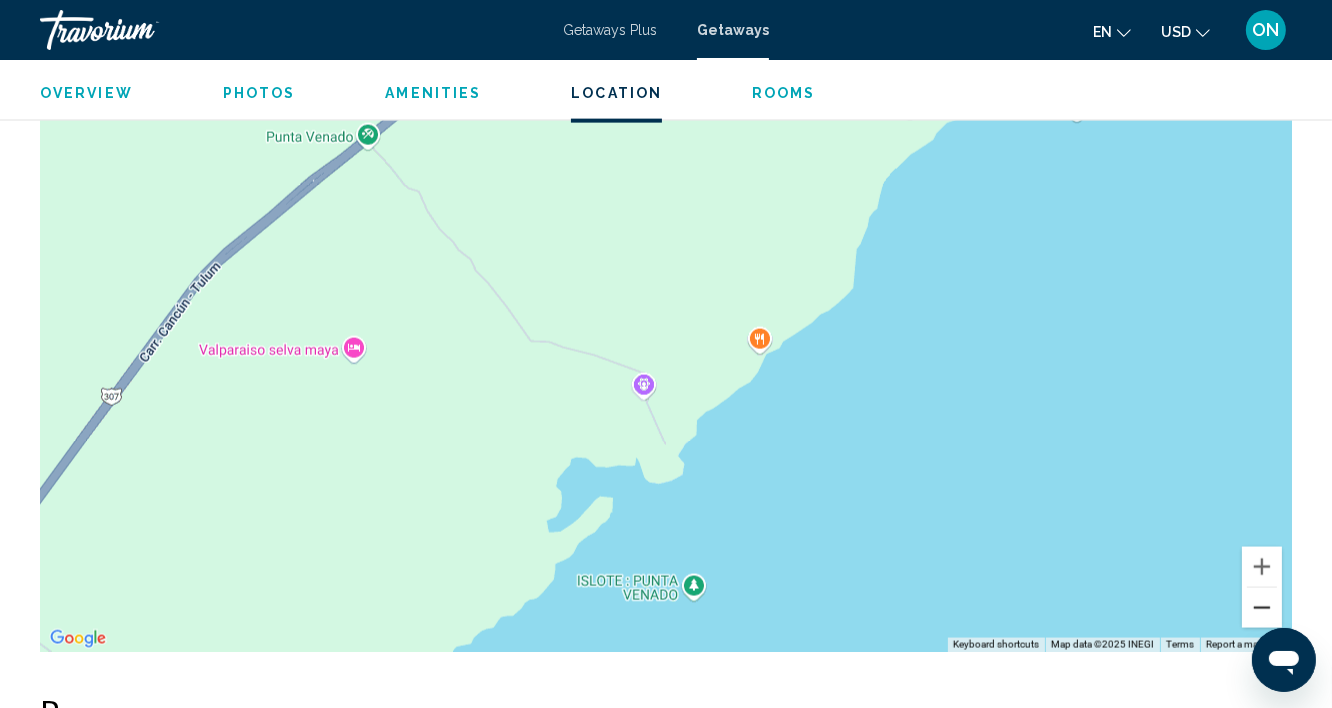 click at bounding box center (1262, 608) 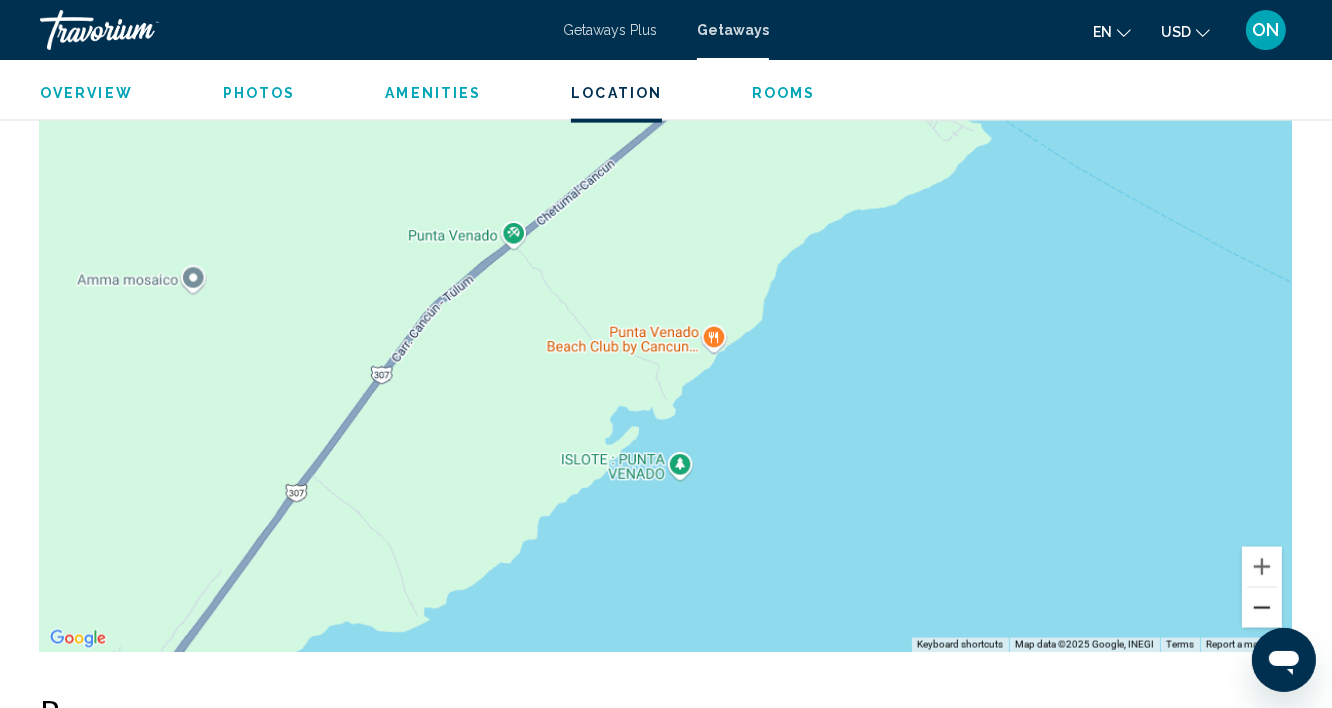 click at bounding box center [1262, 608] 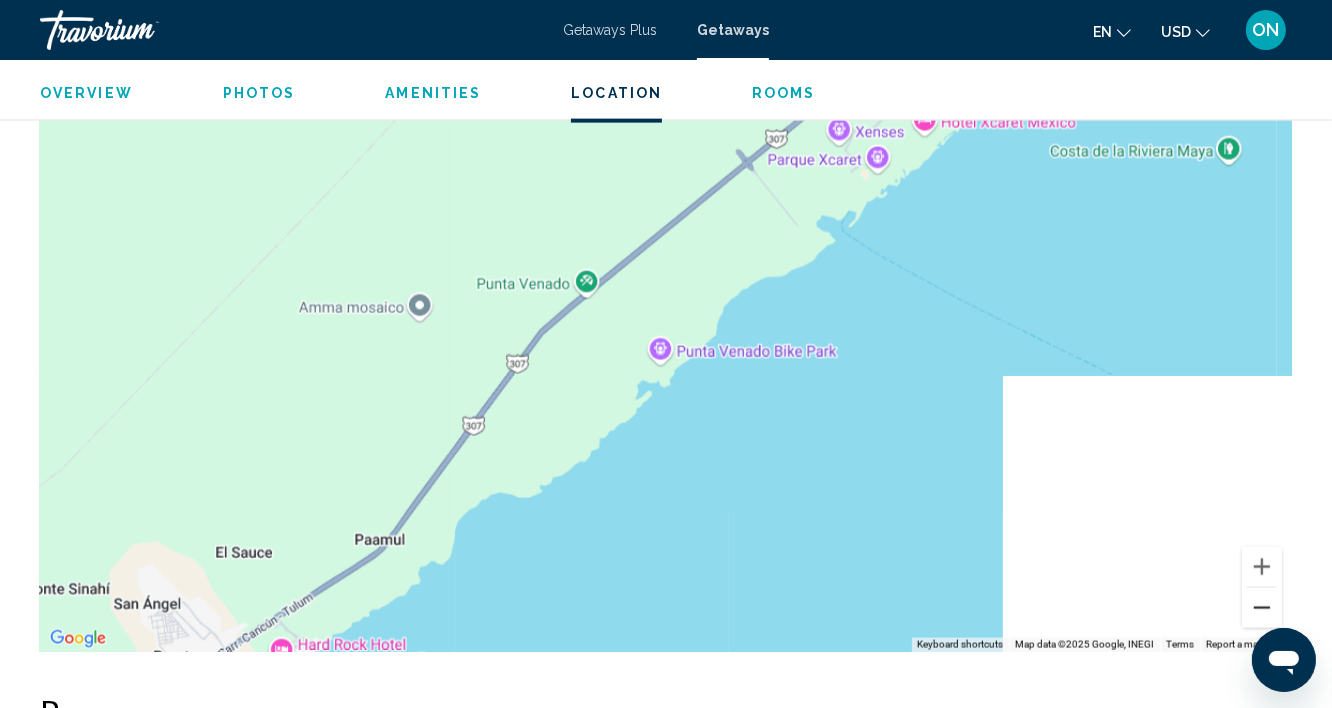 click at bounding box center [1262, 608] 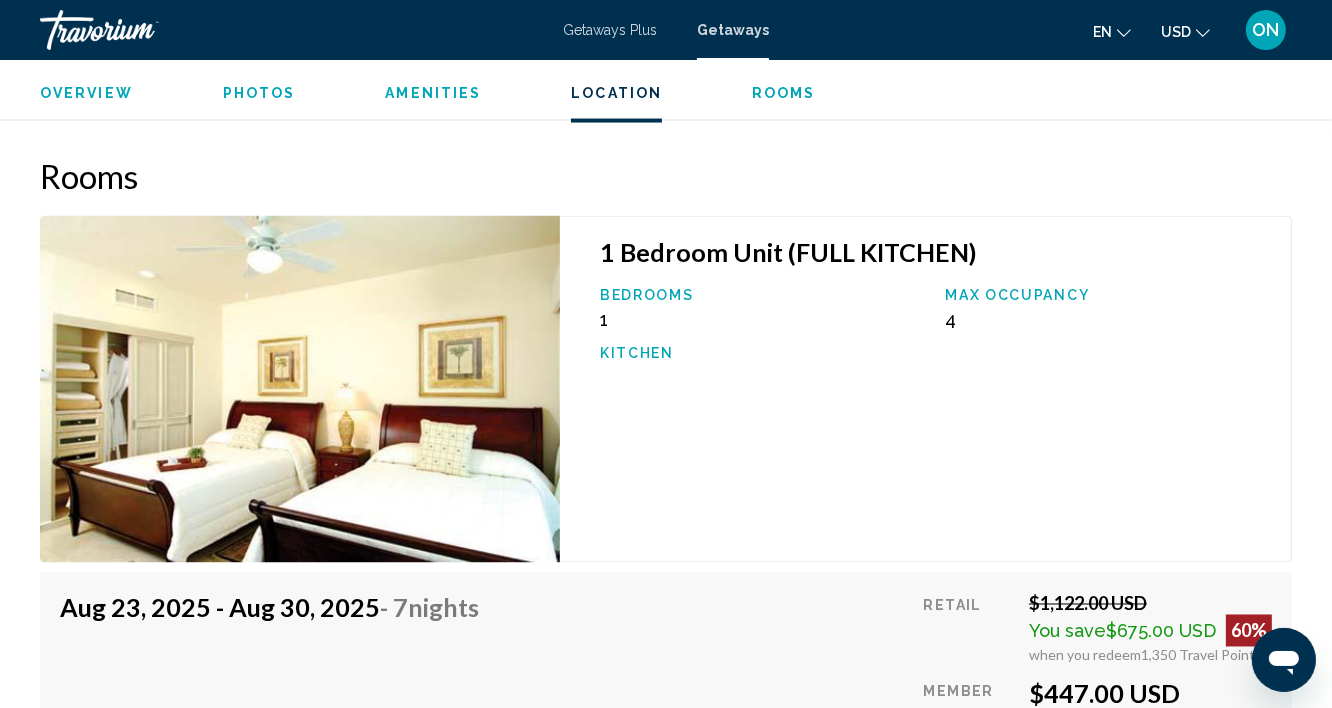 scroll, scrollTop: 2422, scrollLeft: 0, axis: vertical 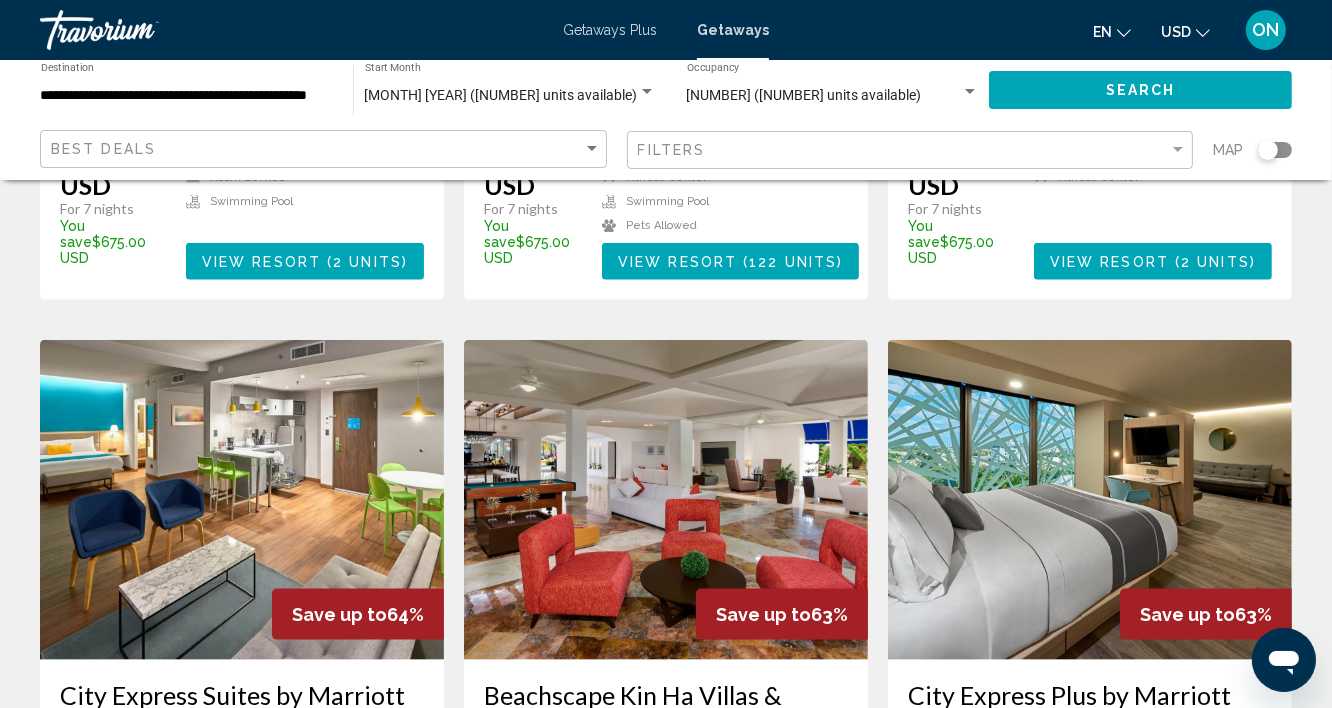 click at bounding box center [242, 500] 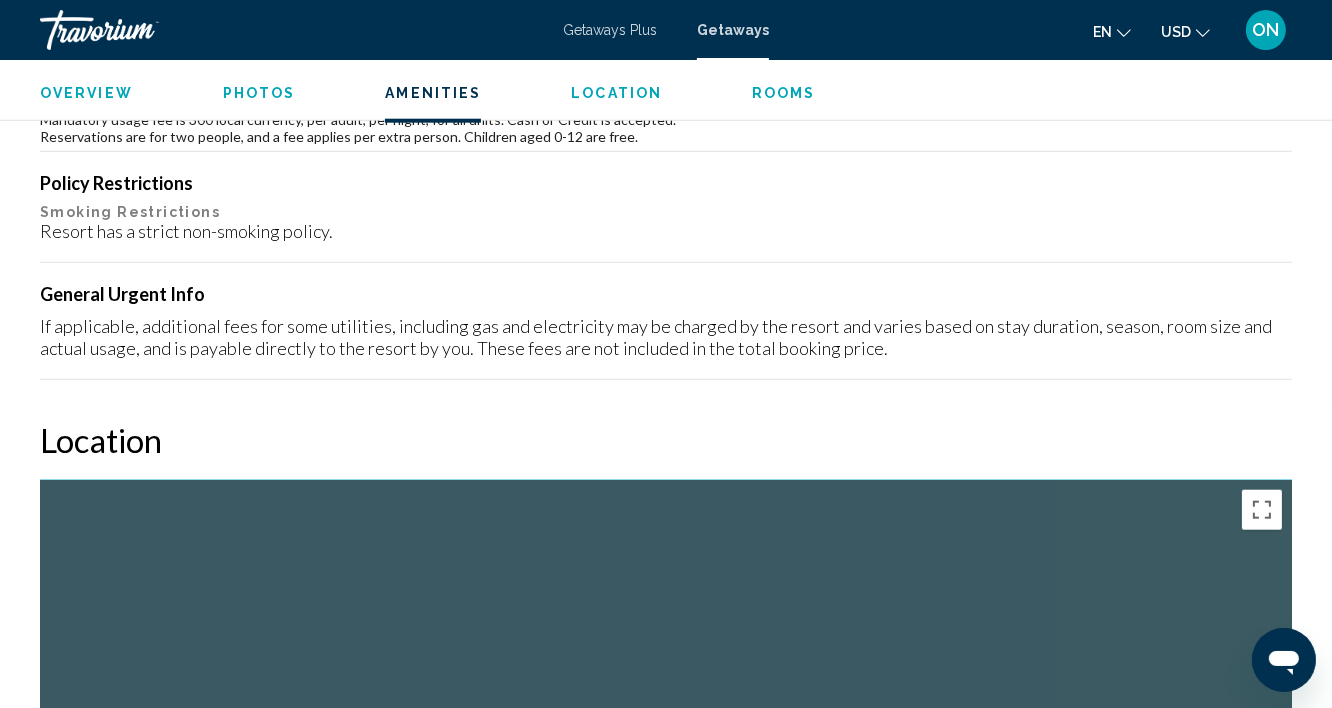 scroll, scrollTop: 2028, scrollLeft: 0, axis: vertical 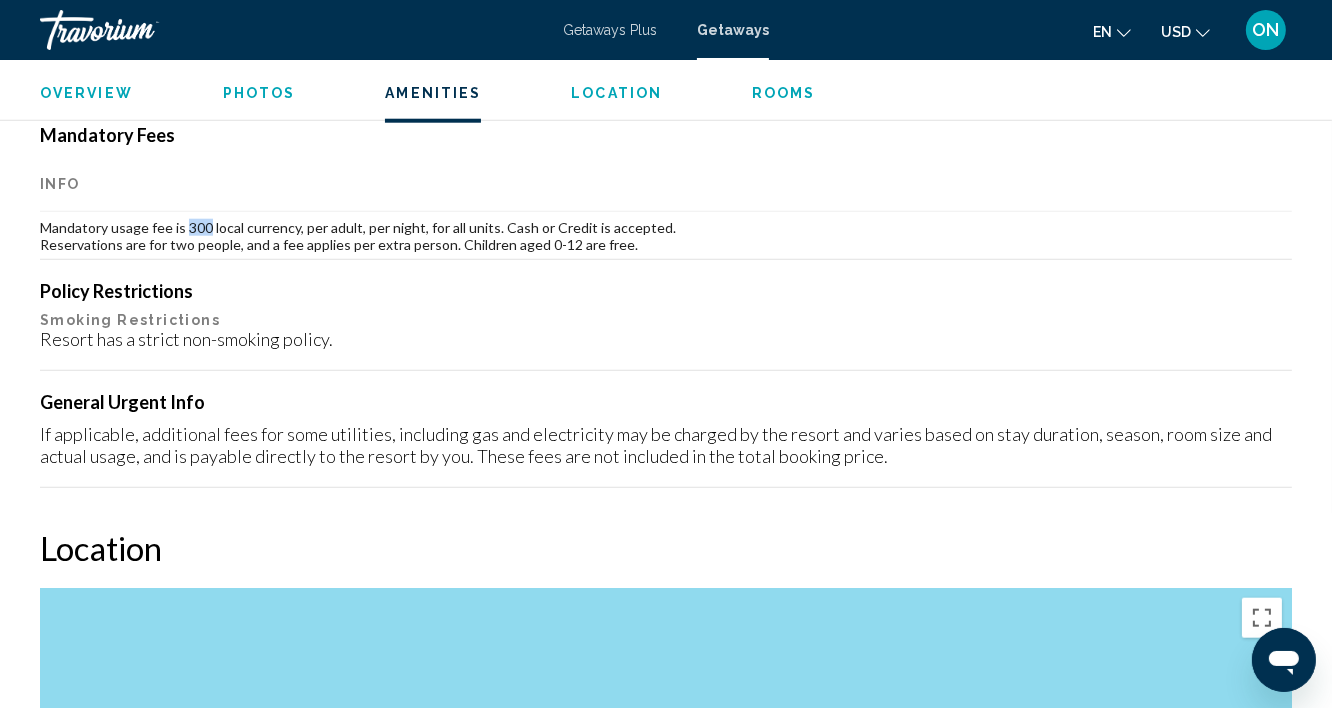 drag, startPoint x: 208, startPoint y: 223, endPoint x: 183, endPoint y: 220, distance: 25.179358 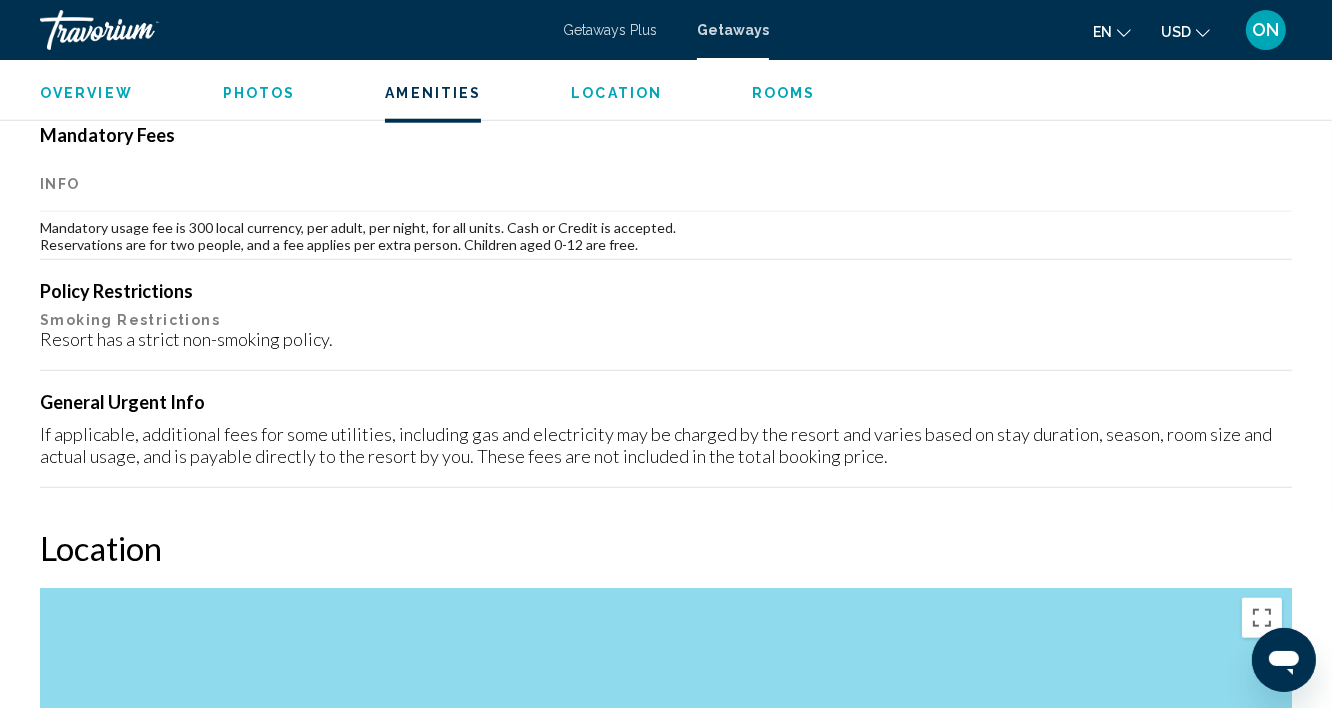 click on "Mandatory usage fee is 300 local currency, per adult, per night,  for all units. Cash or Credit is accepted. Reservations are for two people, and a fee applies per extra person. Children aged 0-12 are free." at bounding box center (666, 236) 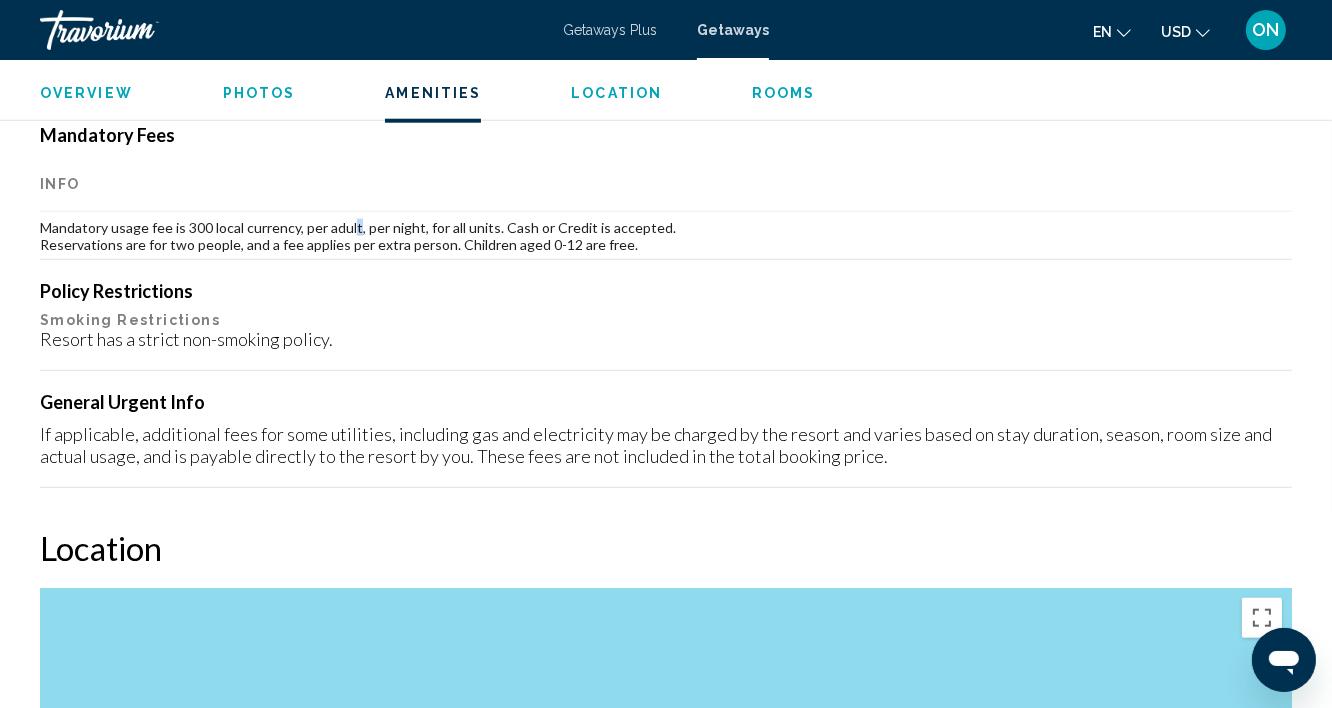click on "Mandatory usage fee is 300 local currency, per adult, per night,  for all units. Cash or Credit is accepted. Reservations are for two people, and a fee applies per extra person. Children aged 0-12 are free." at bounding box center (666, 236) 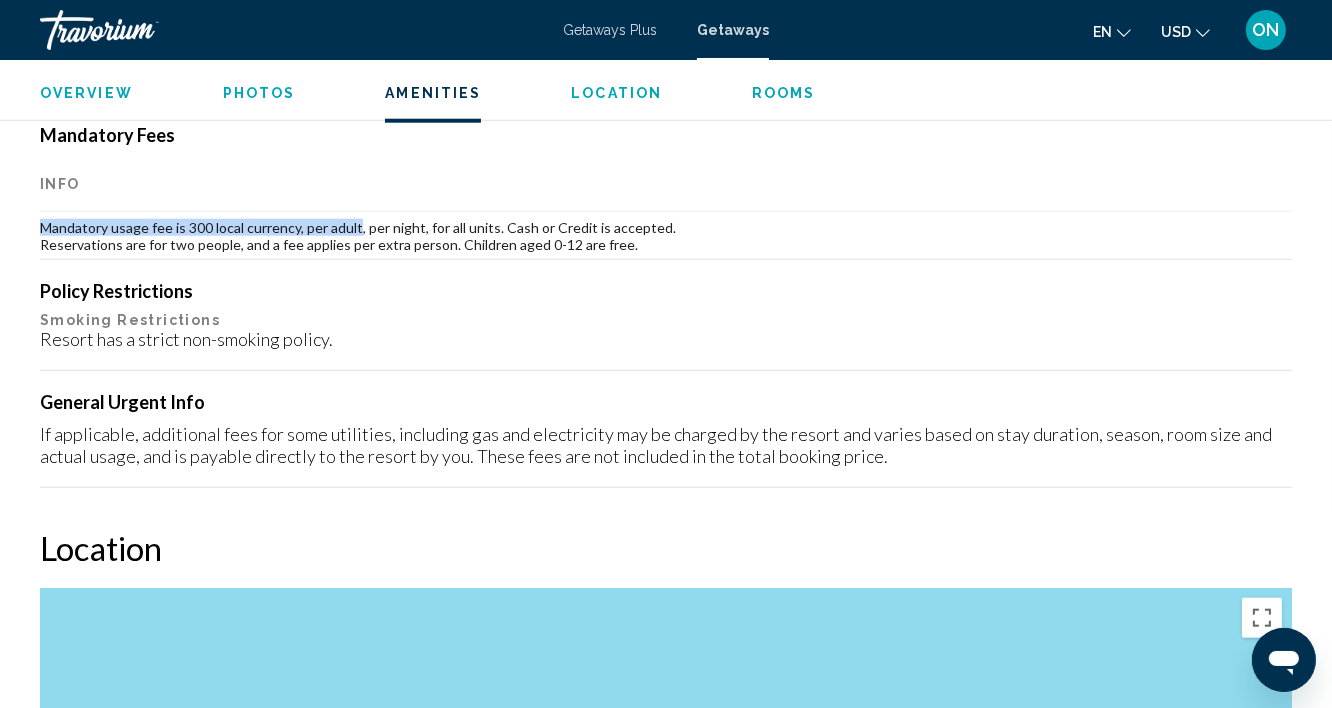 drag, startPoint x: 356, startPoint y: 224, endPoint x: 41, endPoint y: 220, distance: 315.0254 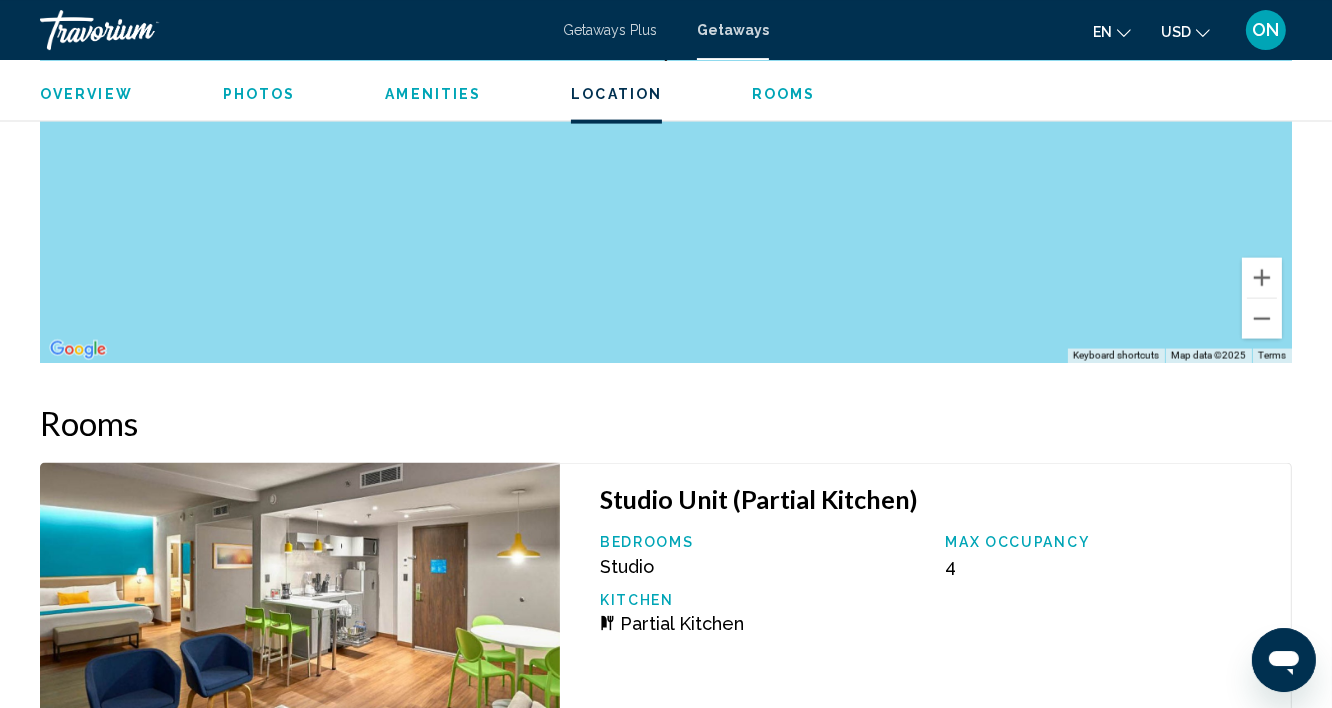 scroll, scrollTop: 2886, scrollLeft: 0, axis: vertical 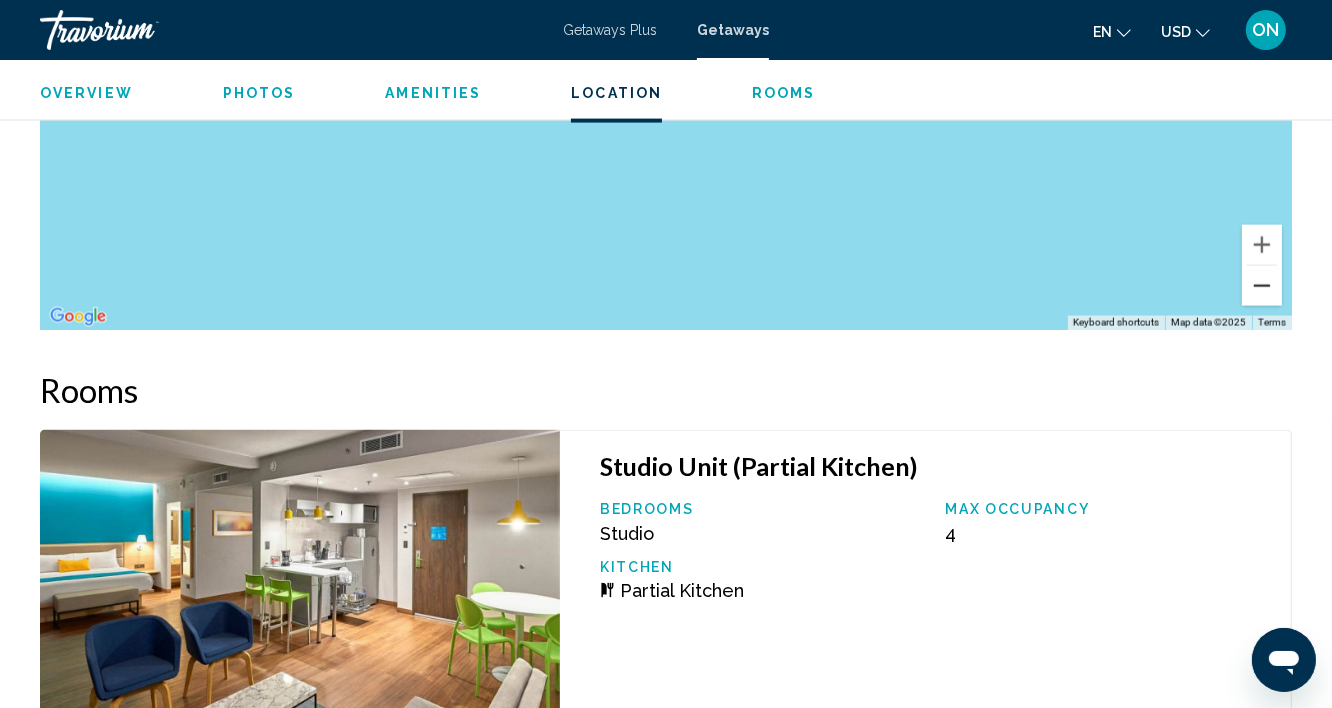 click at bounding box center (1262, 286) 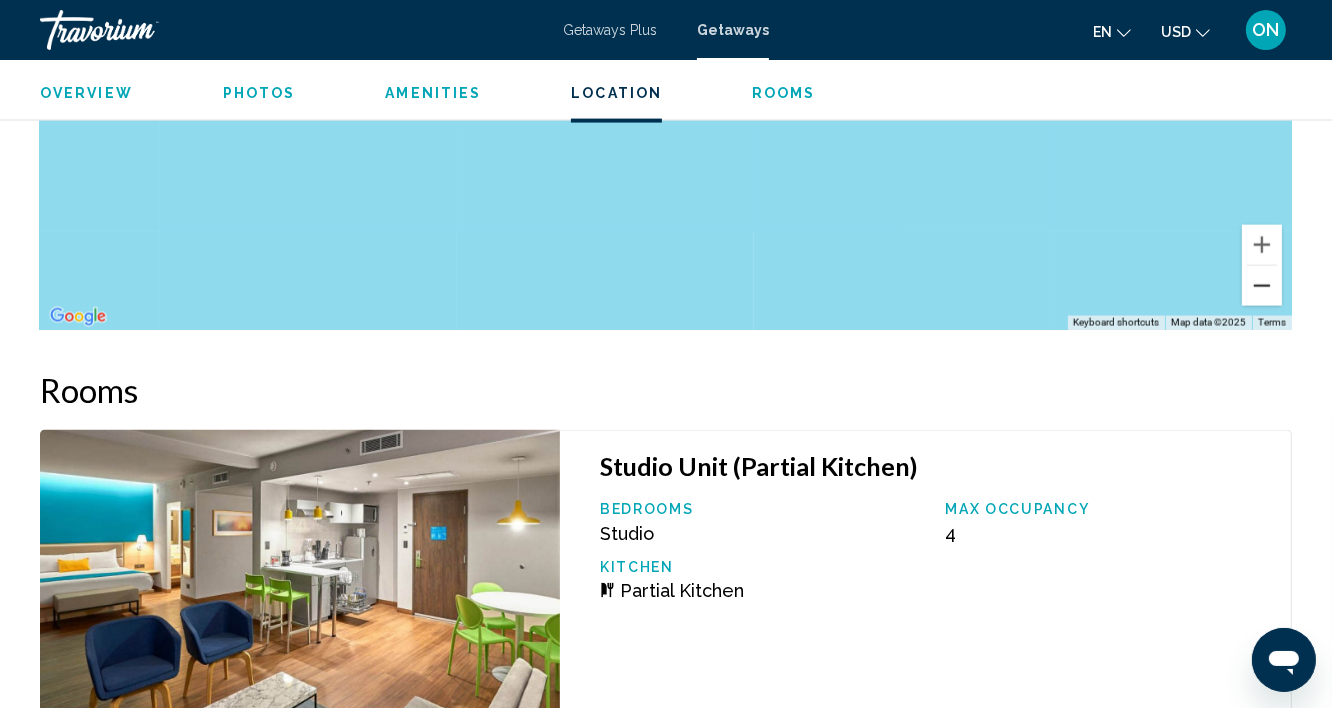 click at bounding box center [1262, 286] 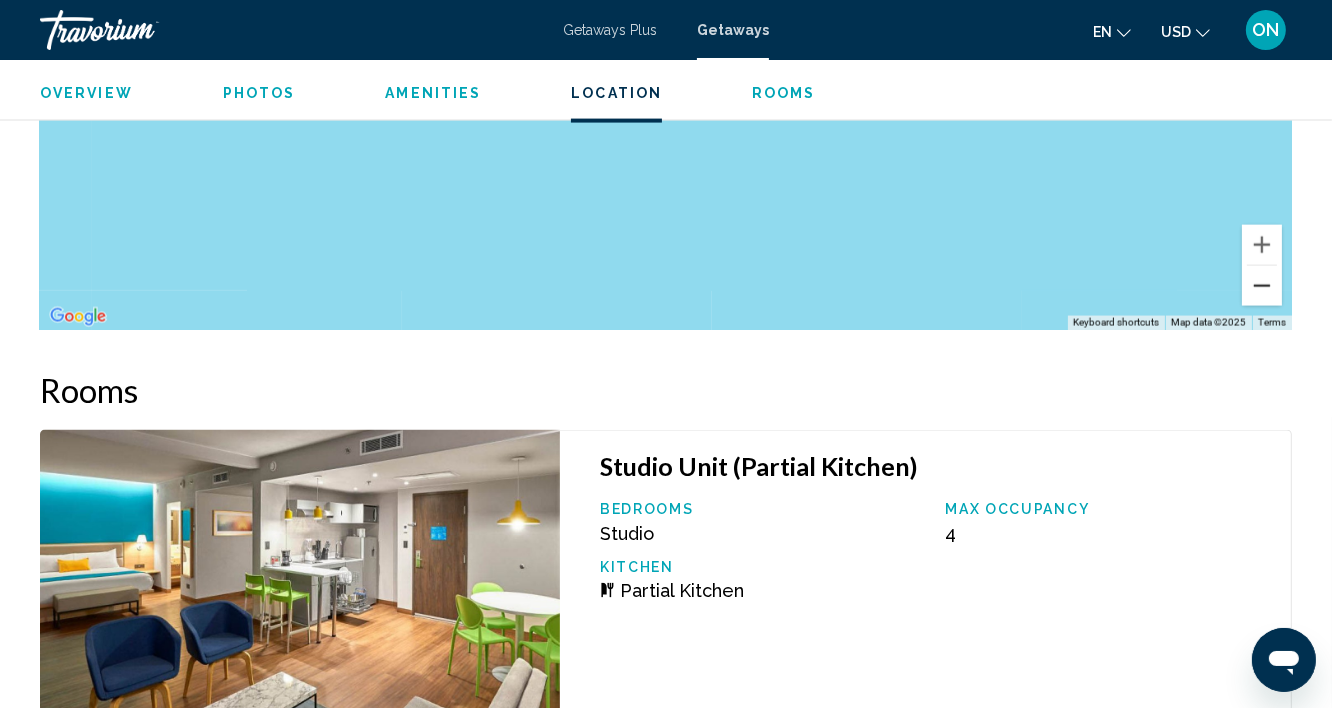 click at bounding box center (1262, 286) 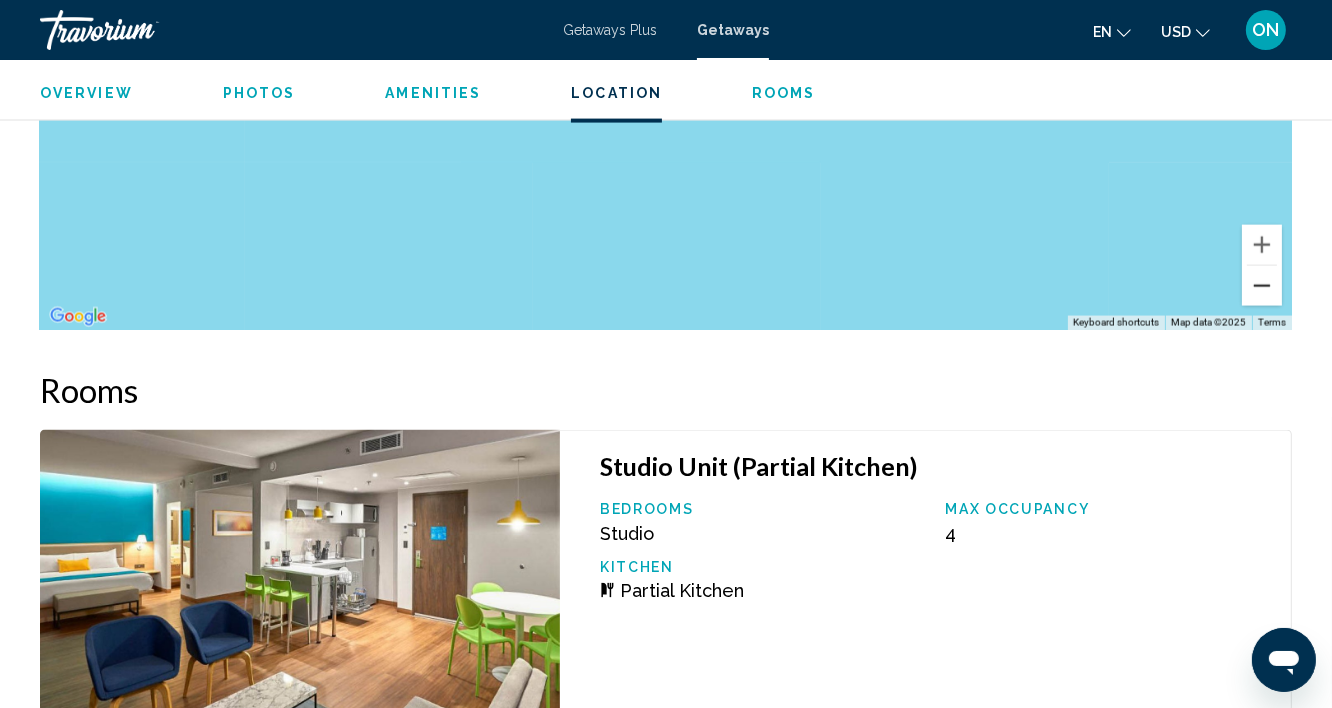 click at bounding box center (1262, 286) 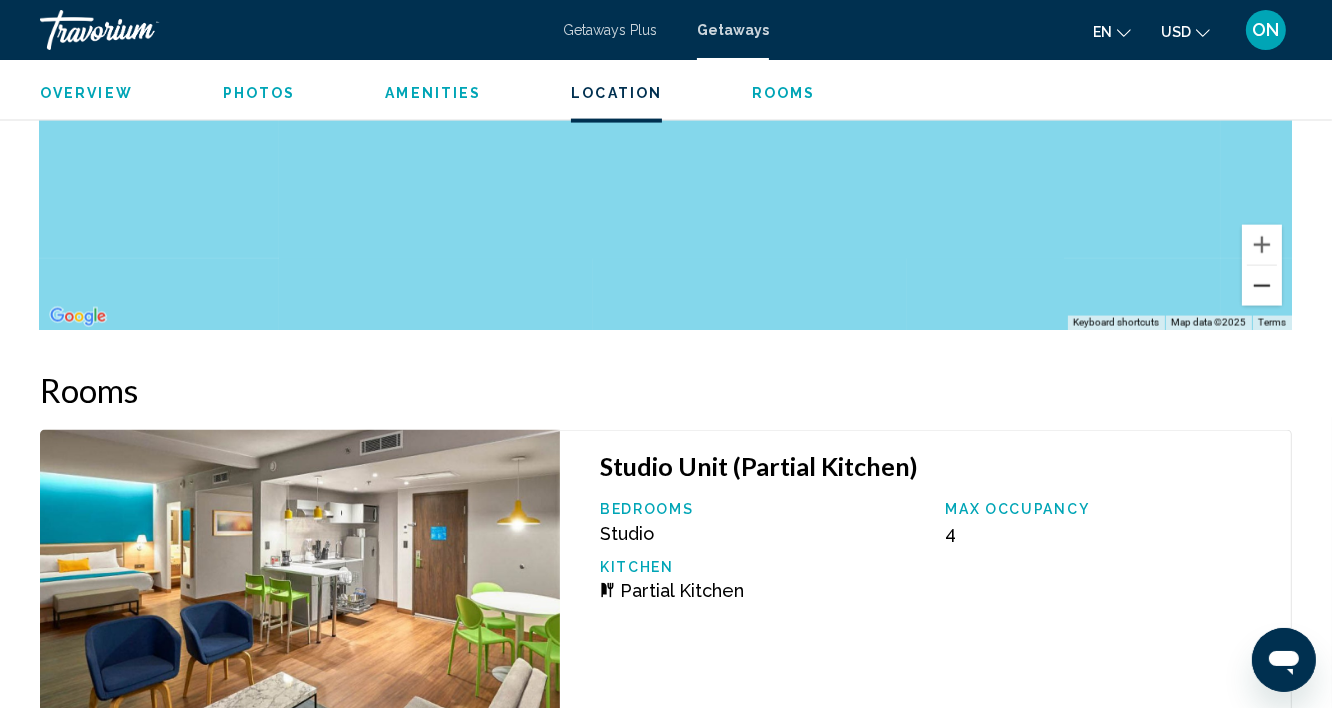 click at bounding box center [1262, 286] 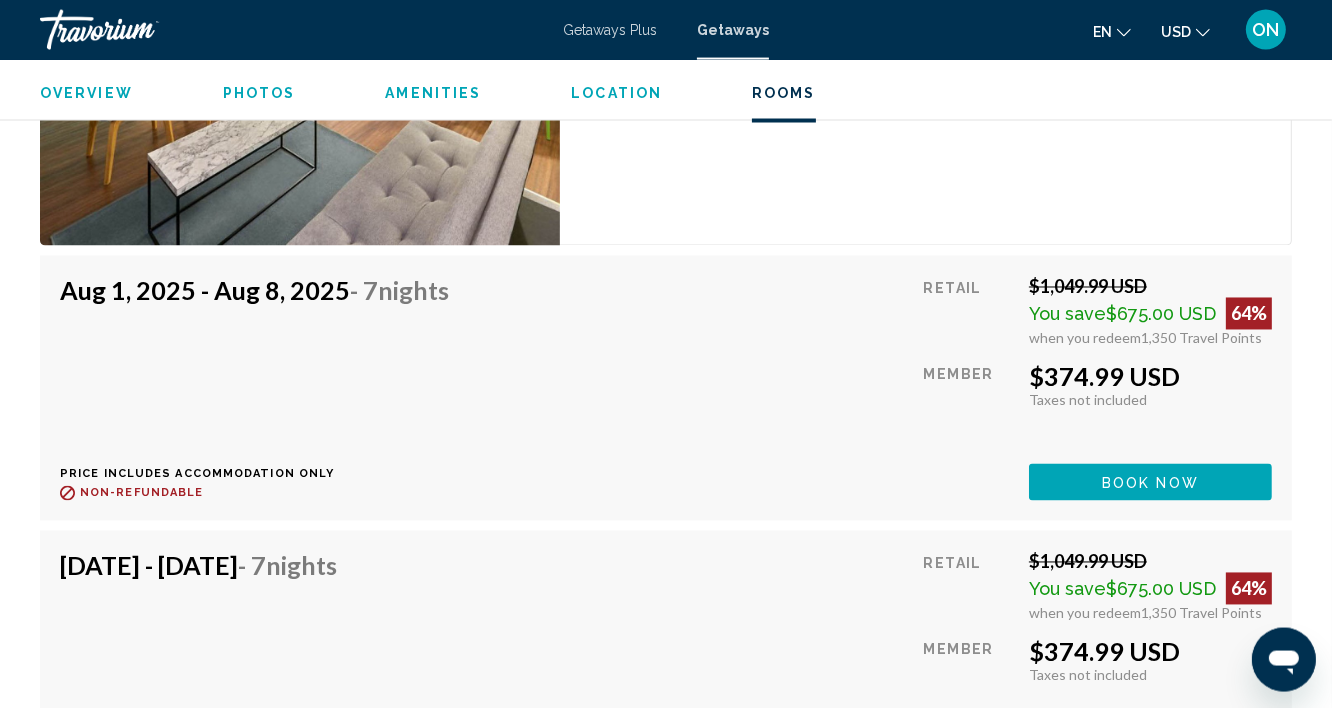 scroll, scrollTop: 3529, scrollLeft: 0, axis: vertical 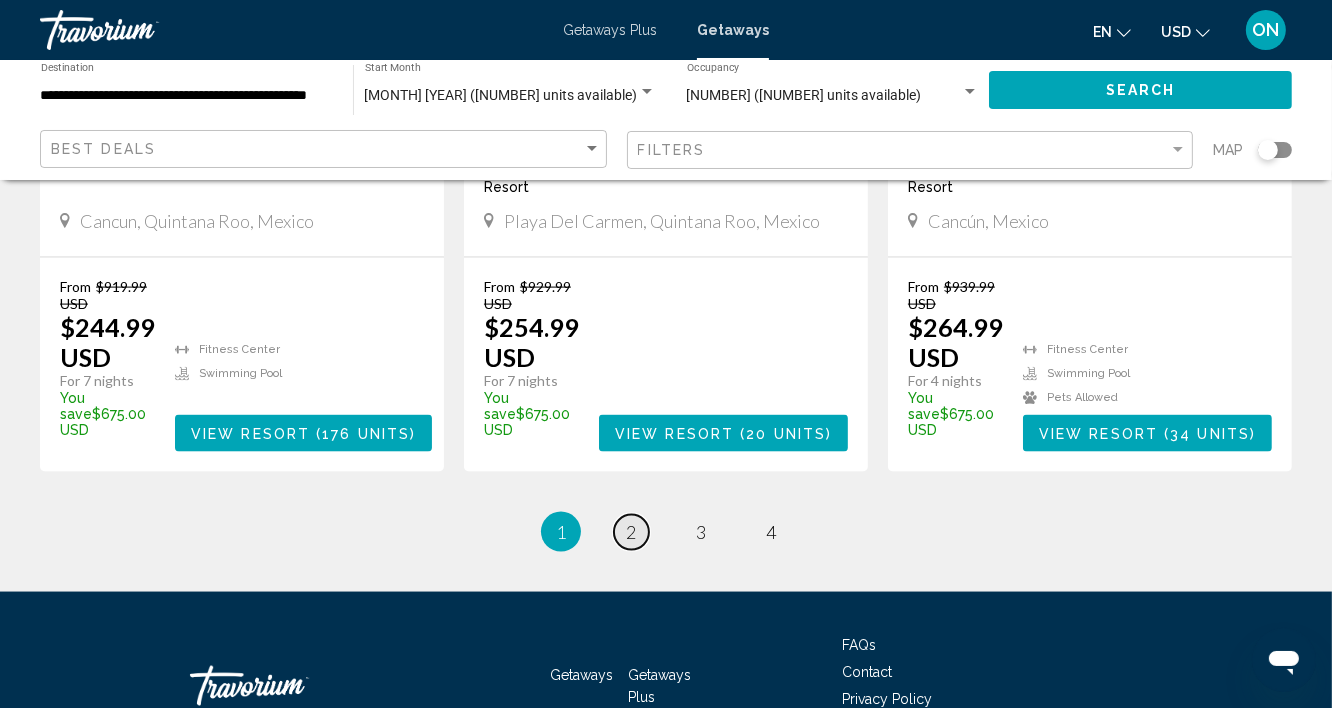 click on "2" at bounding box center (631, 532) 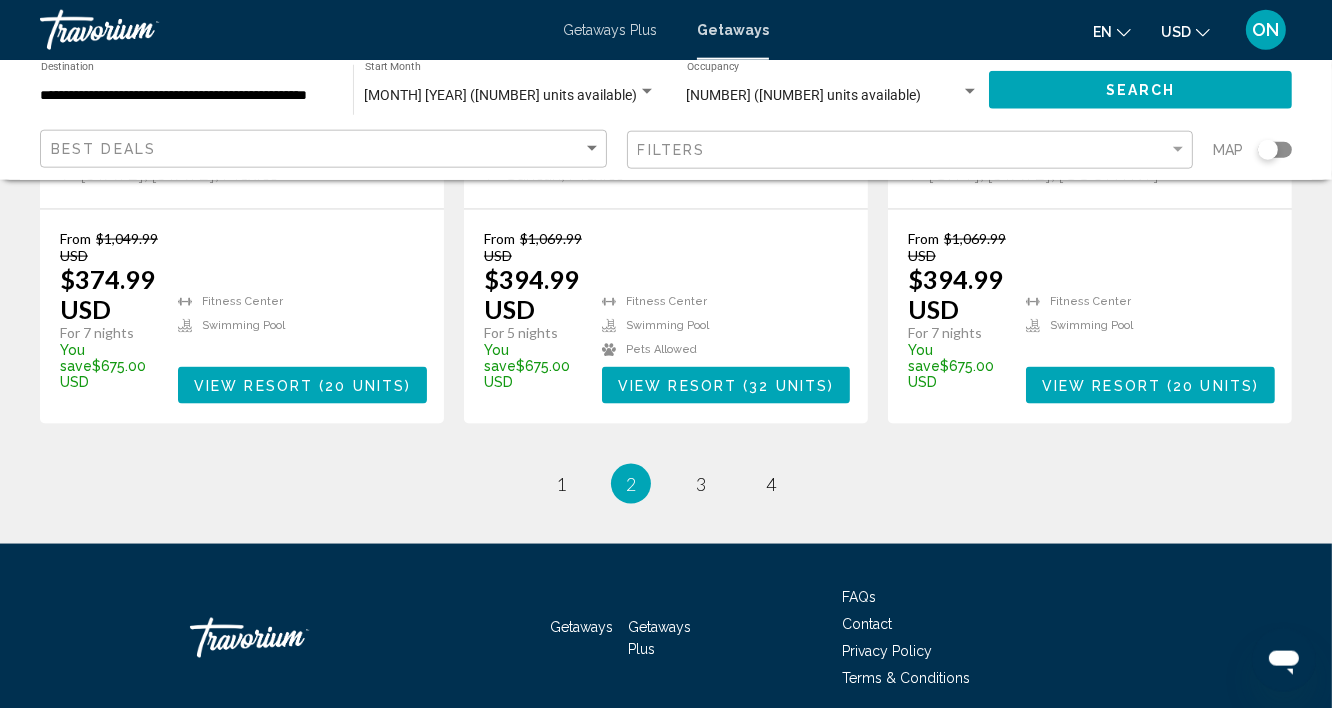 scroll, scrollTop: 2776, scrollLeft: 0, axis: vertical 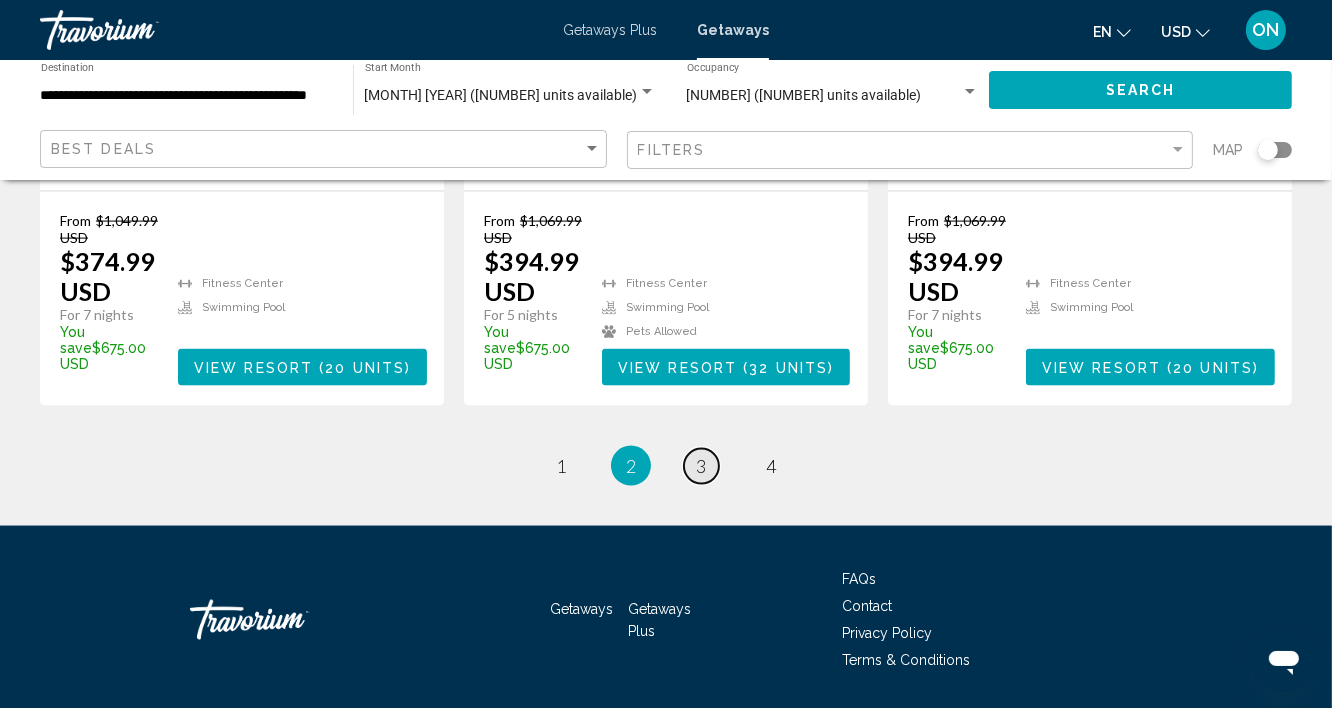 click on "3" at bounding box center (701, 466) 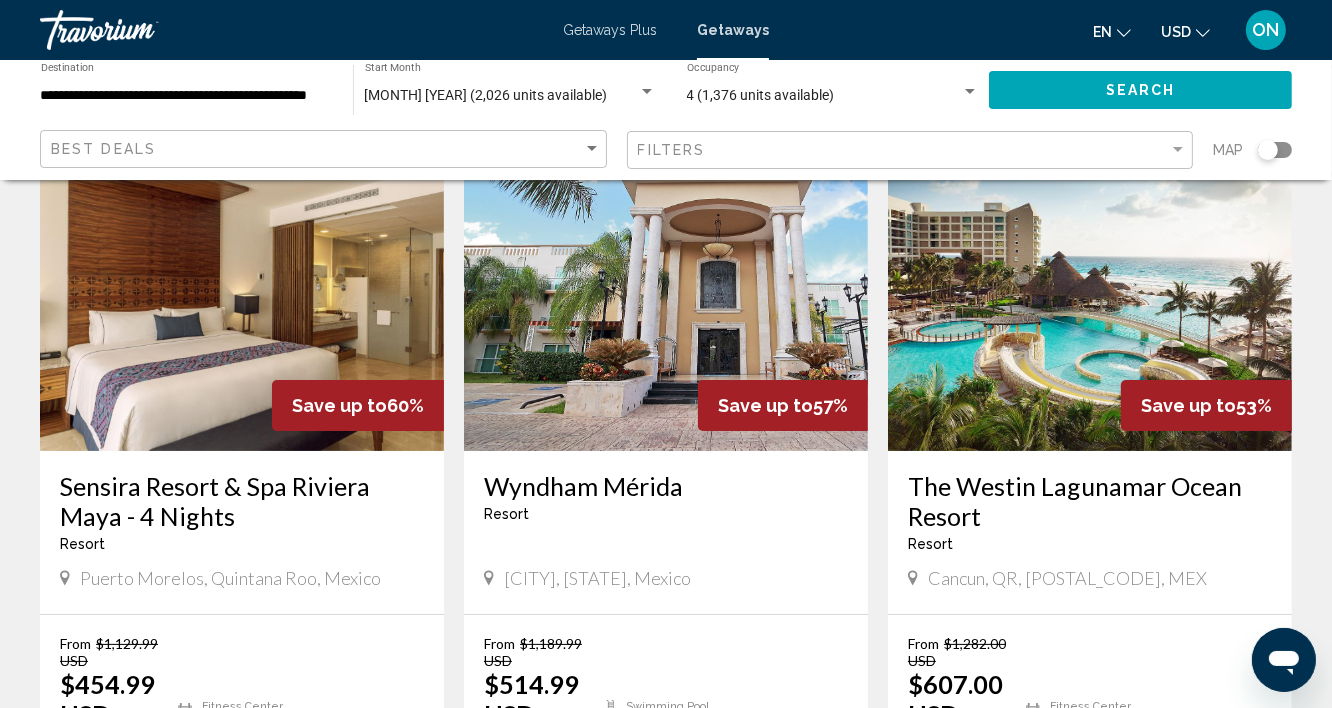 scroll, scrollTop: 107, scrollLeft: 0, axis: vertical 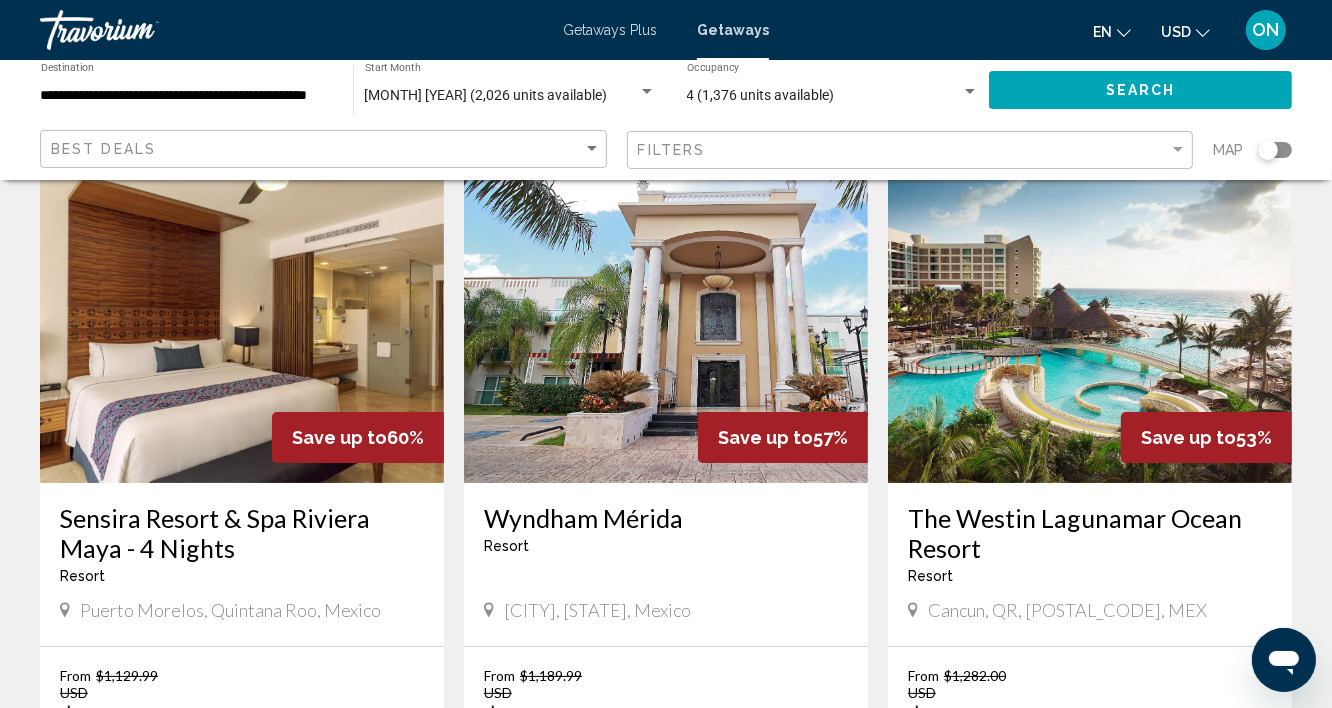 click at bounding box center (242, 323) 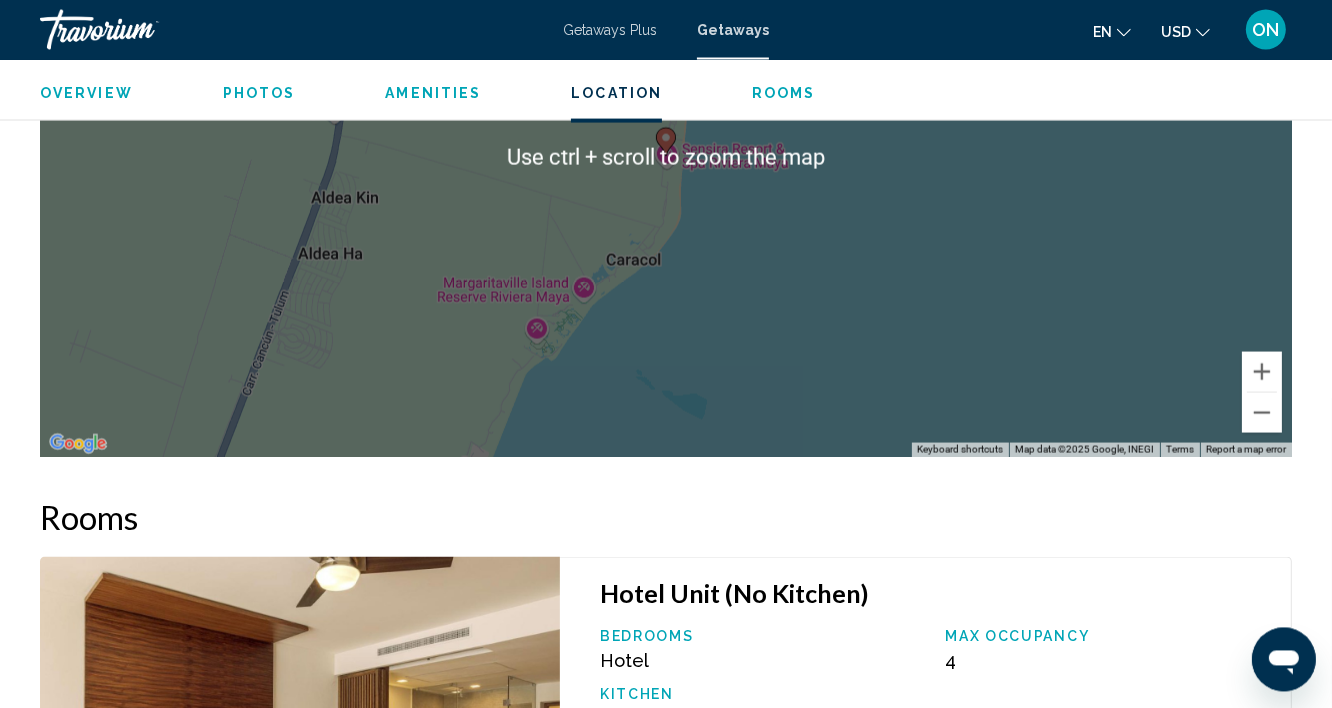 scroll, scrollTop: 2908, scrollLeft: 0, axis: vertical 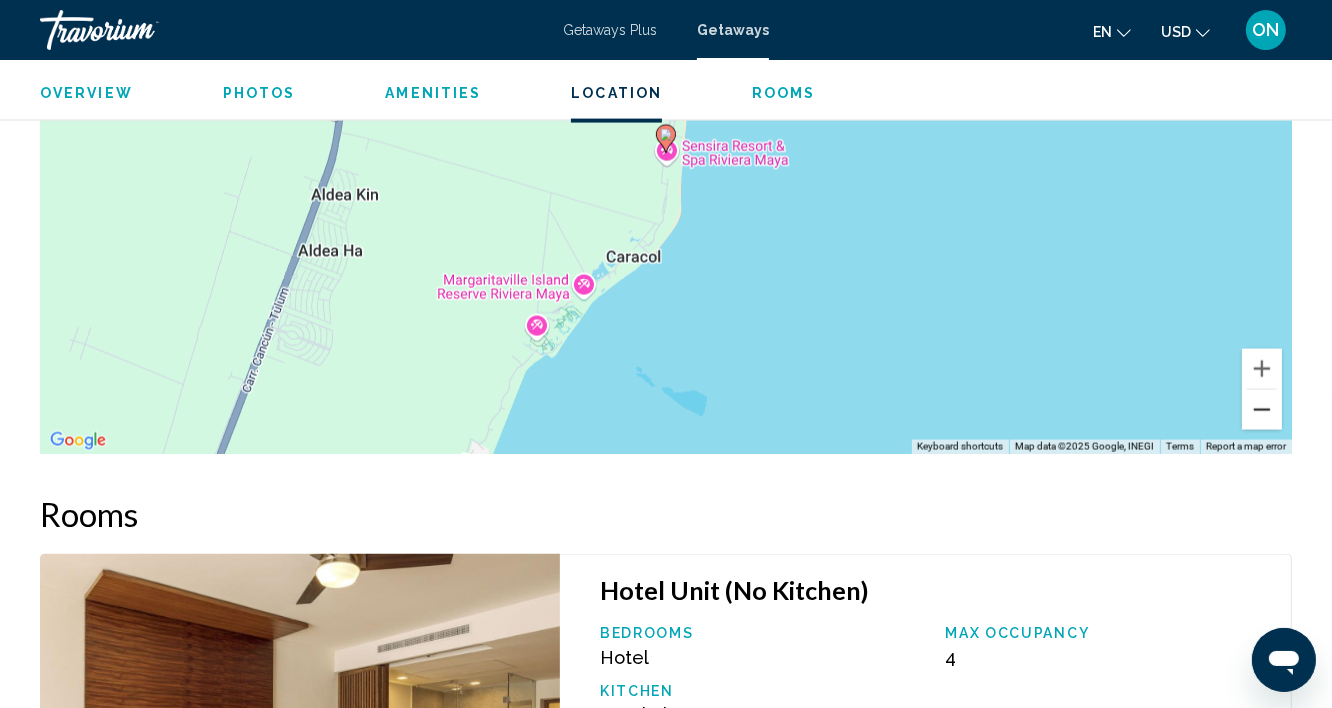 click at bounding box center [1262, 410] 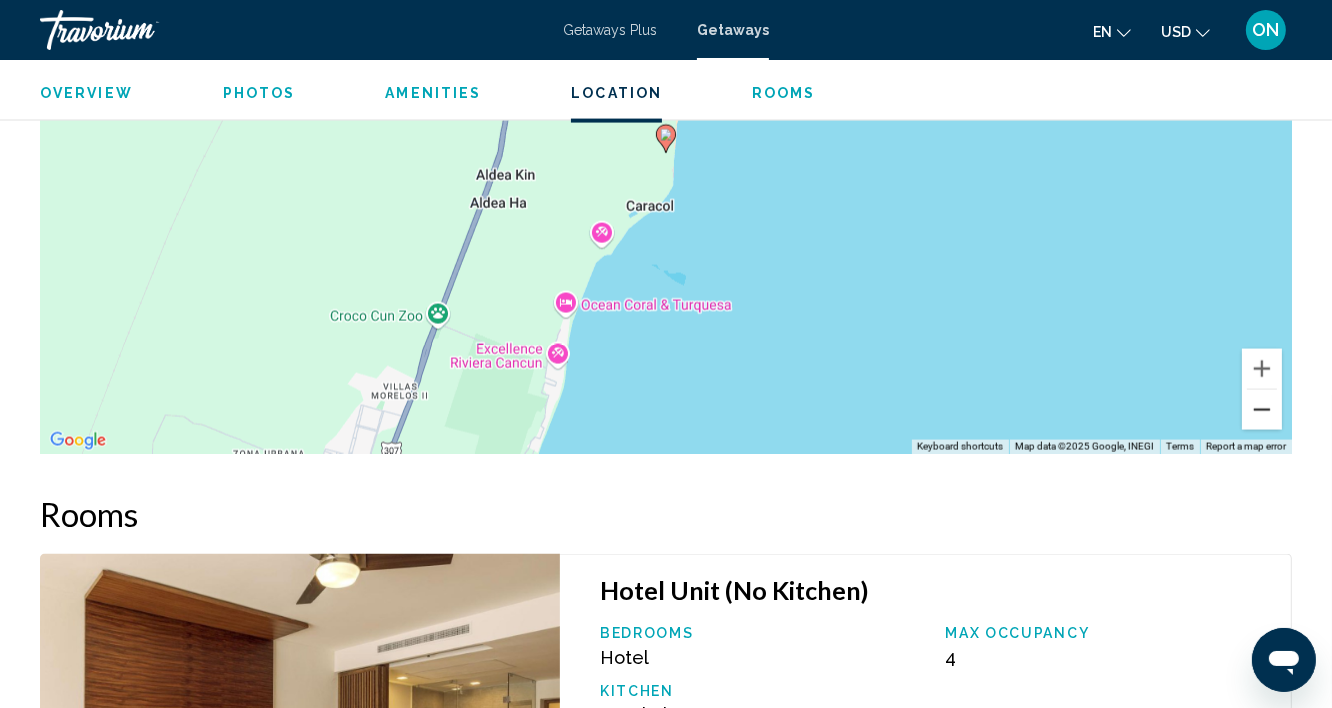 click at bounding box center [1262, 410] 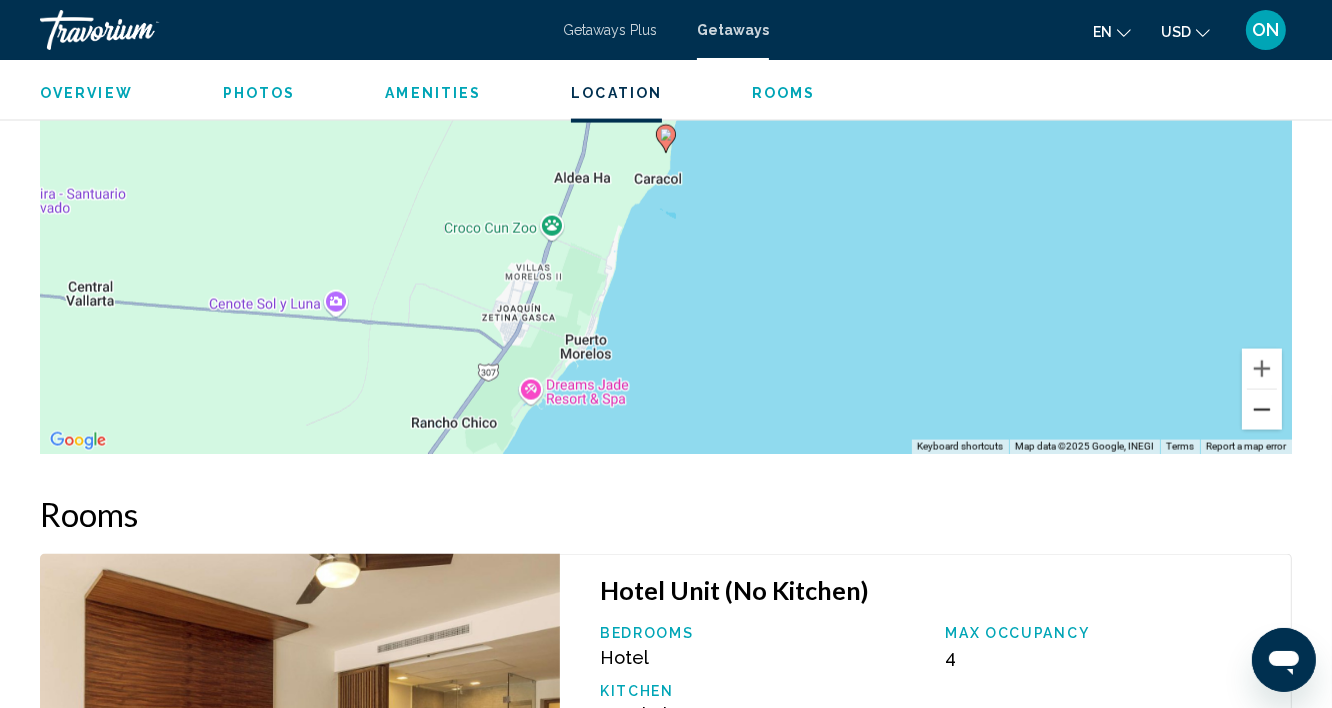click at bounding box center [1262, 410] 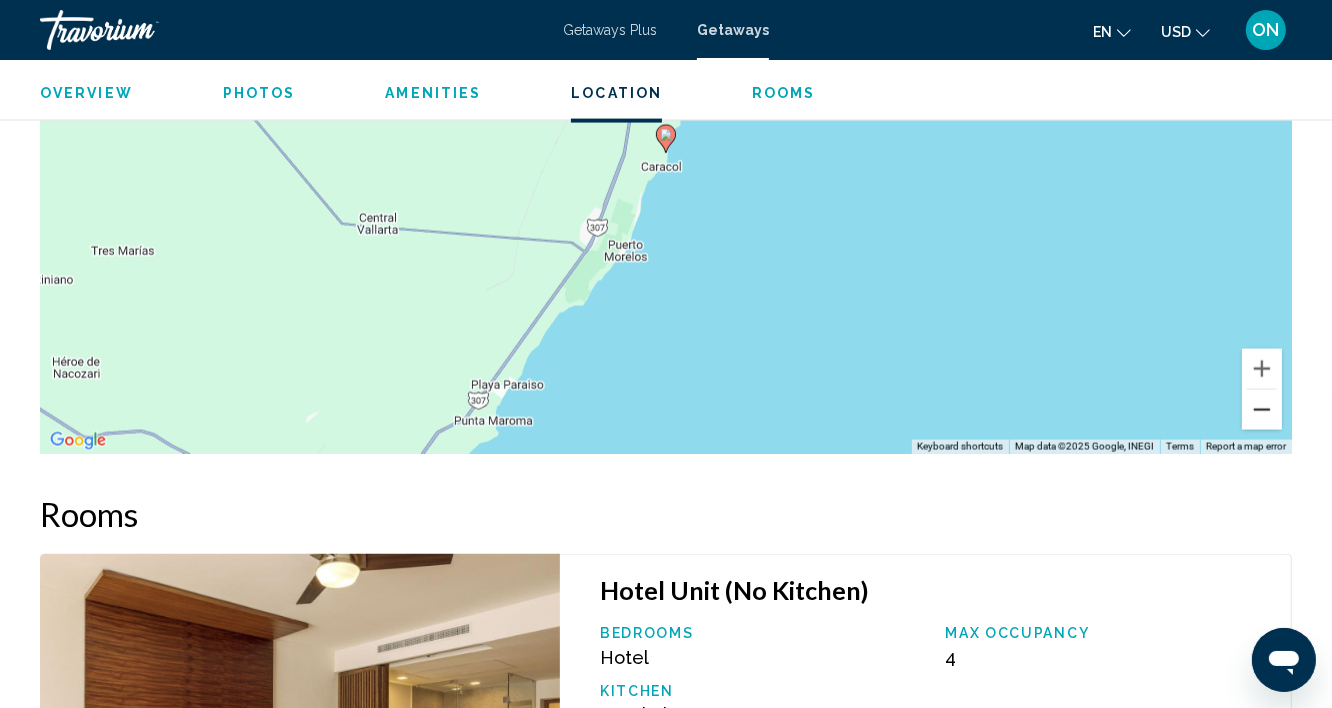 click at bounding box center (1262, 410) 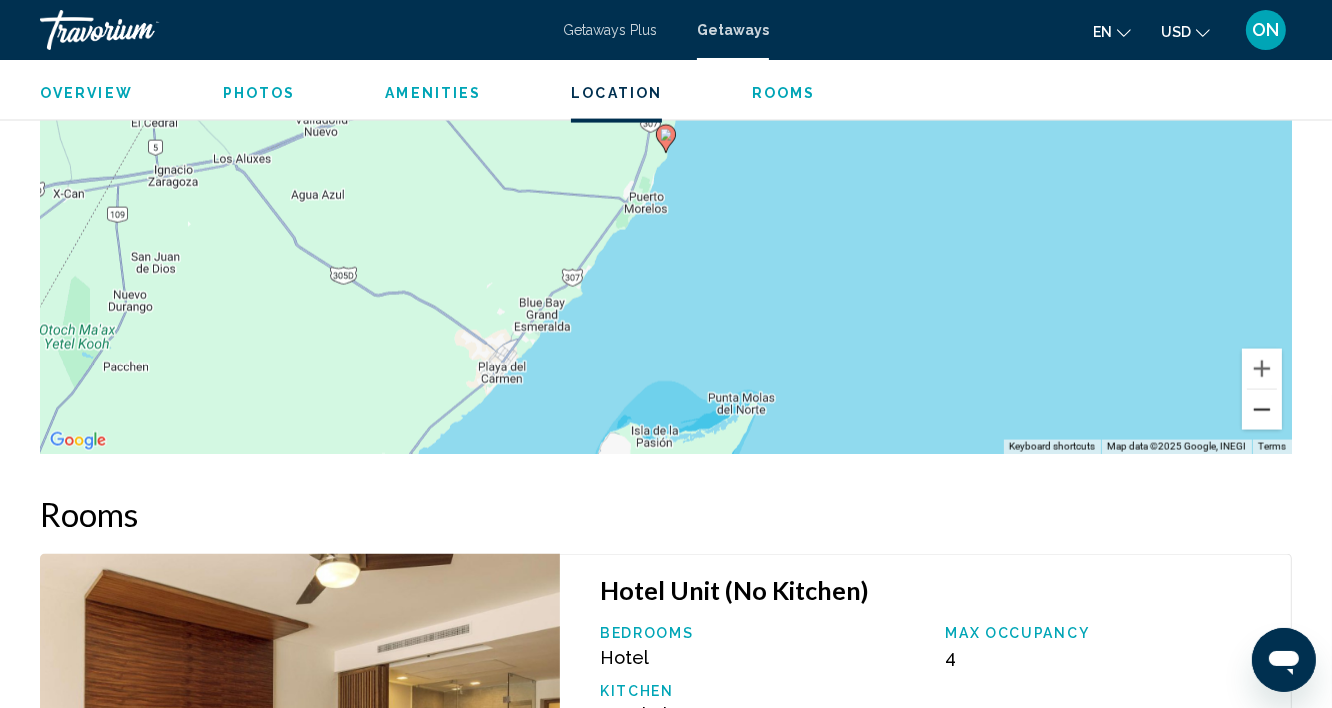 click at bounding box center [1262, 410] 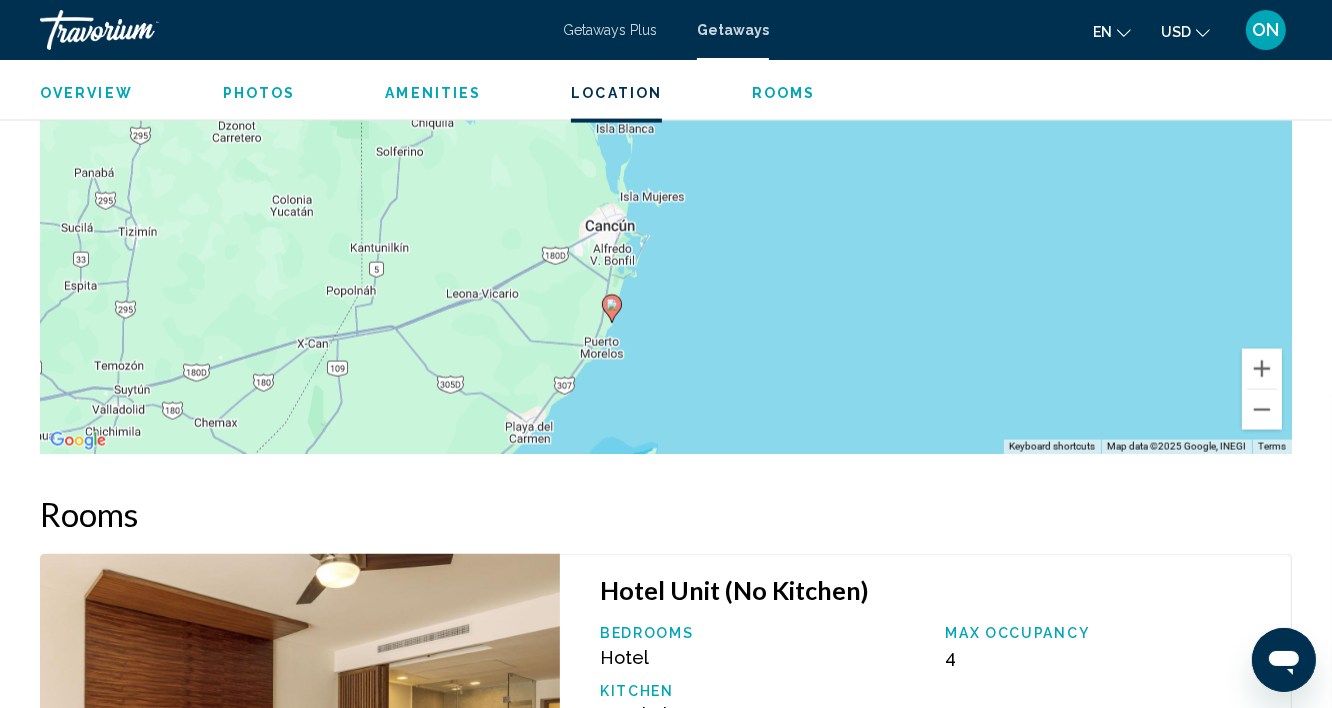 drag, startPoint x: 1035, startPoint y: 237, endPoint x: 979, endPoint y: 409, distance: 180.8867 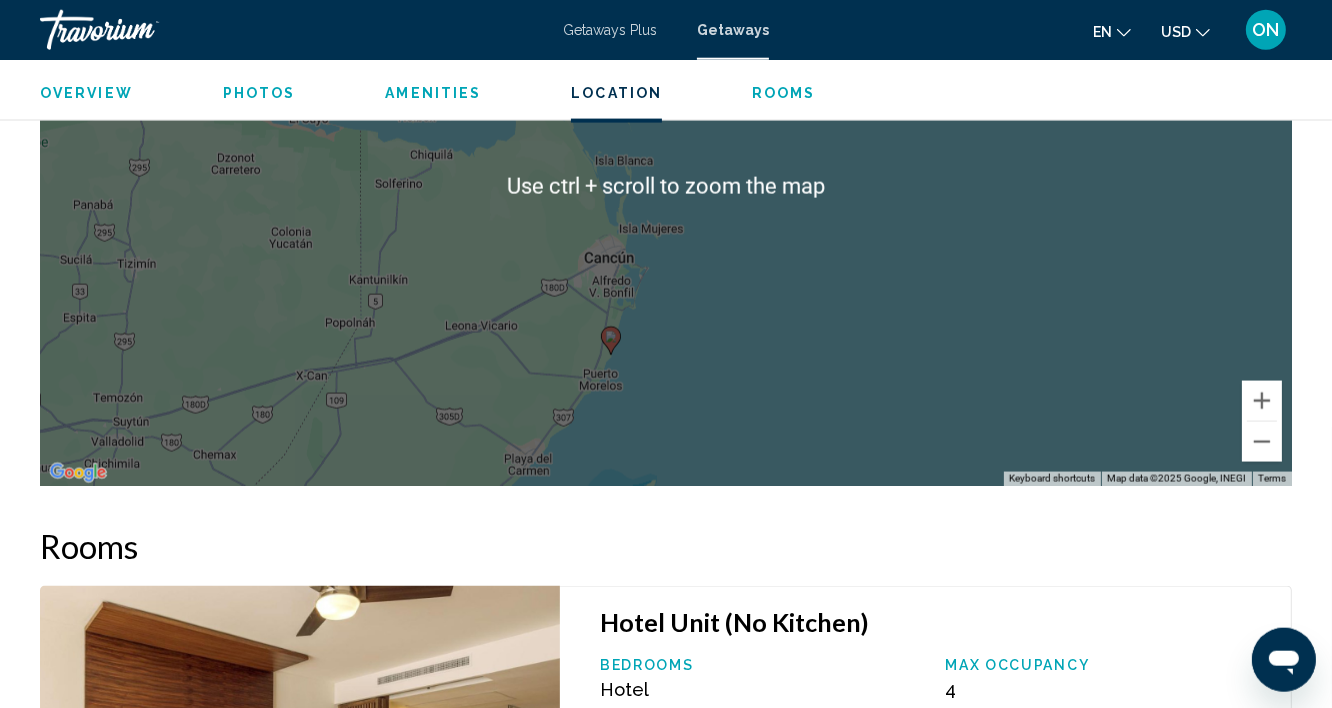 scroll, scrollTop: 2908, scrollLeft: 0, axis: vertical 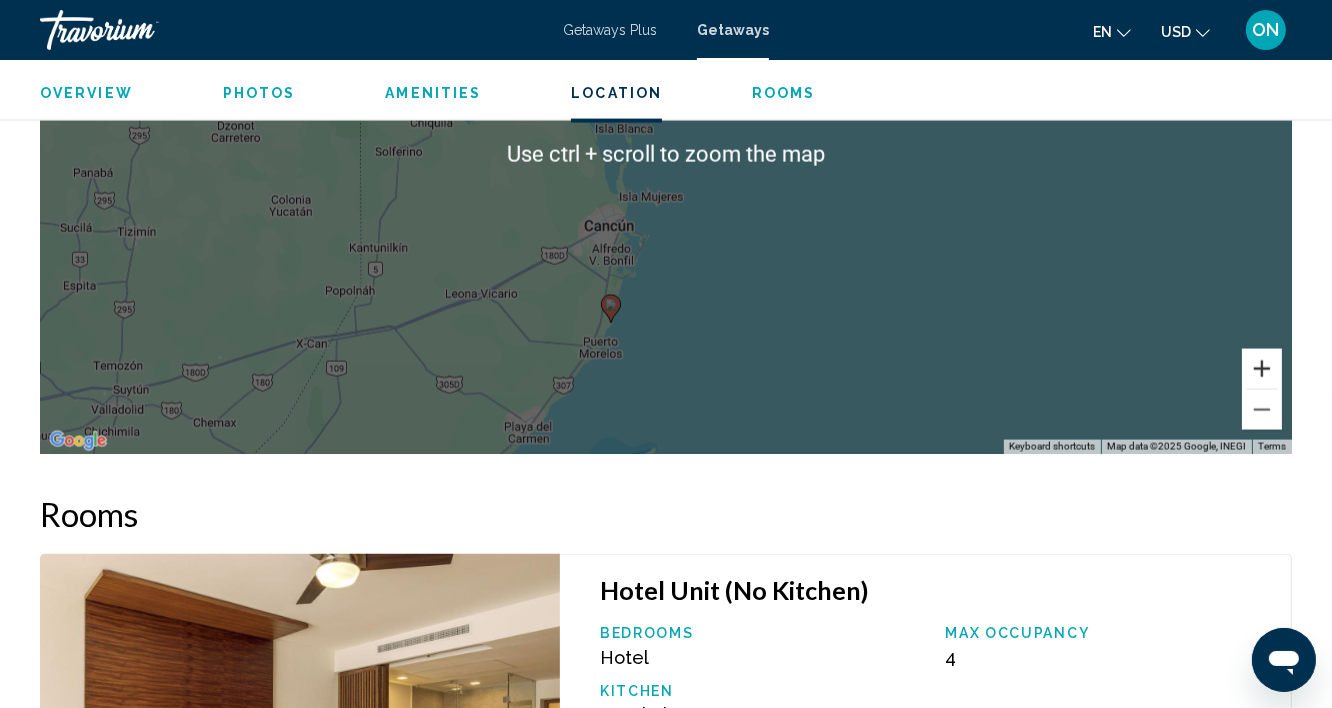 click at bounding box center [1262, 369] 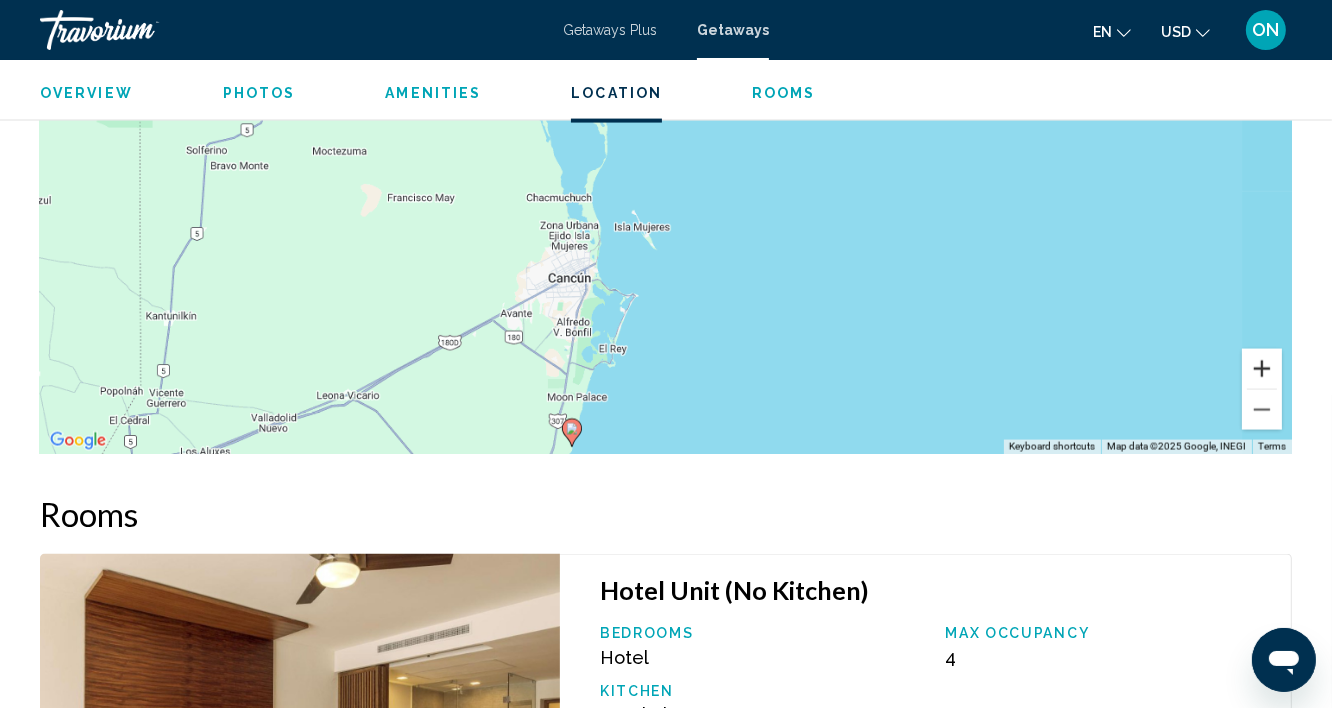 click at bounding box center (1262, 369) 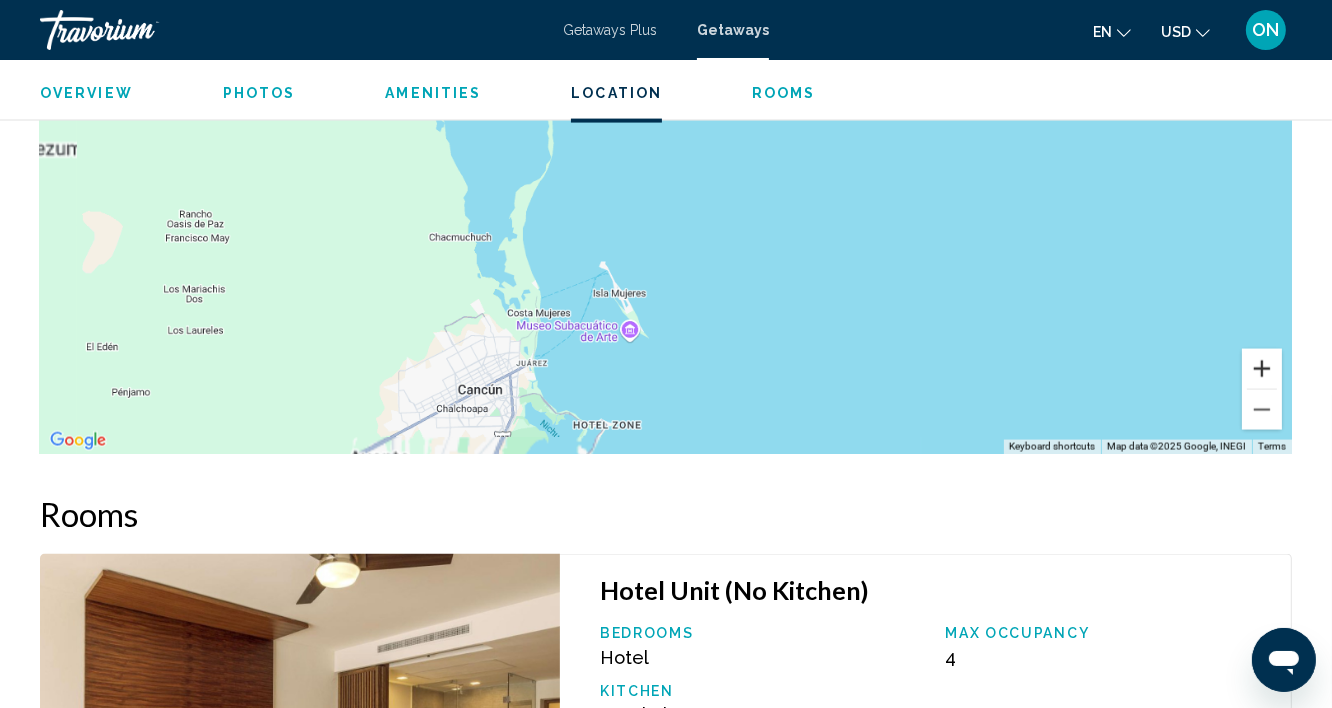 click at bounding box center (1262, 369) 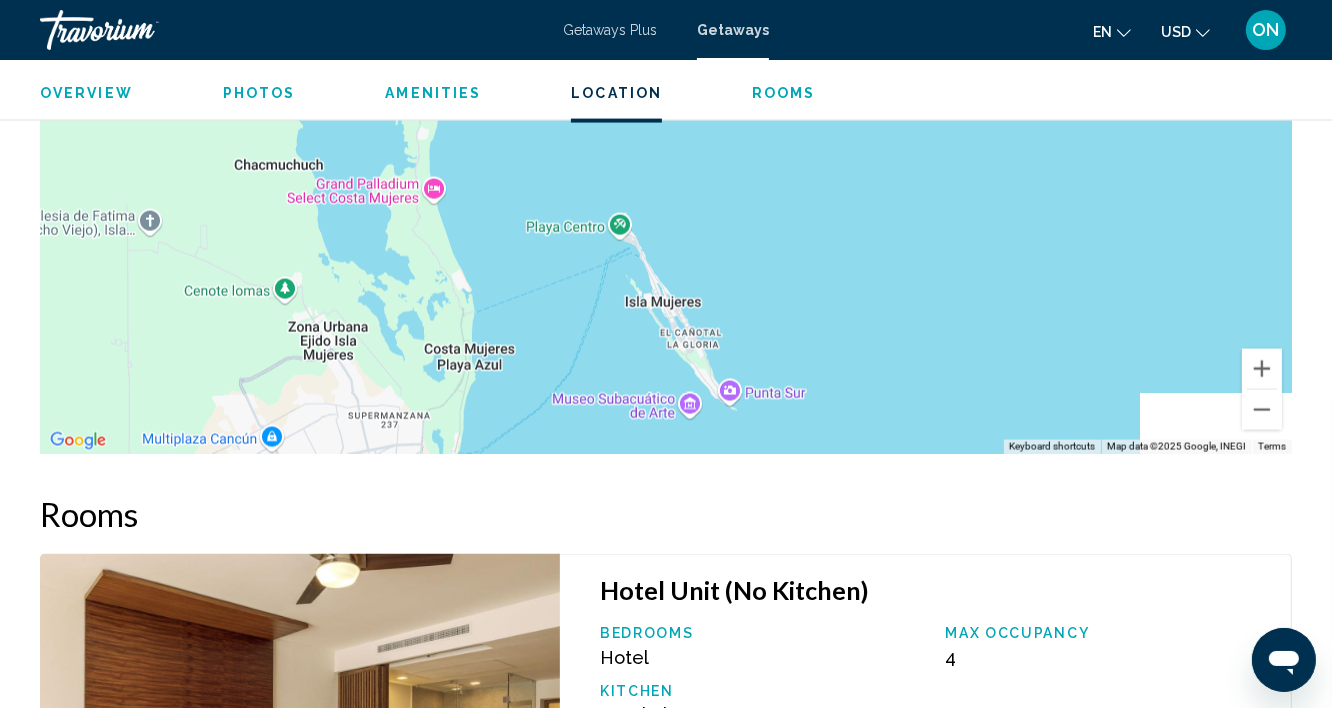 drag, startPoint x: 717, startPoint y: 346, endPoint x: 855, endPoint y: 123, distance: 262.24606 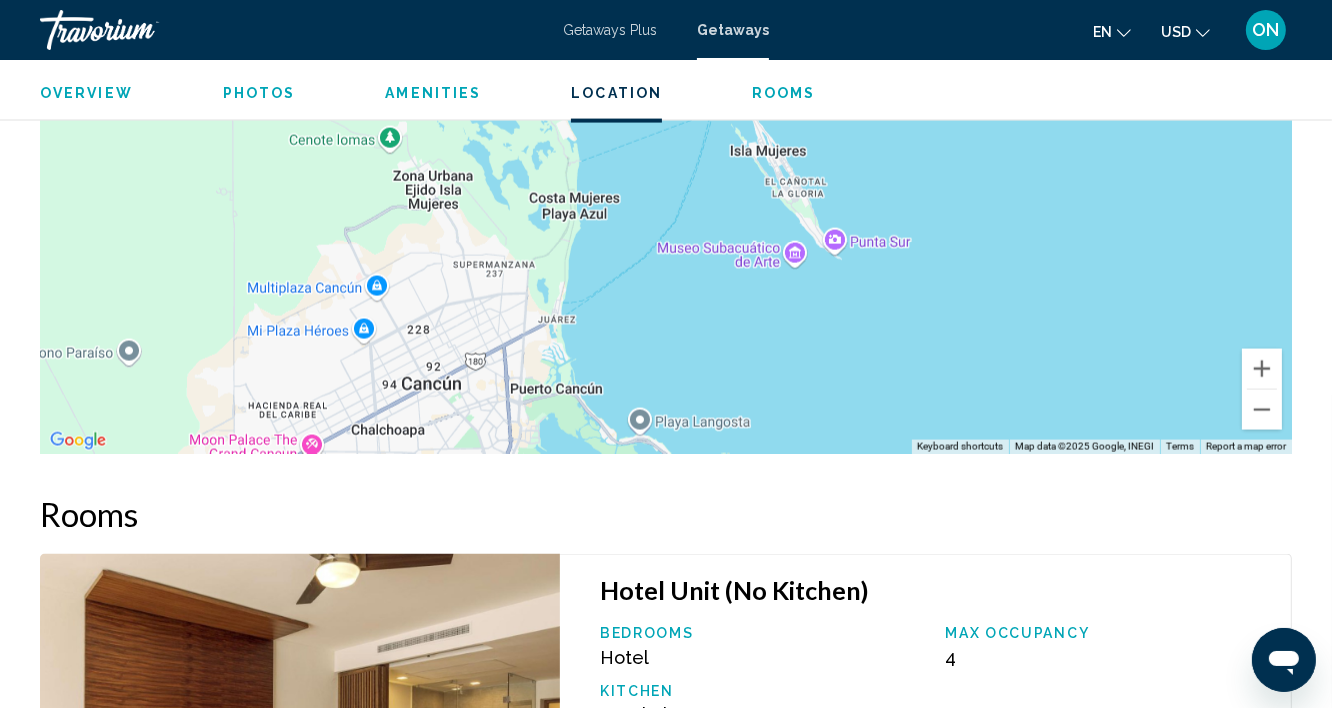 drag, startPoint x: 705, startPoint y: 351, endPoint x: 831, endPoint y: 147, distance: 239.77489 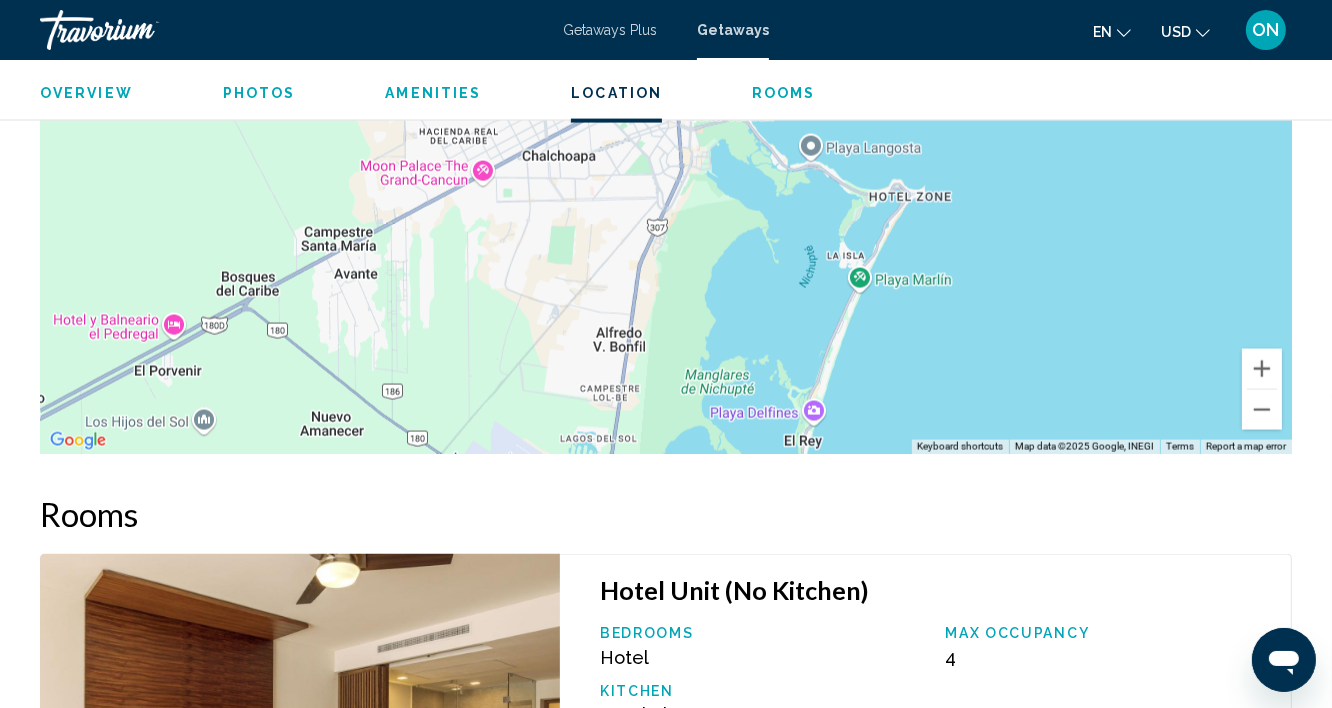 drag, startPoint x: 783, startPoint y: 302, endPoint x: 878, endPoint y: 150, distance: 179.24564 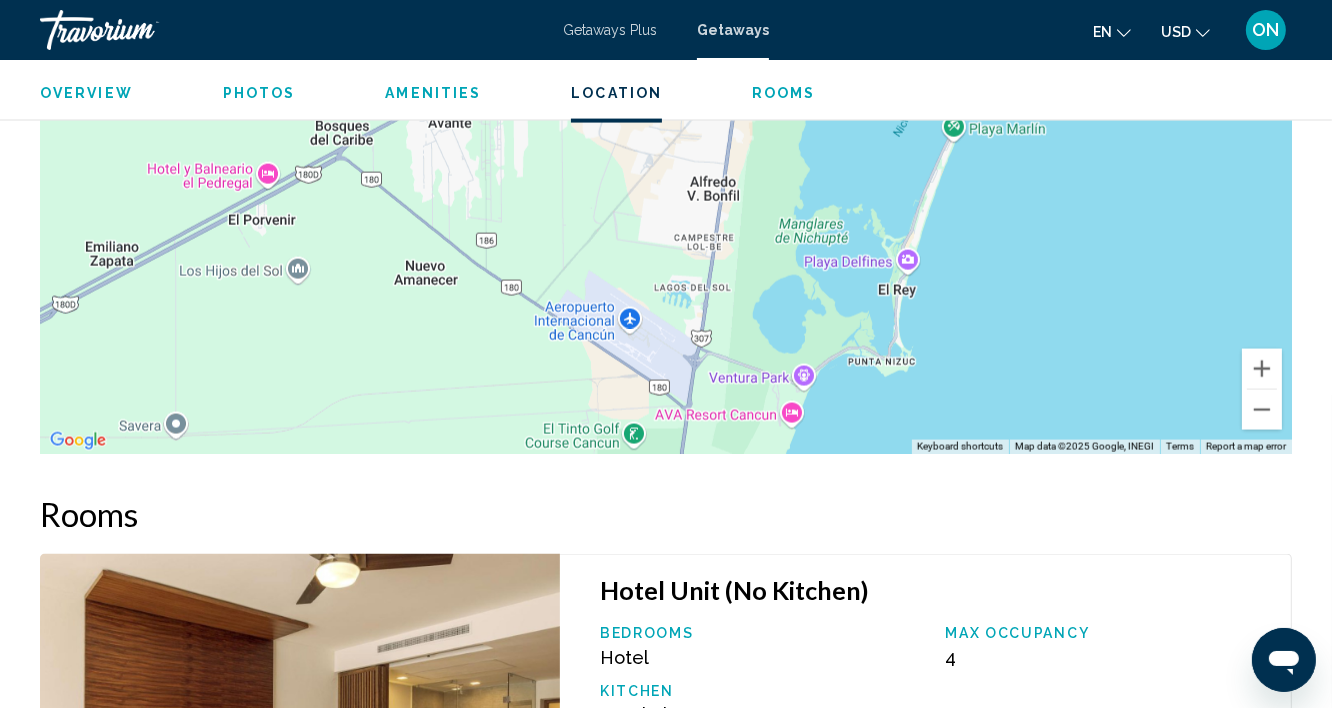 drag, startPoint x: 829, startPoint y: 293, endPoint x: 787, endPoint y: 116, distance: 181.91481 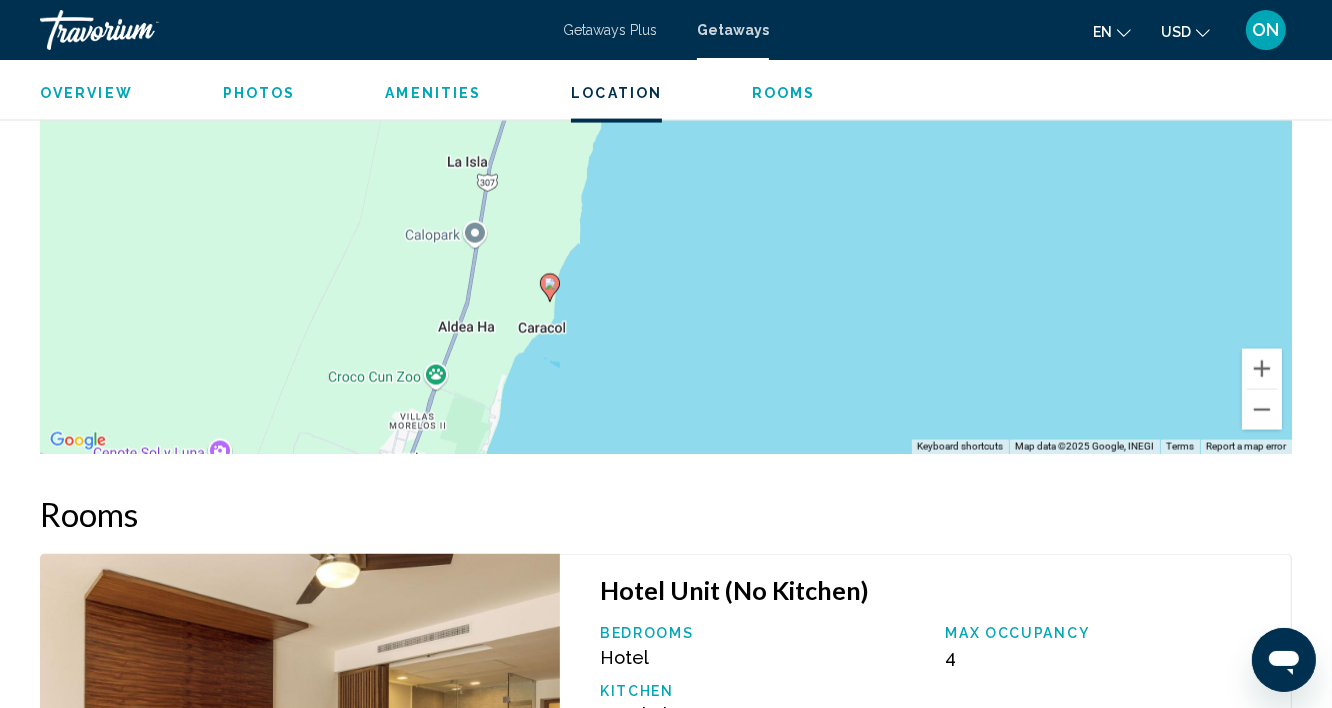drag, startPoint x: 815, startPoint y: 279, endPoint x: 720, endPoint y: 71, distance: 228.66788 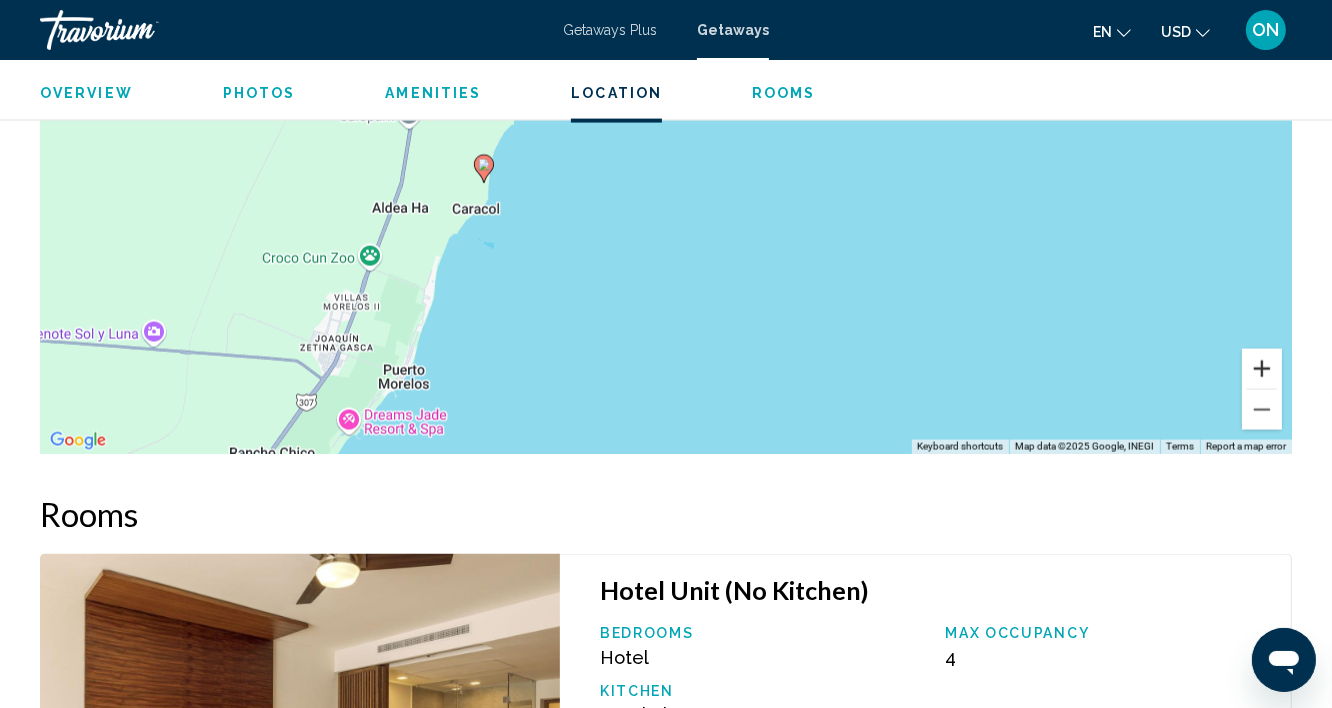 click at bounding box center [1262, 369] 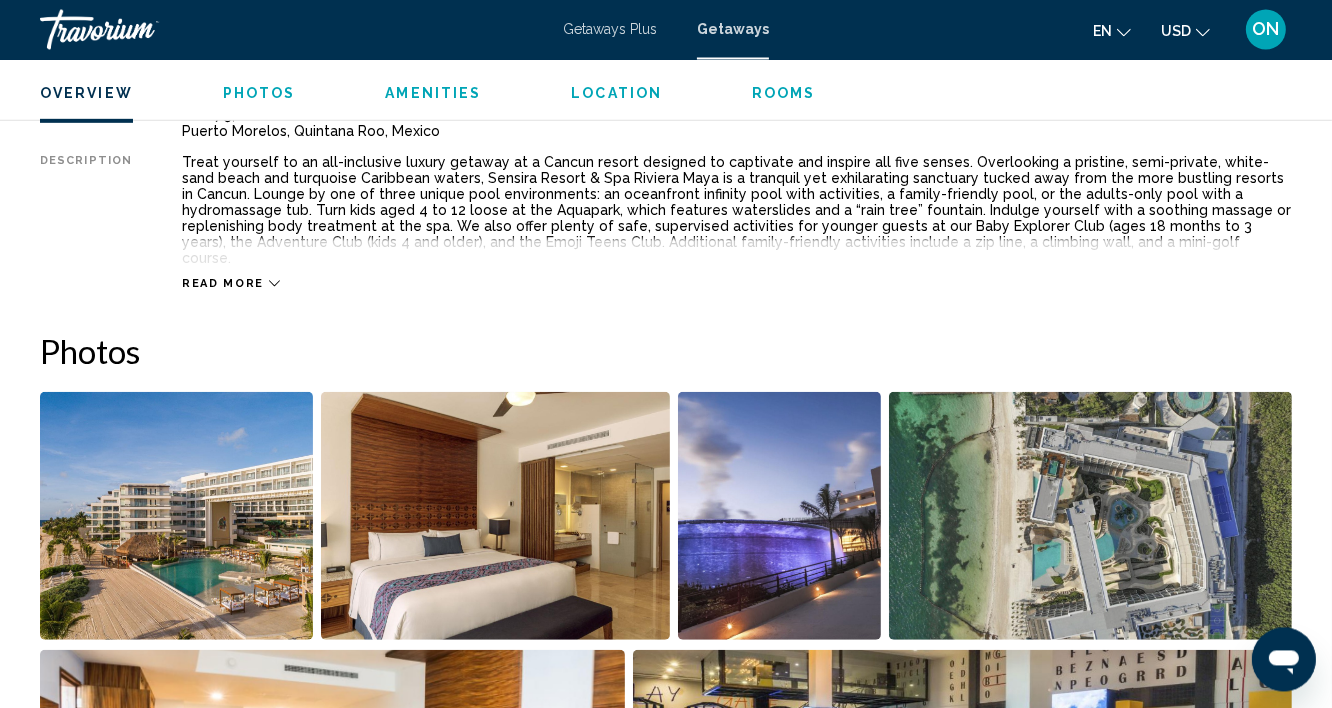 scroll, scrollTop: 1086, scrollLeft: 0, axis: vertical 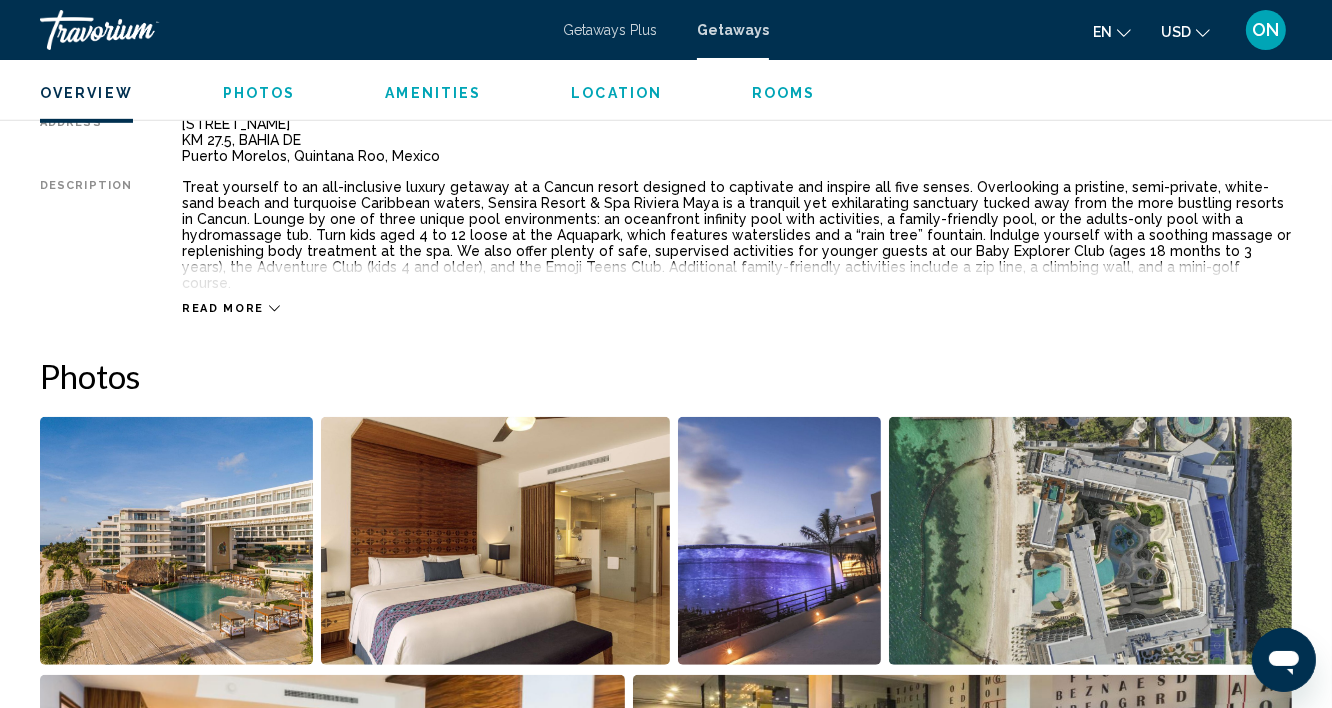 click at bounding box center [176, 541] 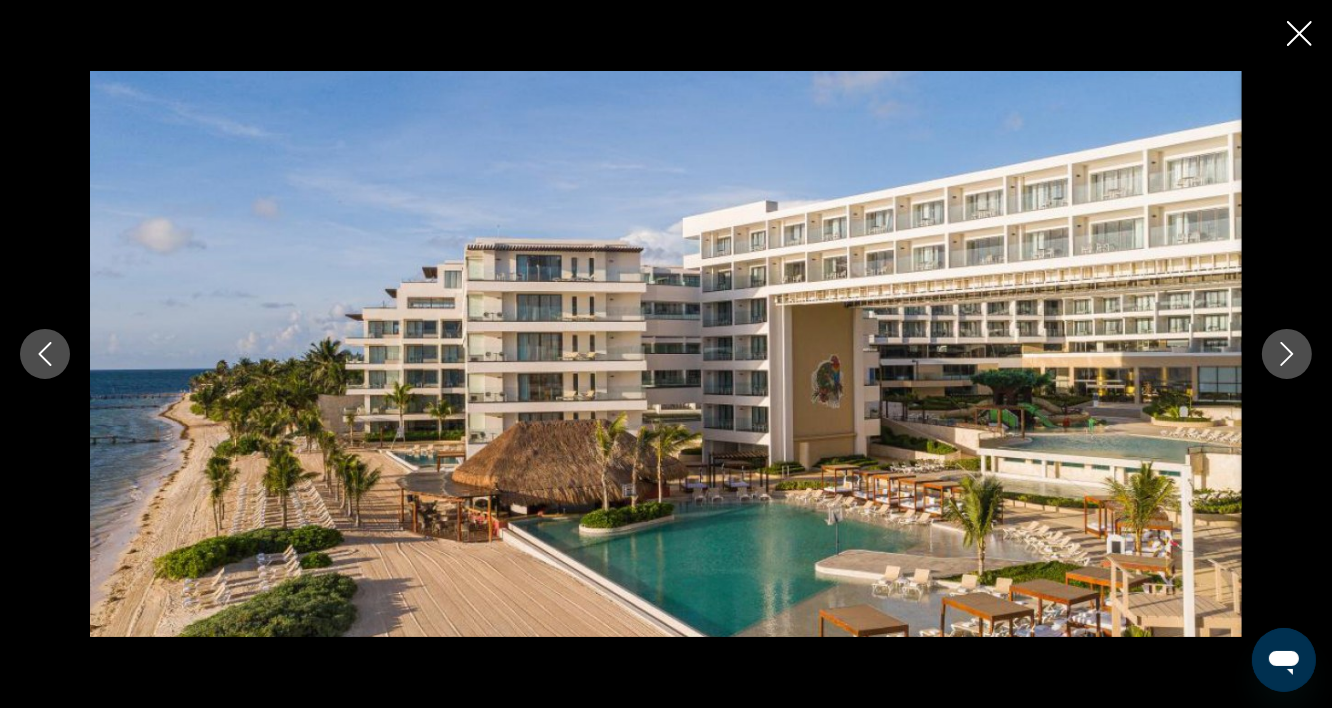 click 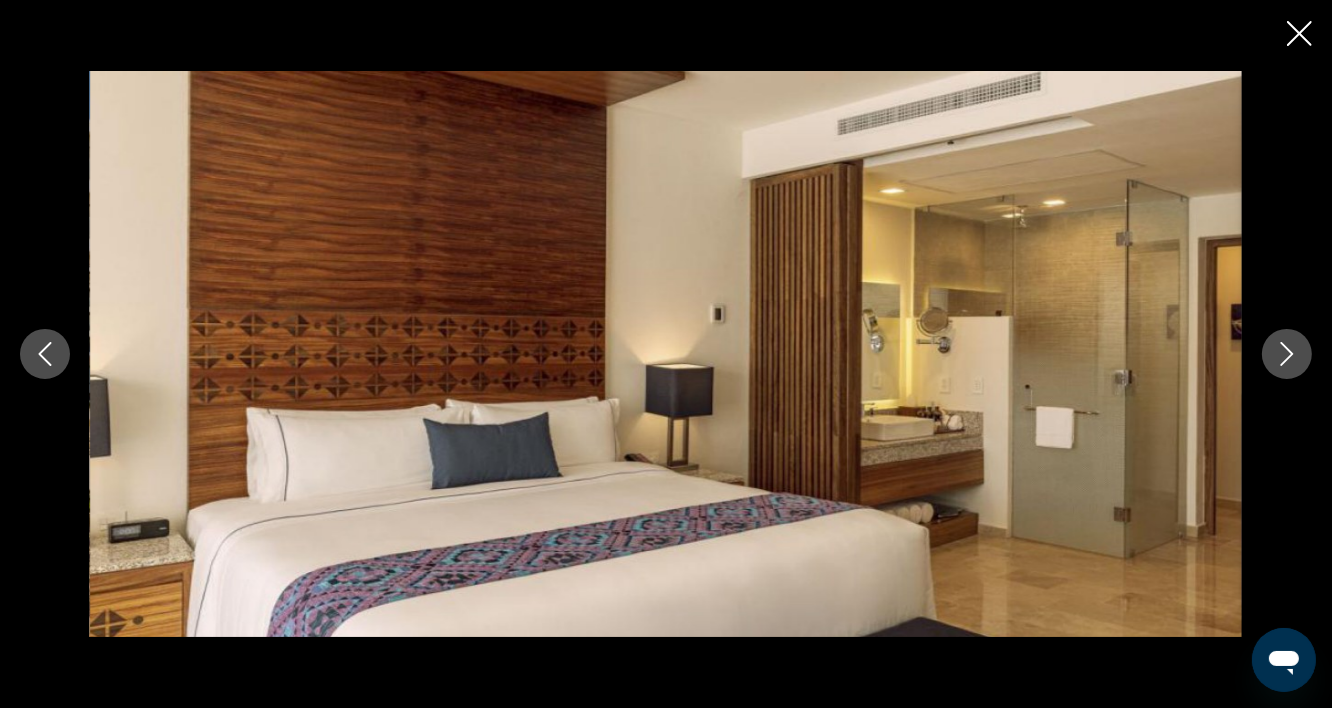 click 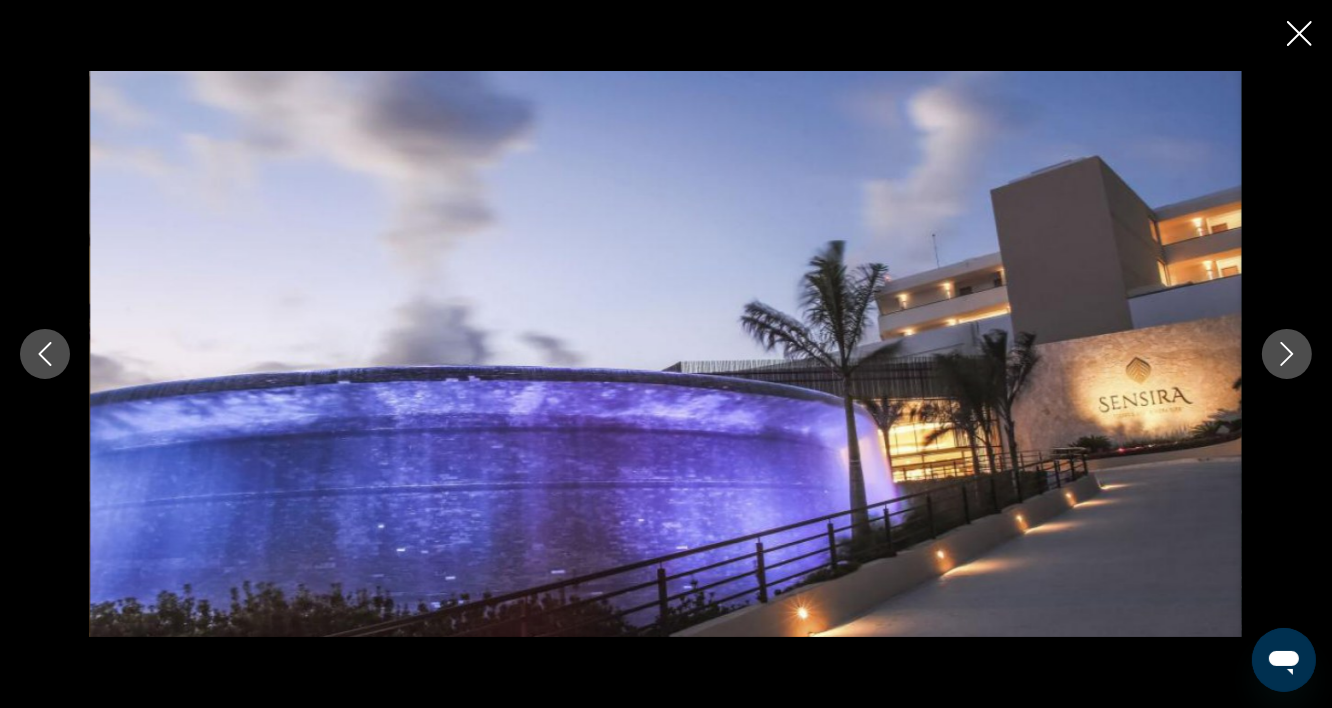 click 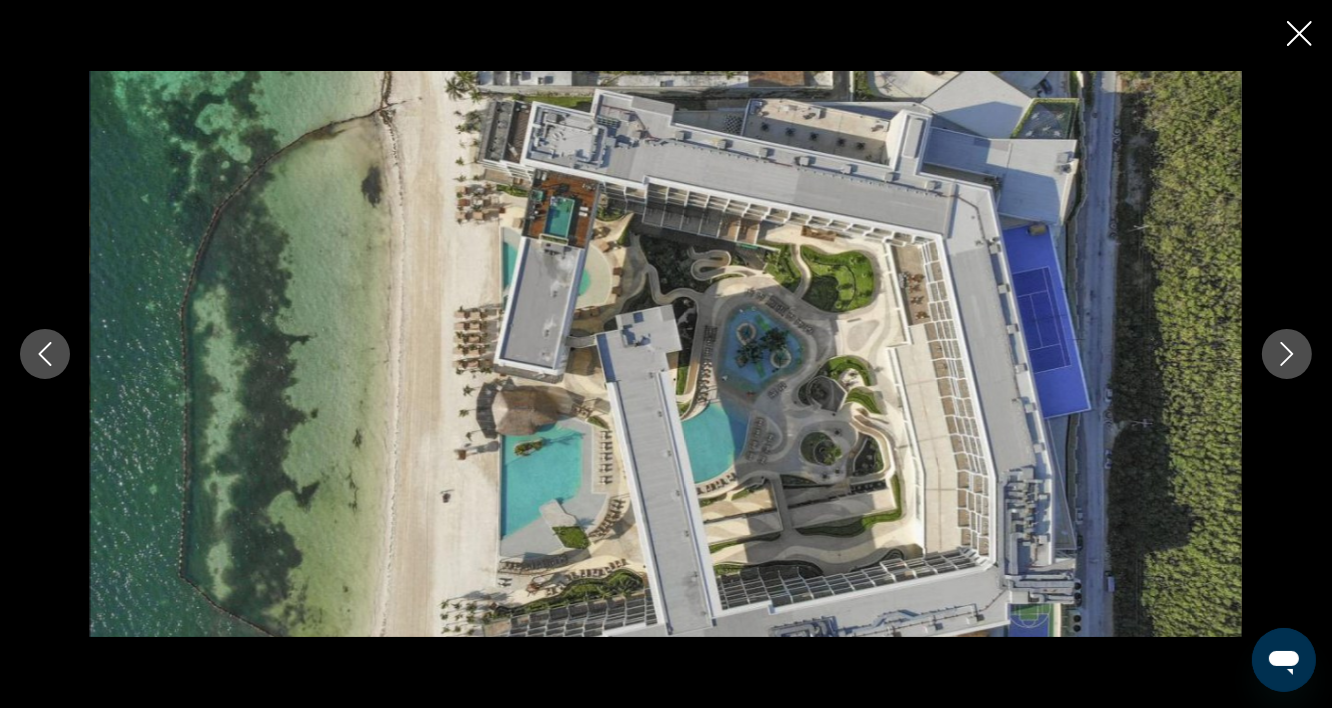 click 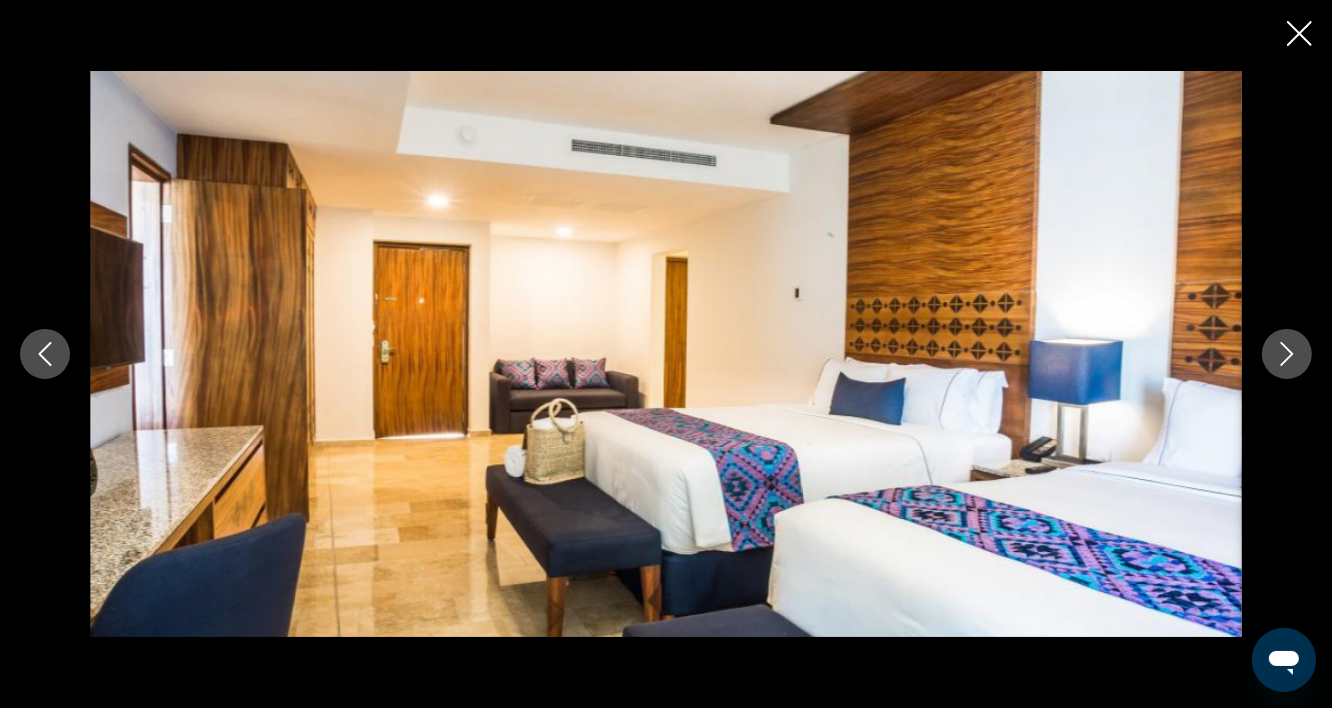 click 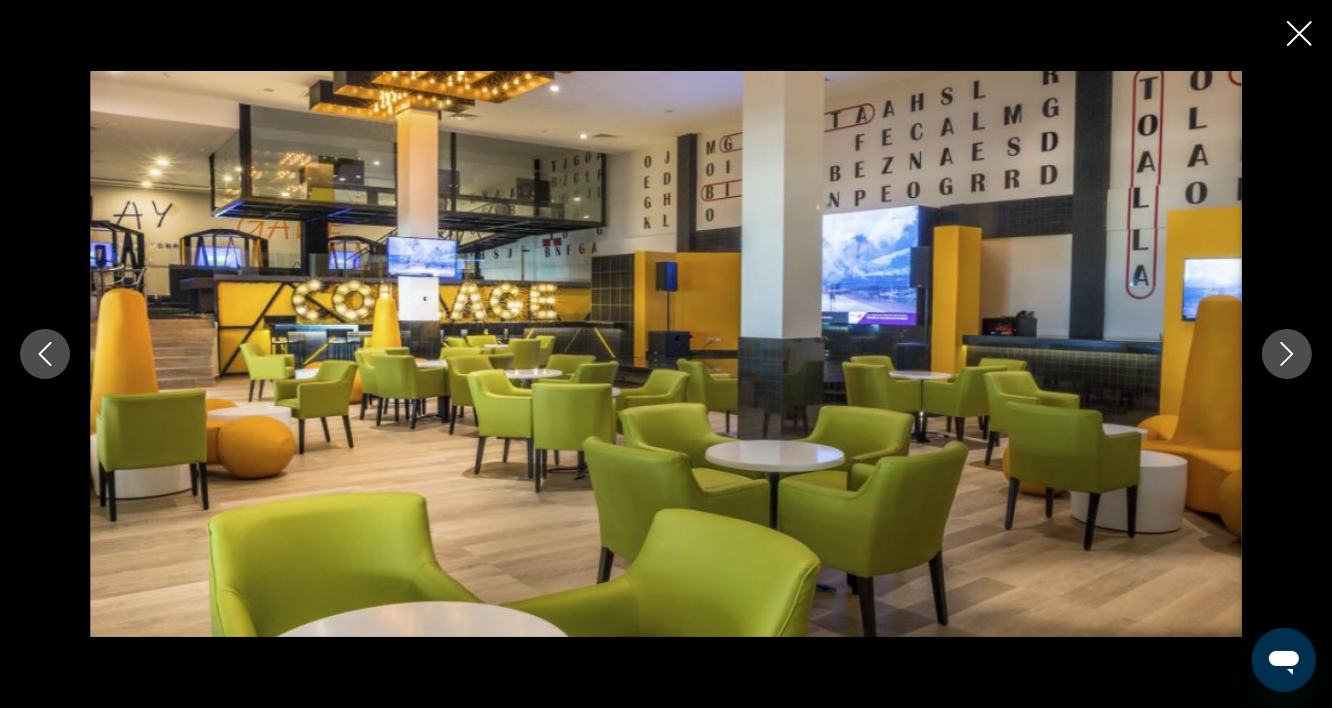 click 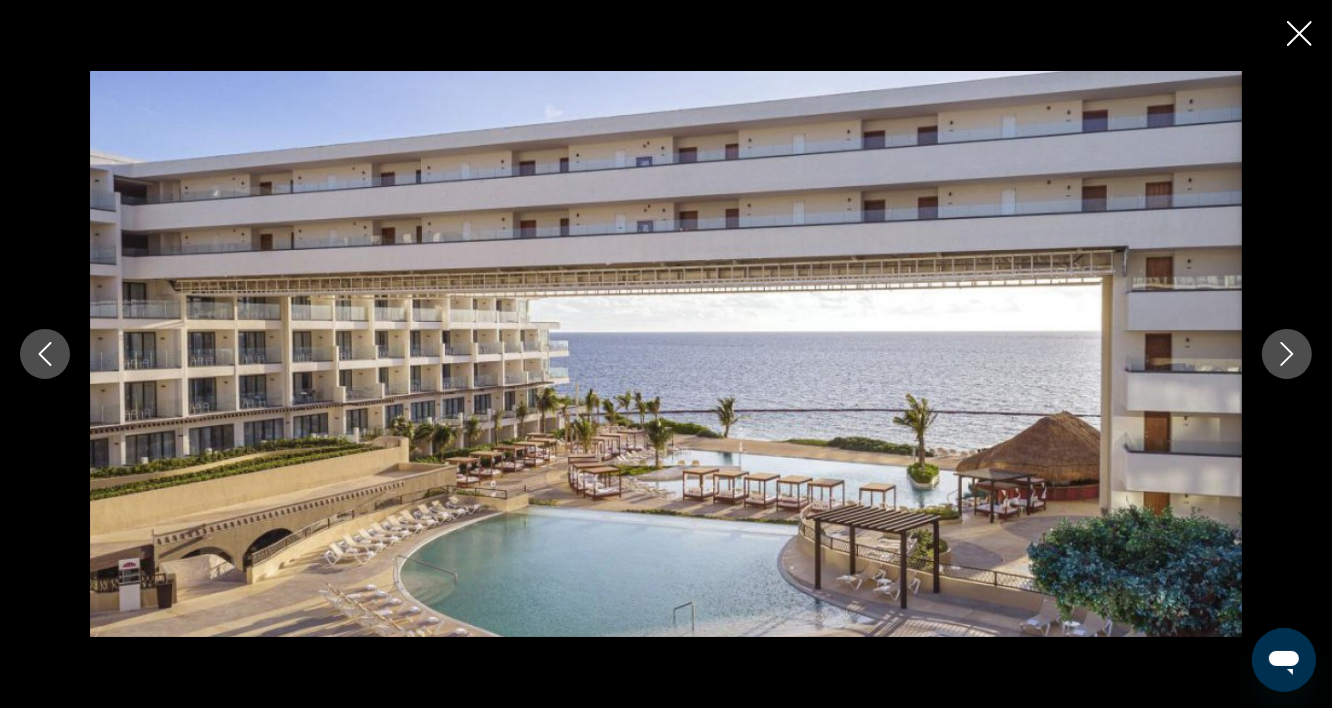 click 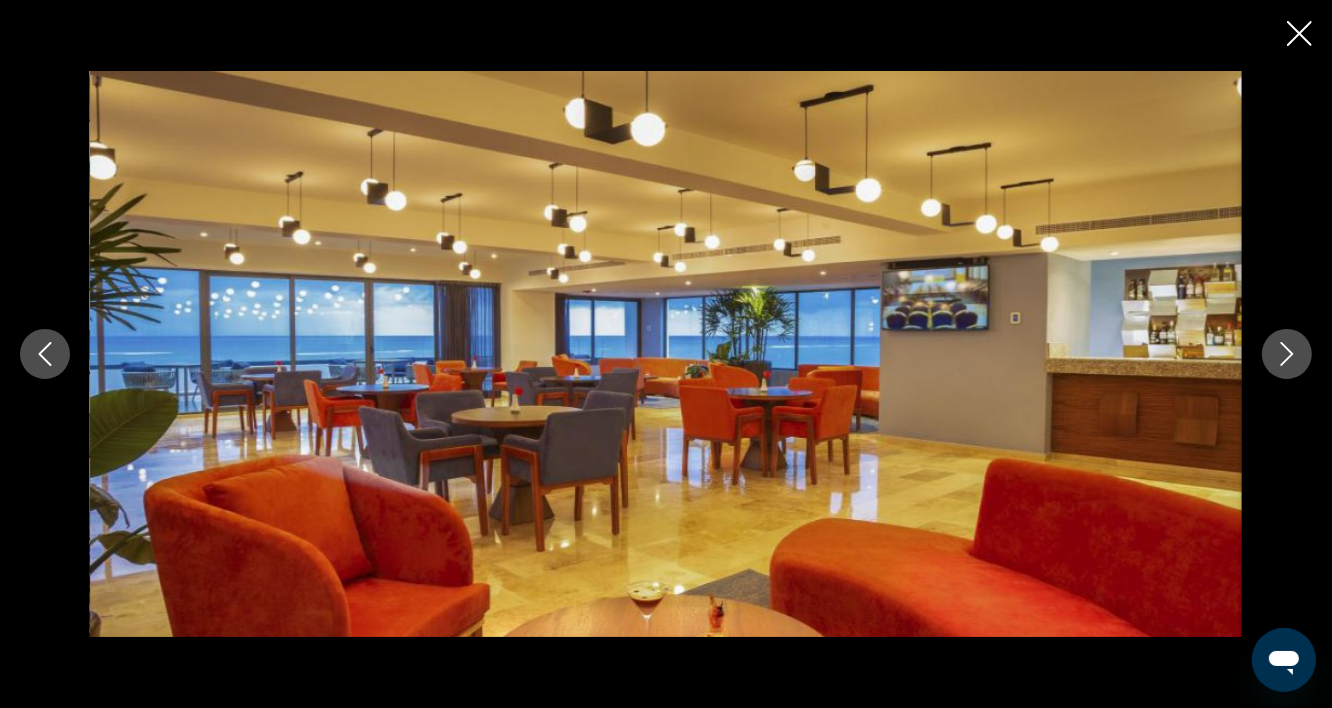 click 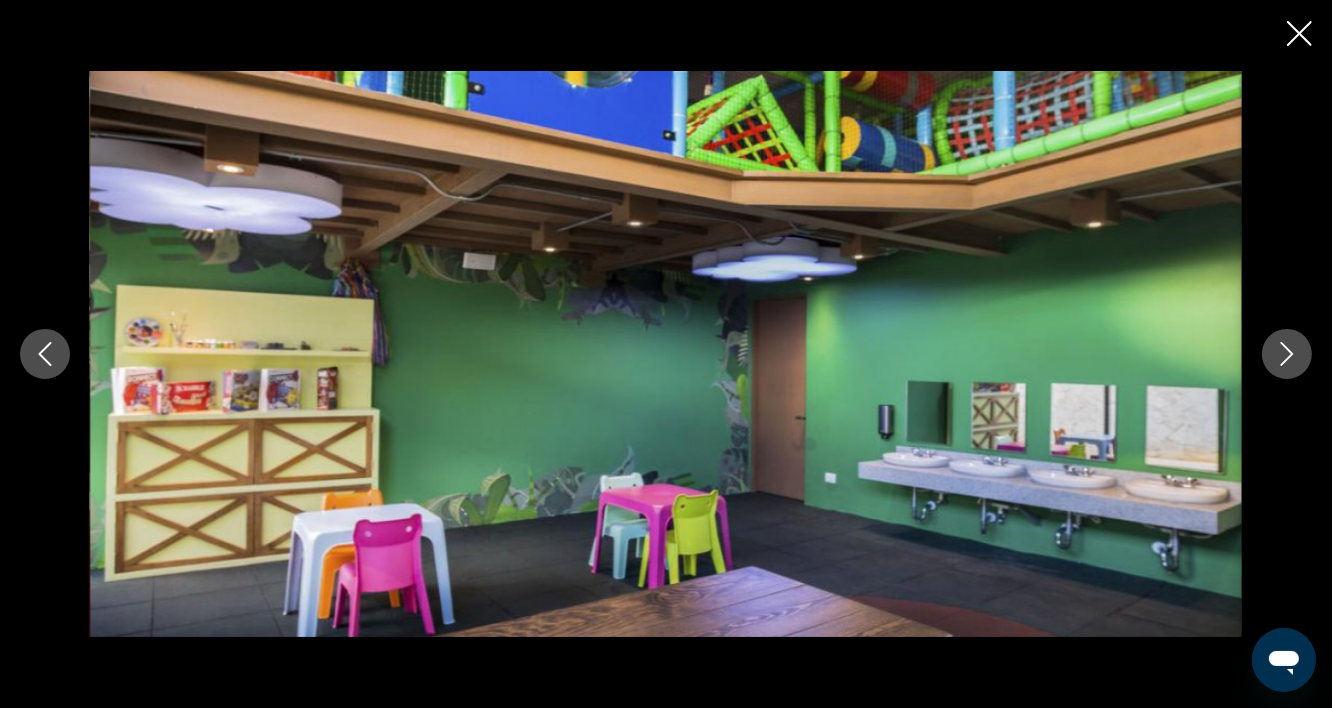 click 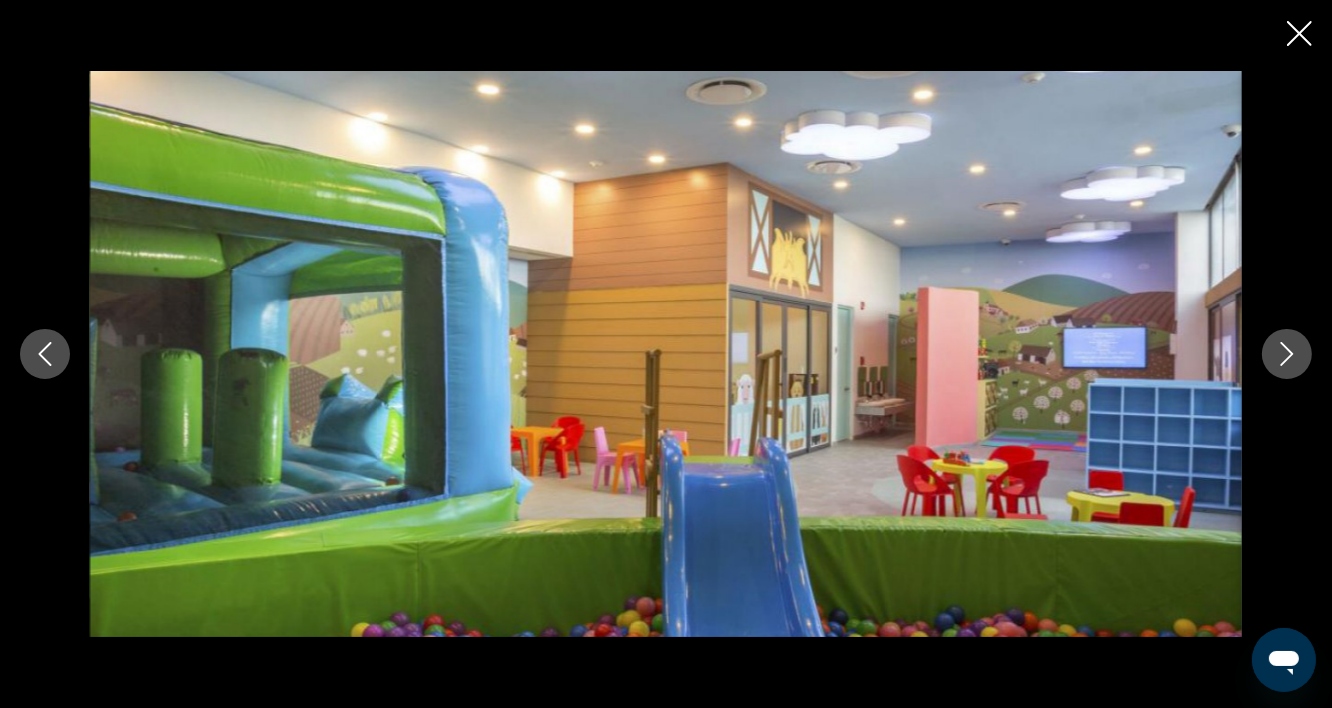 click at bounding box center [45, 354] 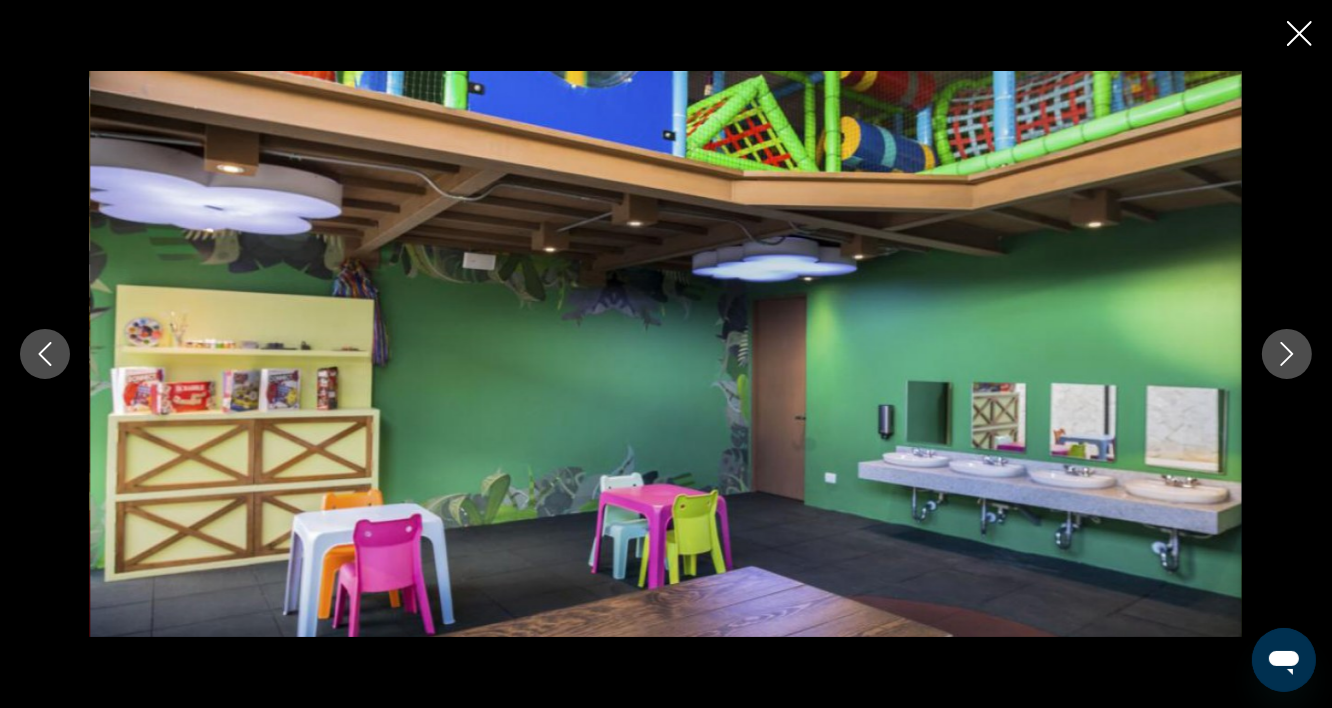 click at bounding box center [1287, 354] 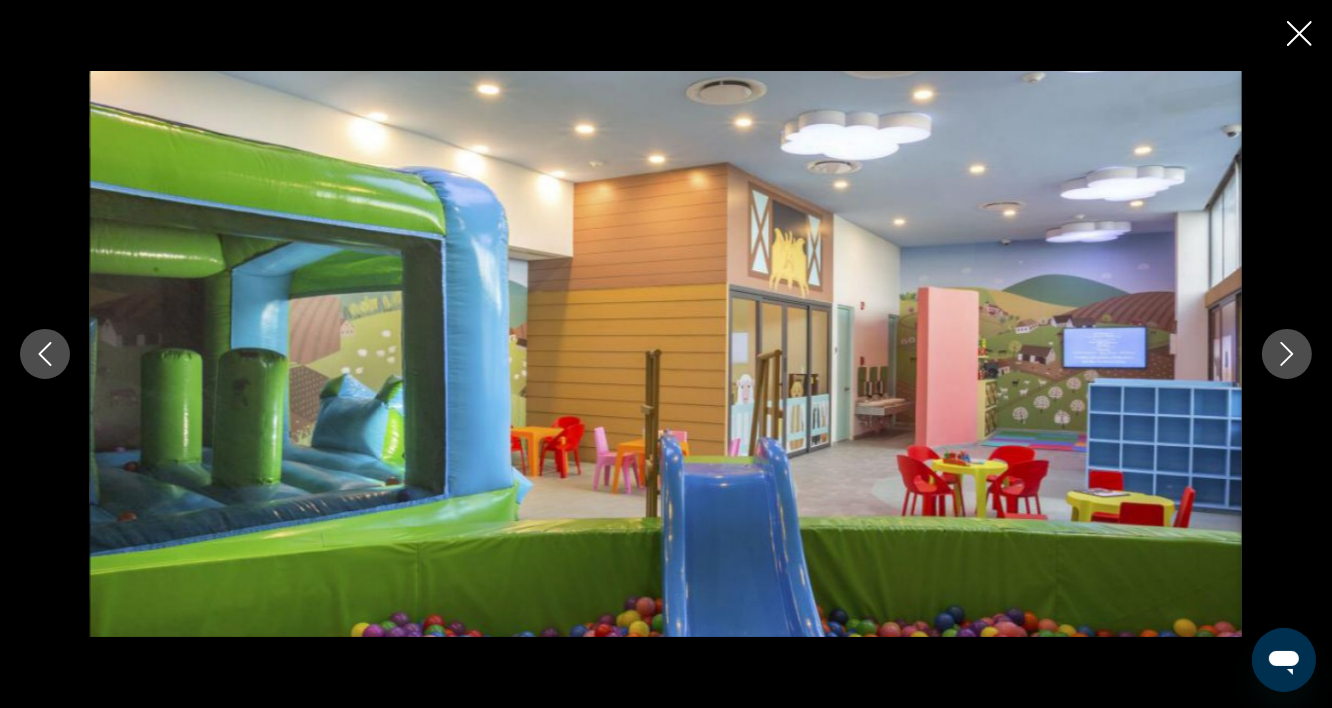 click at bounding box center [1287, 354] 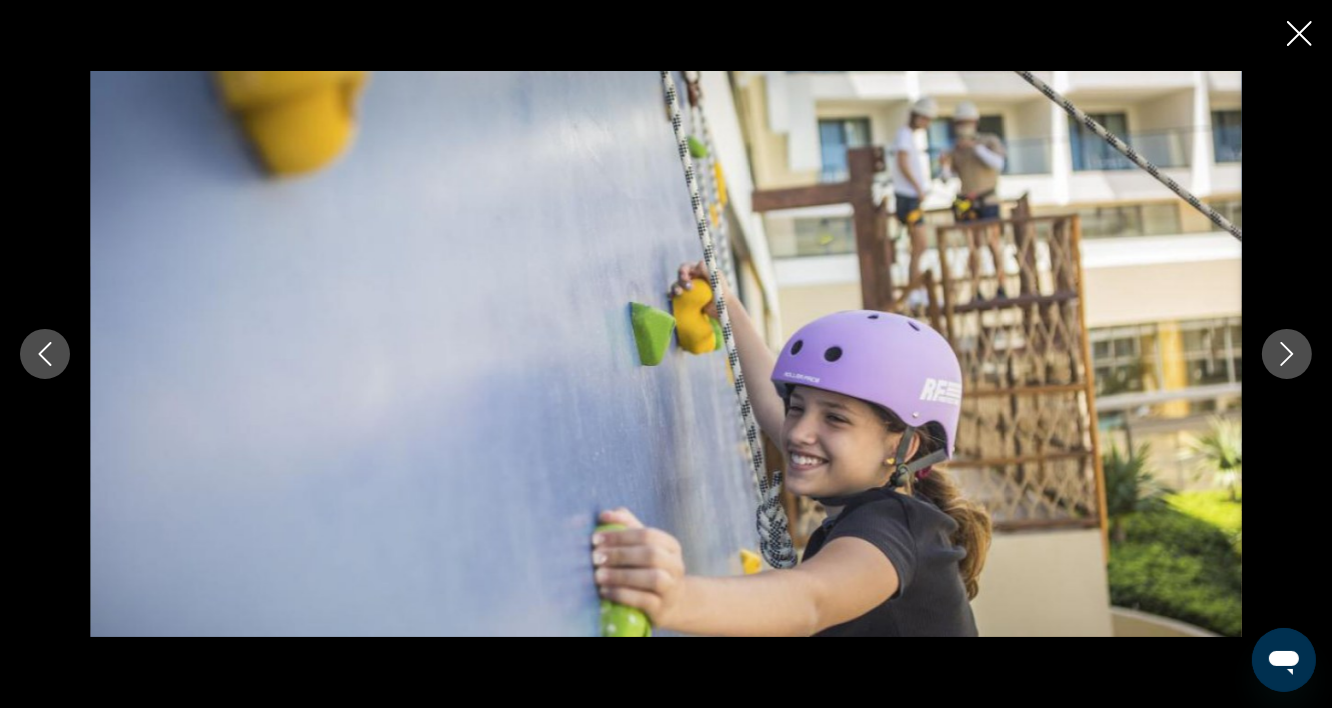 click at bounding box center (1287, 354) 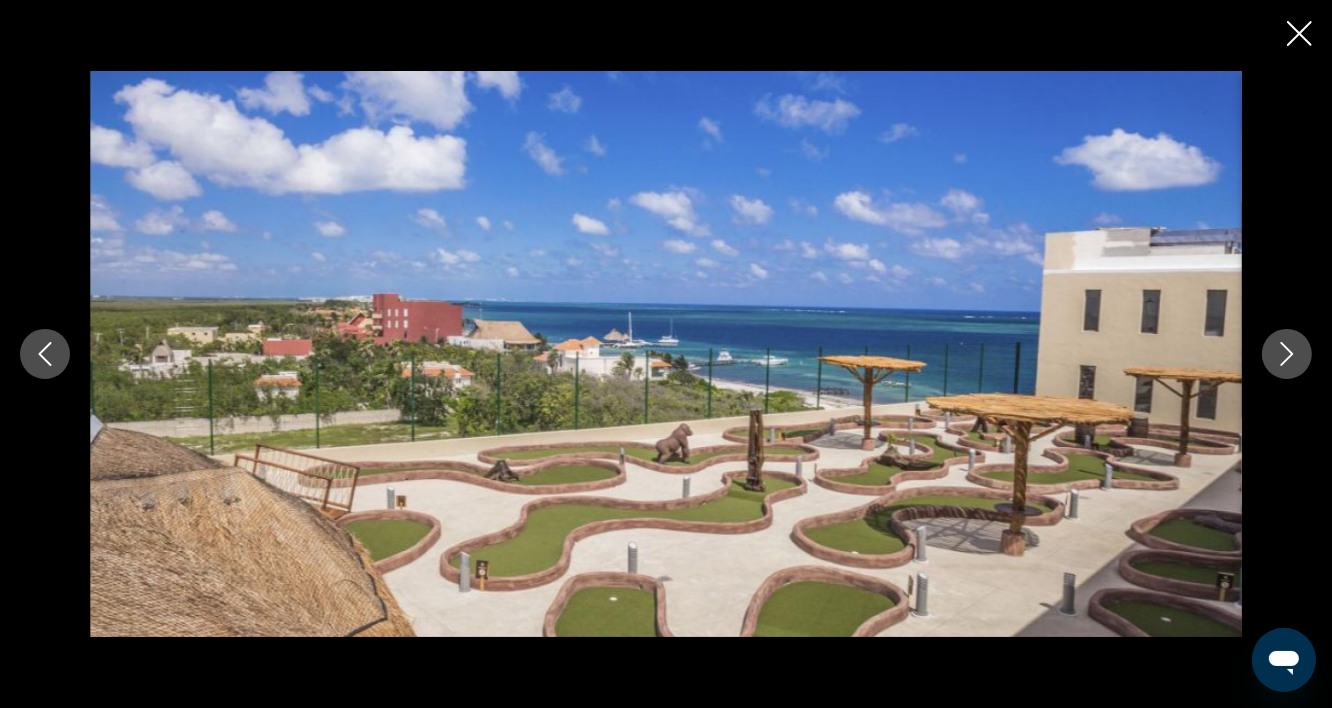 click at bounding box center [1287, 354] 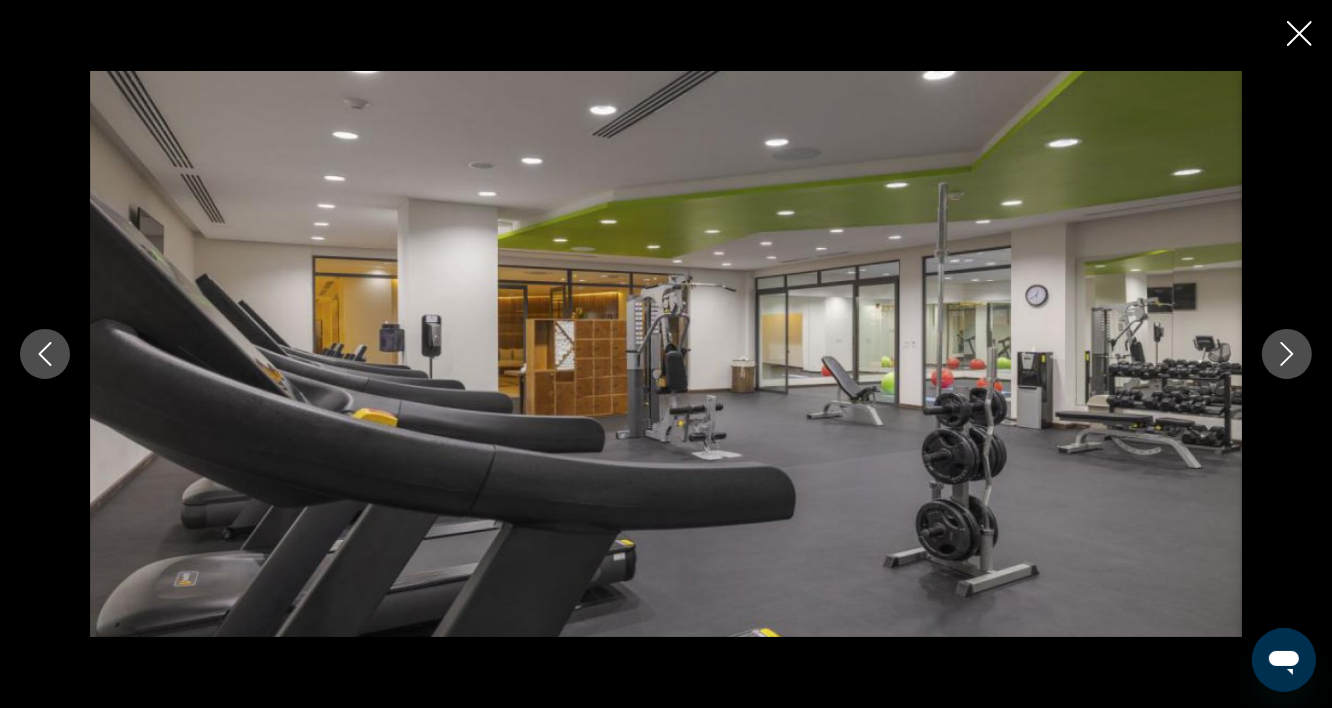 click at bounding box center (1287, 354) 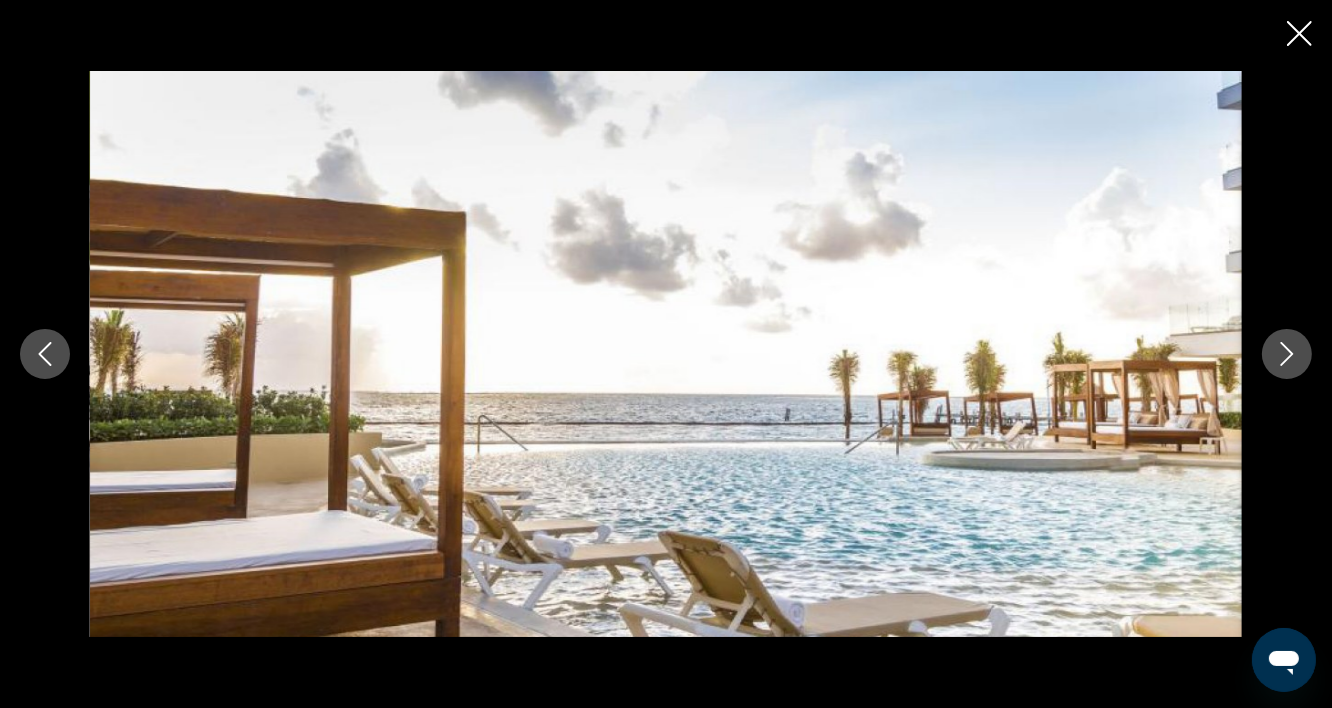 click at bounding box center [1287, 354] 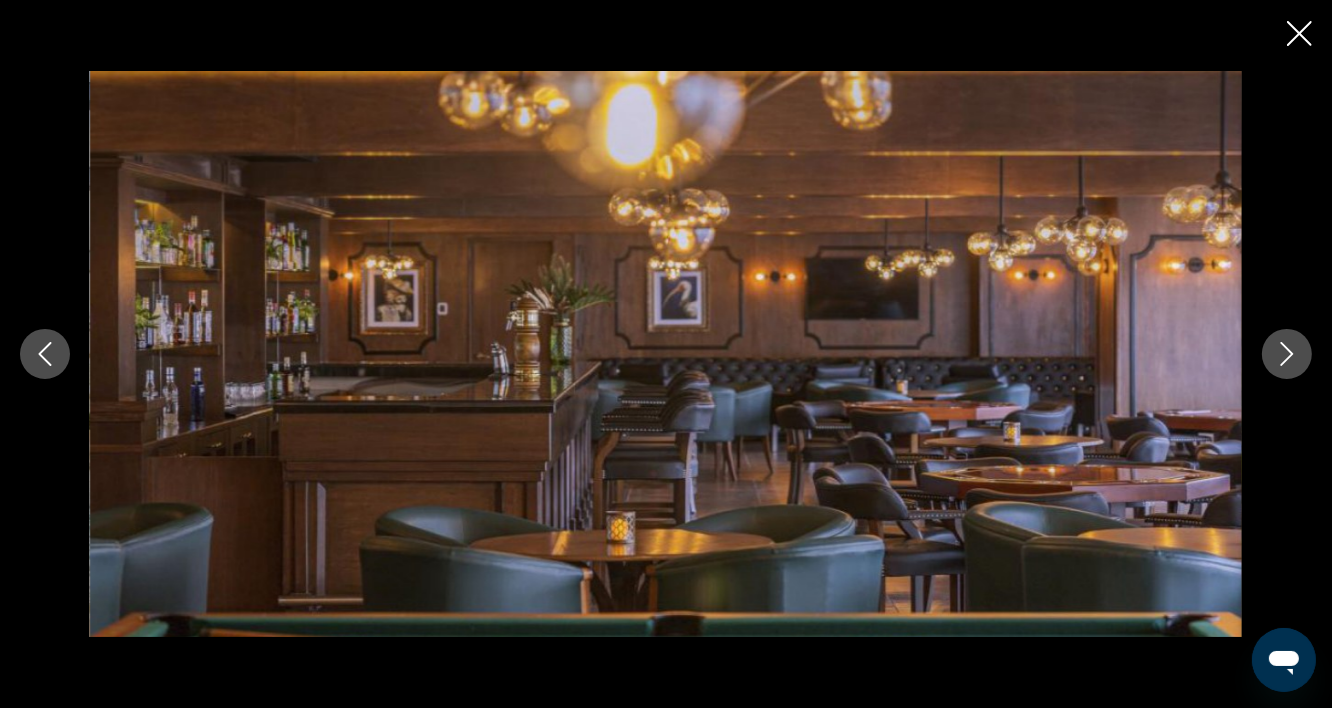 click at bounding box center [1287, 354] 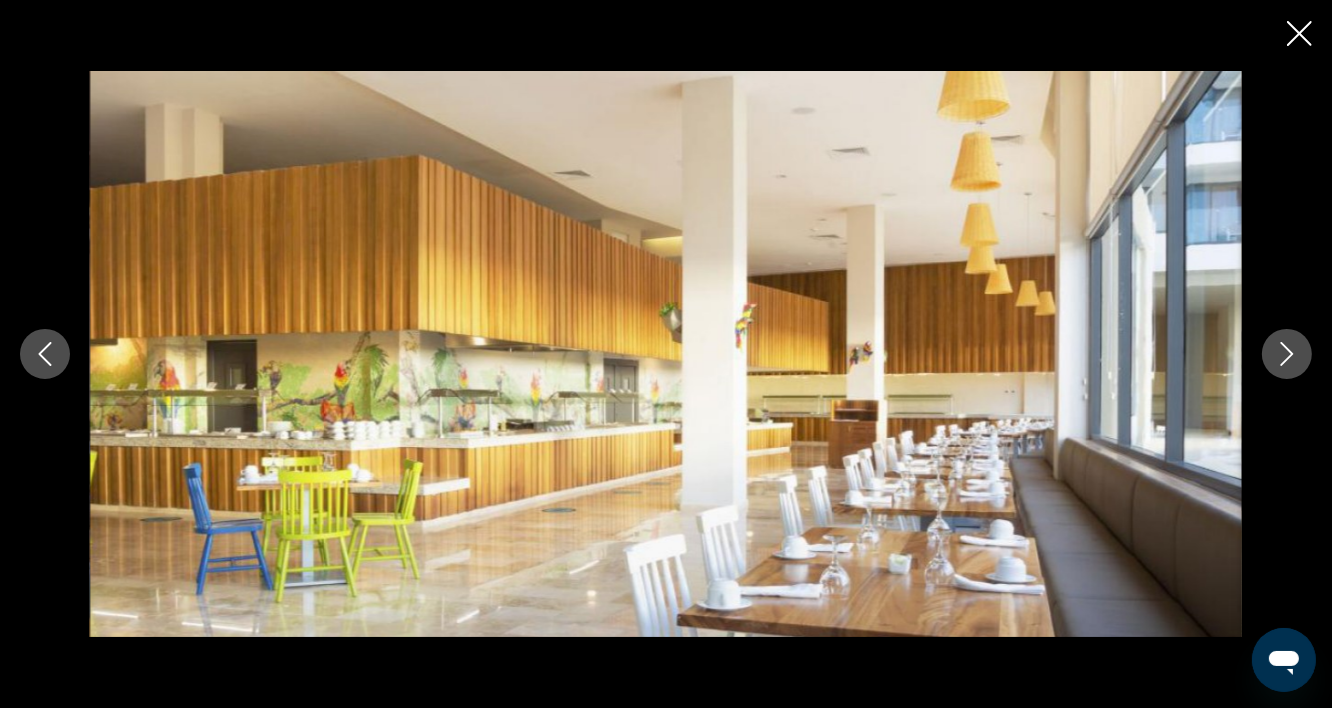 click at bounding box center (1287, 354) 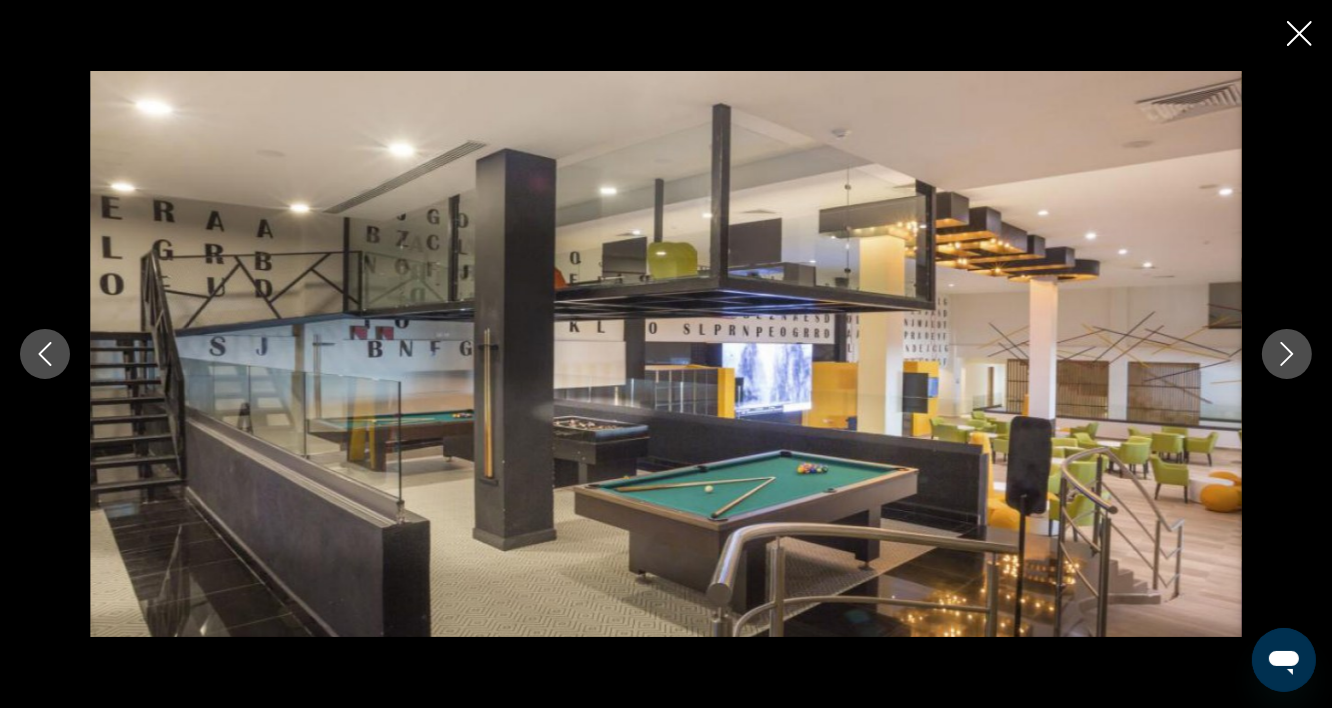 click at bounding box center (1287, 354) 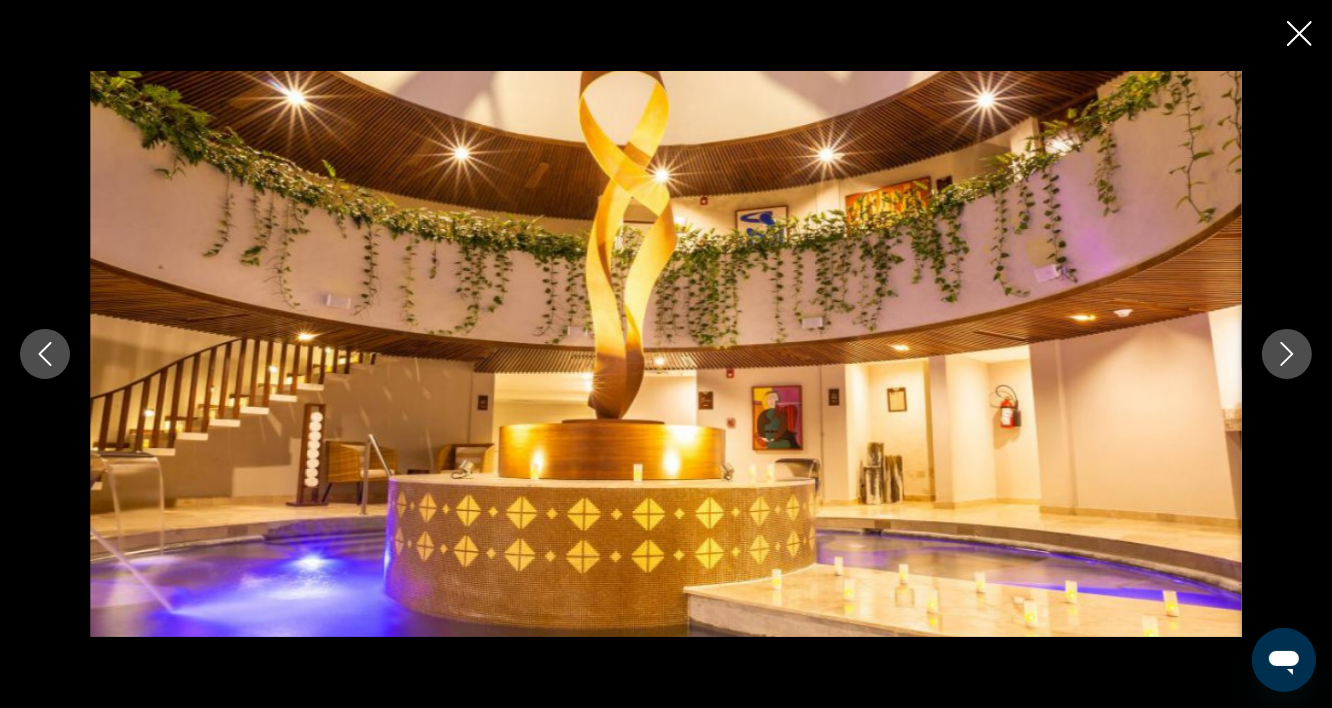 click at bounding box center (1287, 354) 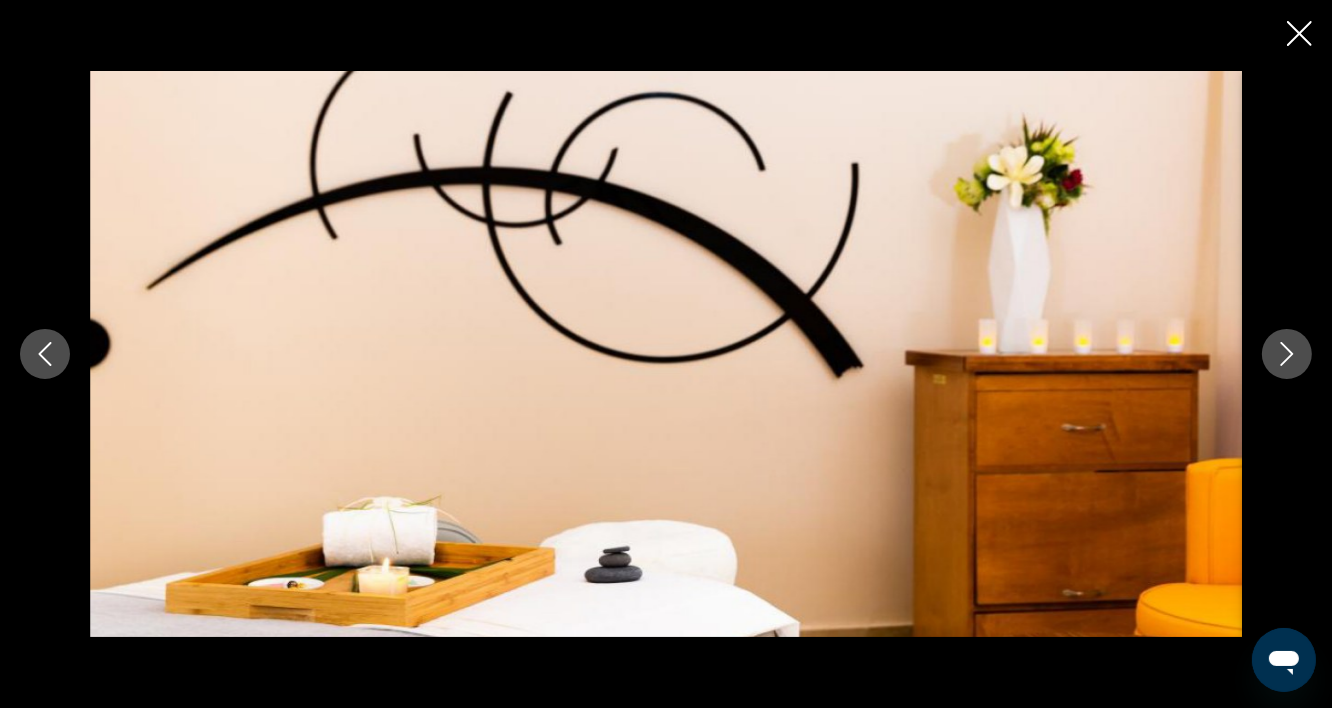 click 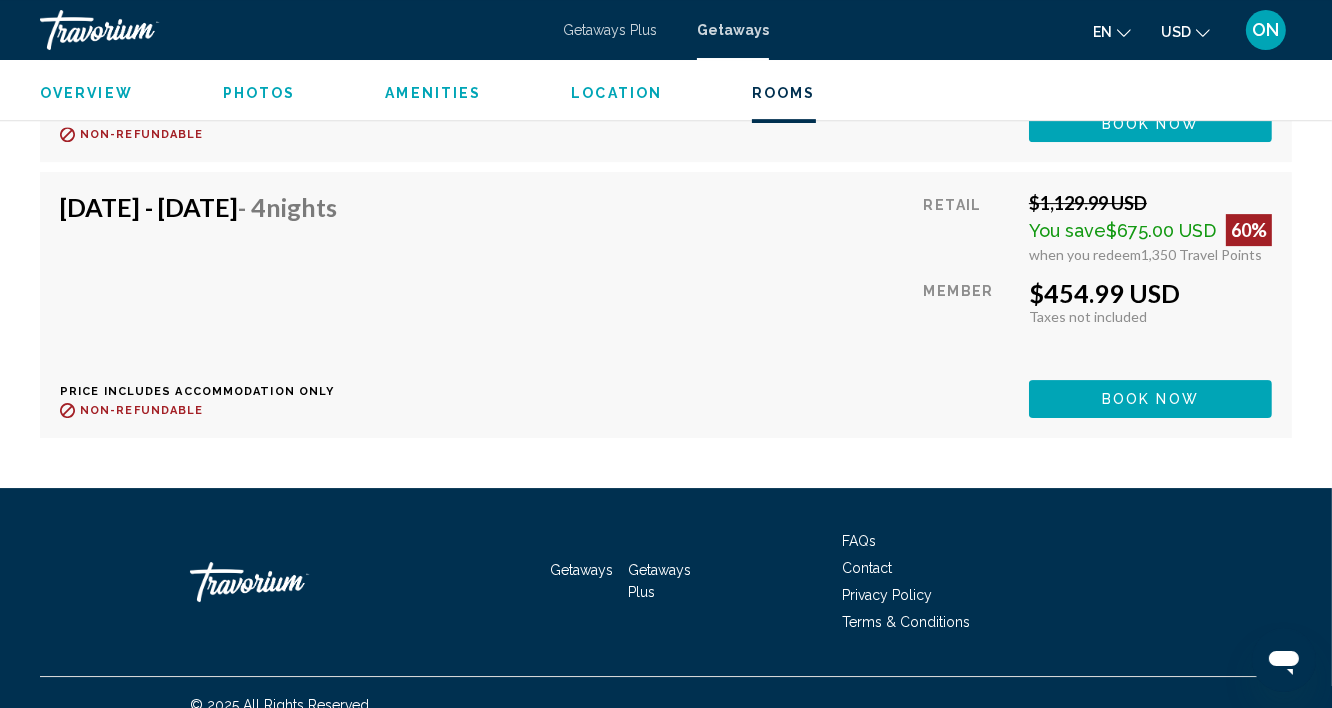 scroll, scrollTop: 6184, scrollLeft: 0, axis: vertical 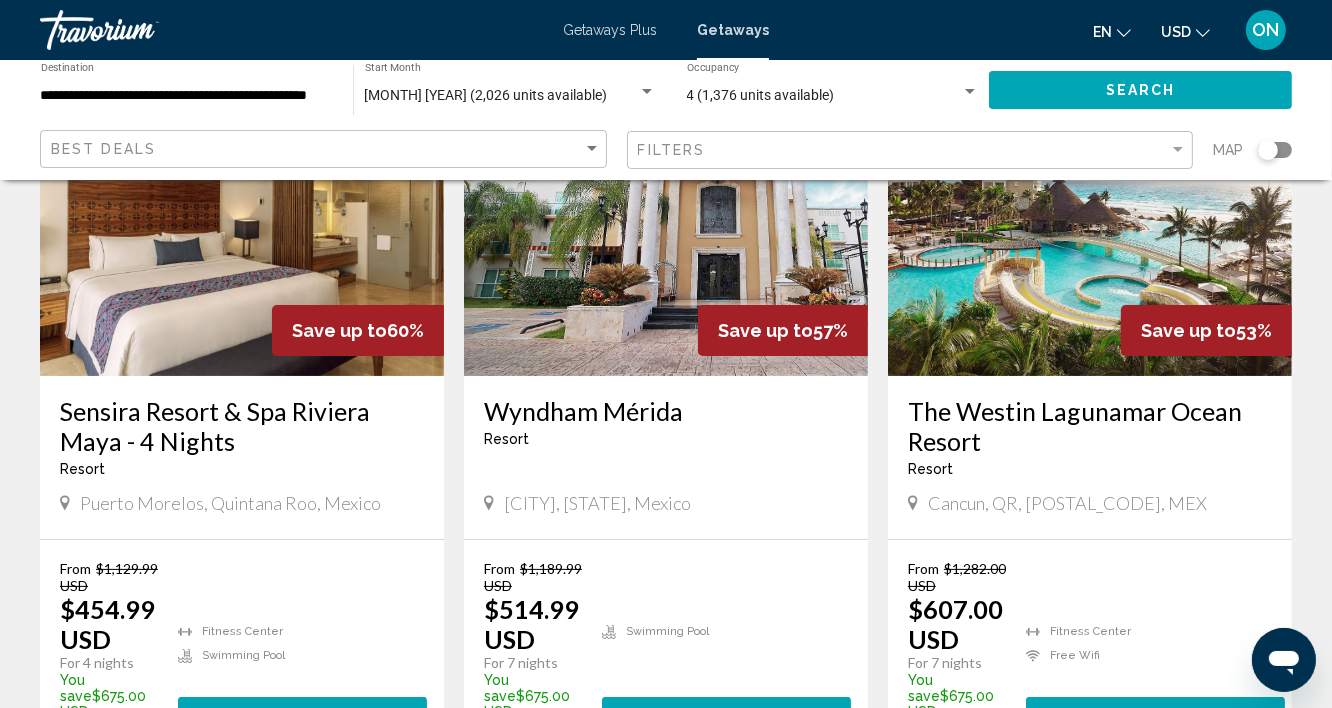 click at bounding box center [1090, 216] 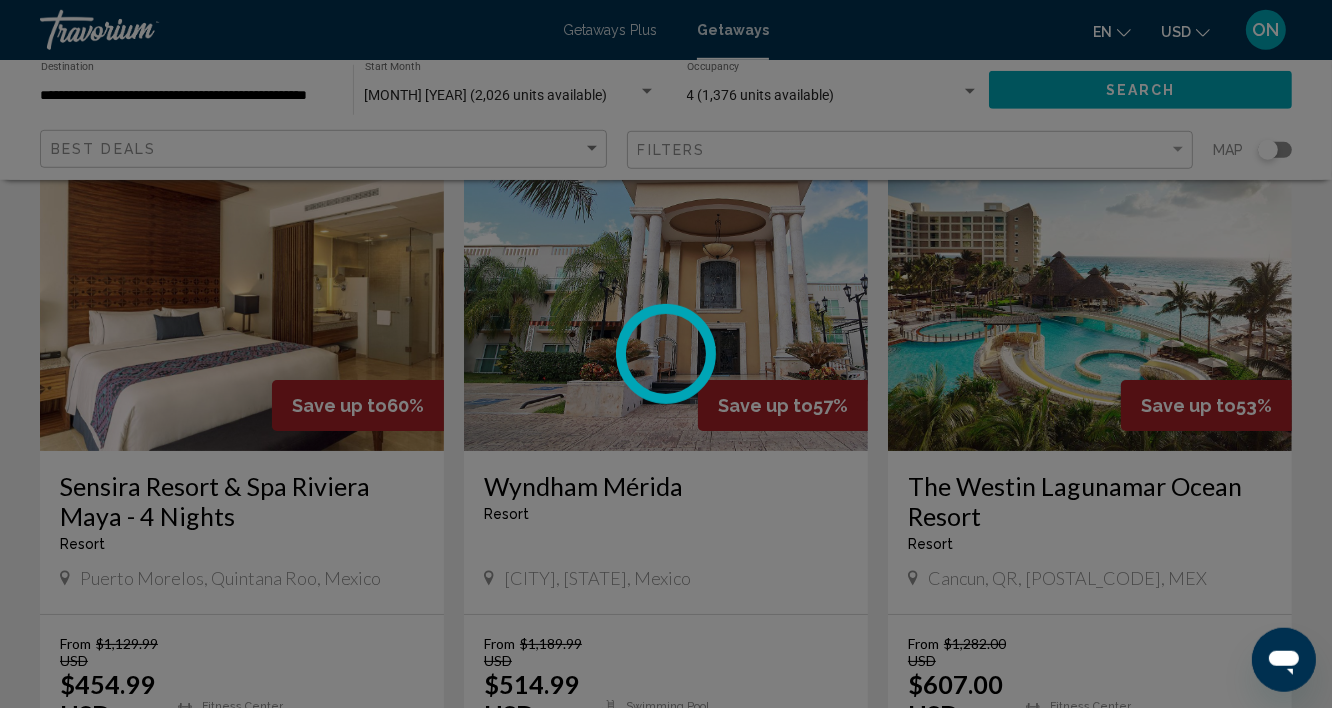 scroll, scrollTop: 107, scrollLeft: 0, axis: vertical 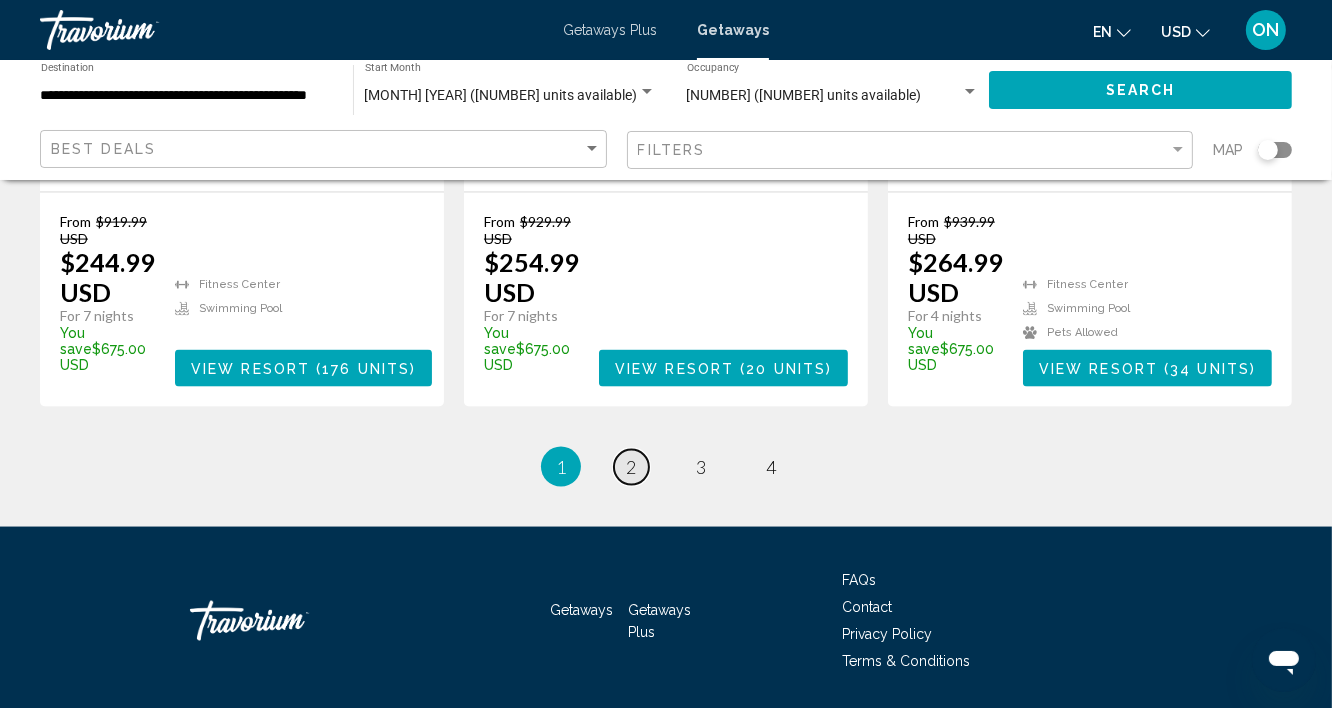 click on "2" at bounding box center [631, 467] 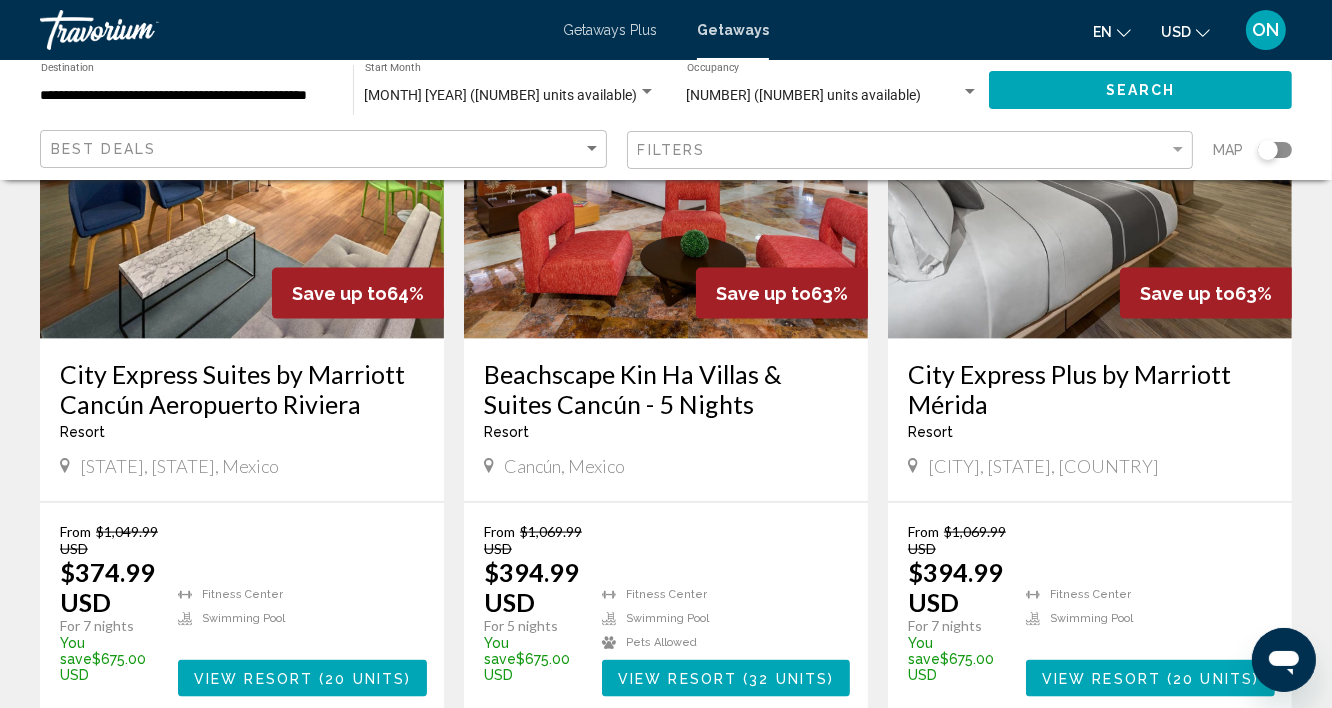 scroll, scrollTop: 2680, scrollLeft: 0, axis: vertical 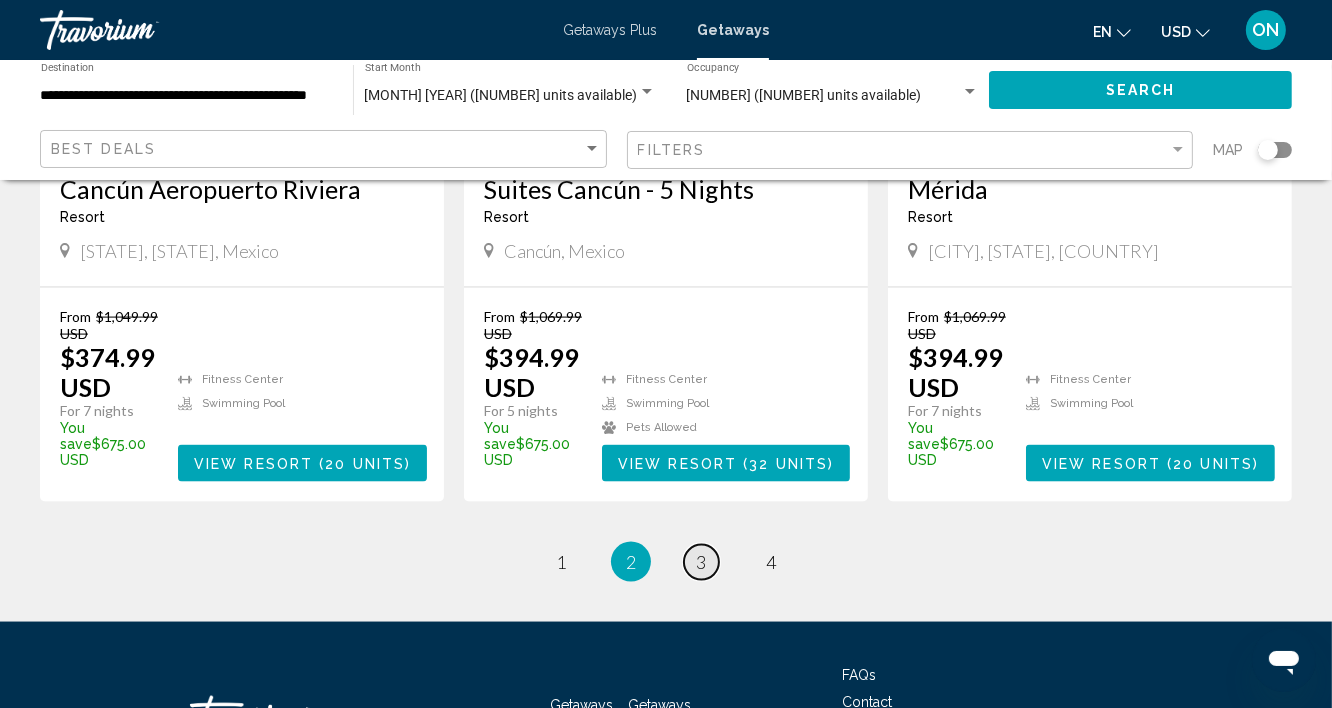 click on "page  3" at bounding box center [701, 562] 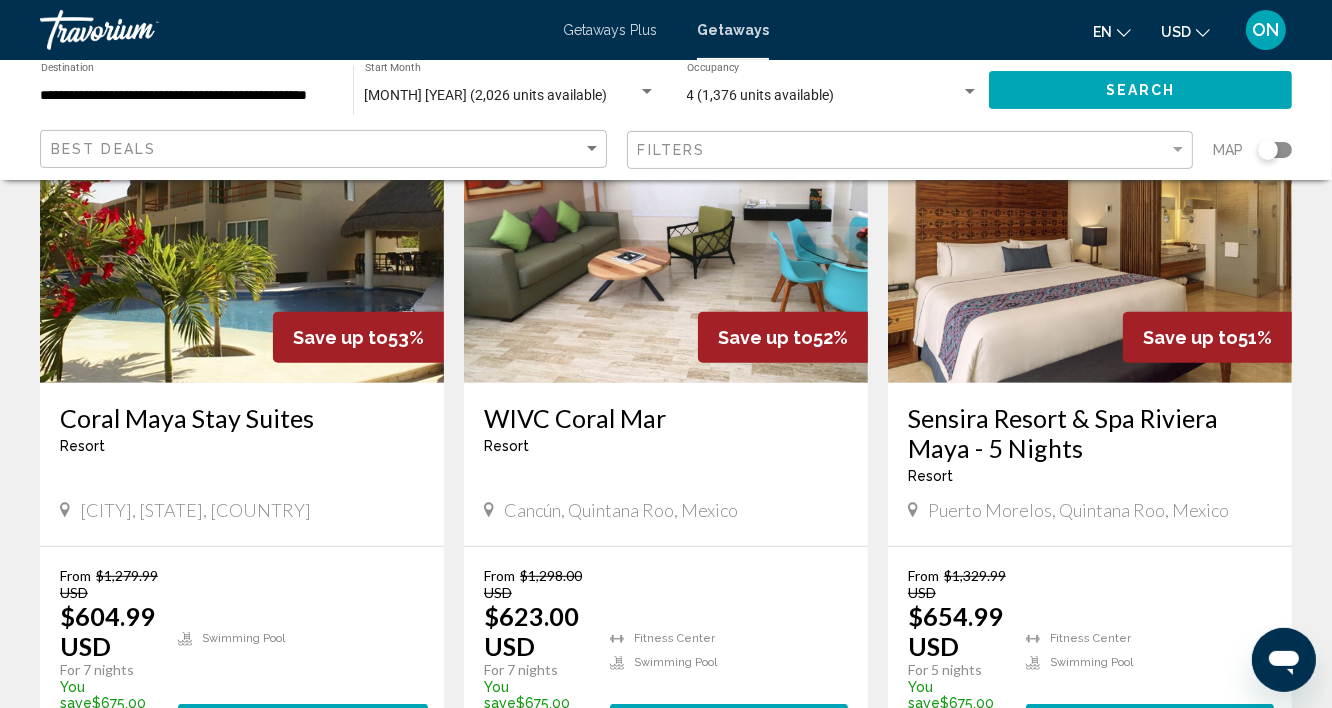 scroll, scrollTop: 964, scrollLeft: 0, axis: vertical 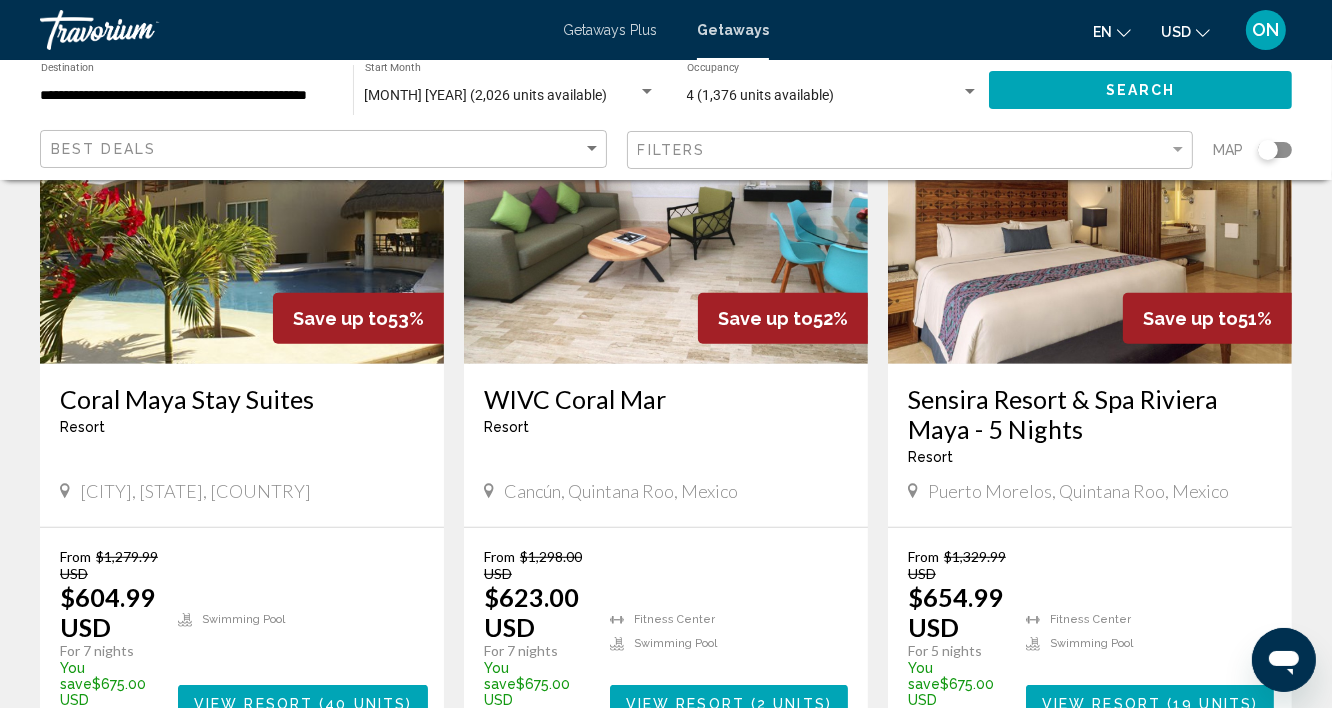 click at bounding box center [242, 204] 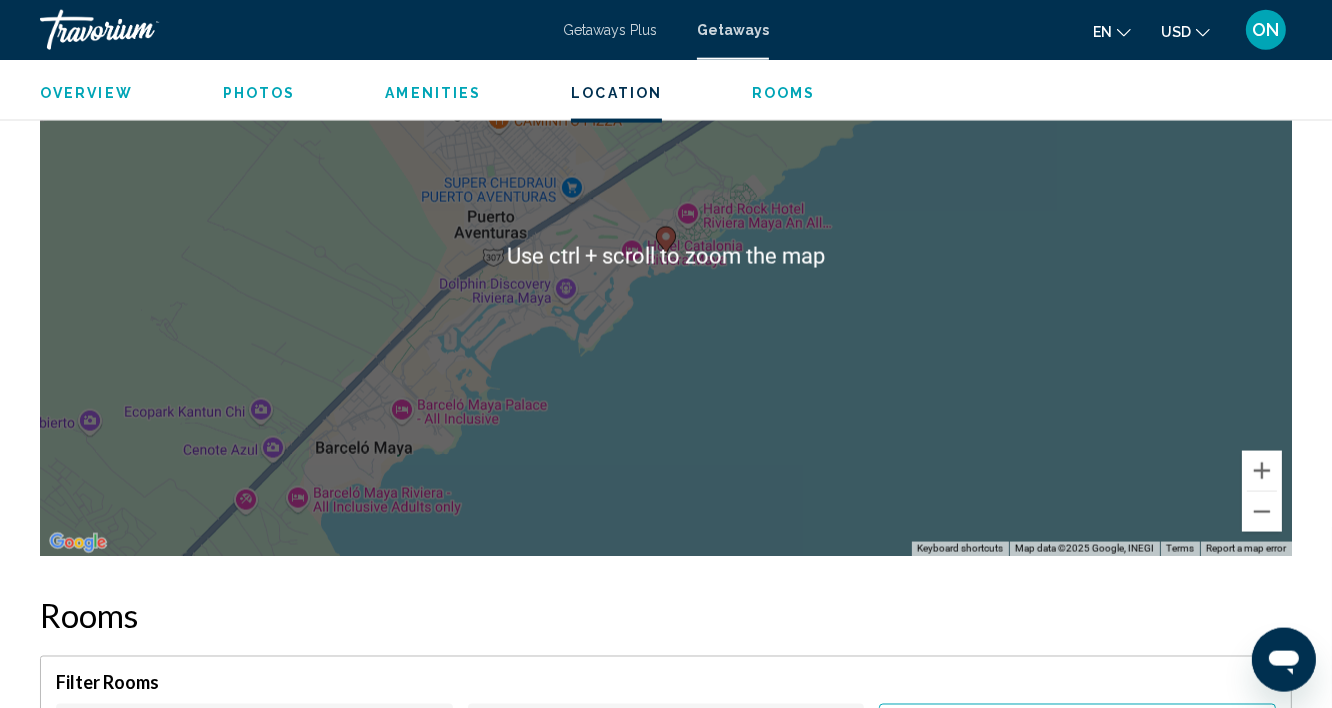 scroll, scrollTop: 3041, scrollLeft: 0, axis: vertical 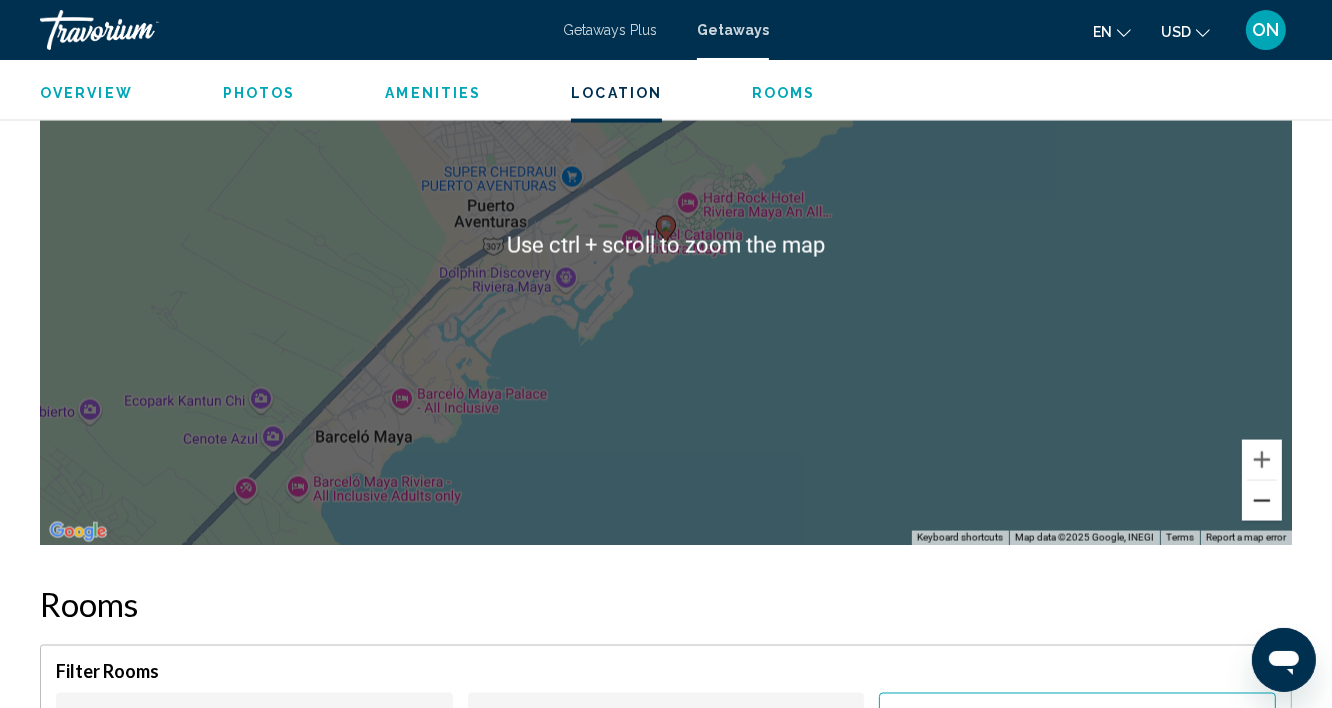 click at bounding box center [1262, 501] 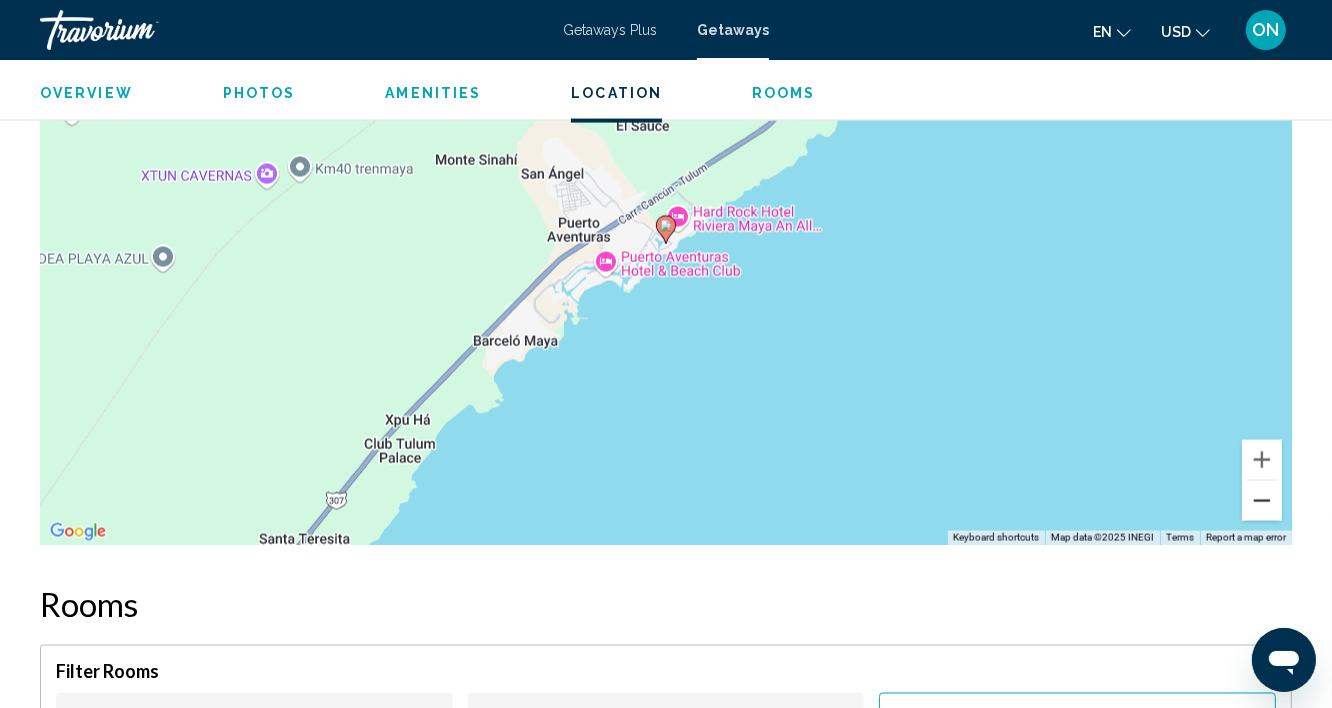 click at bounding box center [1262, 501] 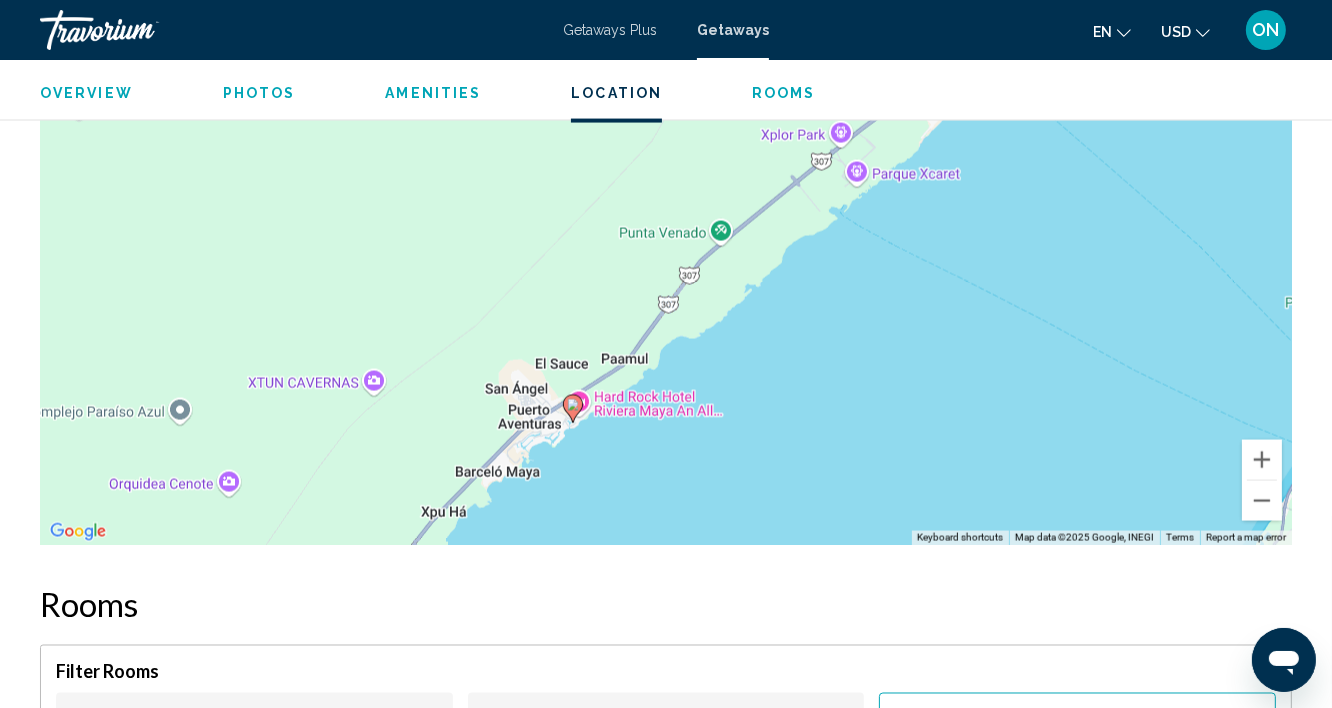 drag, startPoint x: 848, startPoint y: 255, endPoint x: 753, endPoint y: 433, distance: 201.76471 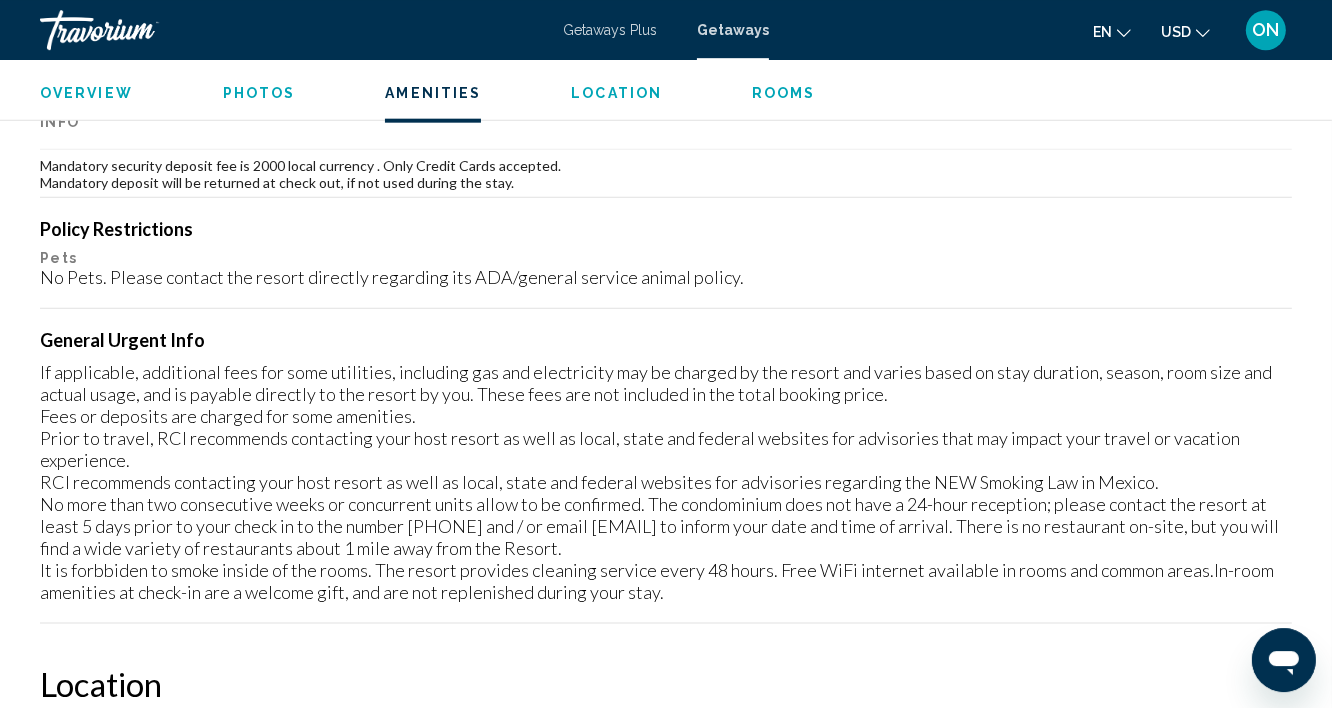 scroll, scrollTop: 2291, scrollLeft: 0, axis: vertical 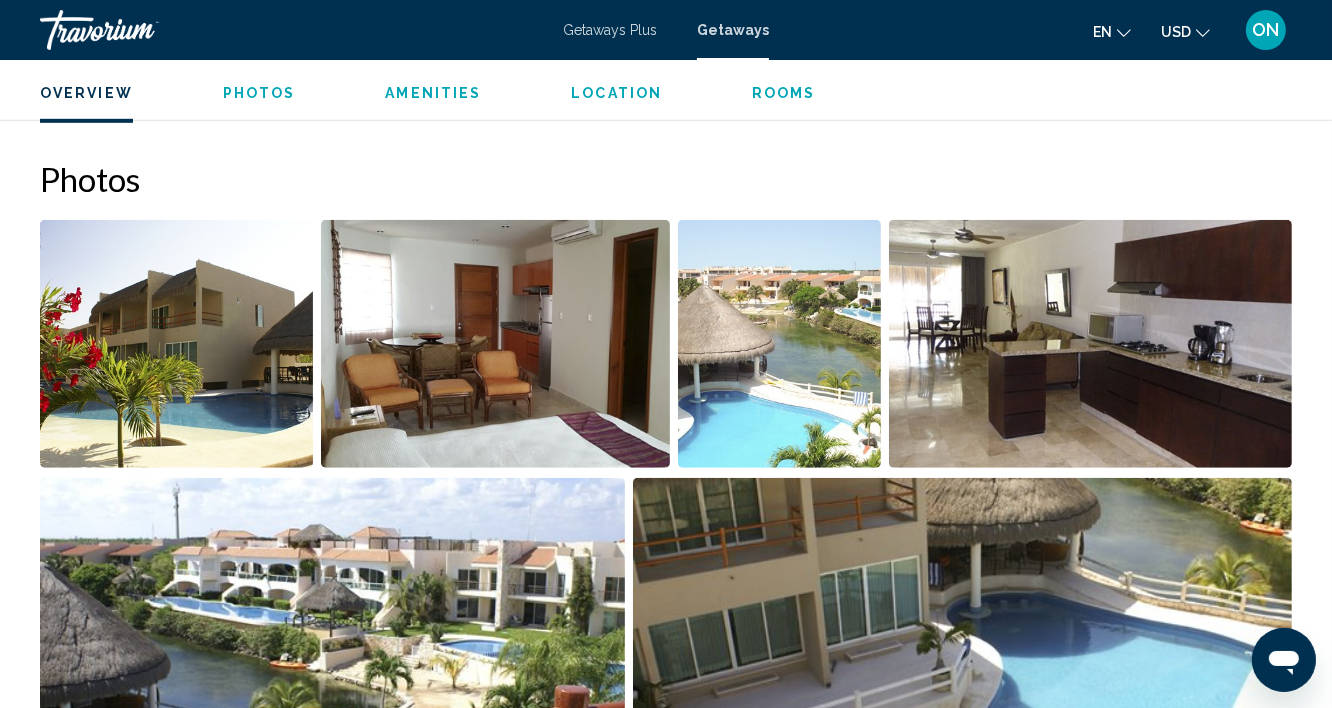 click at bounding box center [176, 344] 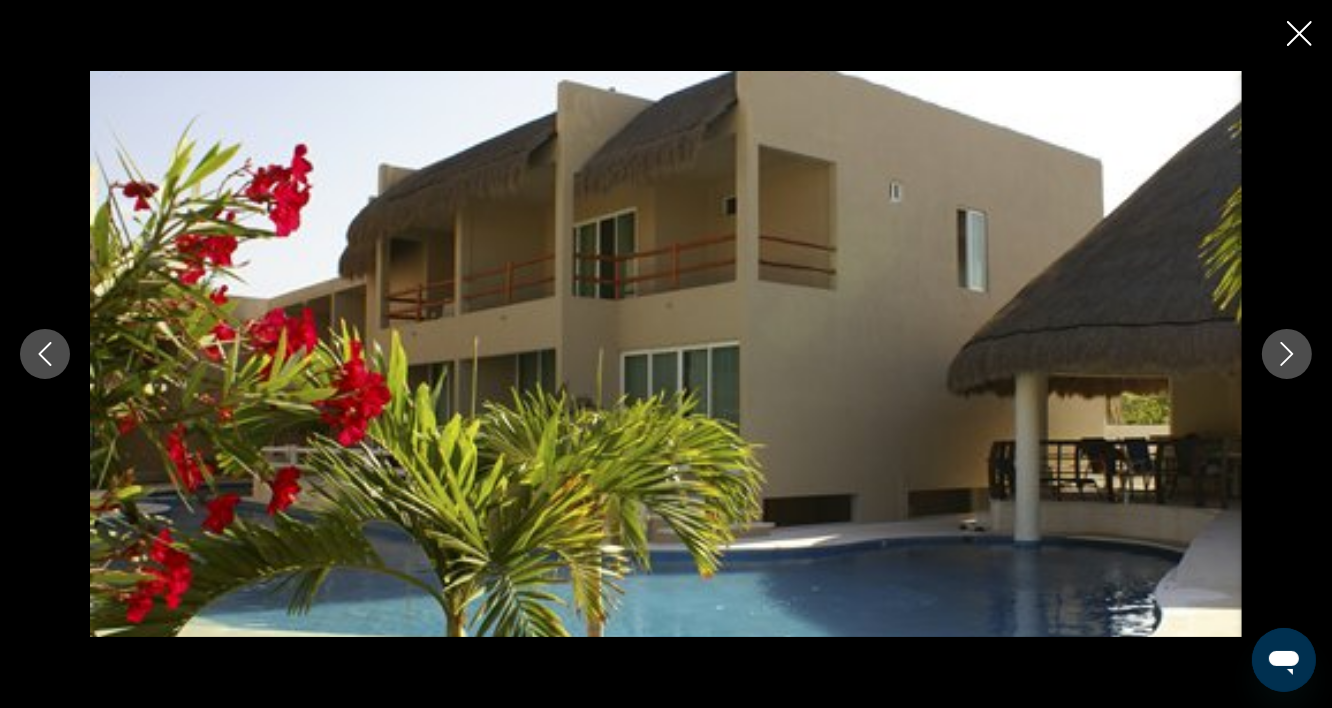 click at bounding box center [1287, 354] 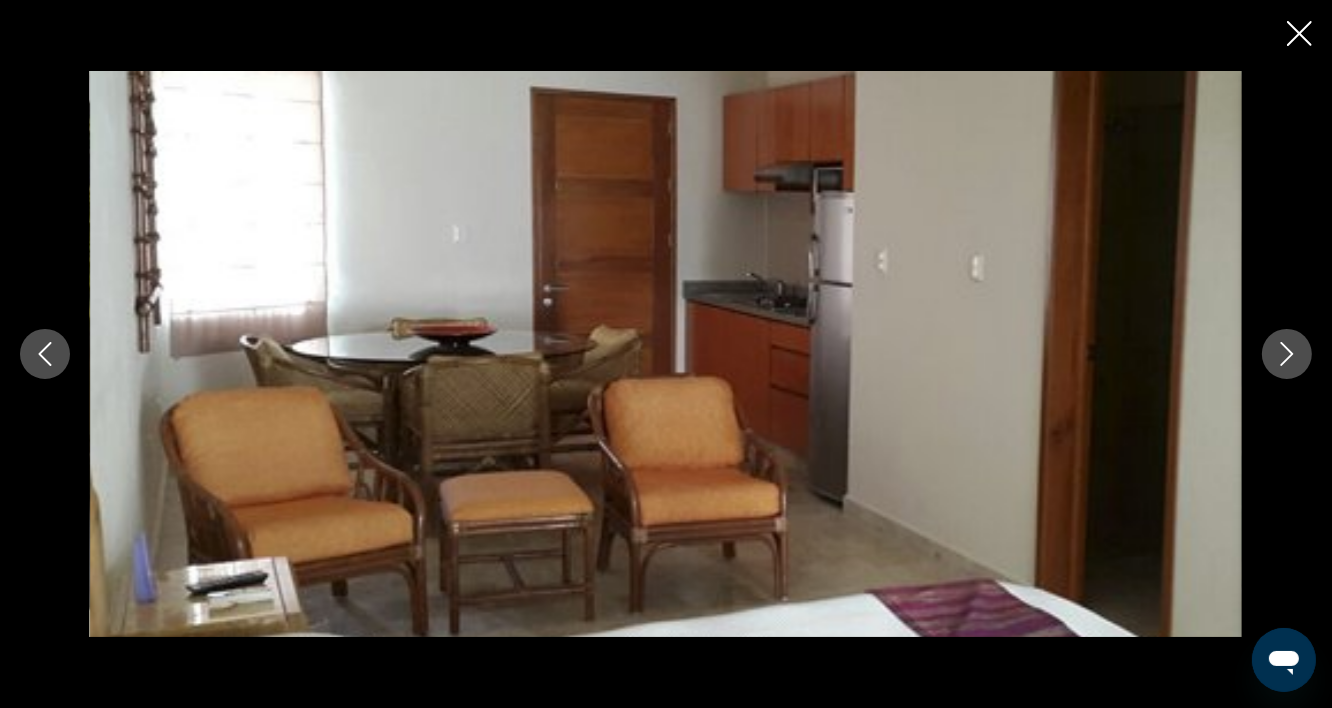 click 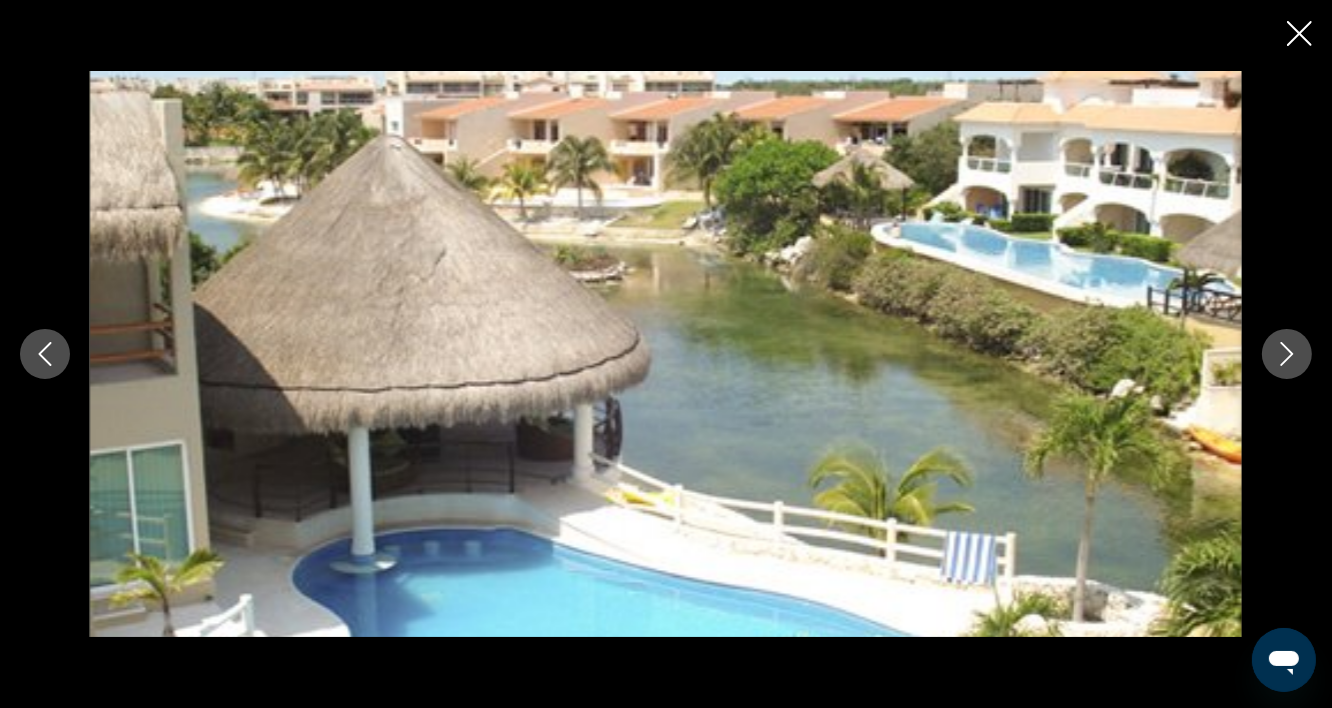 click 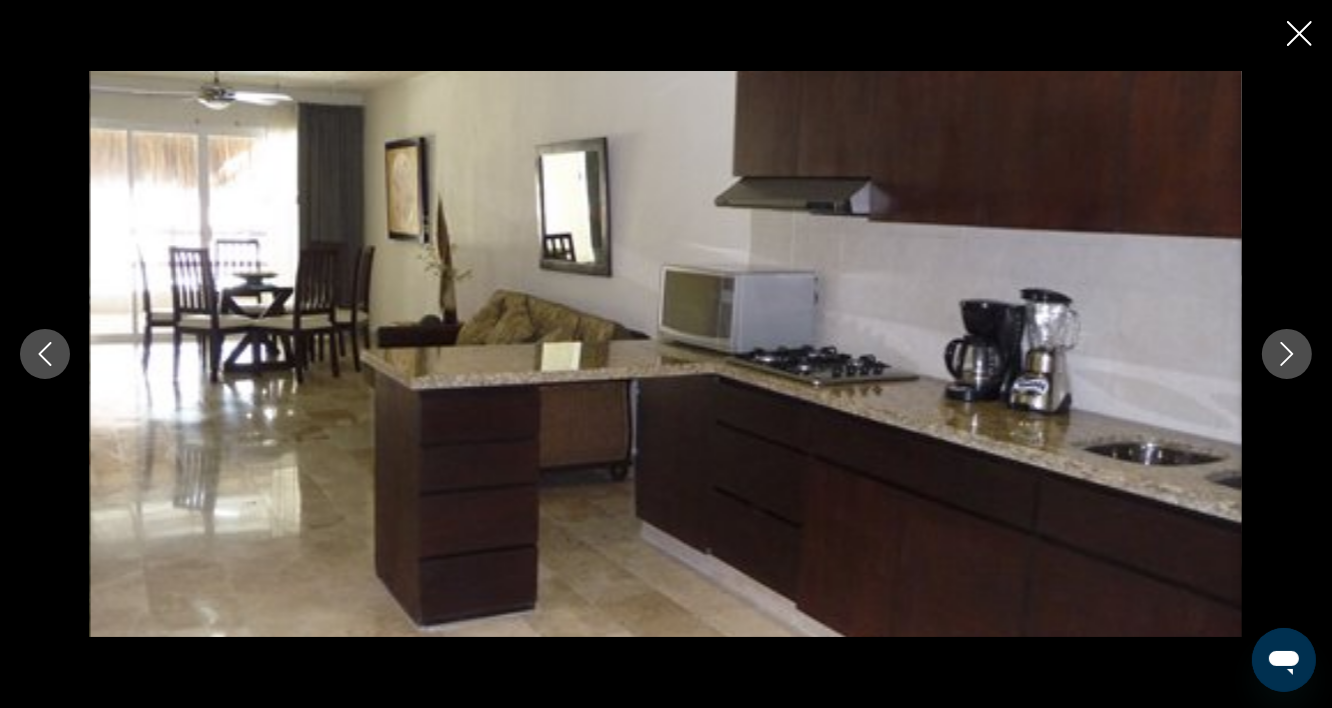 click 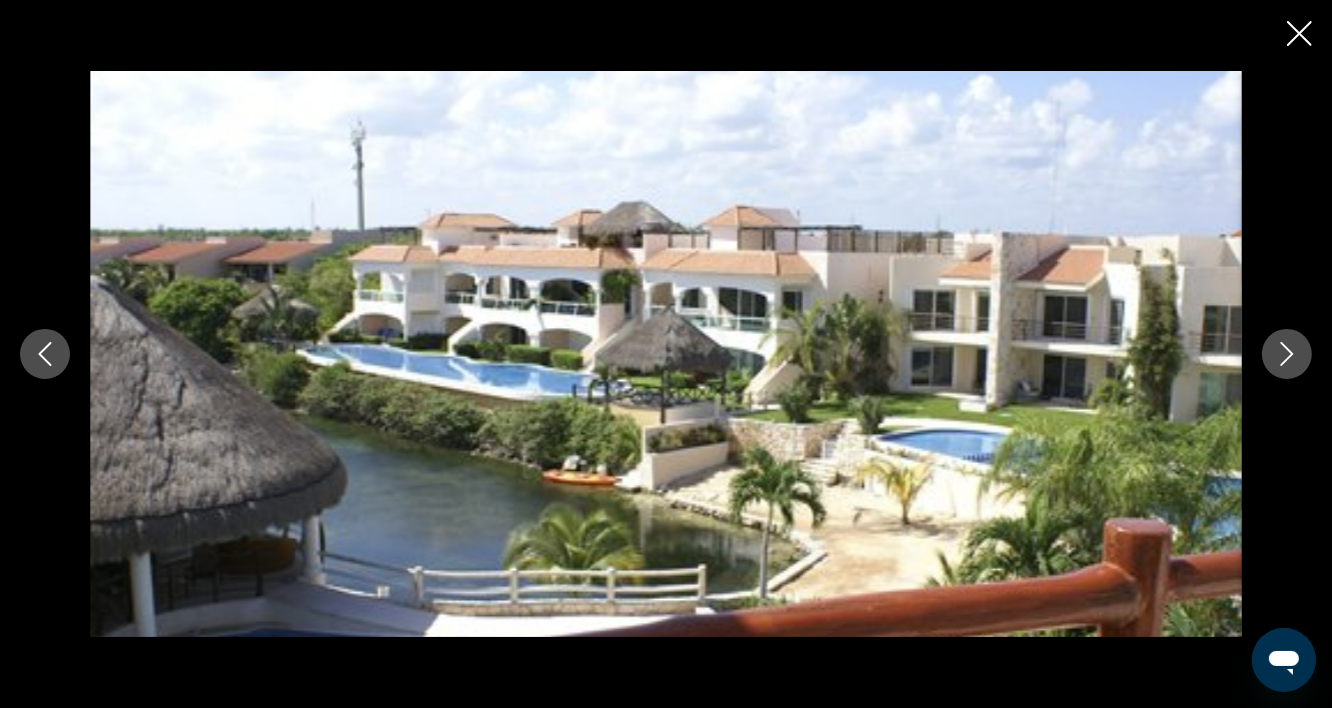 click 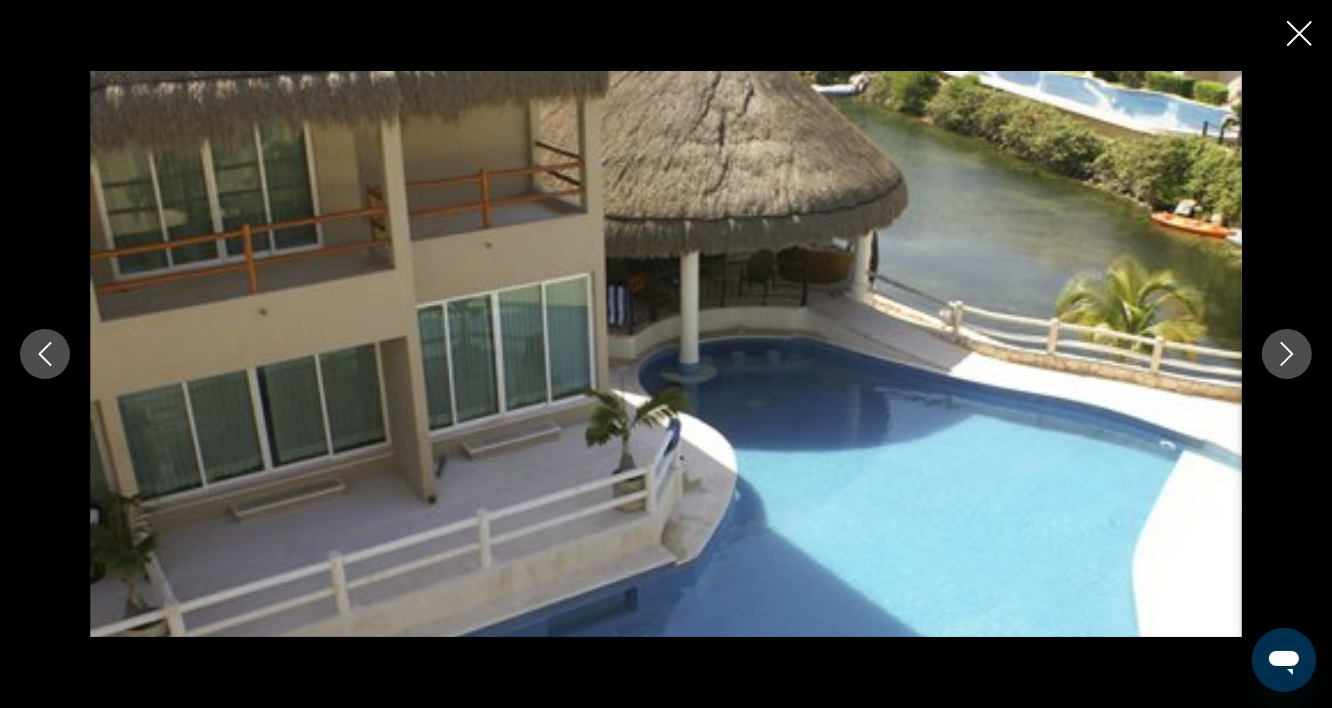 click 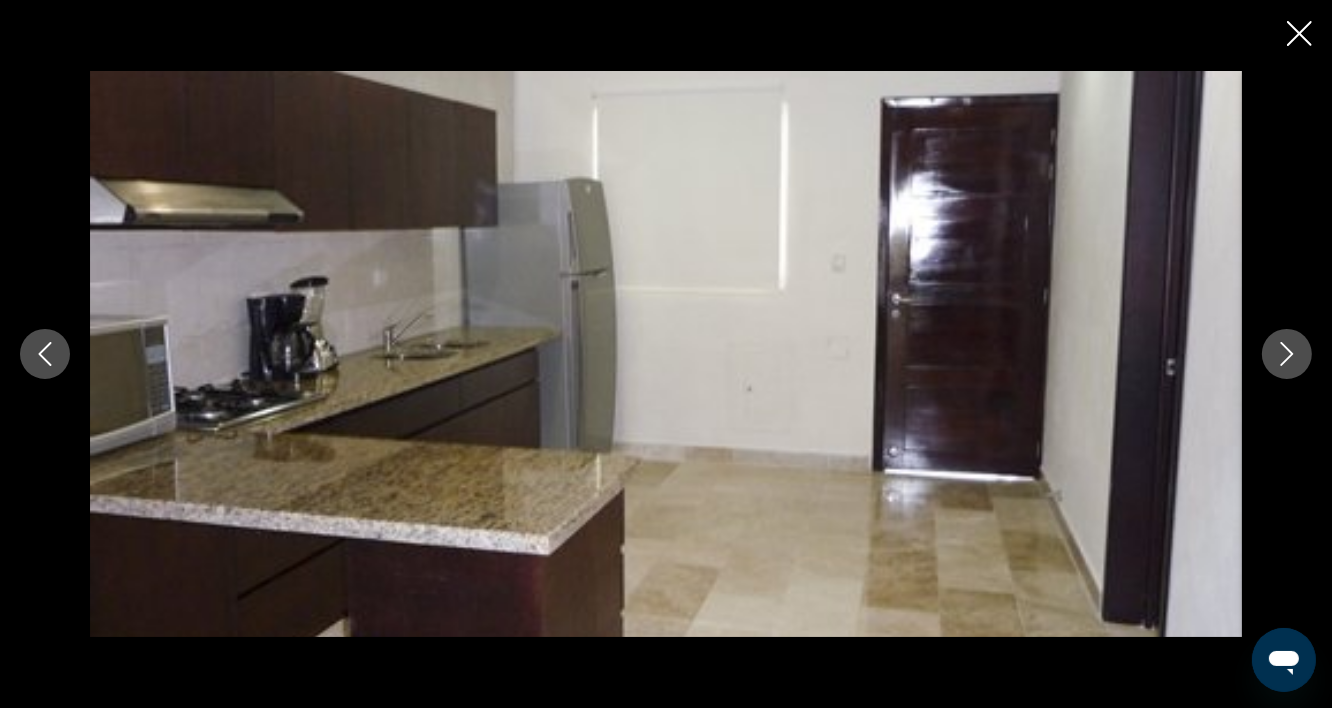 click 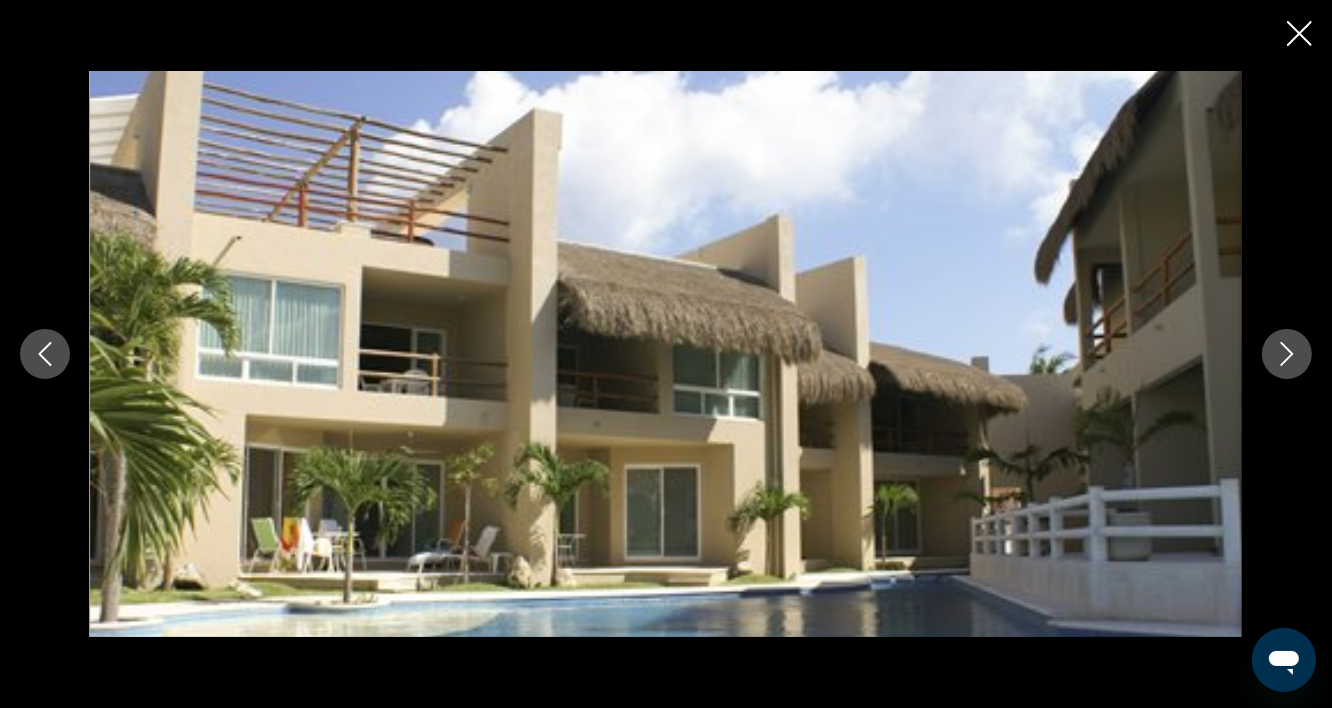 click 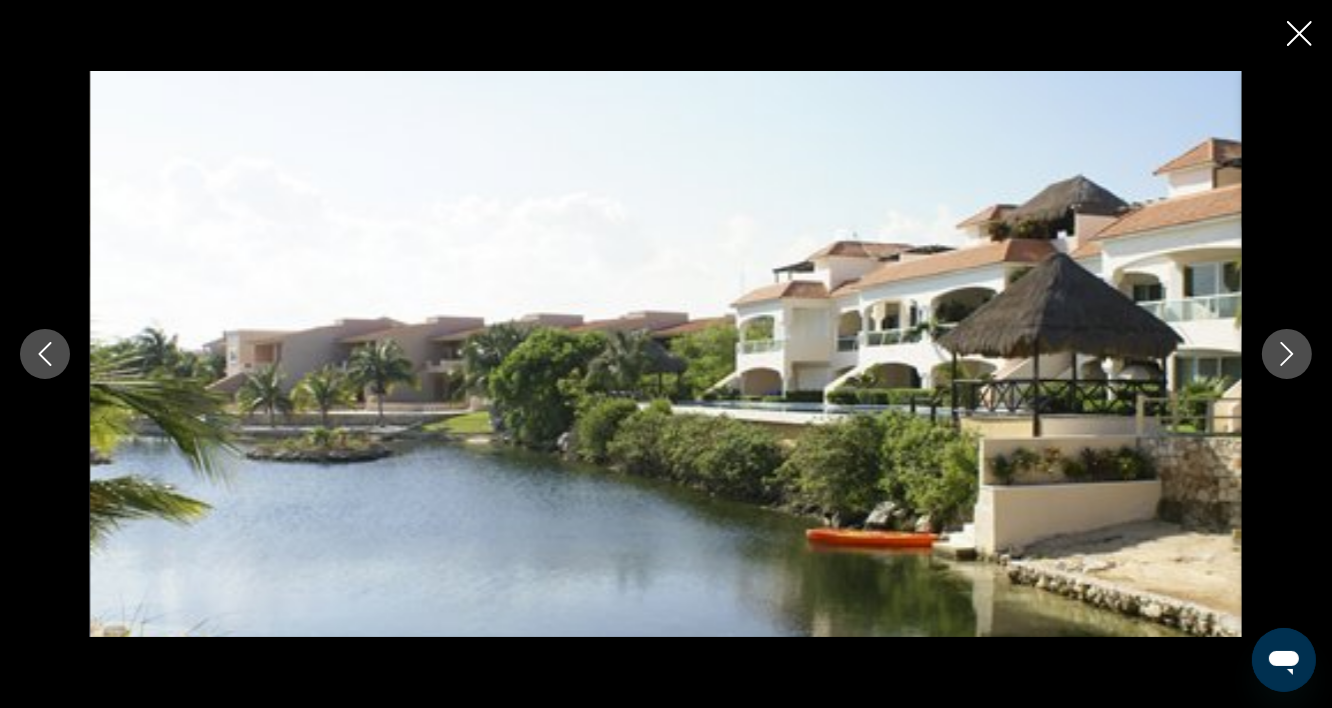 click 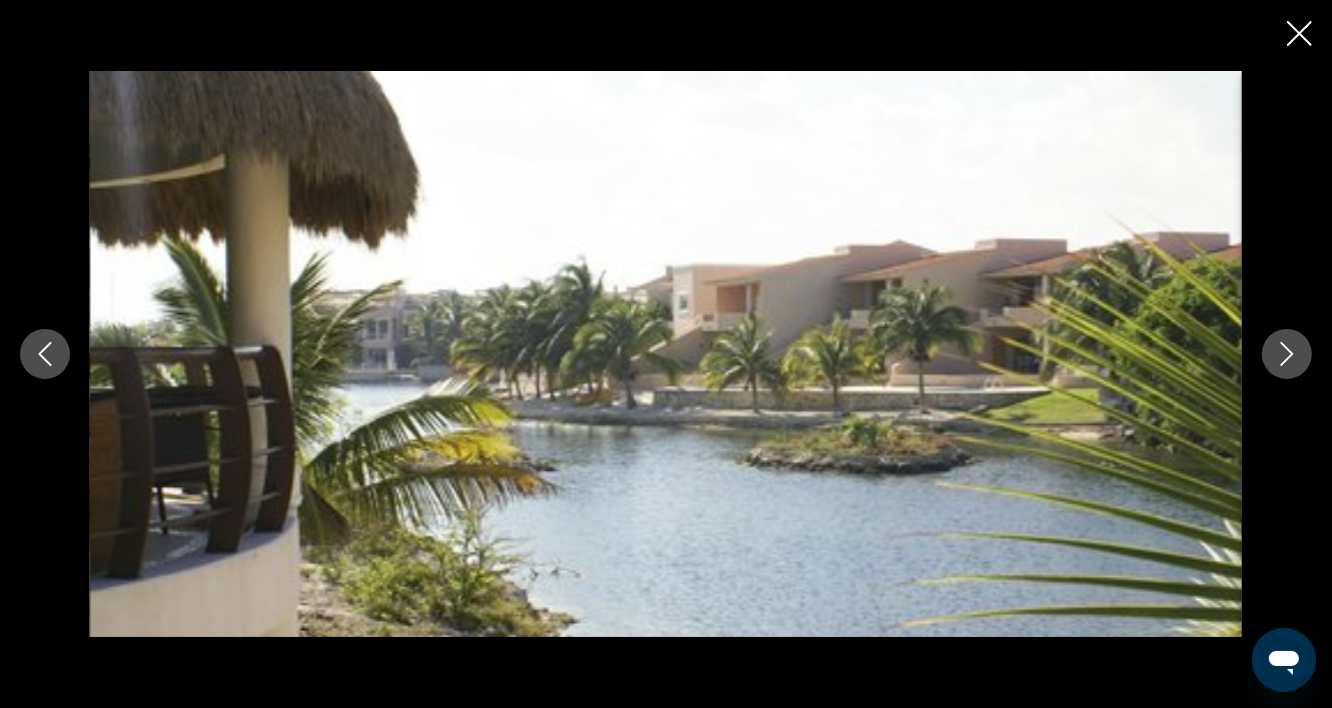 click 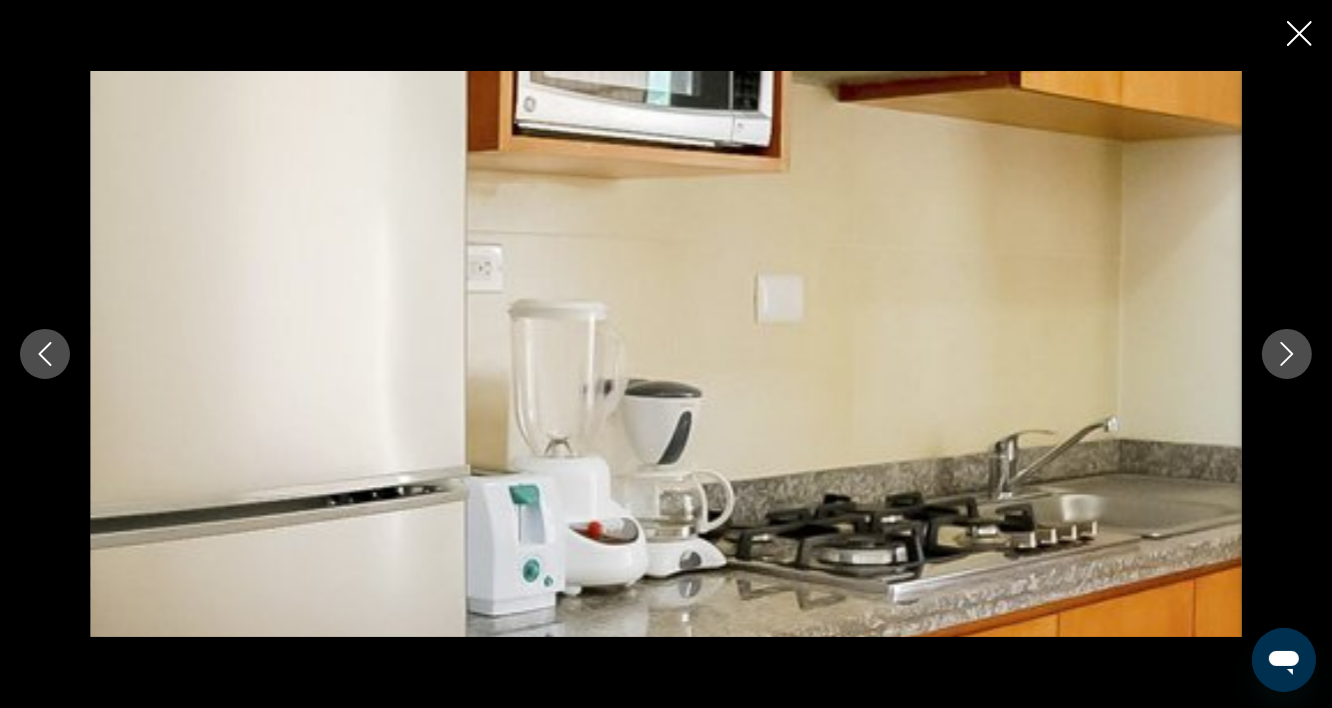 click 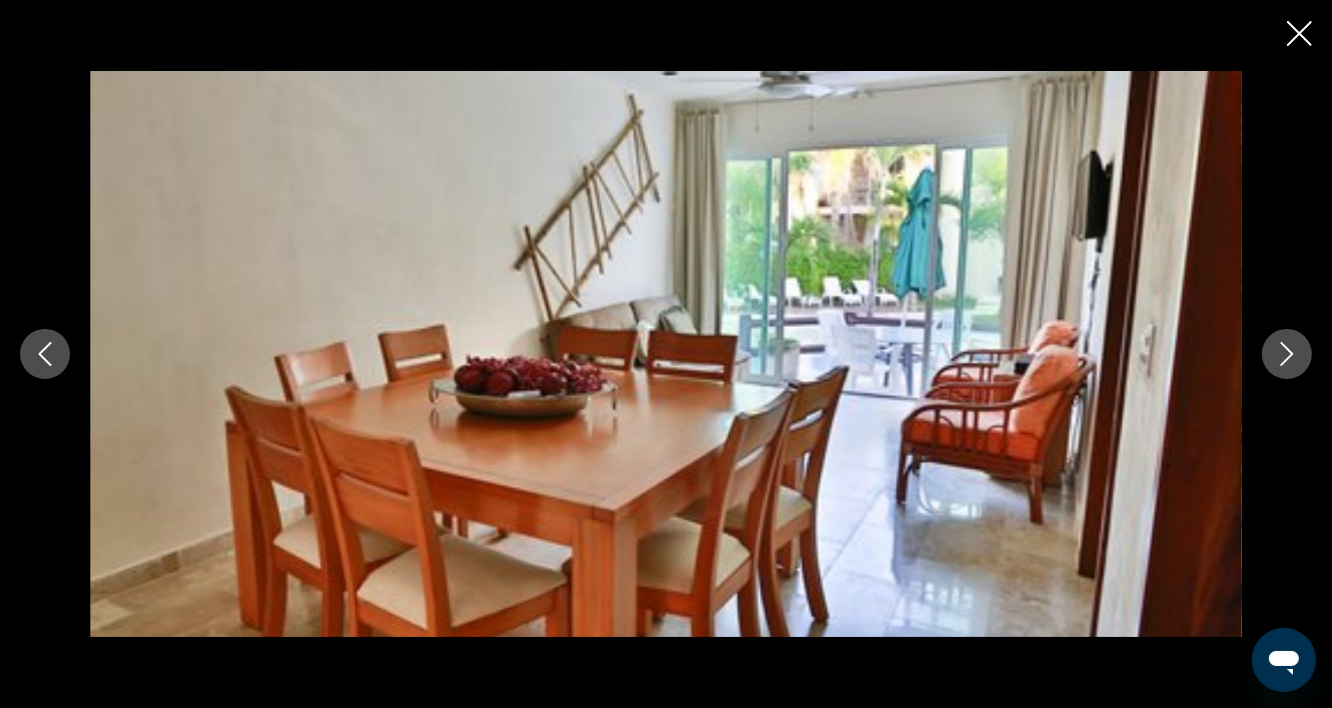 click 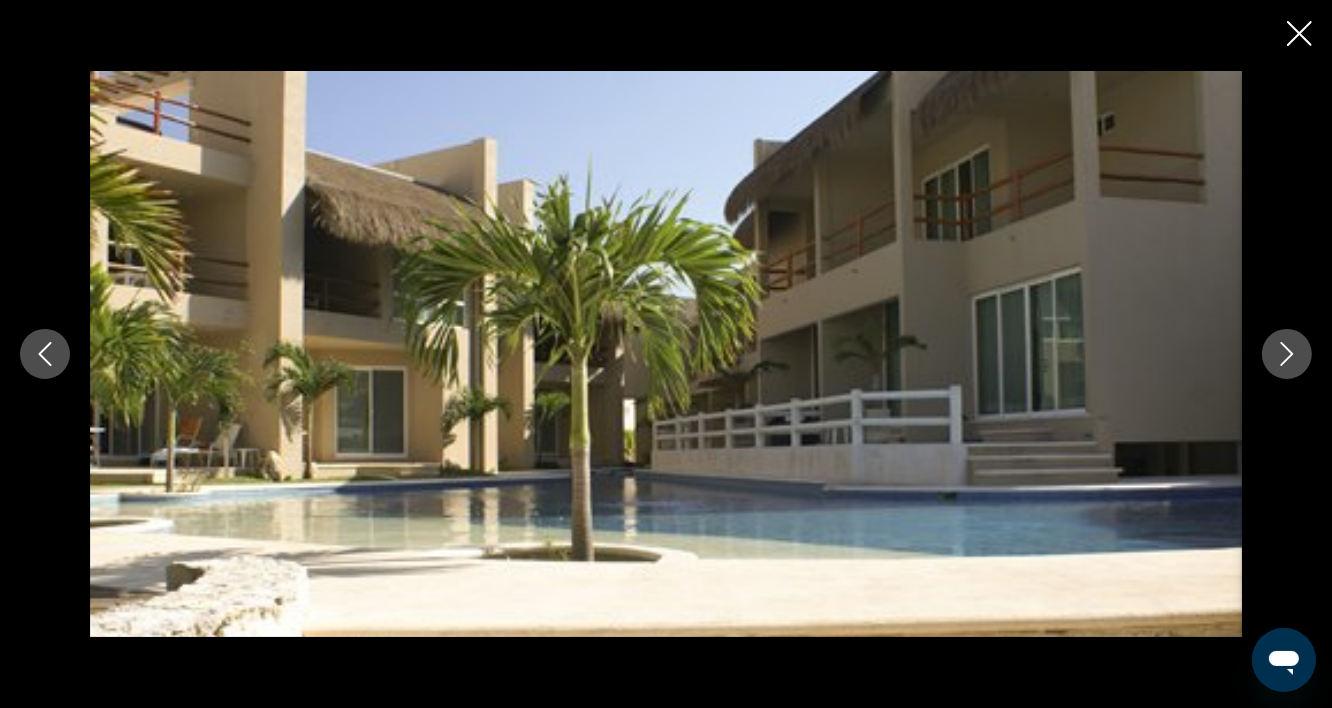 click 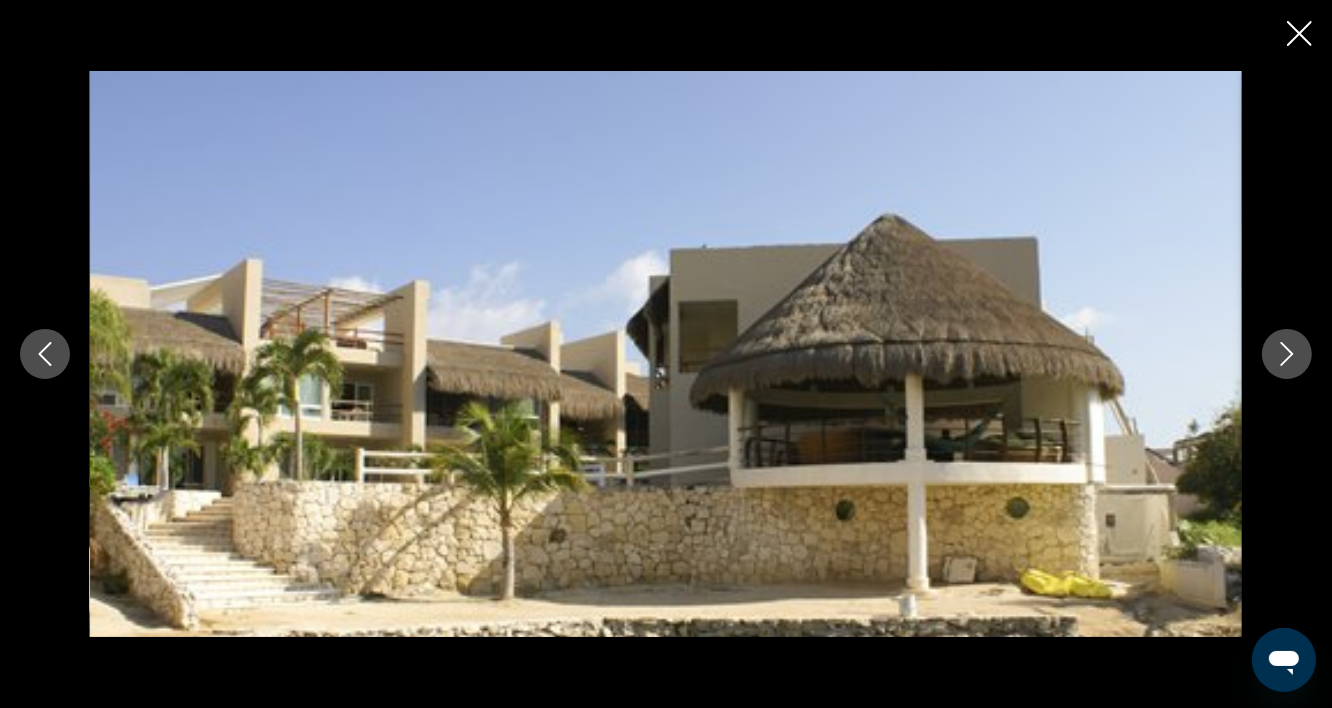click 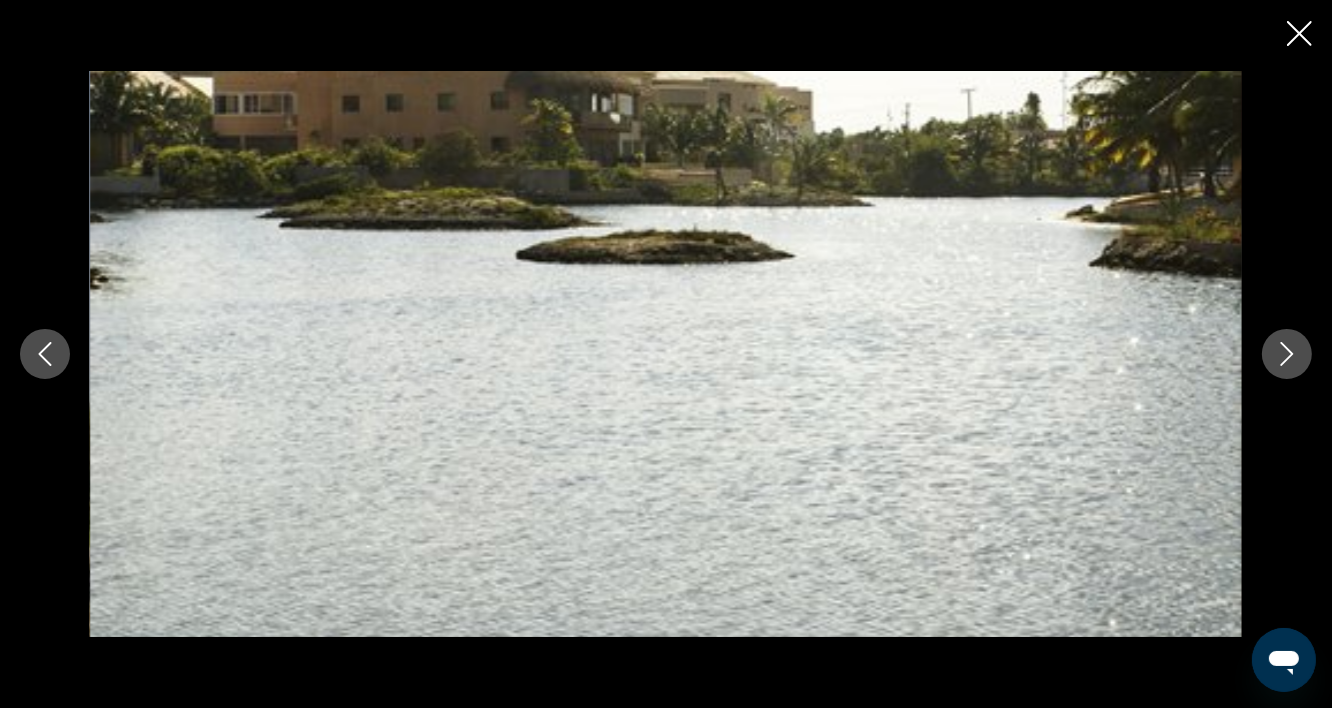 click 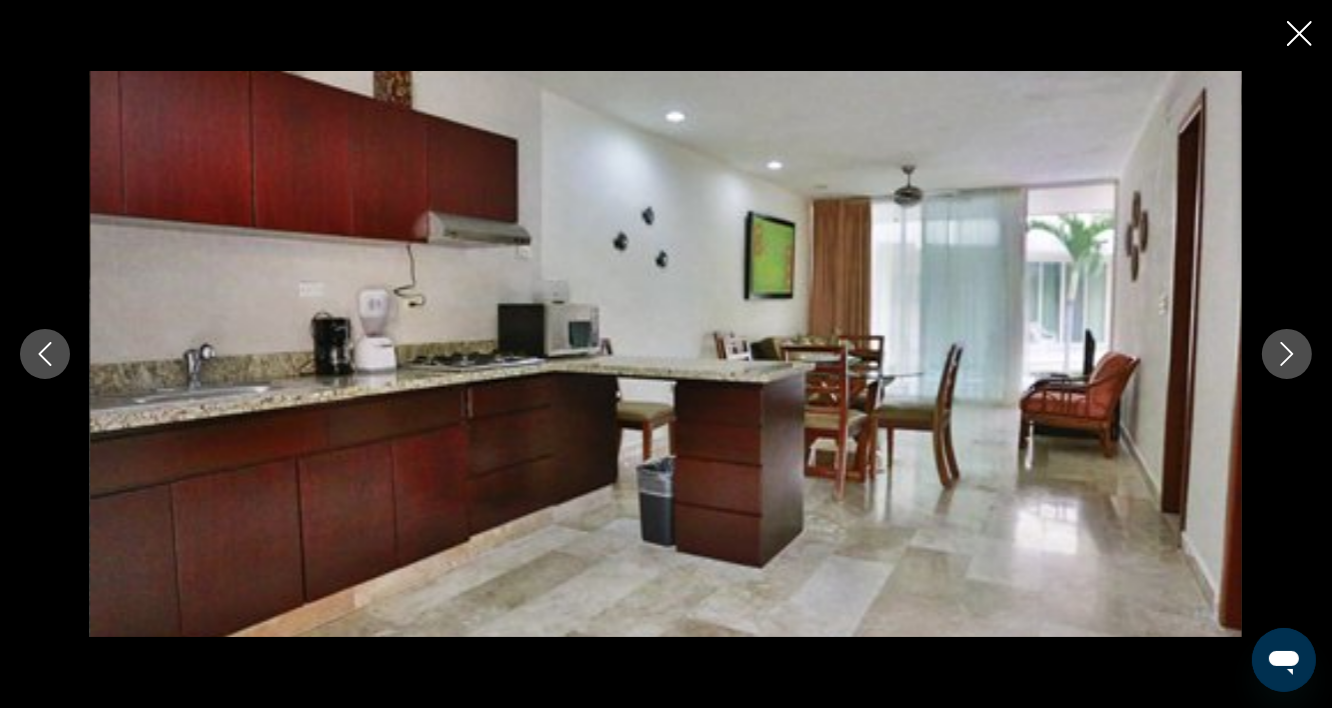 click 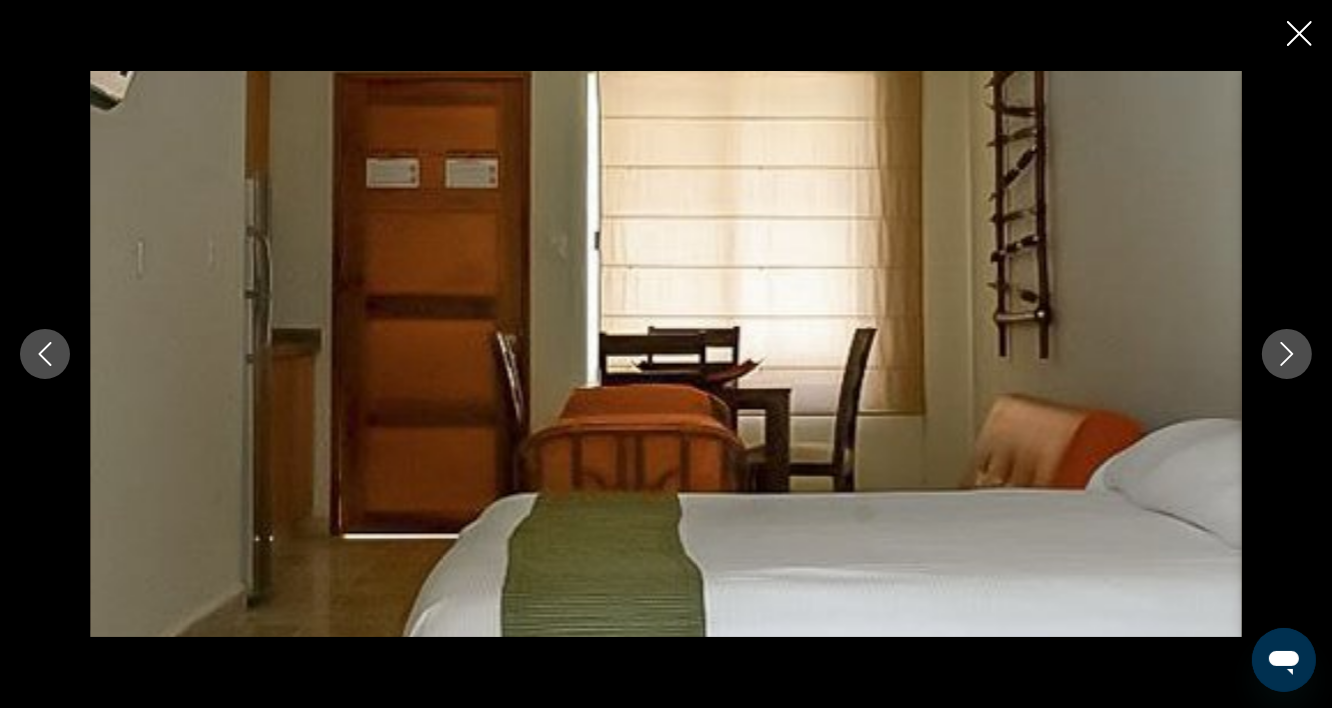 click 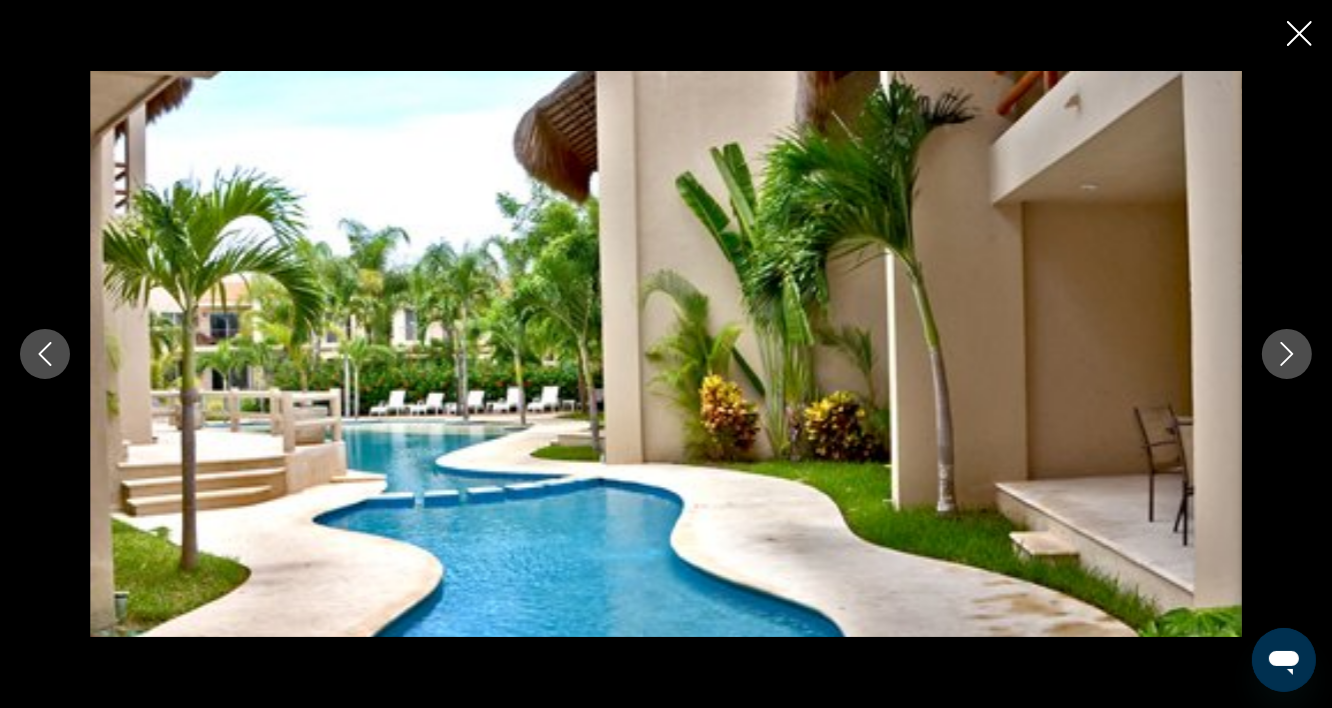 click 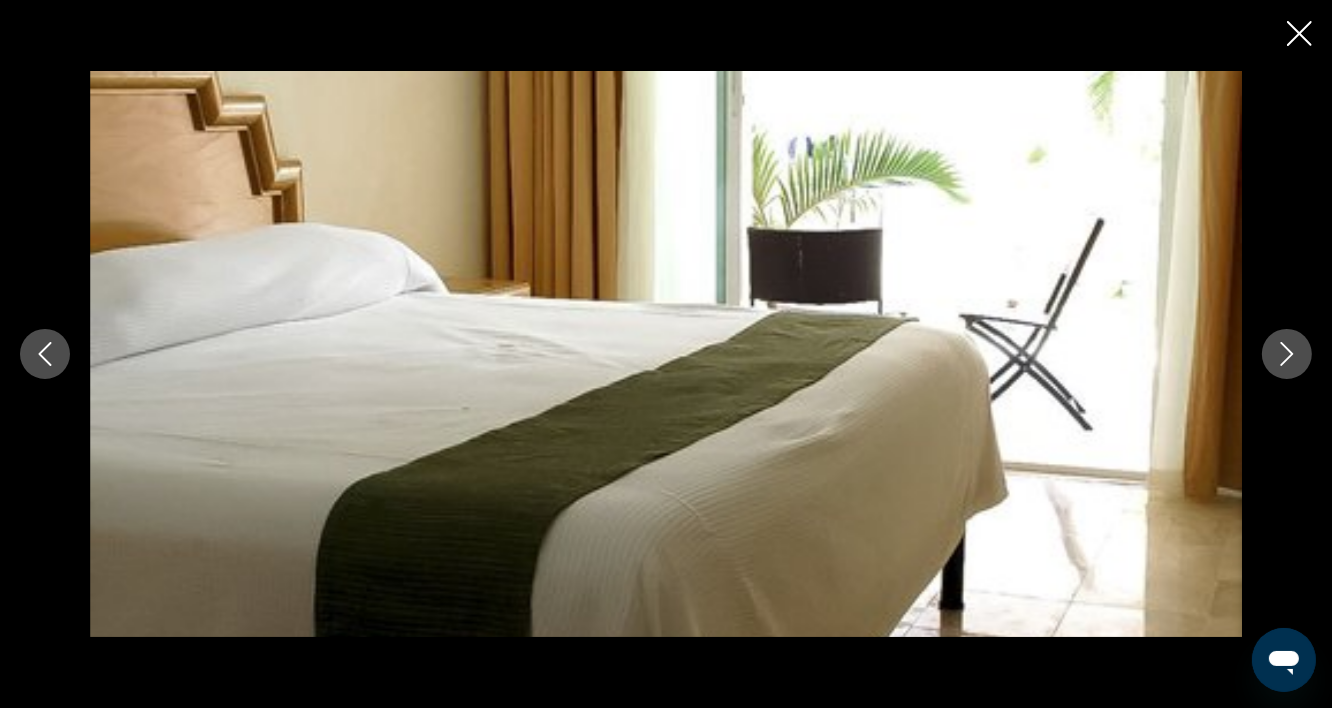 click 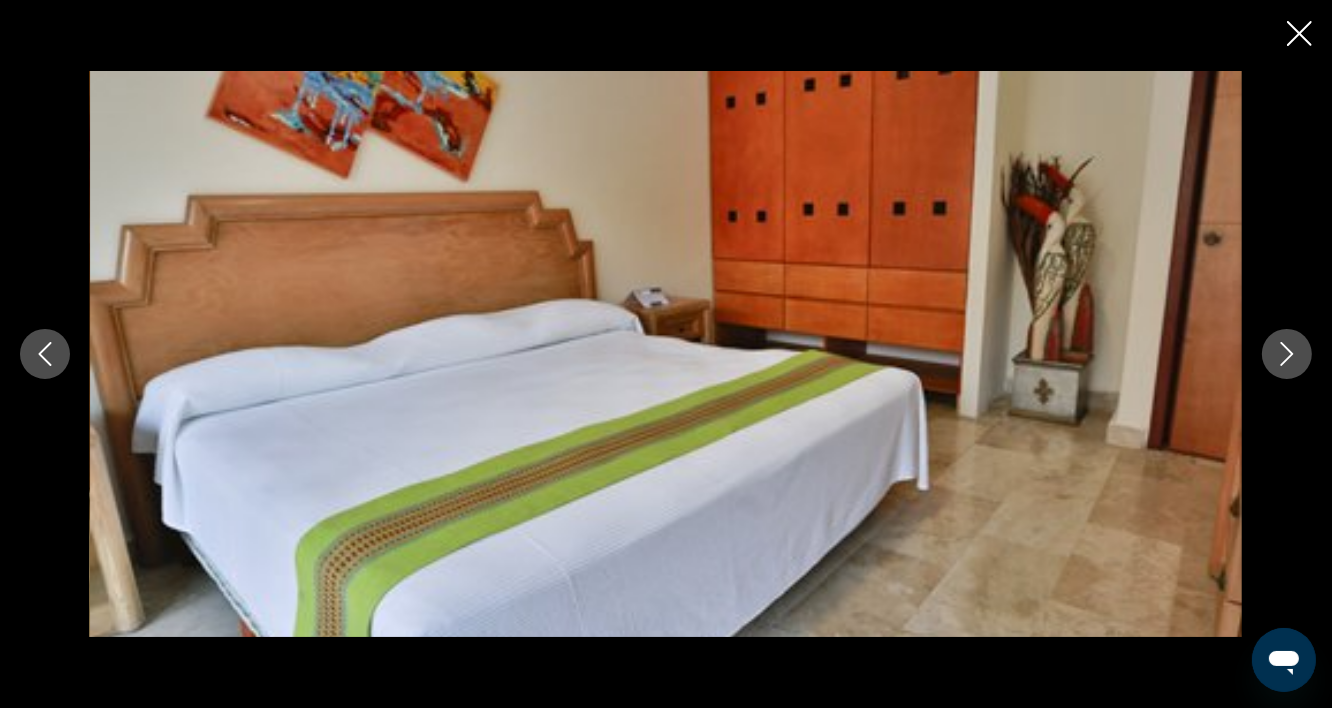 click 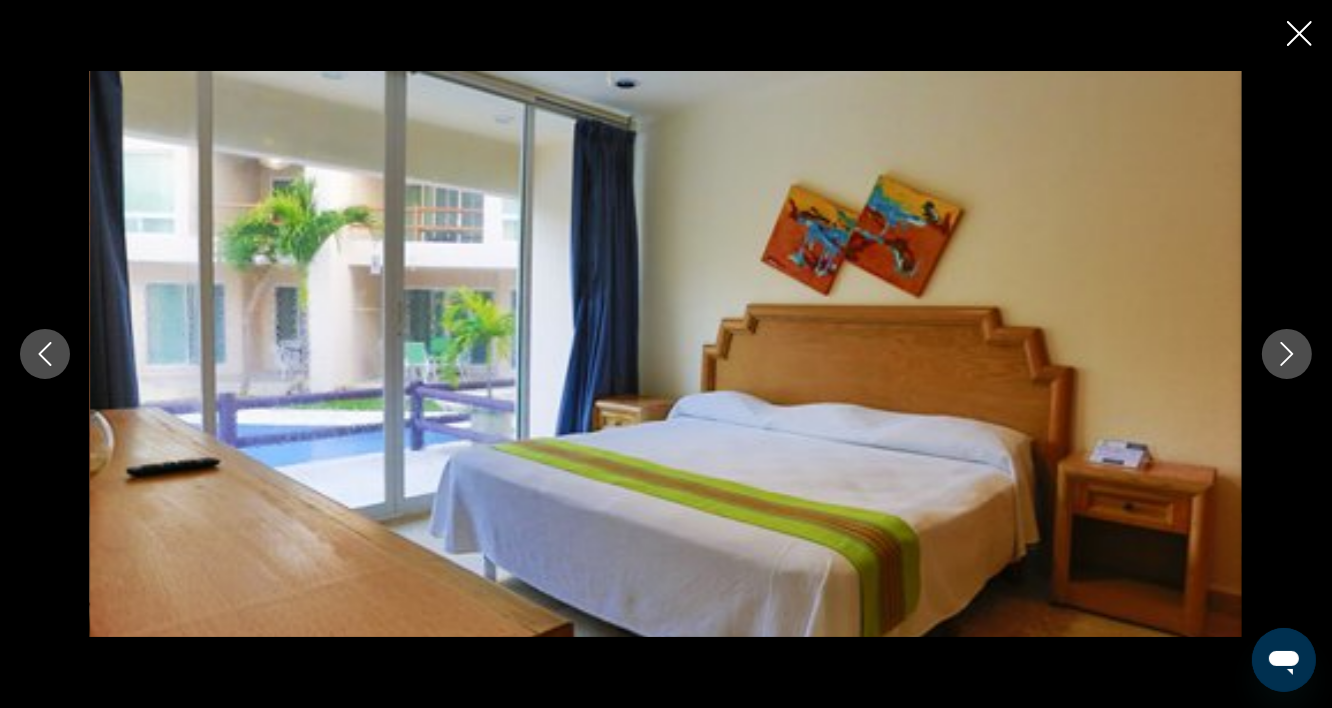 click 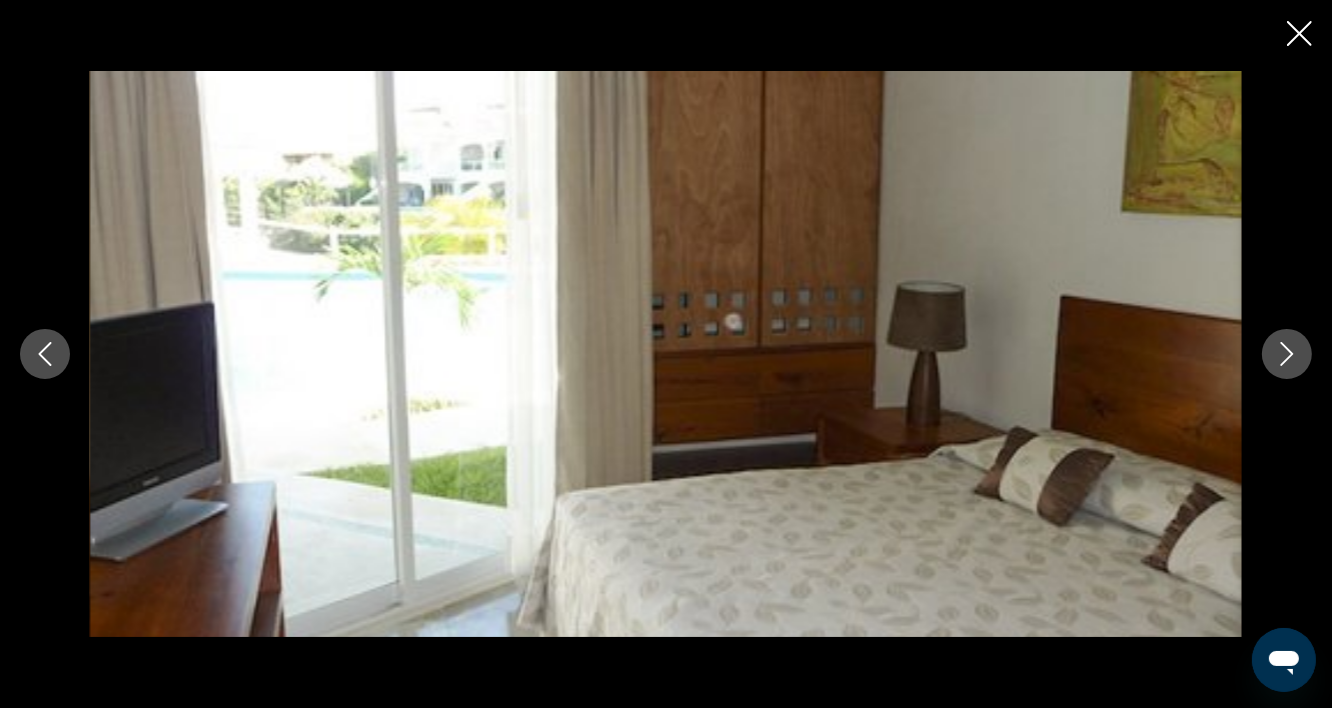 click at bounding box center (666, 354) 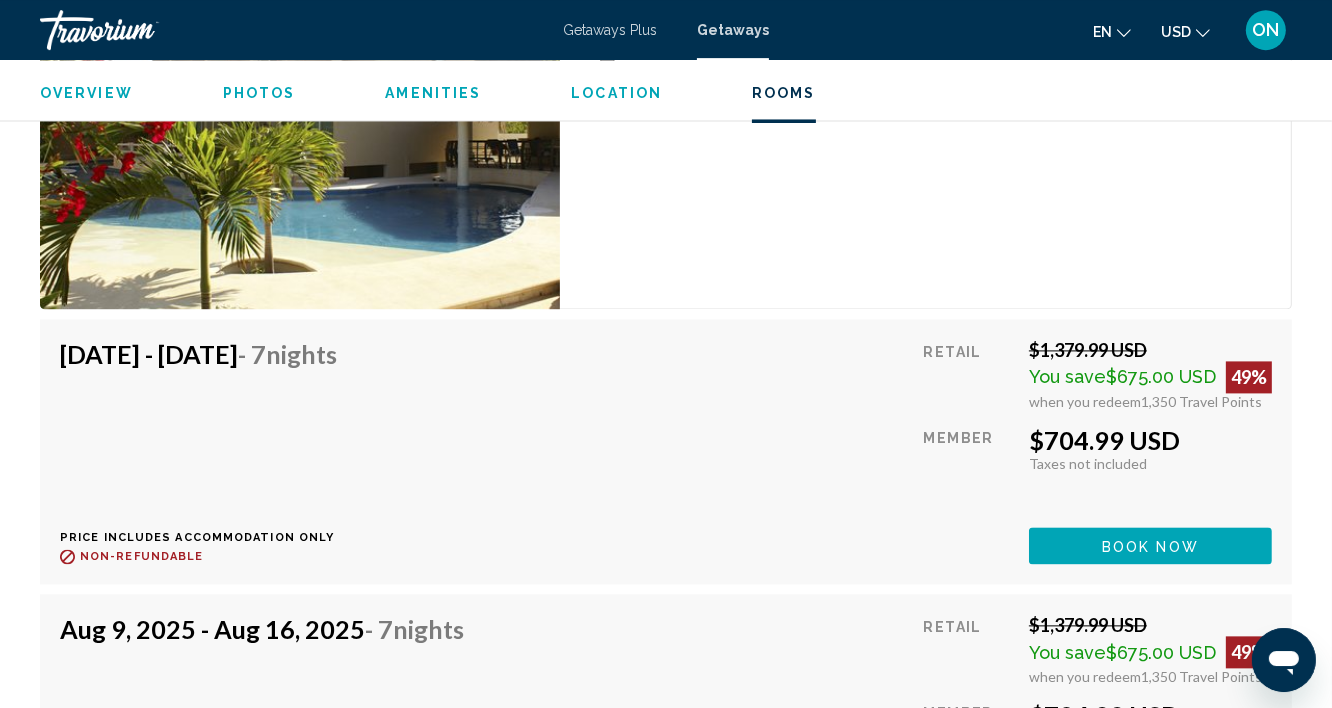 scroll, scrollTop: 4006, scrollLeft: 0, axis: vertical 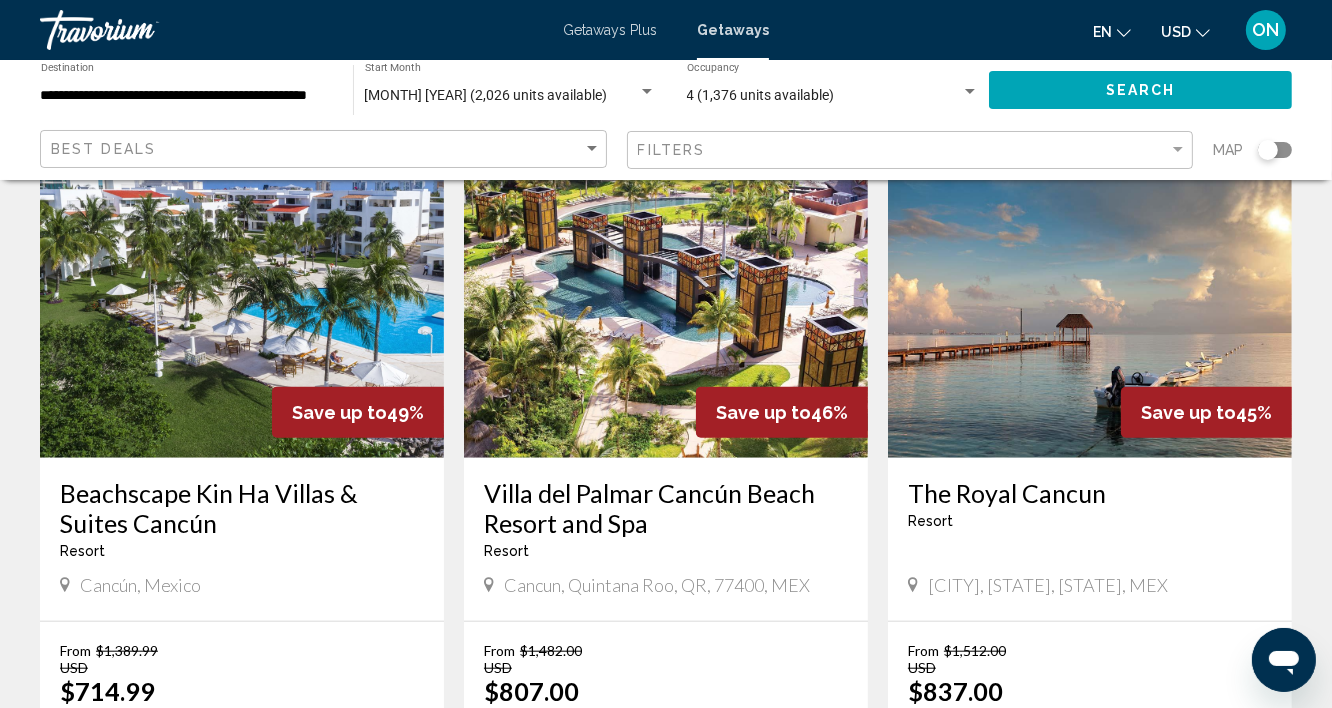 click at bounding box center (666, 298) 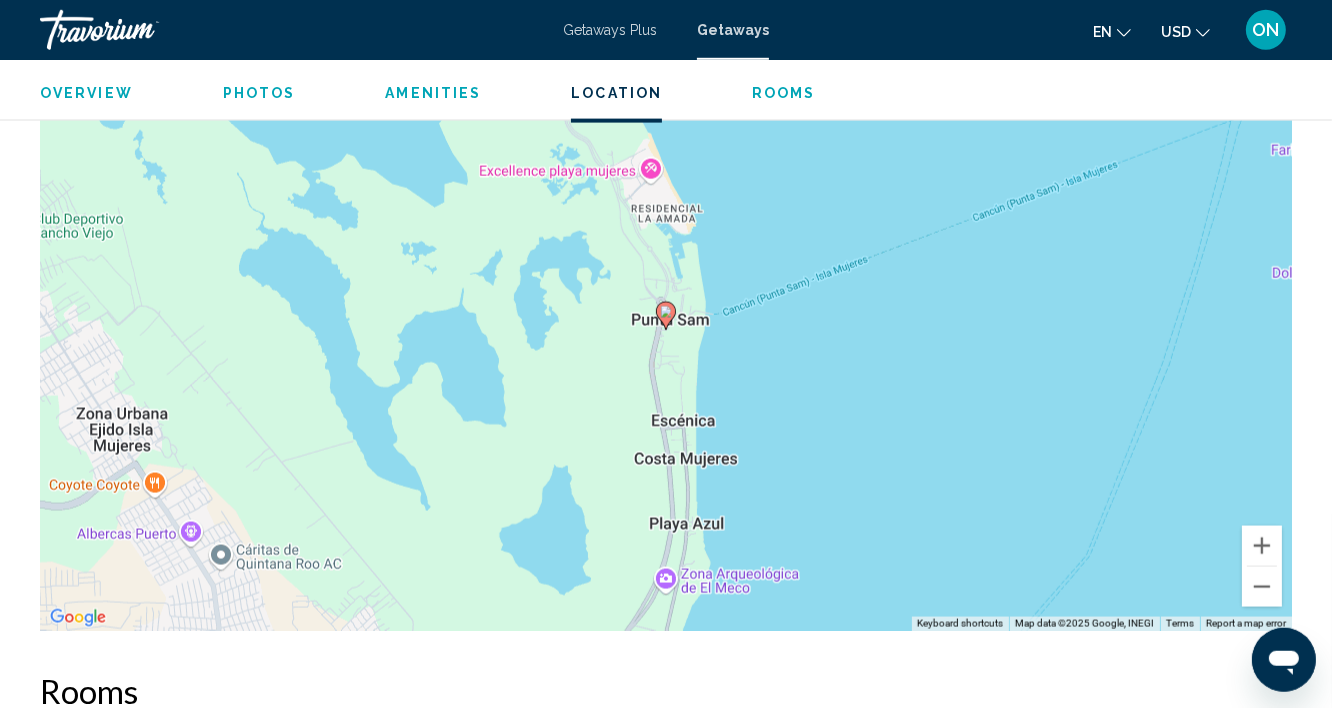 scroll, scrollTop: 2811, scrollLeft: 0, axis: vertical 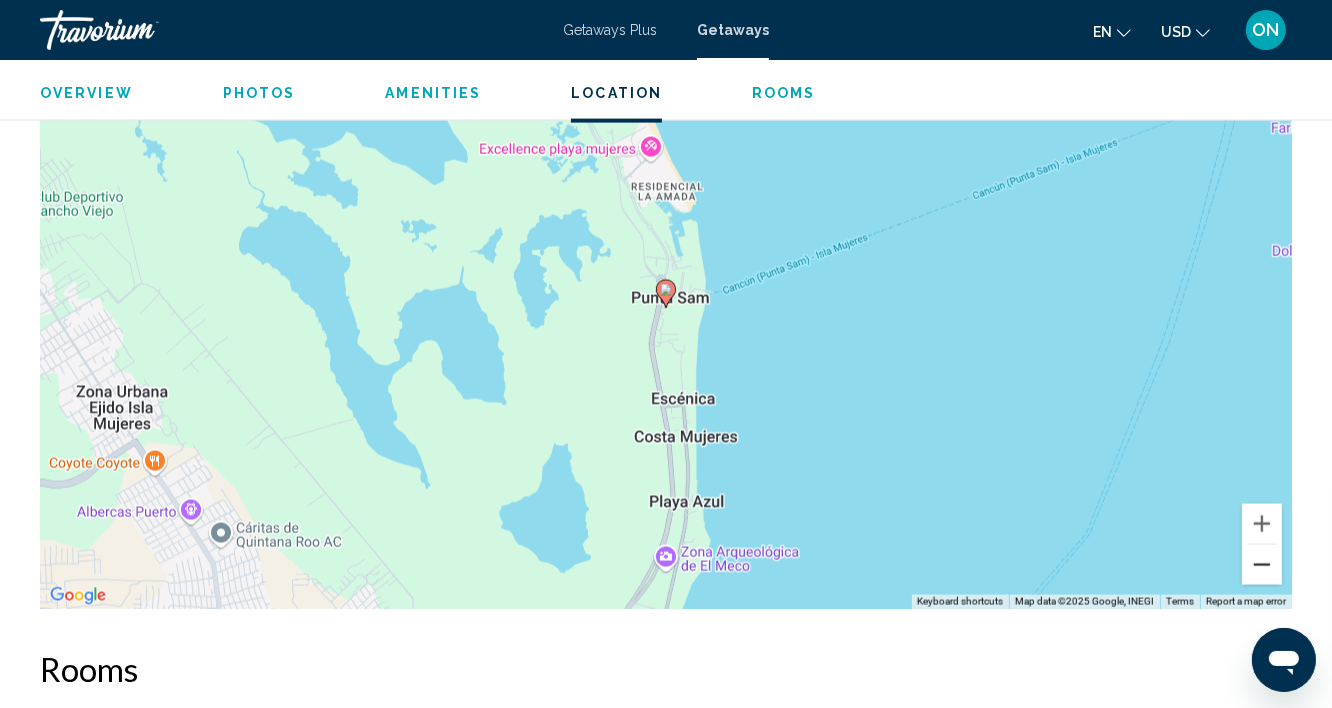 click at bounding box center [1262, 565] 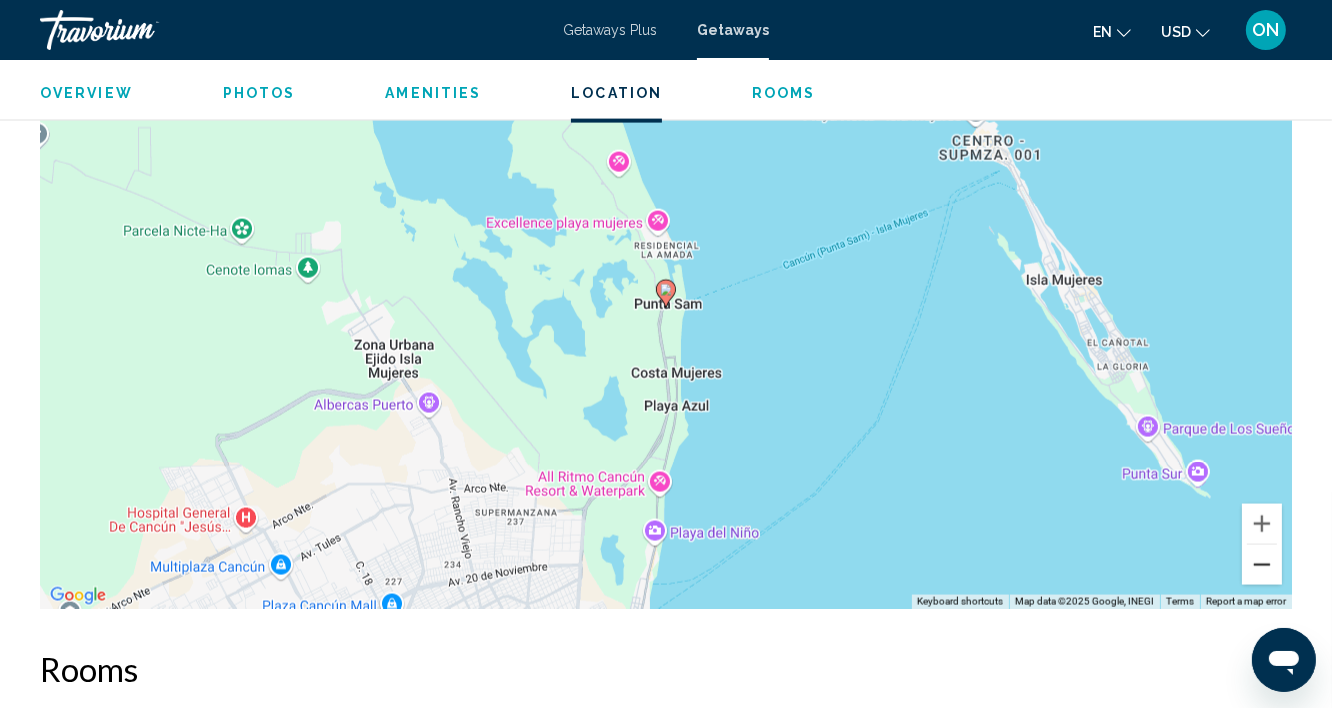 click at bounding box center [1262, 565] 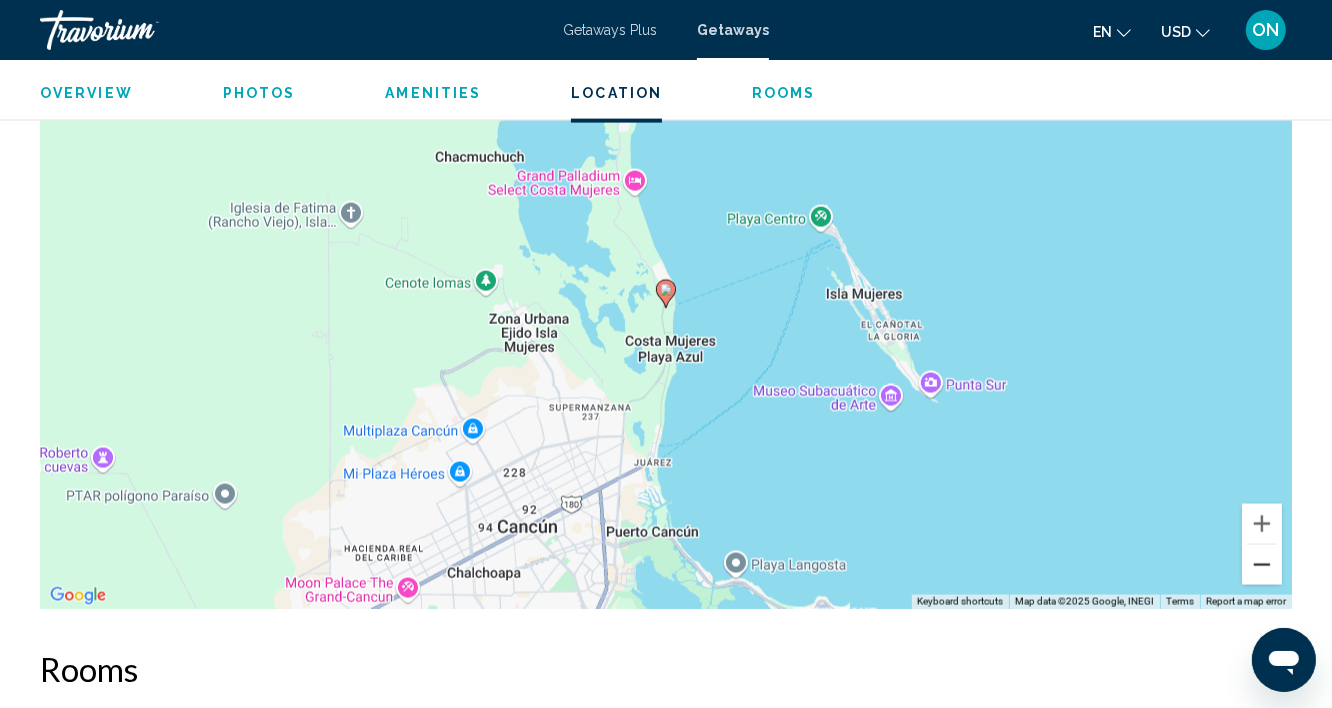 click at bounding box center [1262, 565] 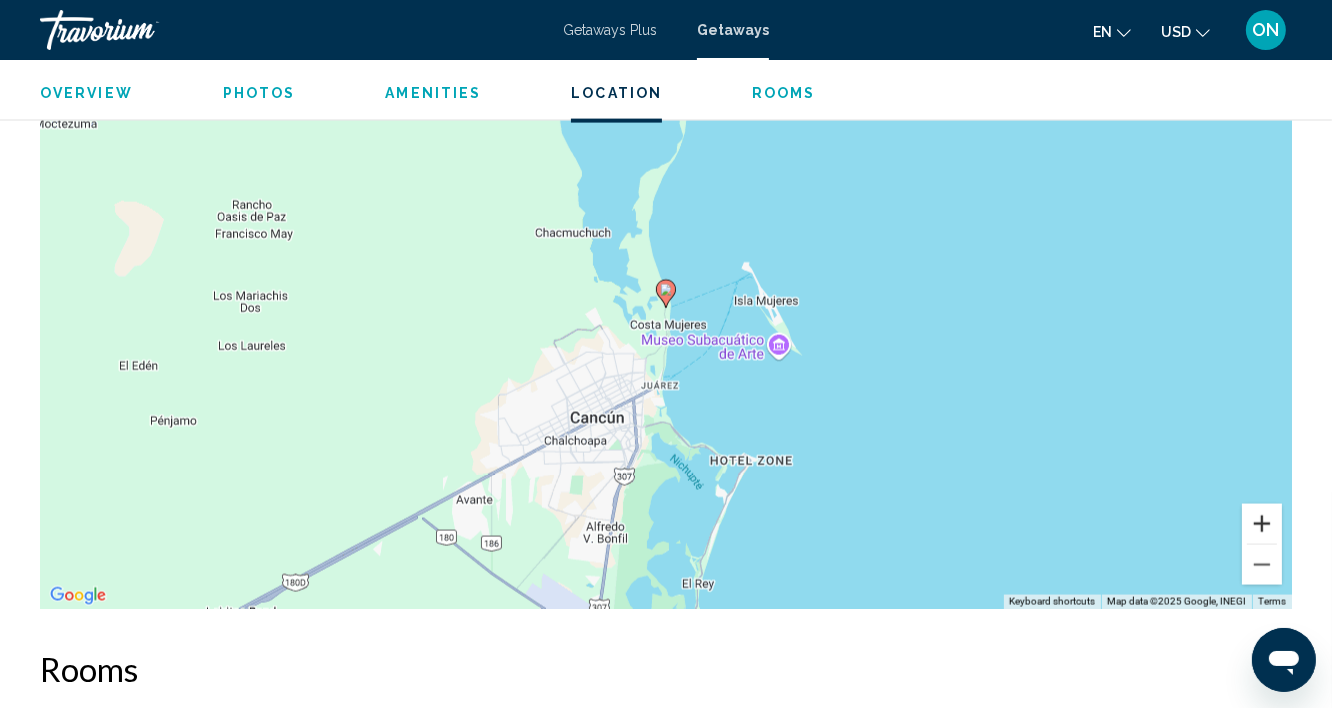 click at bounding box center (1262, 524) 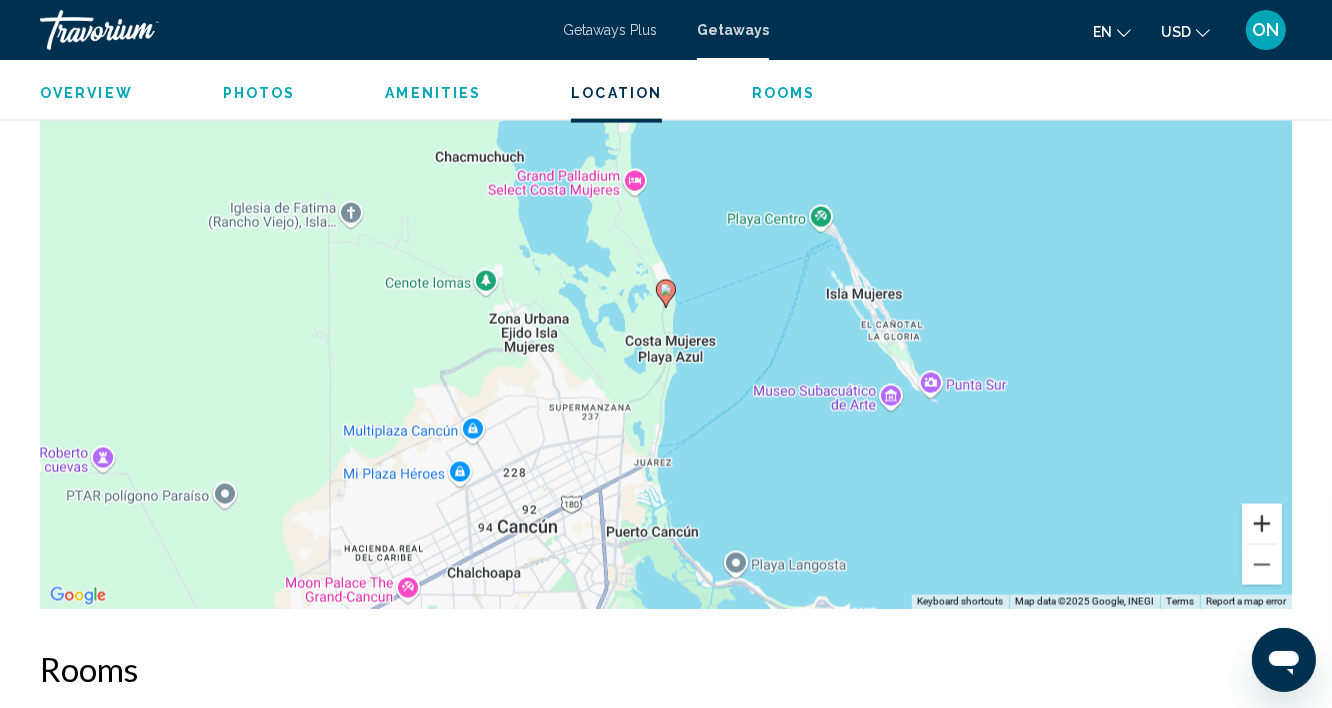 click at bounding box center [1262, 524] 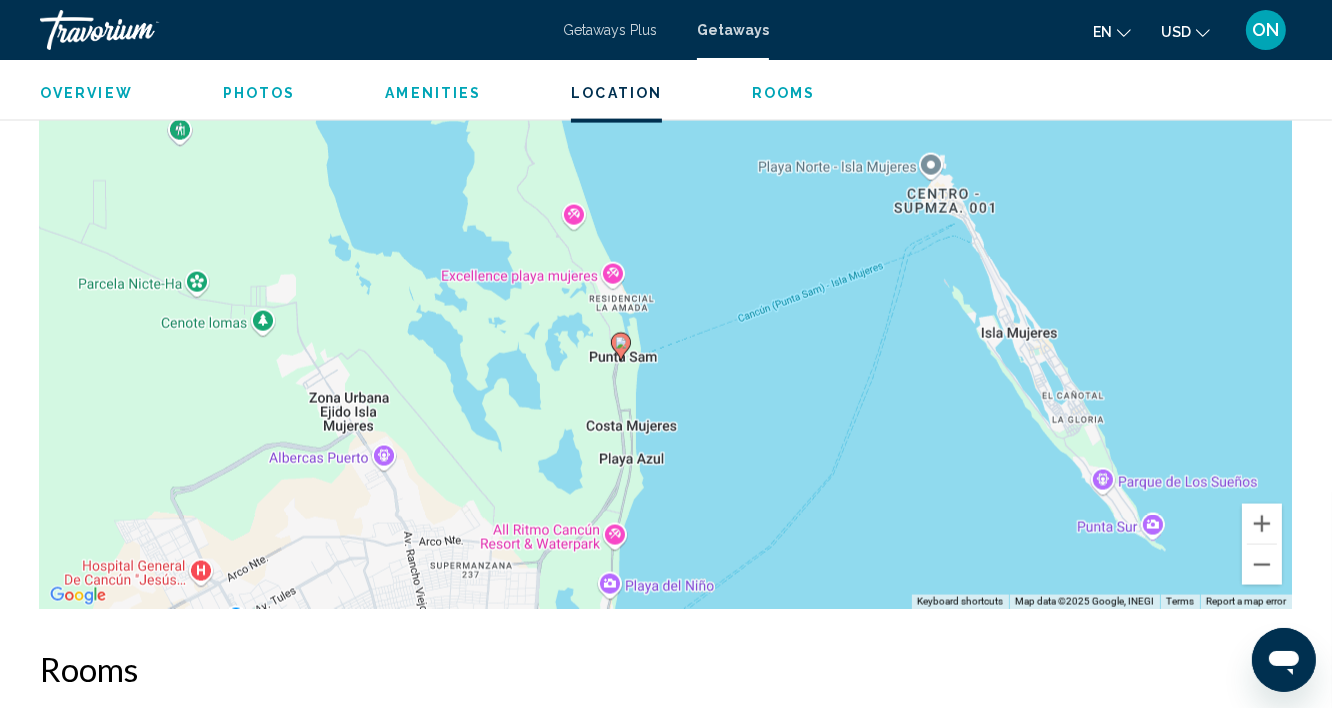 drag, startPoint x: 1056, startPoint y: 354, endPoint x: 1008, endPoint y: 410, distance: 73.756355 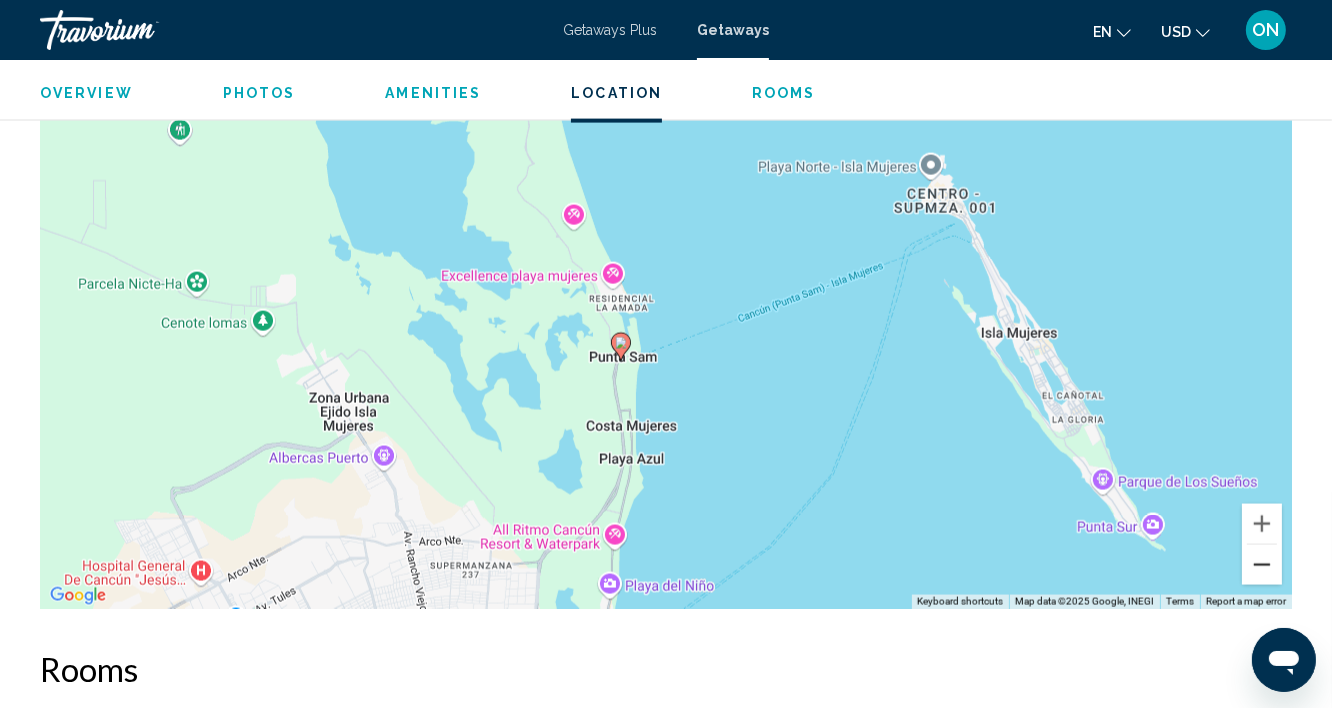 click at bounding box center (1262, 565) 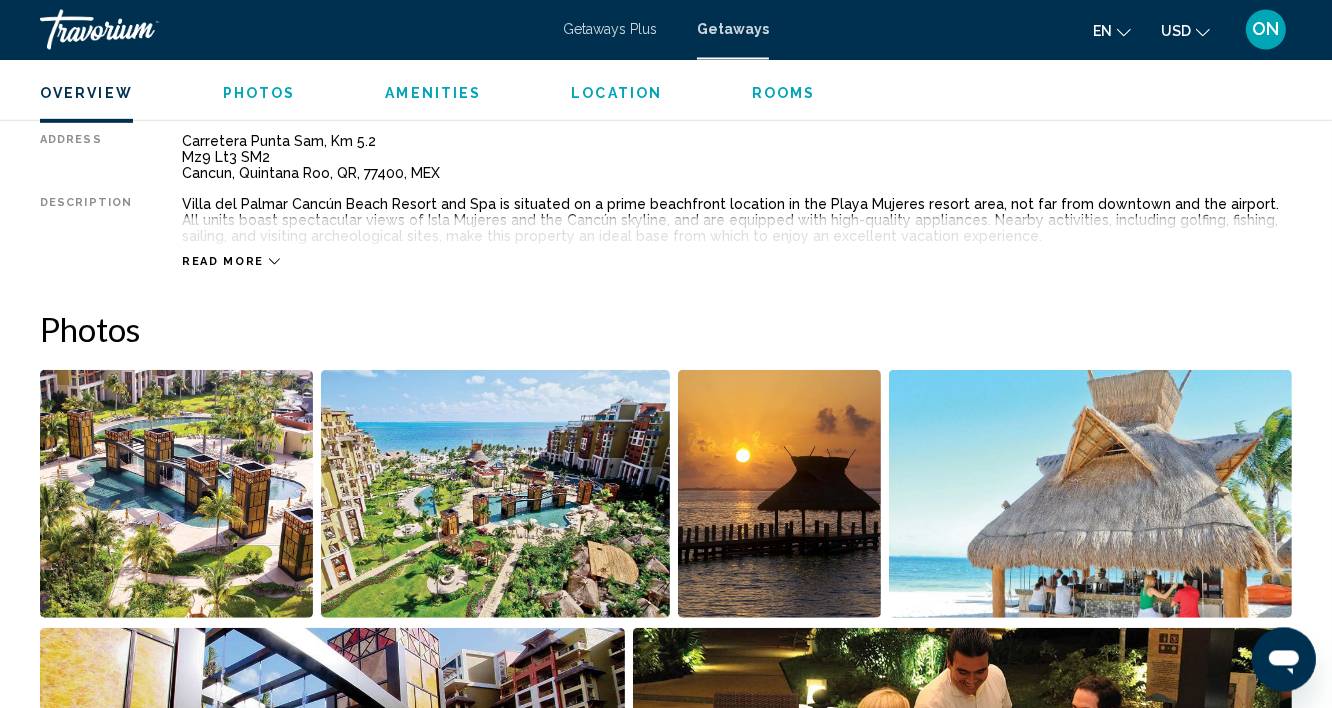 scroll, scrollTop: 1096, scrollLeft: 0, axis: vertical 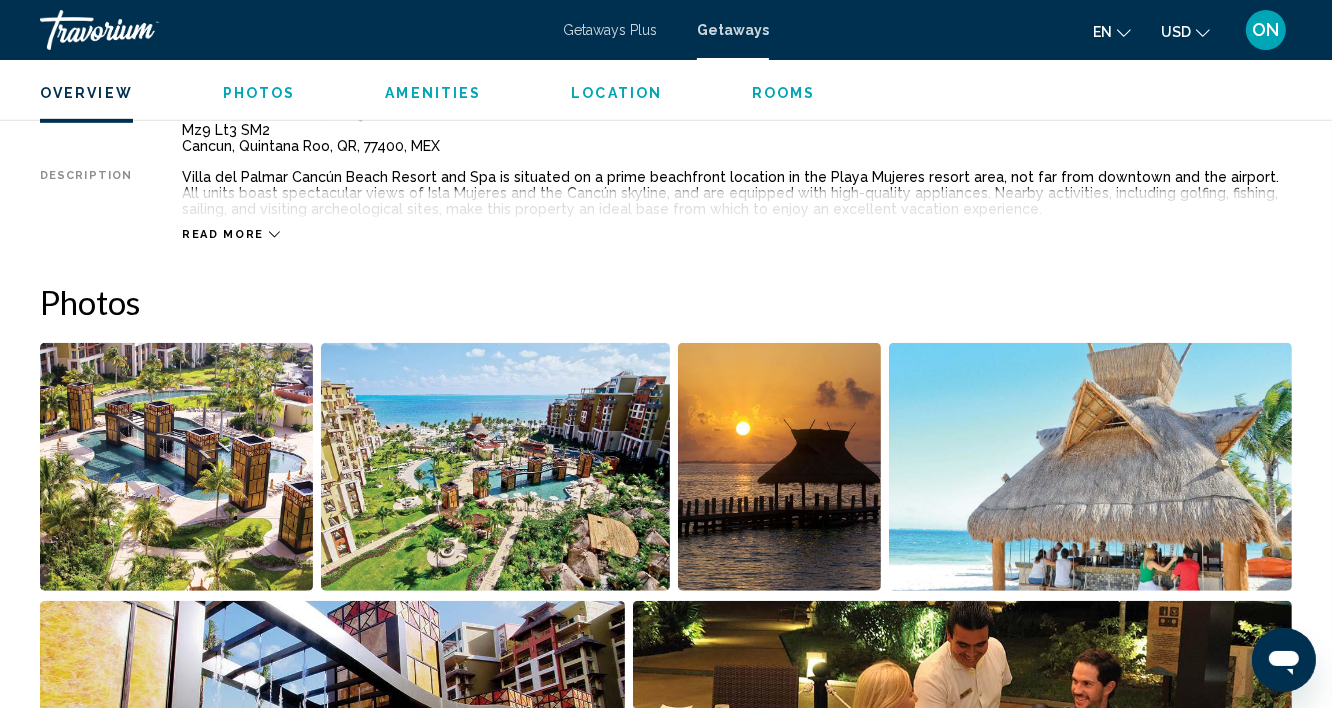 click at bounding box center [176, 467] 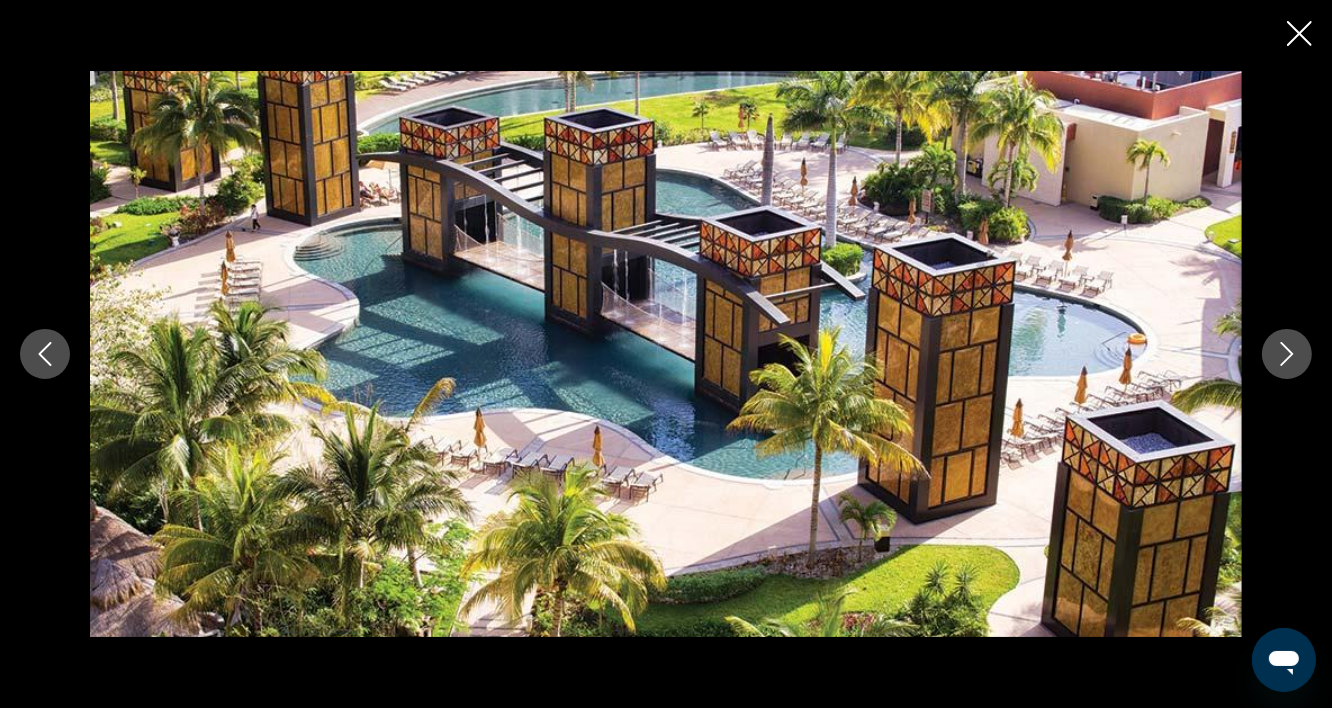 click 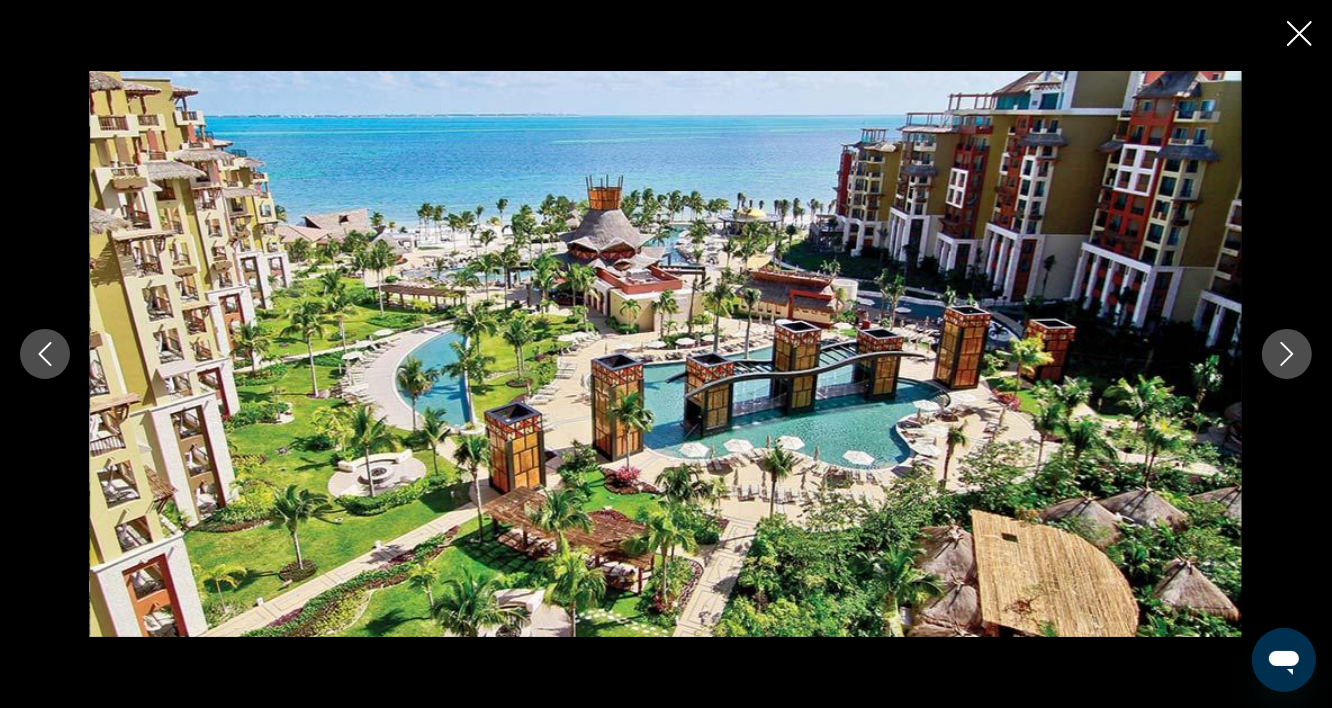 click 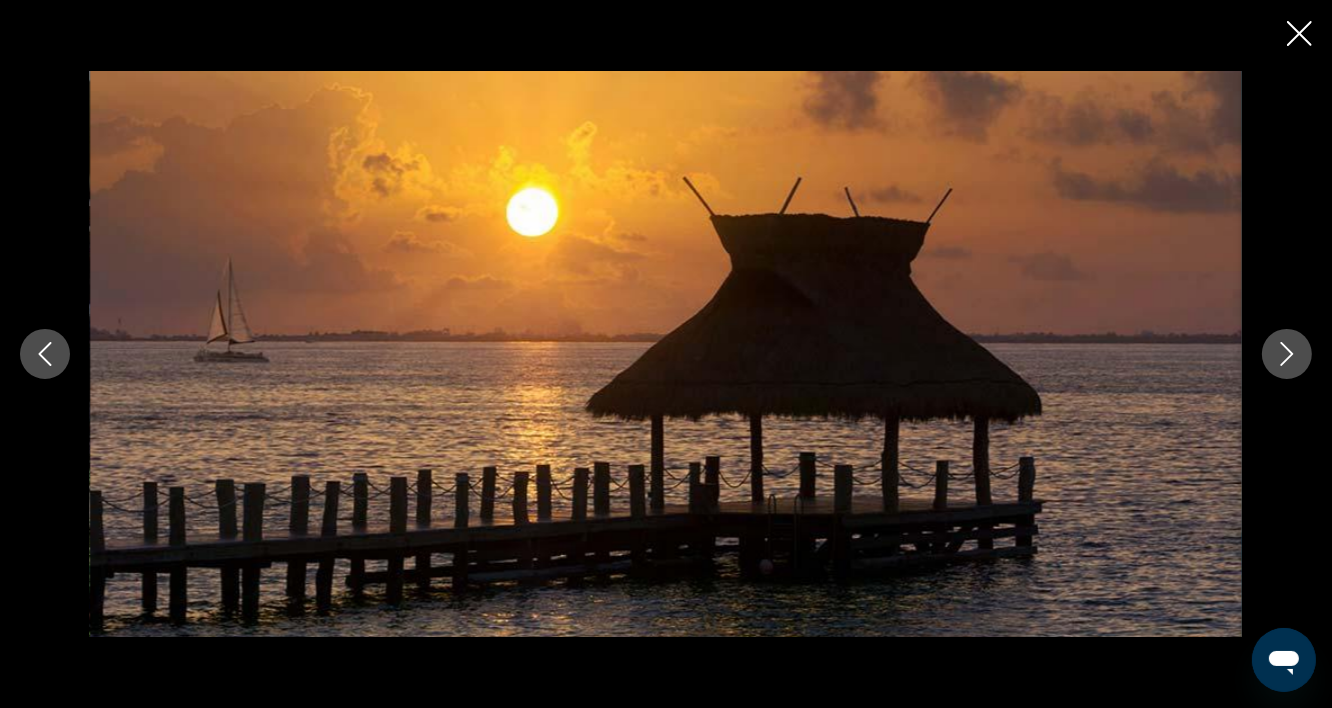 click 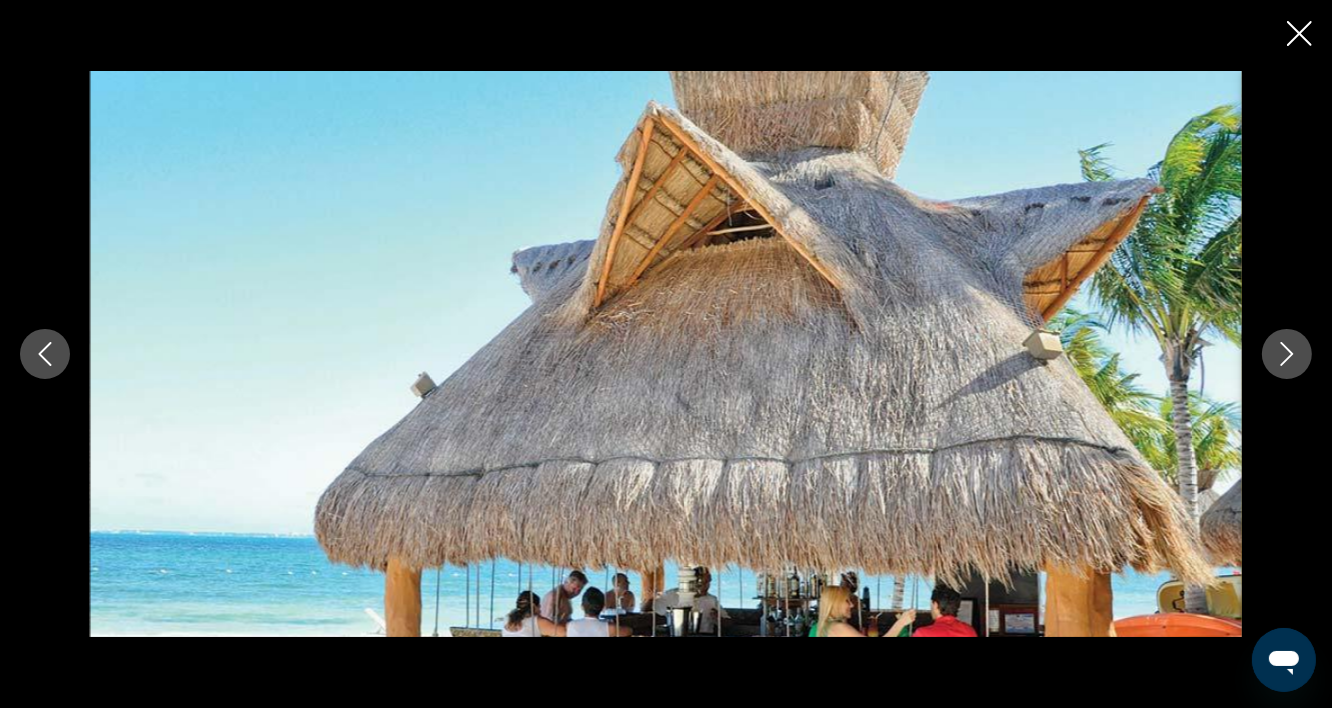 click 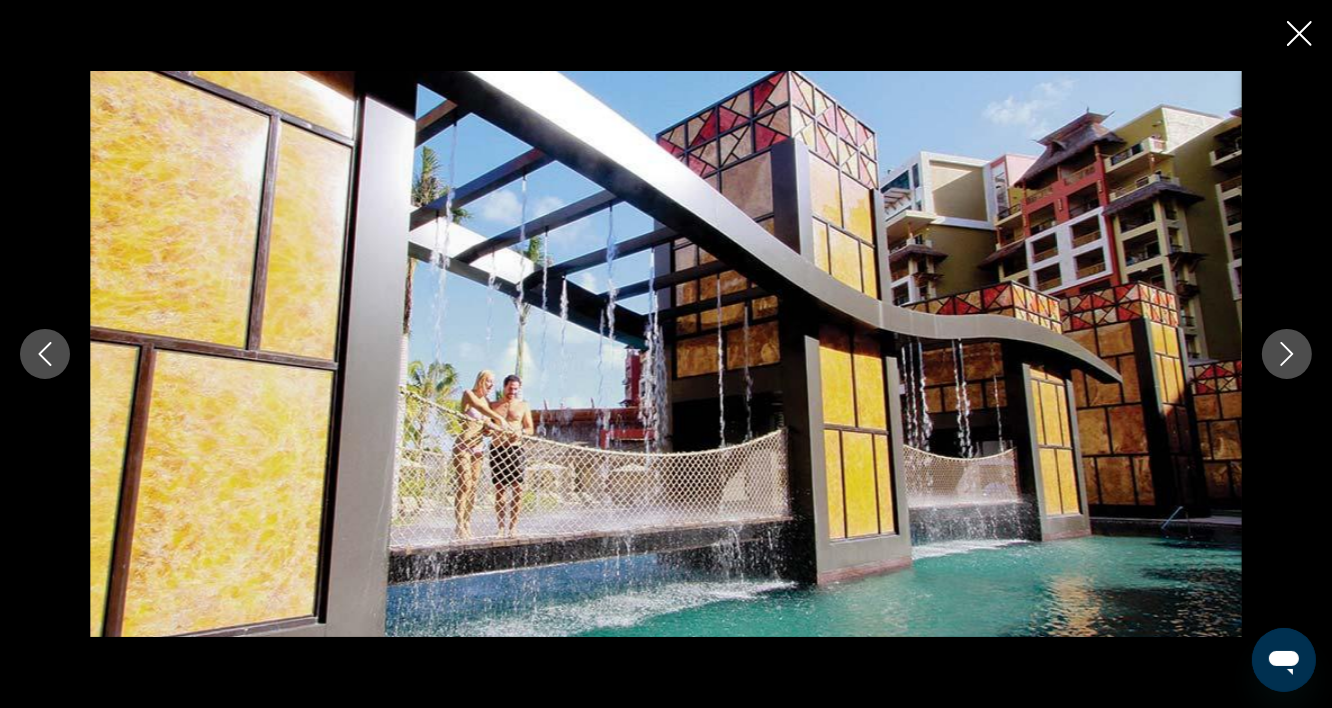 click 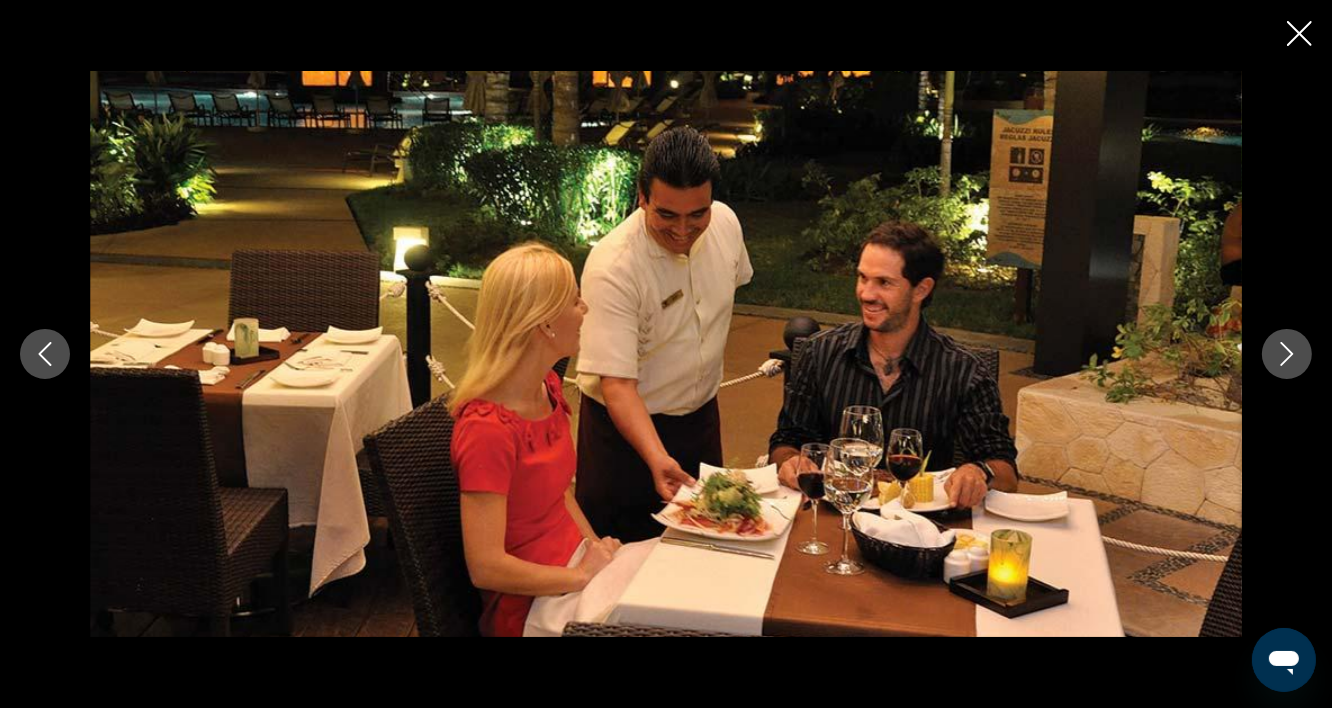 click 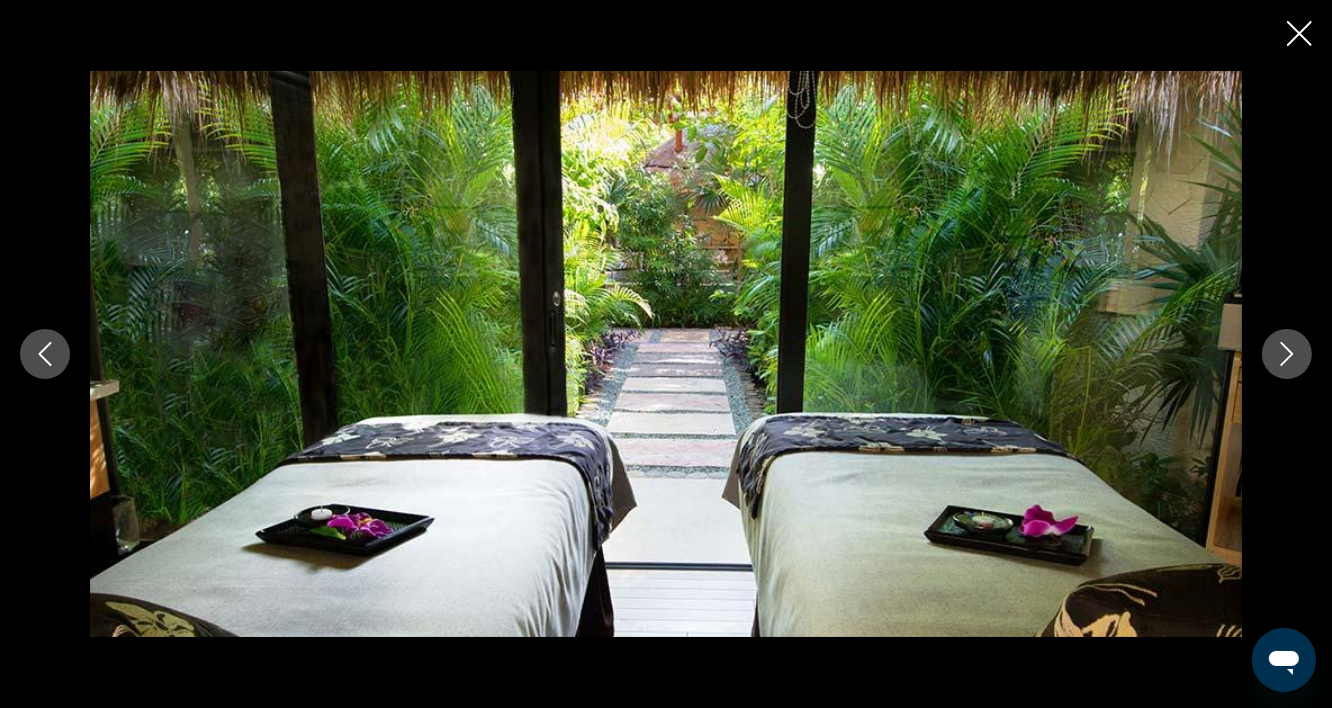 click 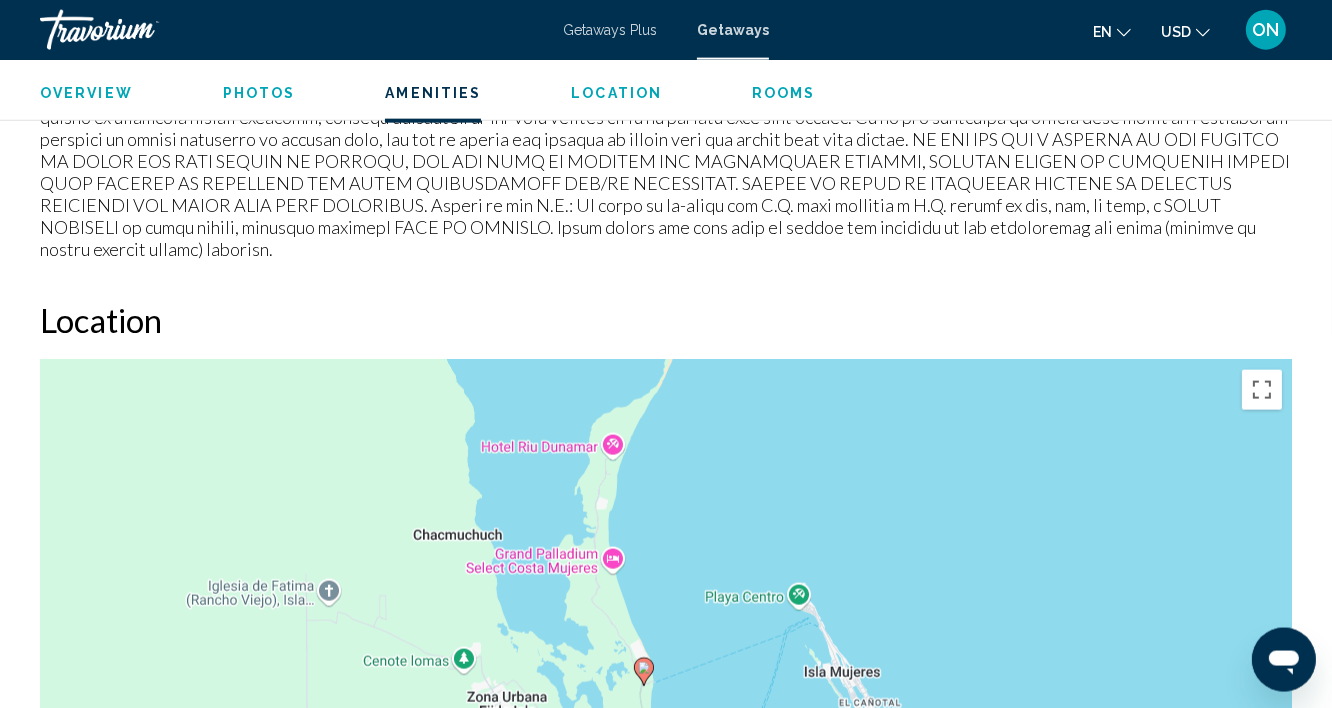 scroll, scrollTop: 2490, scrollLeft: 0, axis: vertical 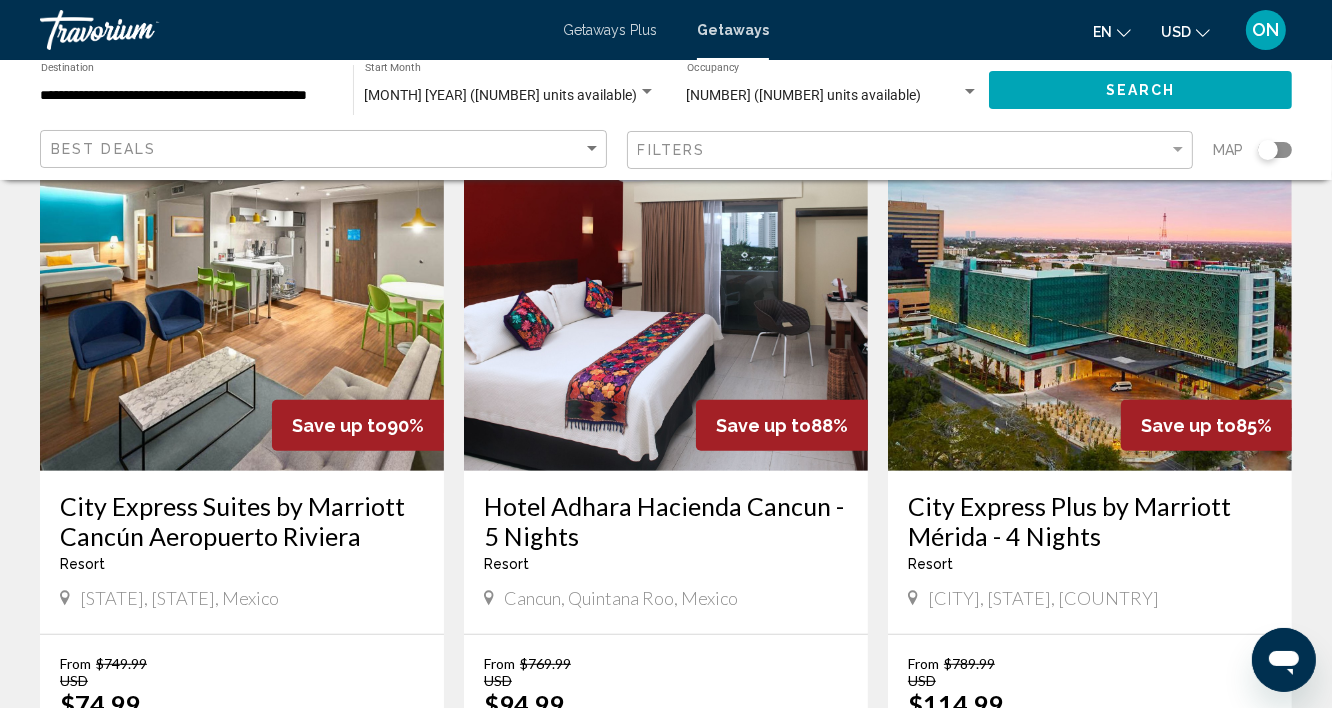 click at bounding box center (666, 311) 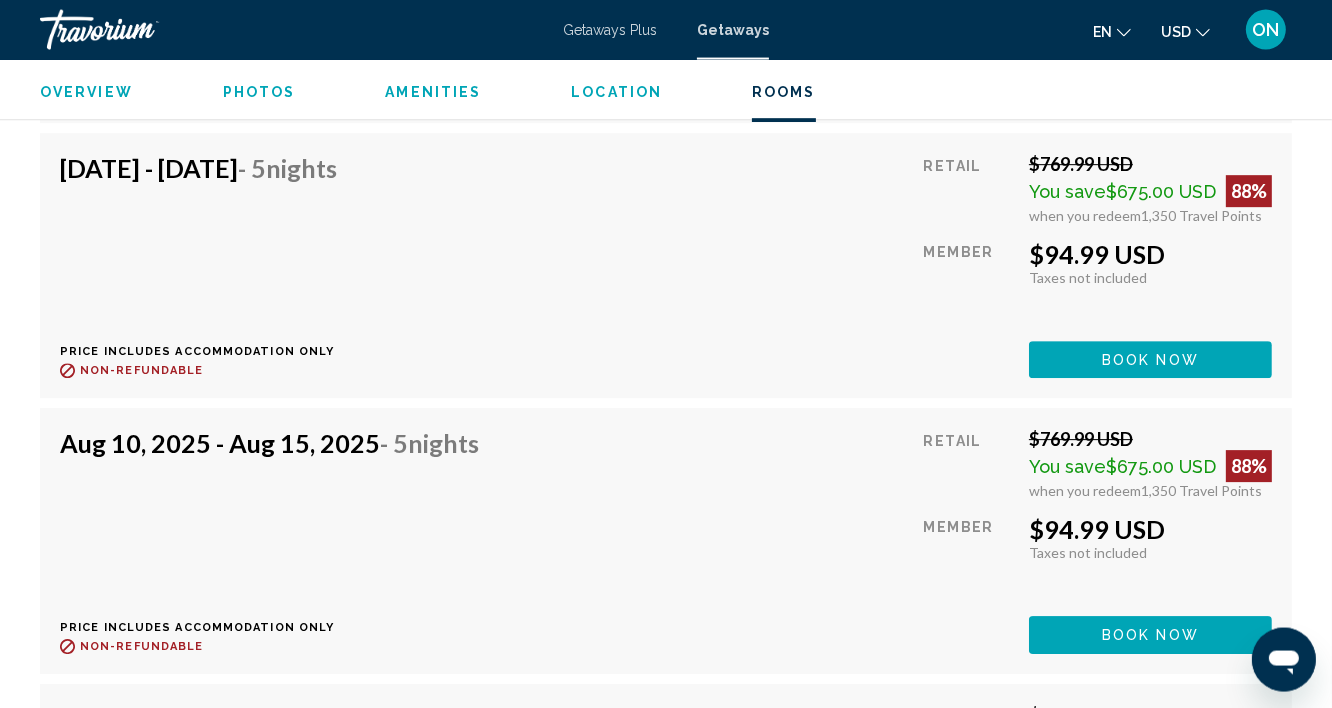 scroll, scrollTop: 5940, scrollLeft: 0, axis: vertical 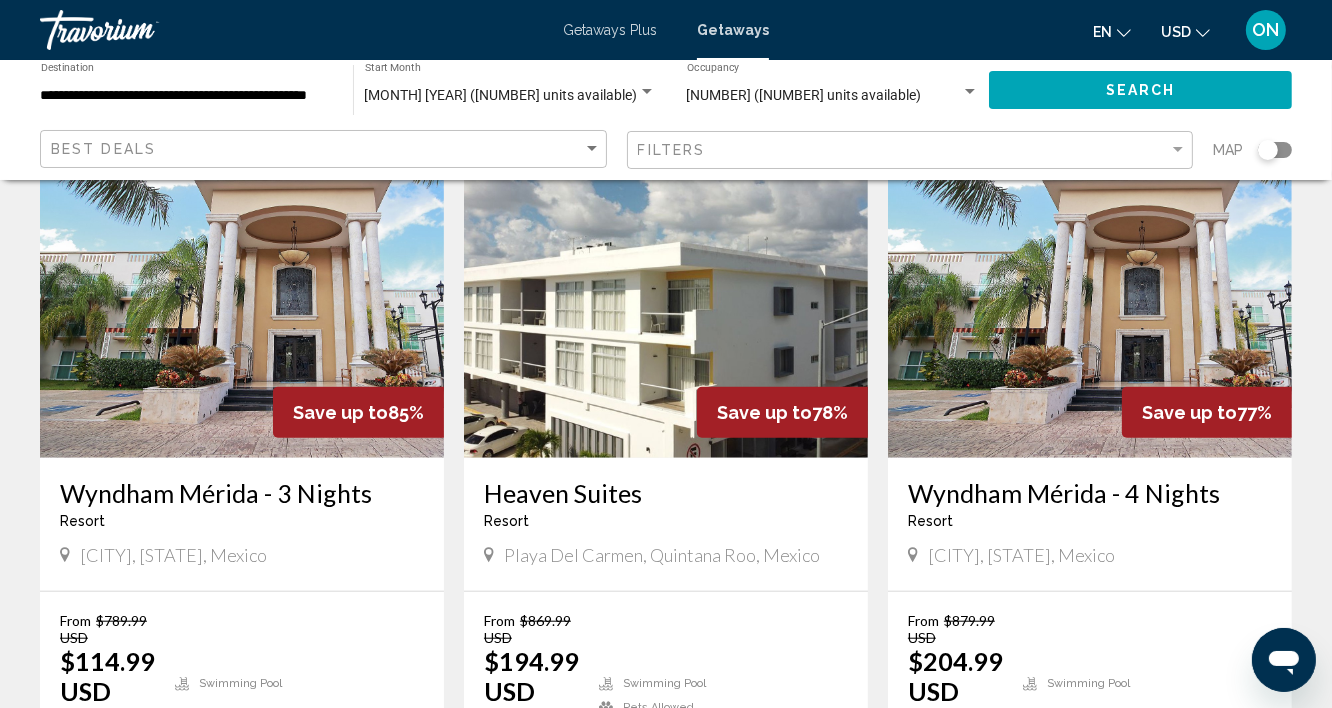 click at bounding box center [242, 298] 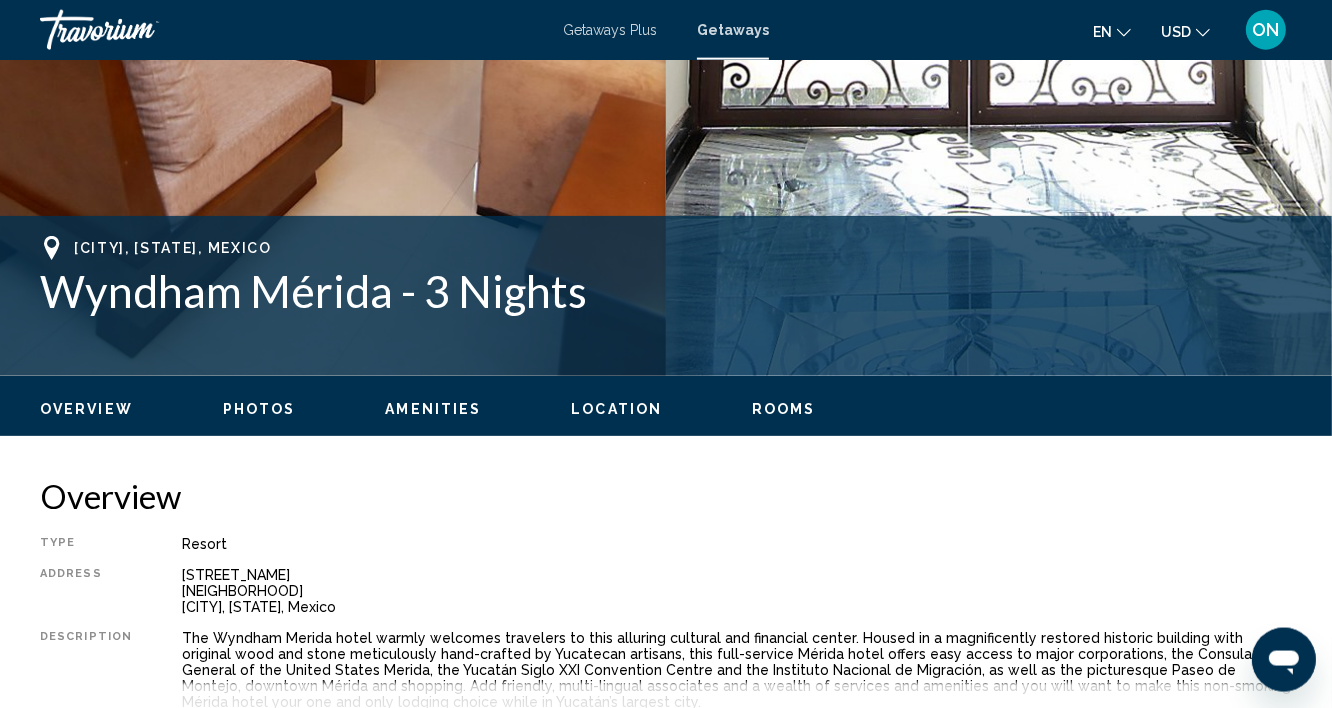 scroll, scrollTop: 500, scrollLeft: 0, axis: vertical 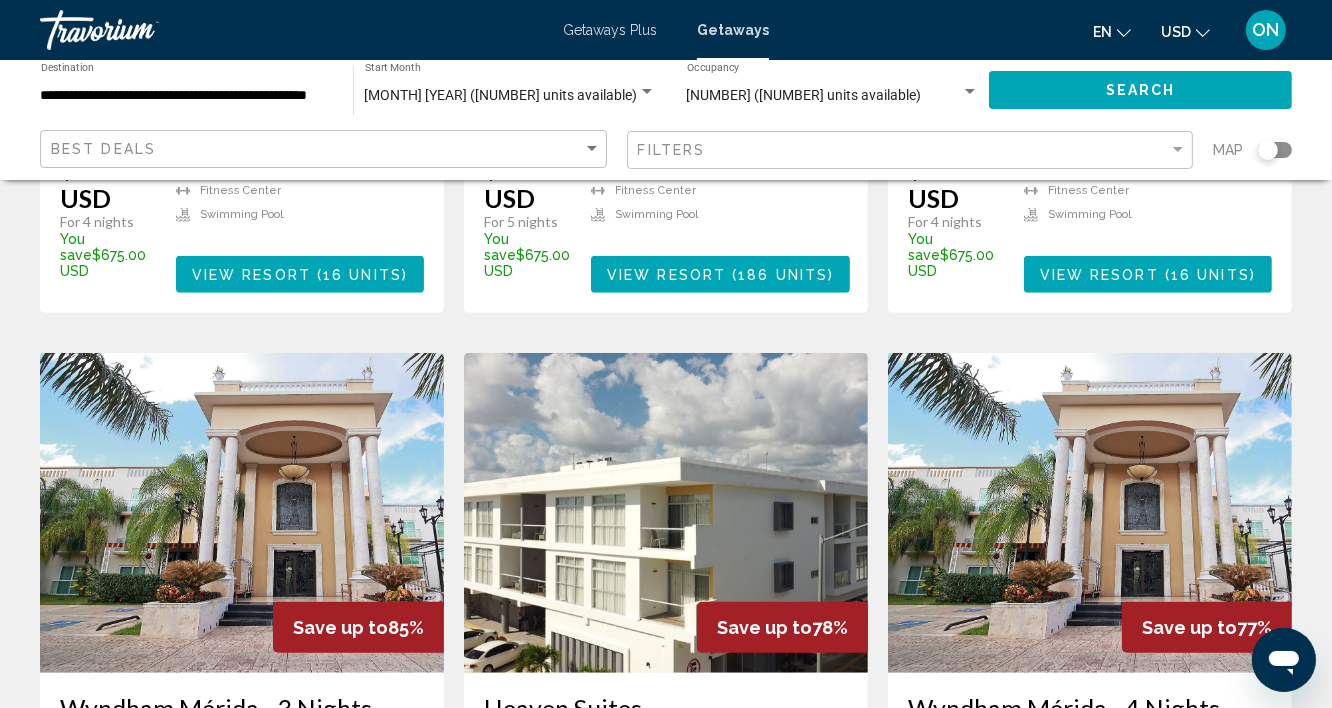 click at bounding box center (666, 513) 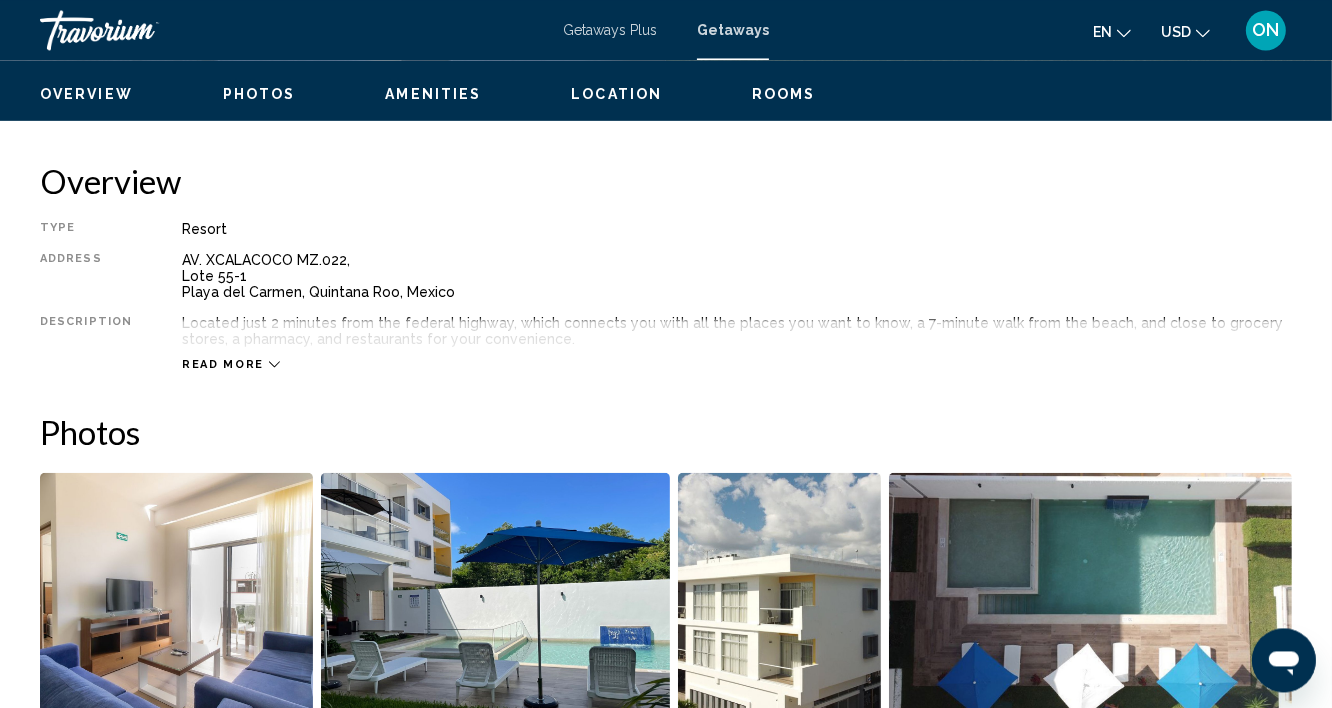 scroll, scrollTop: 964, scrollLeft: 0, axis: vertical 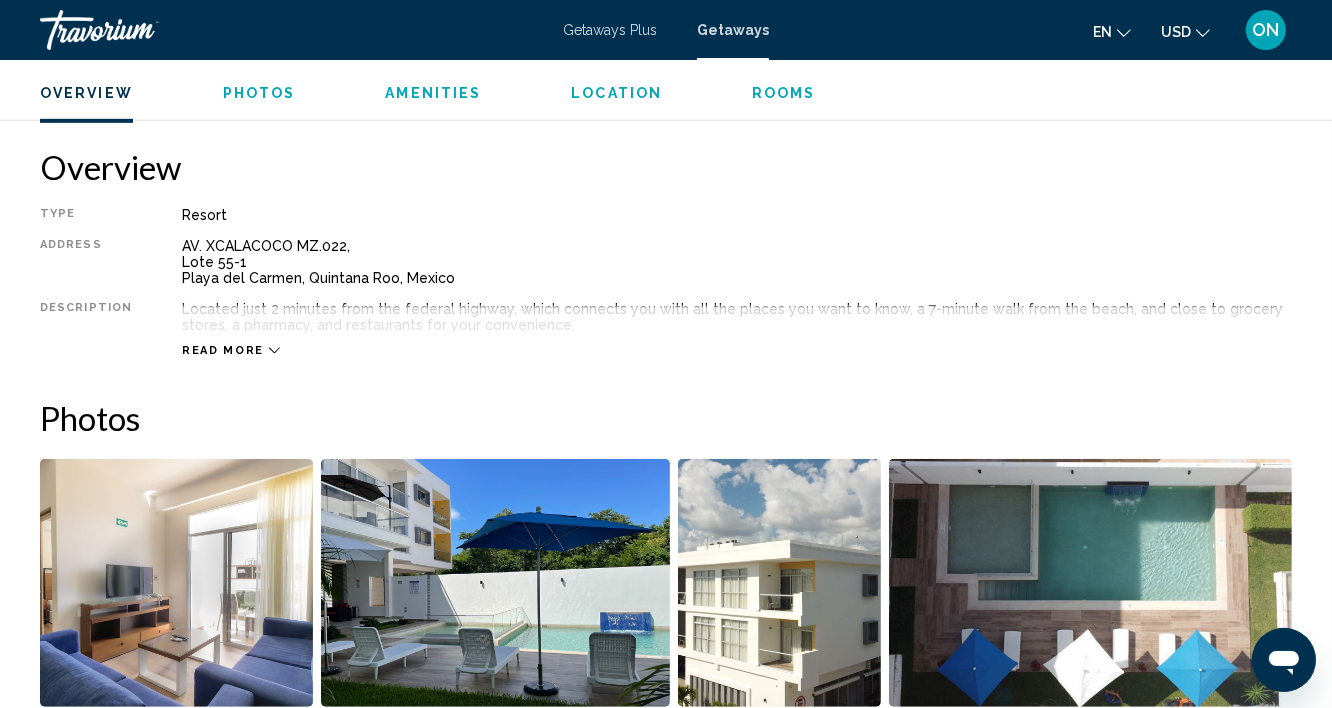 click on "Read more" at bounding box center [231, 350] 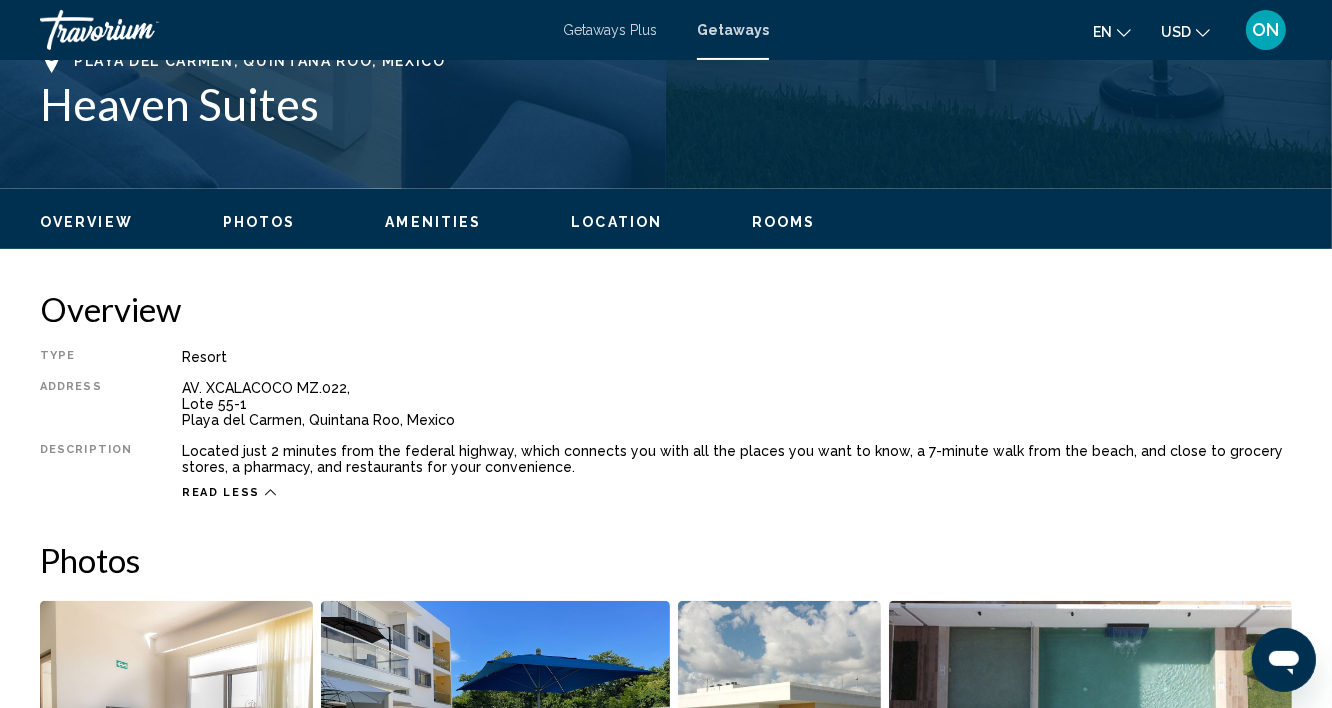 scroll, scrollTop: 750, scrollLeft: 0, axis: vertical 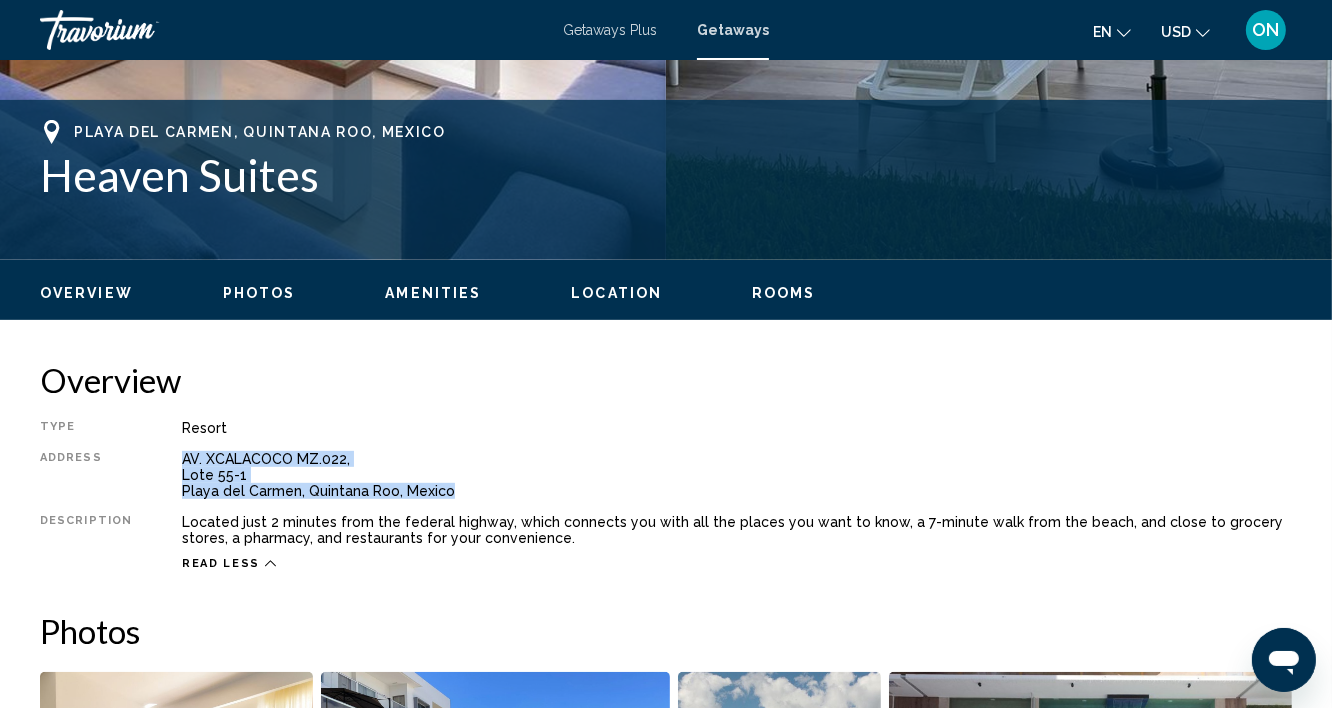 drag, startPoint x: 438, startPoint y: 489, endPoint x: 171, endPoint y: 456, distance: 269.0316 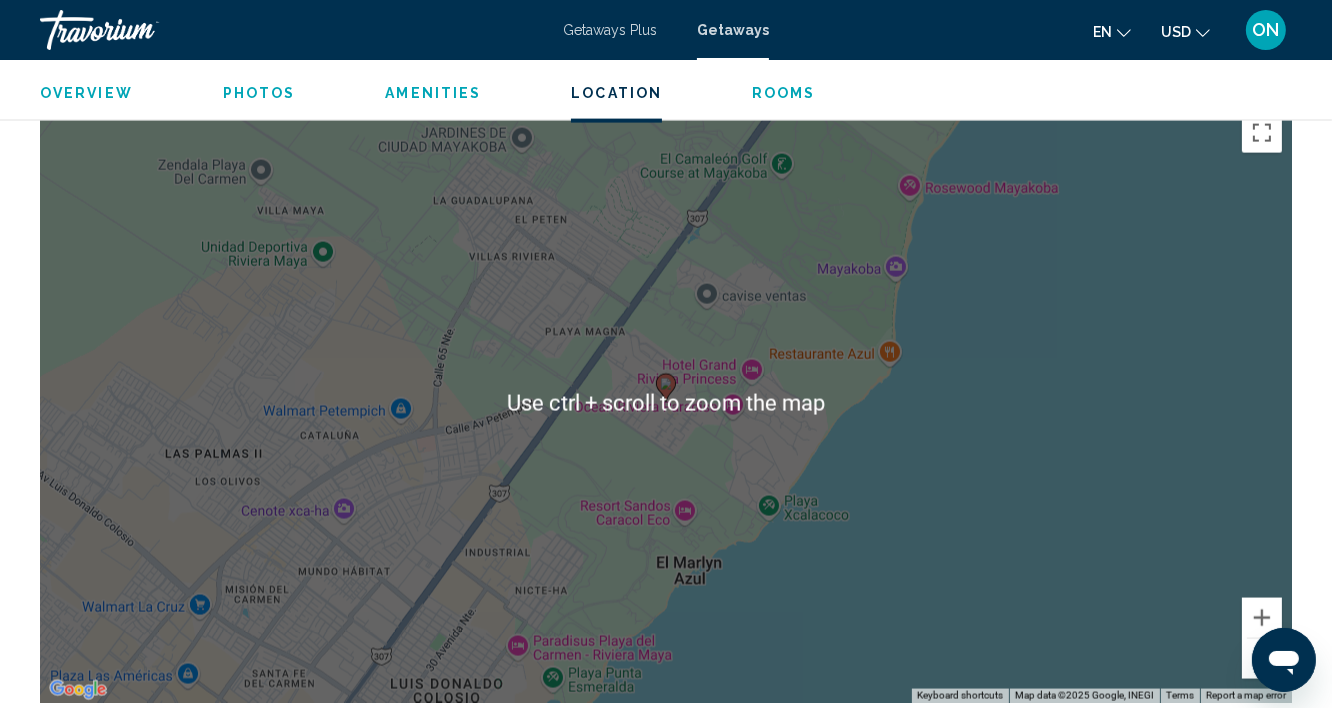 scroll, scrollTop: 3001, scrollLeft: 0, axis: vertical 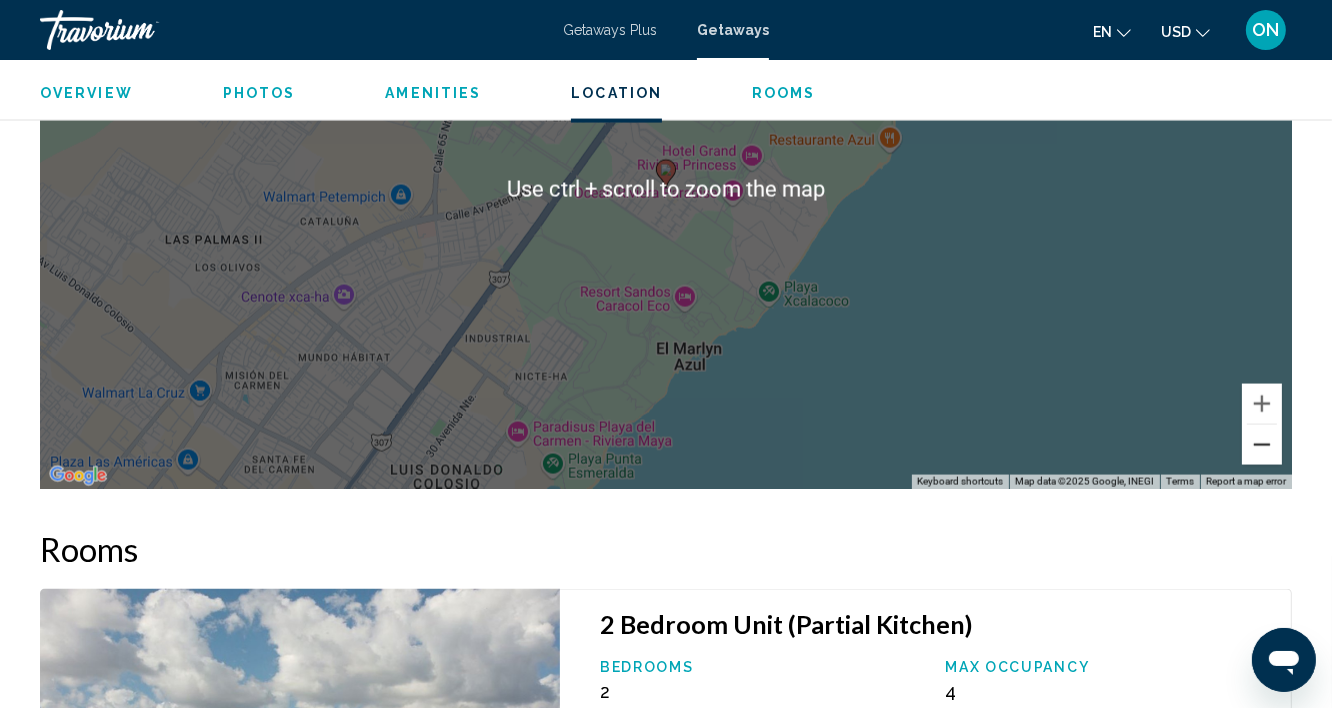 click at bounding box center (1262, 445) 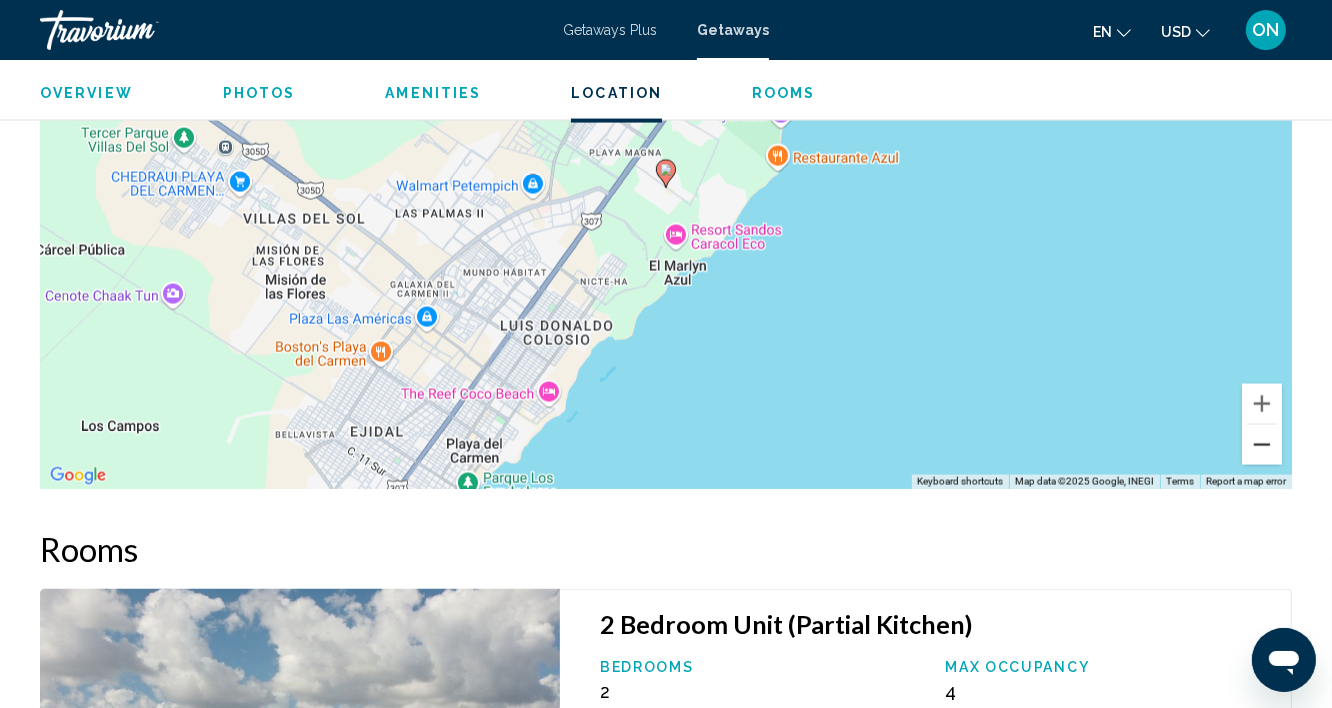 click at bounding box center [1262, 445] 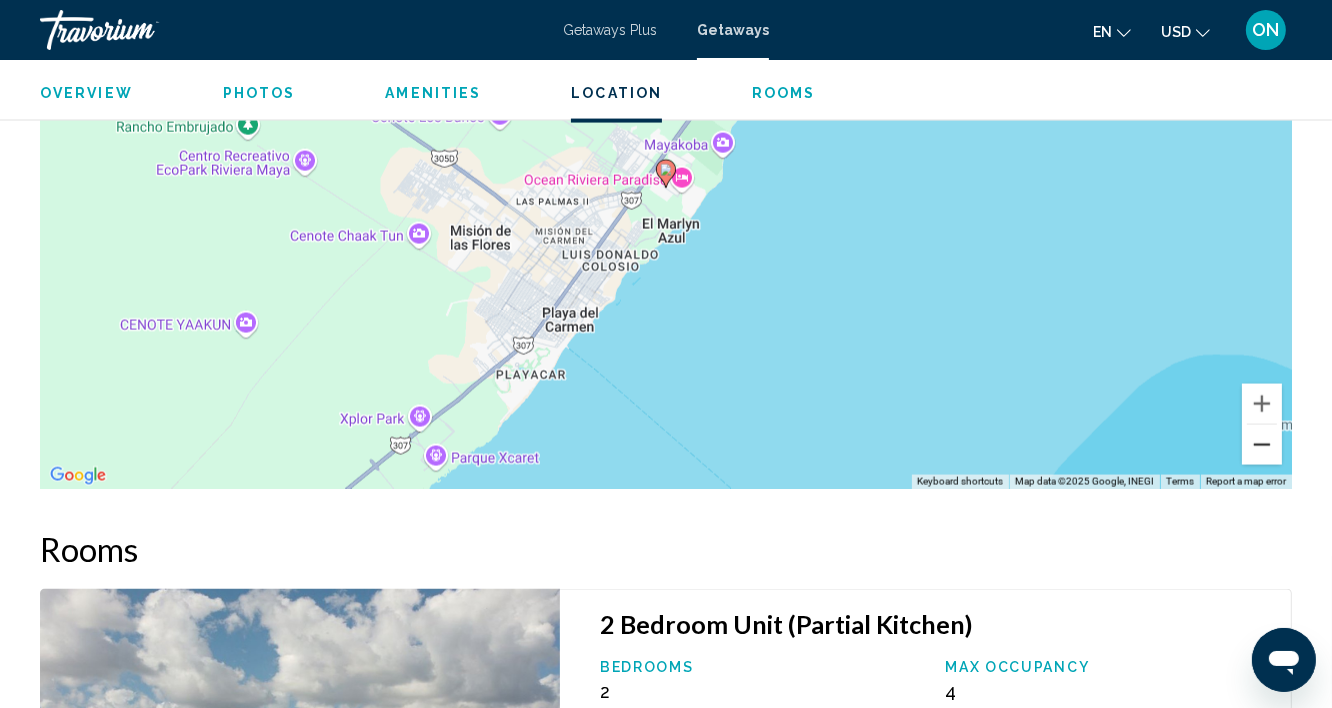 click at bounding box center [1262, 445] 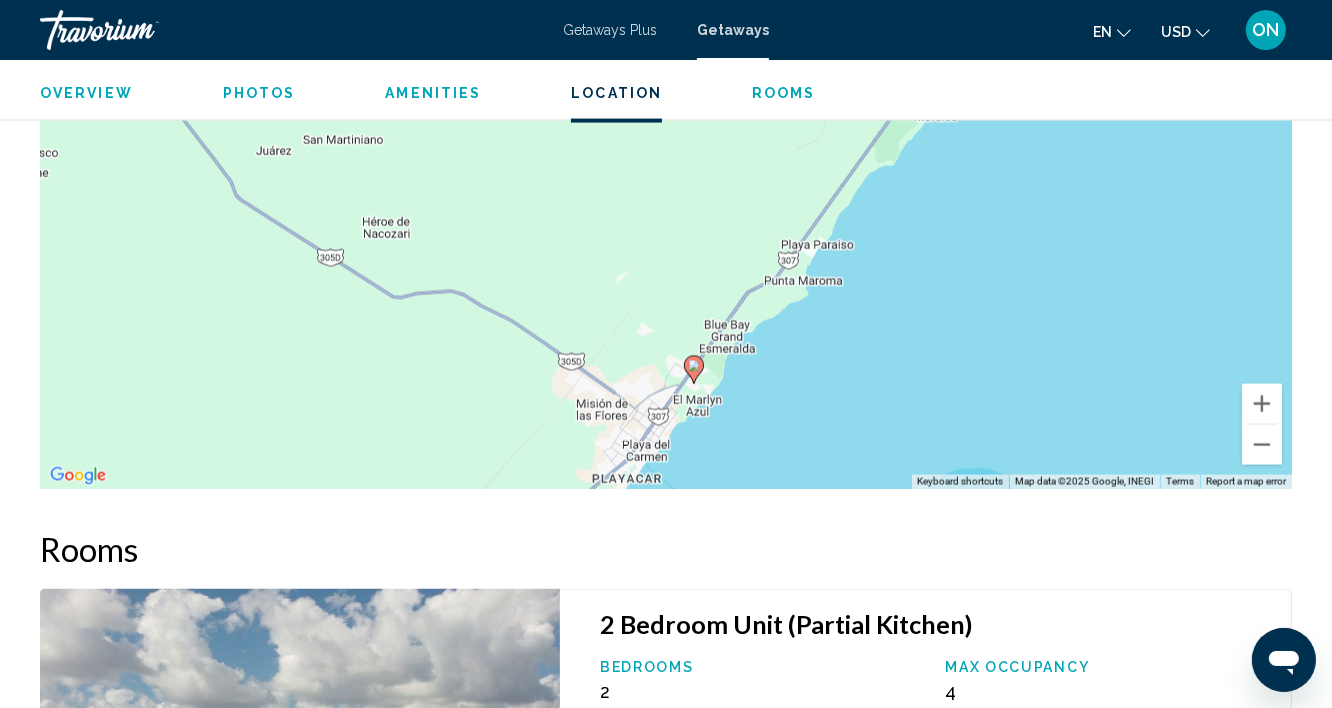 drag, startPoint x: 1004, startPoint y: 252, endPoint x: 1033, endPoint y: 454, distance: 204.07106 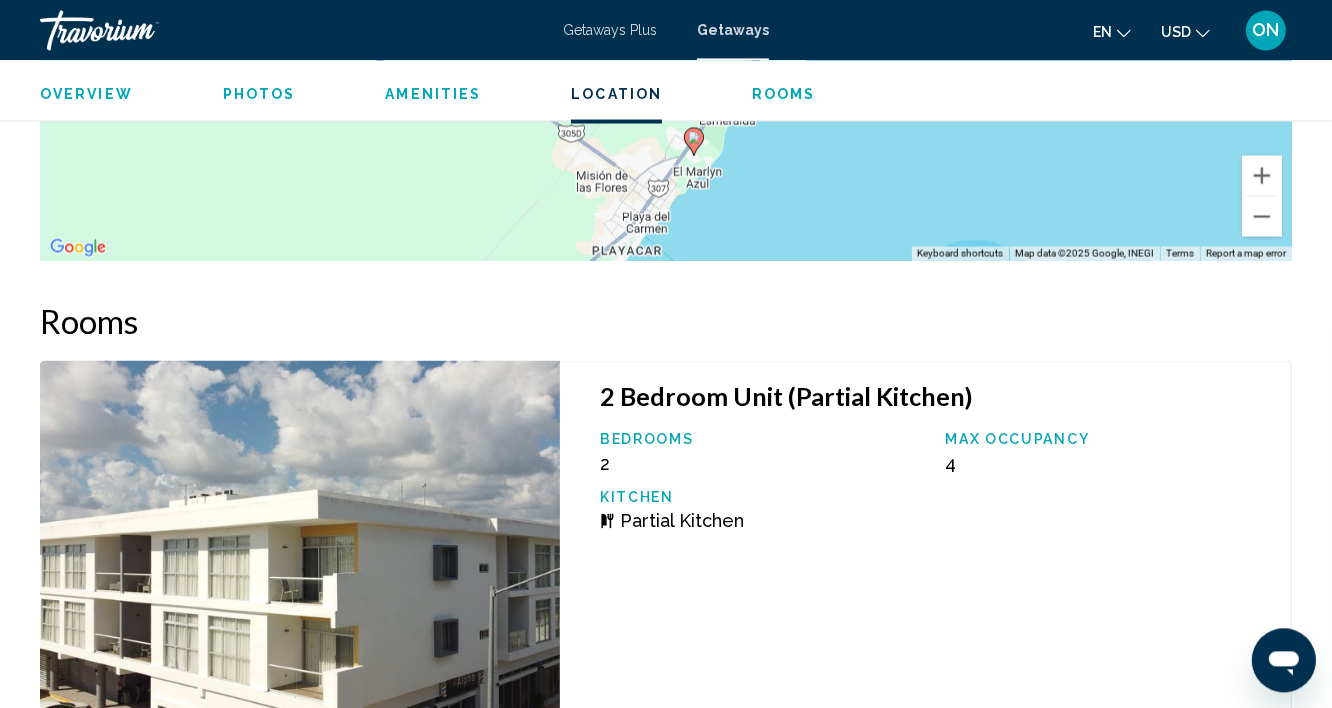 scroll, scrollTop: 3216, scrollLeft: 0, axis: vertical 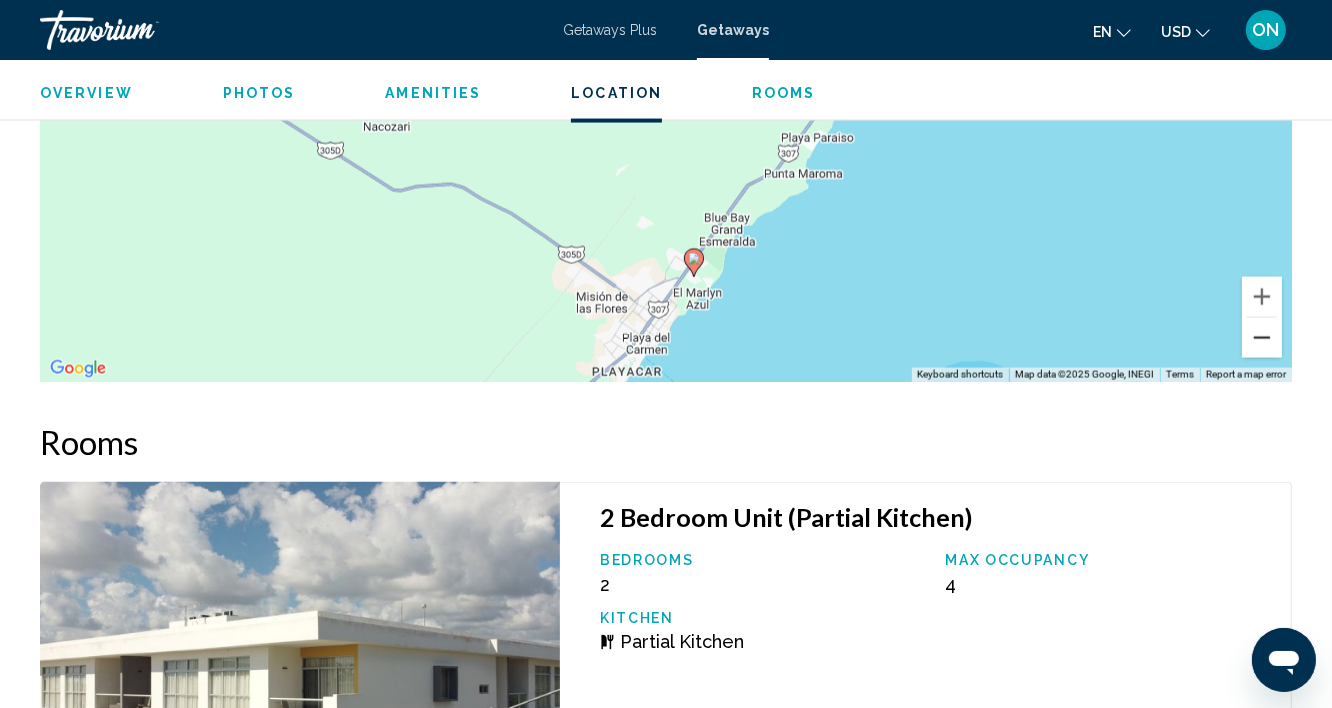 click at bounding box center (1262, 338) 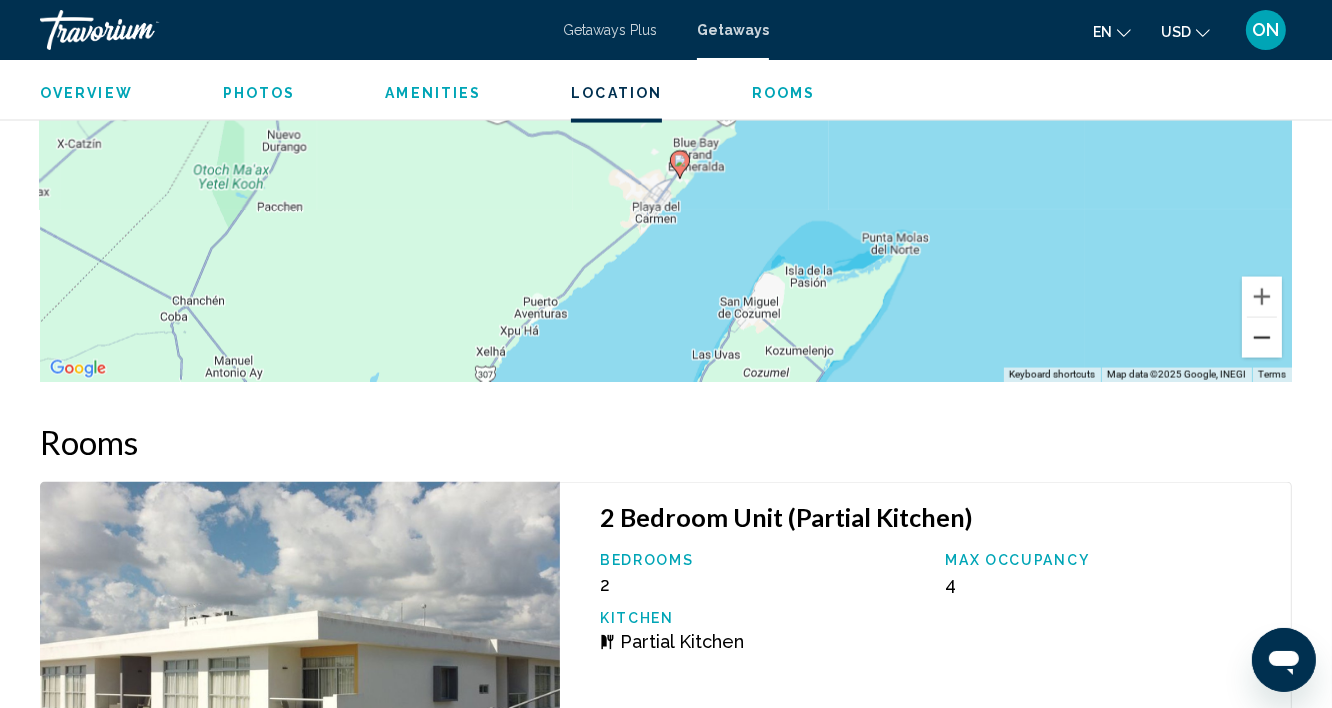 click at bounding box center (1262, 338) 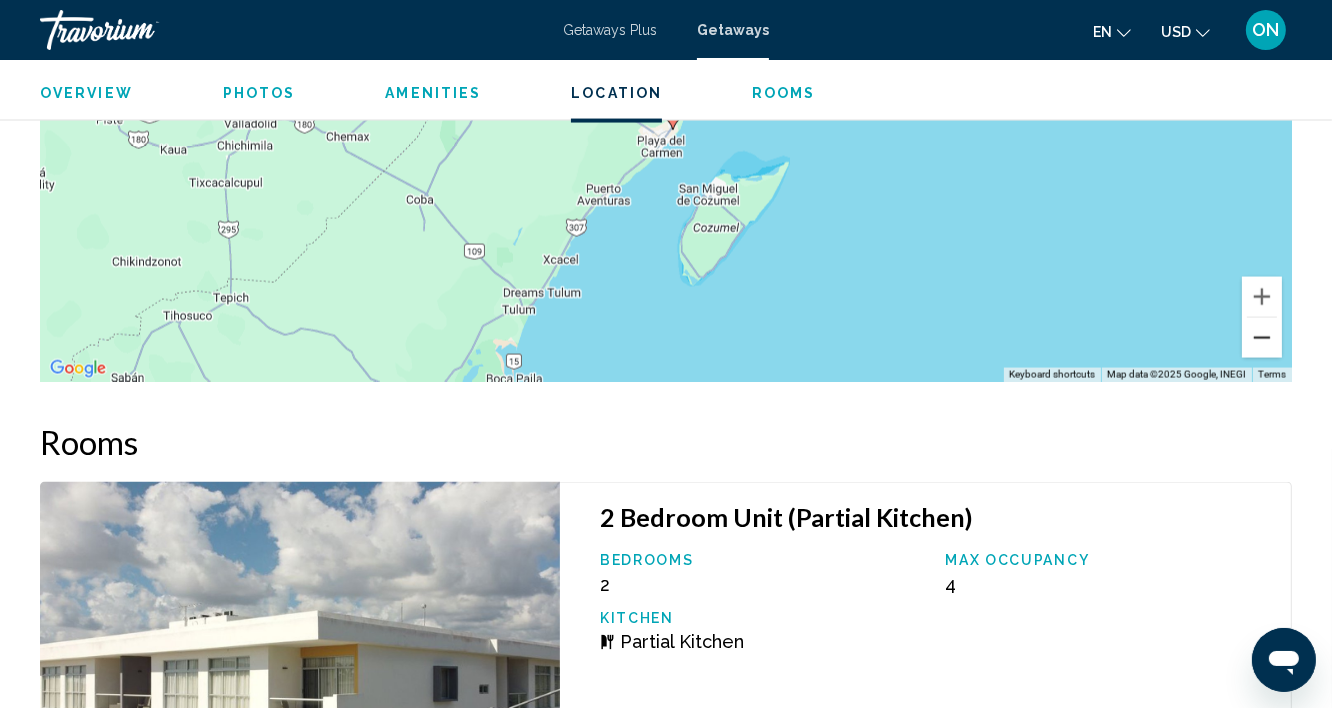 click at bounding box center (1262, 338) 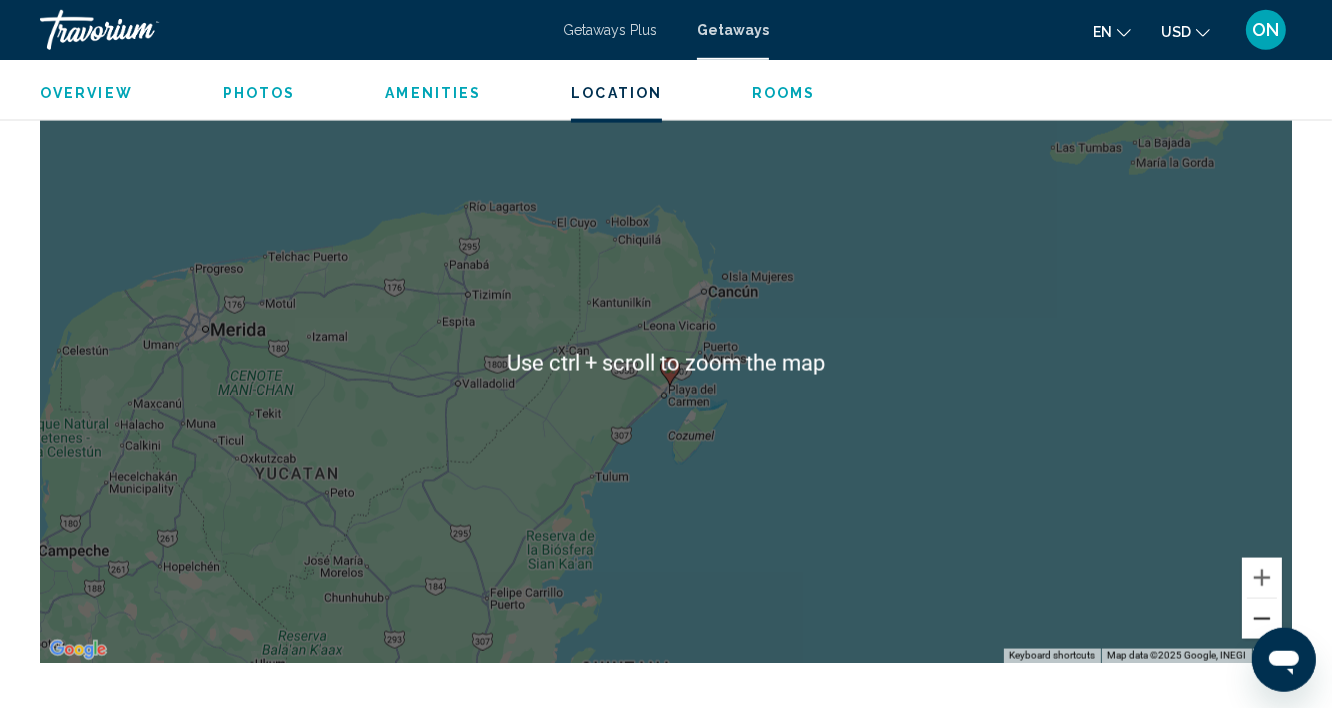 scroll, scrollTop: 2787, scrollLeft: 0, axis: vertical 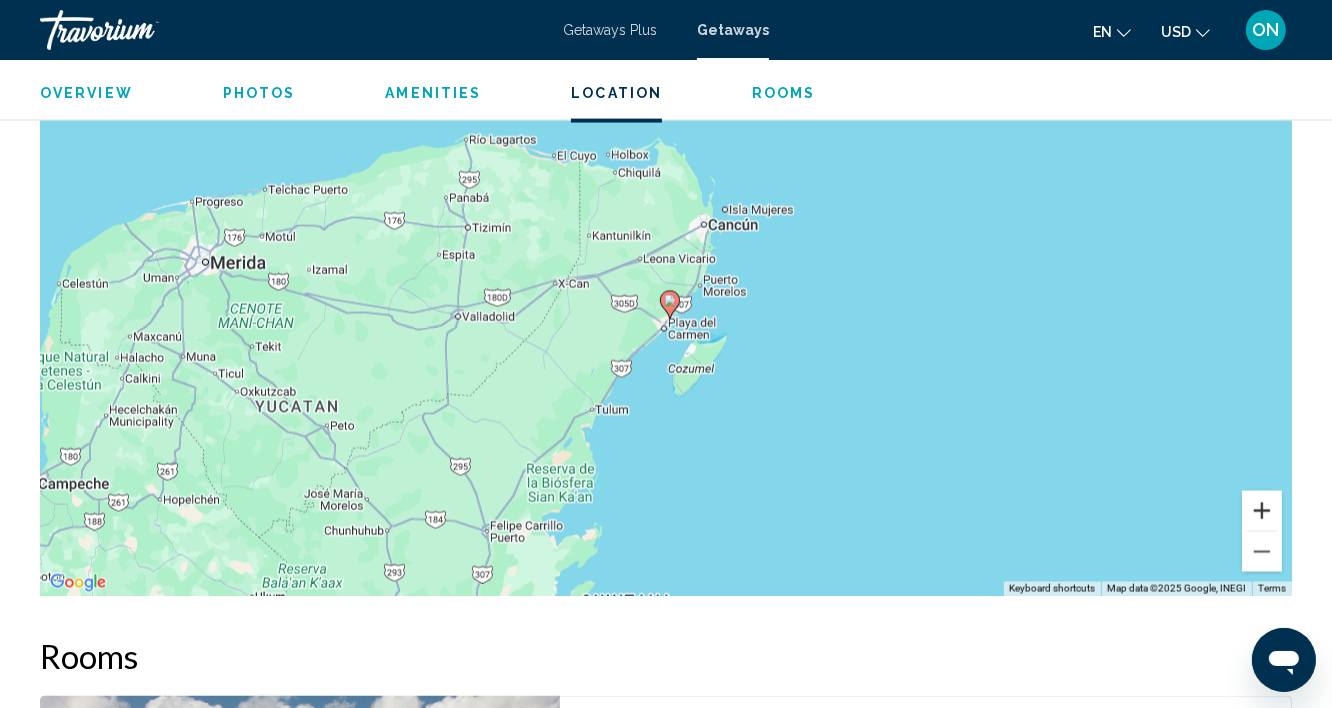 click at bounding box center (1262, 511) 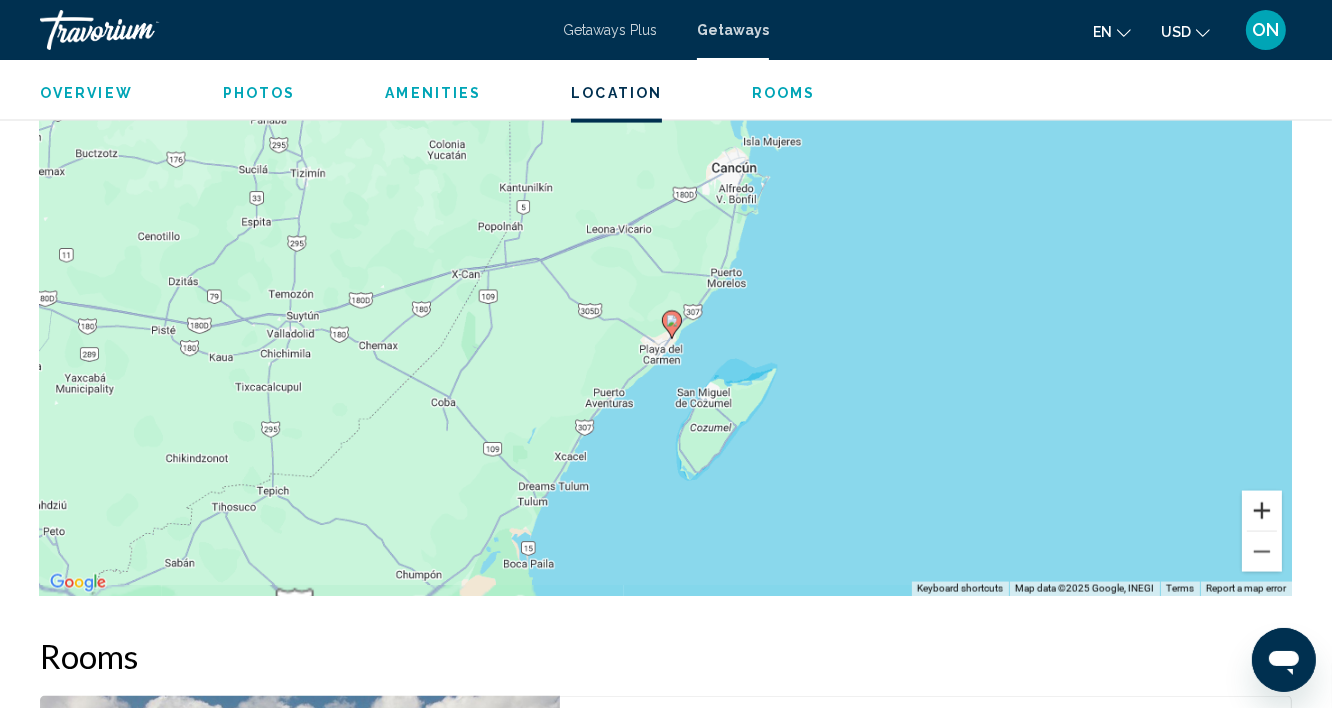 click at bounding box center (1262, 511) 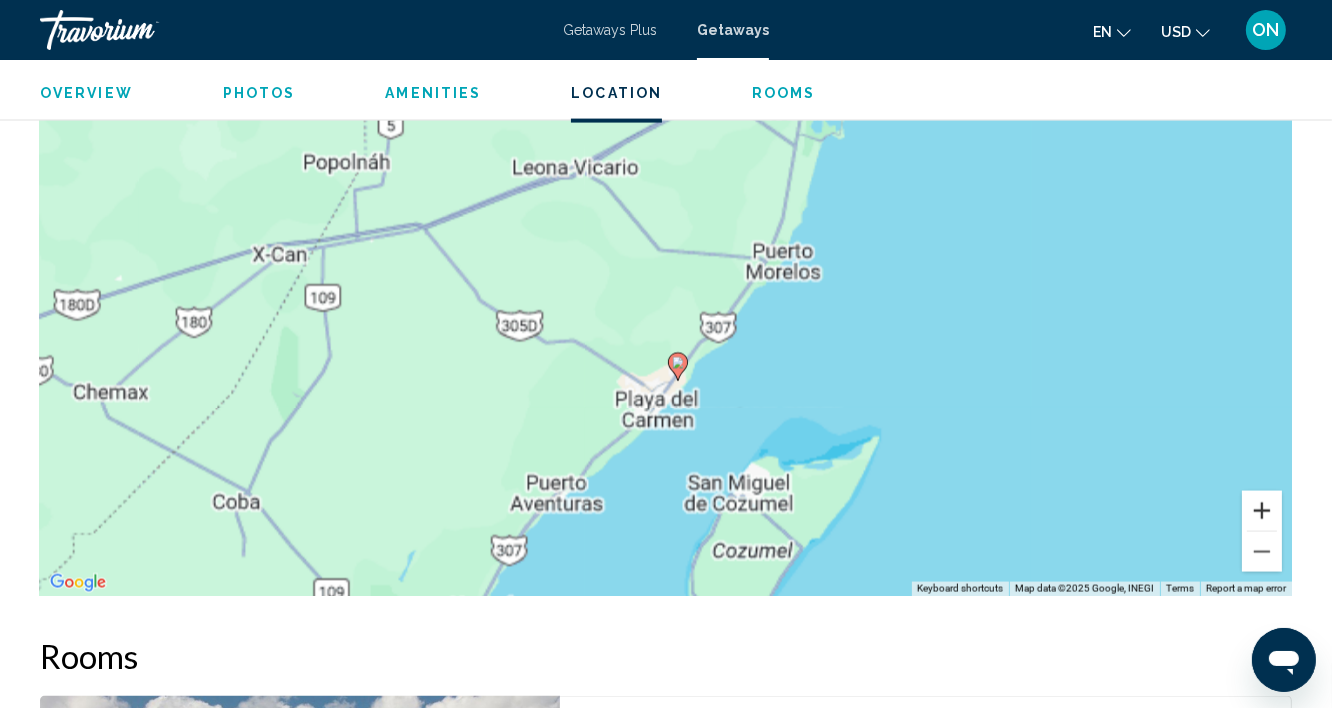 click at bounding box center [1262, 511] 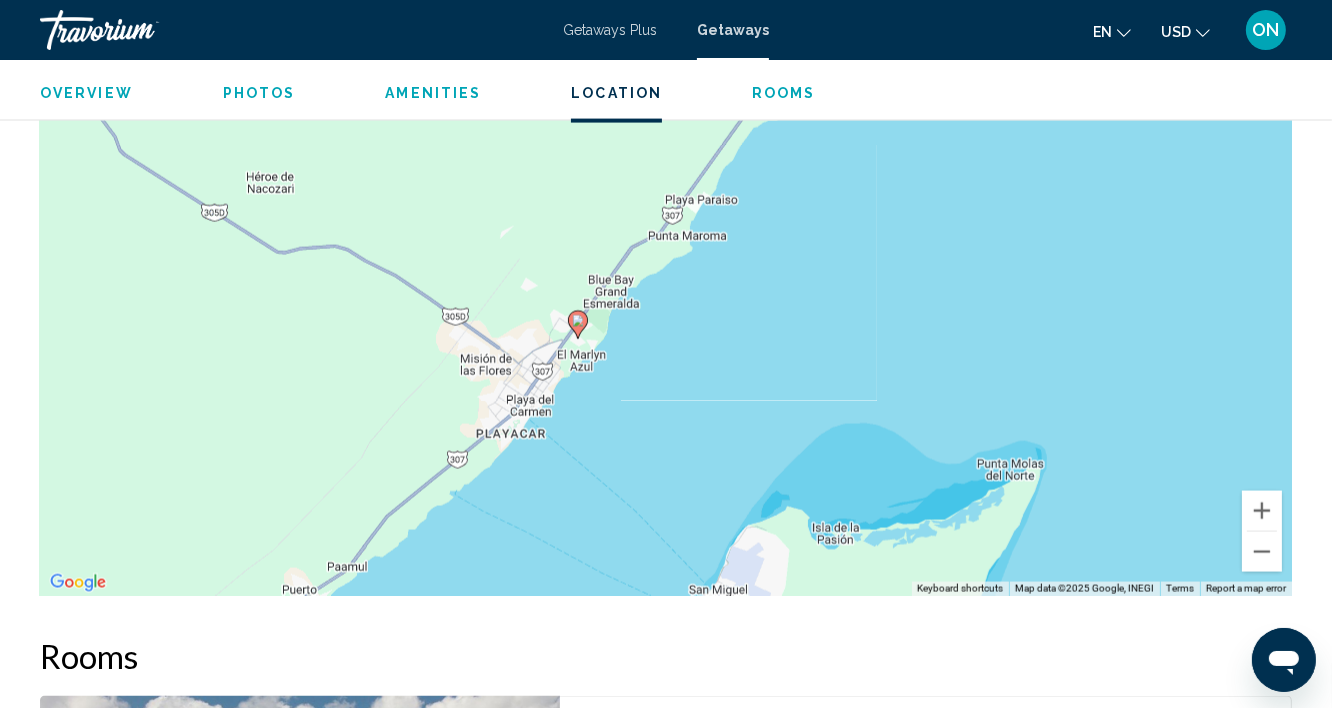 drag, startPoint x: 631, startPoint y: 501, endPoint x: 514, endPoint y: 346, distance: 194.20093 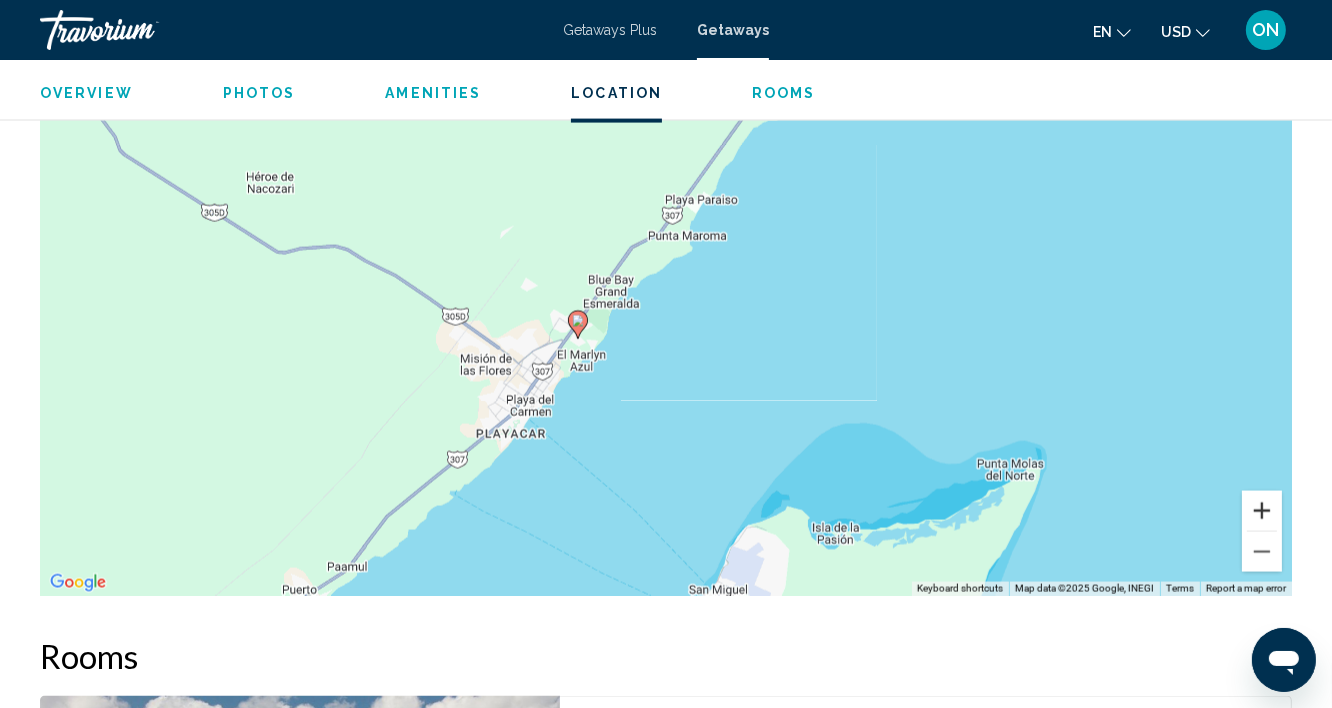 click at bounding box center (1262, 511) 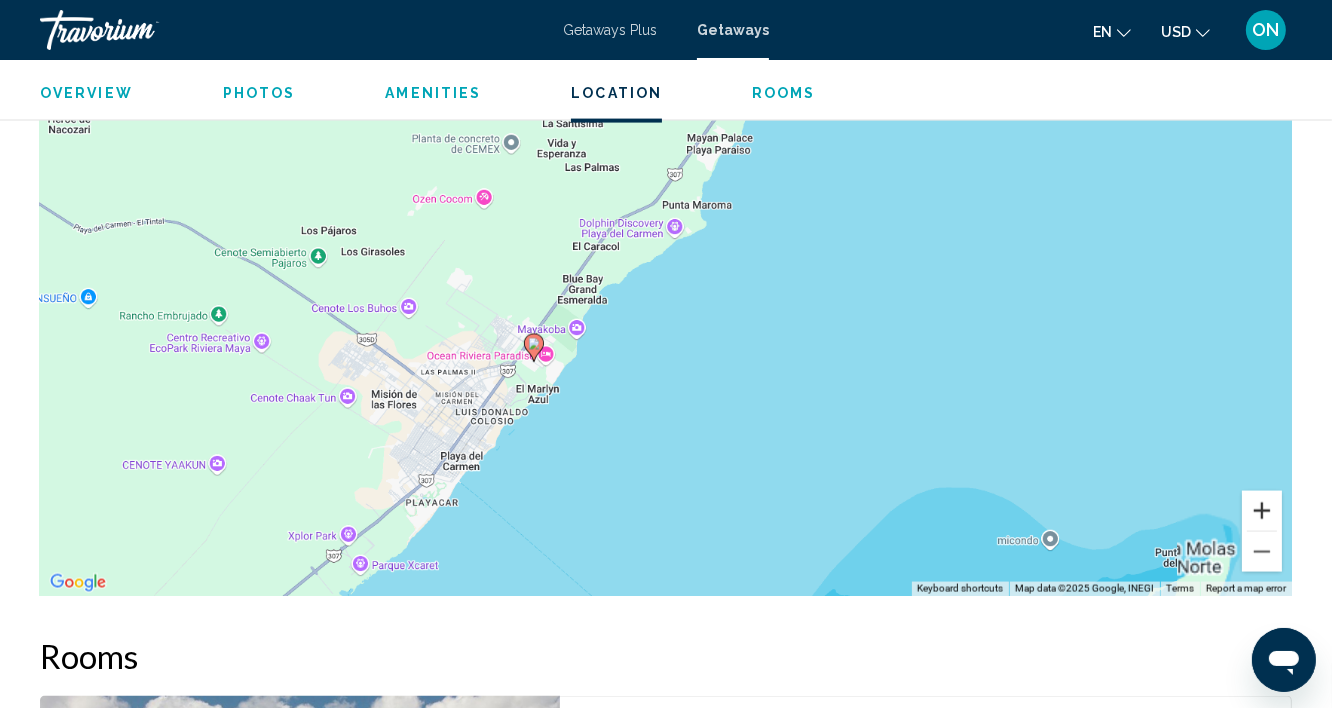 click at bounding box center [1262, 511] 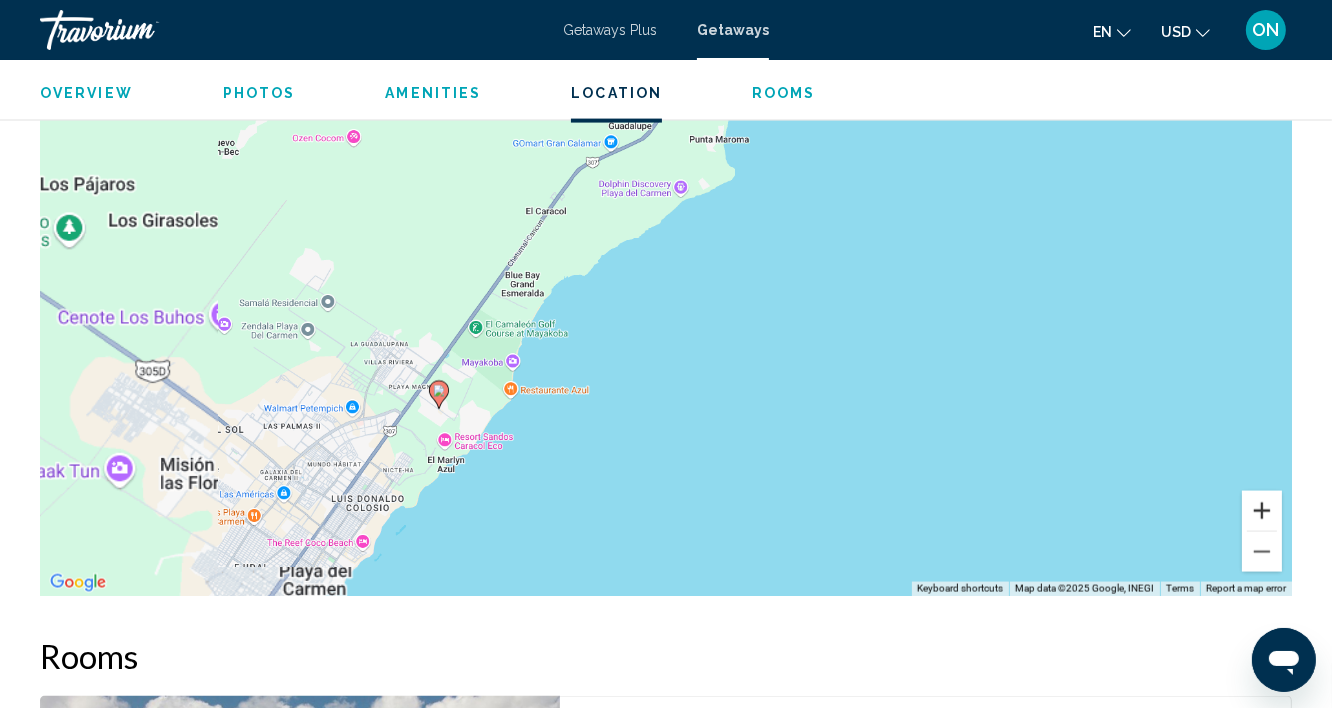 click at bounding box center [1262, 511] 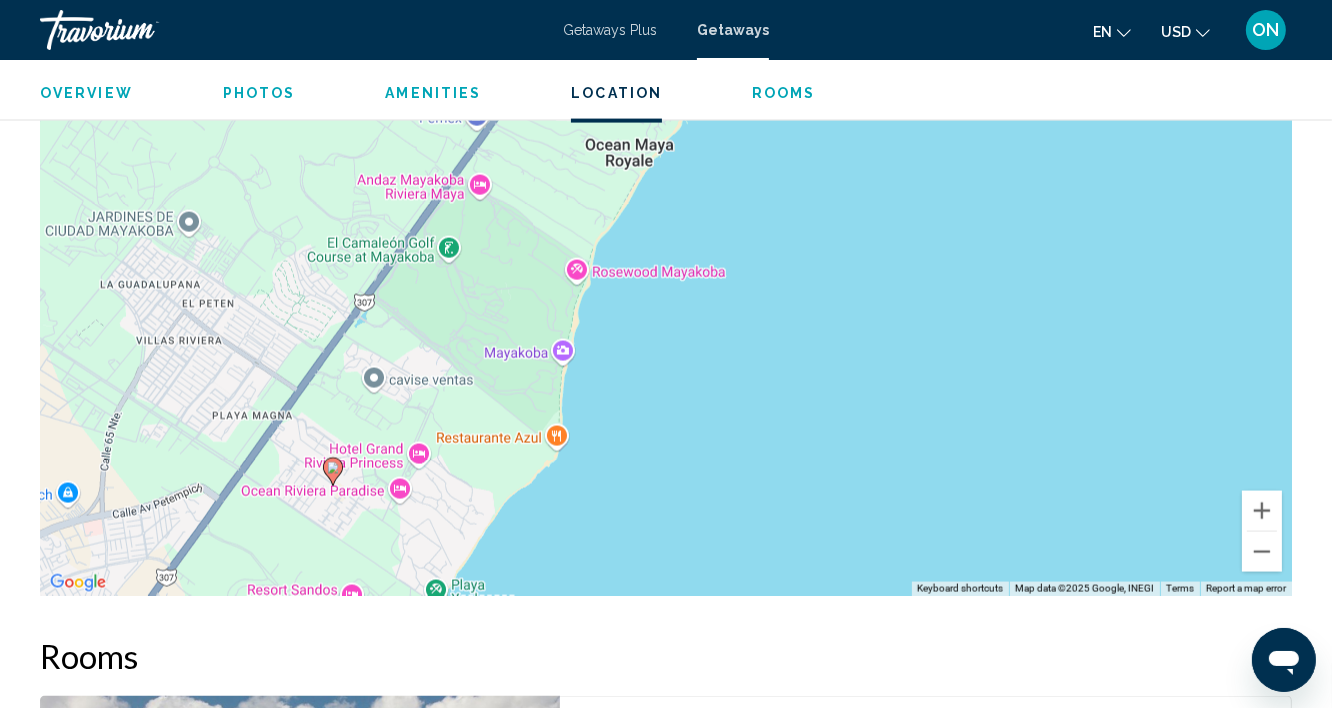 drag, startPoint x: 396, startPoint y: 385, endPoint x: 771, endPoint y: 218, distance: 410.50458 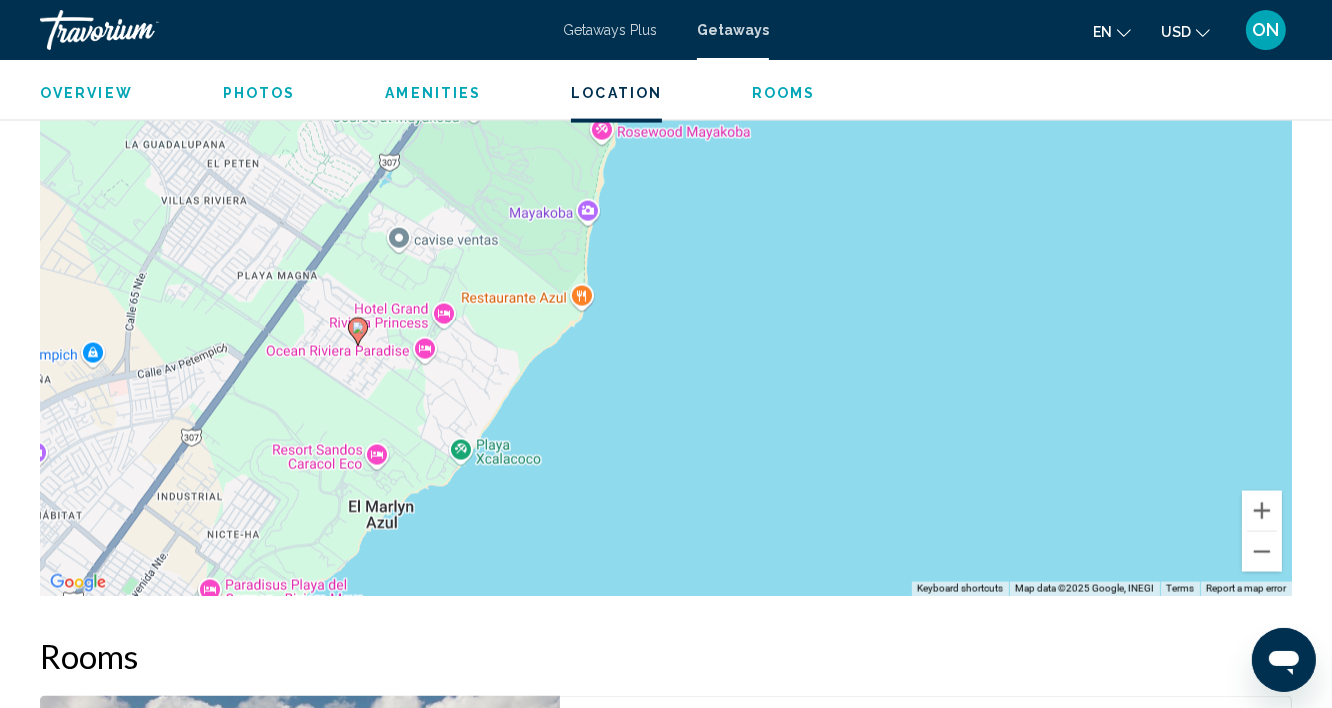 drag, startPoint x: 546, startPoint y: 430, endPoint x: 573, endPoint y: 285, distance: 147.49237 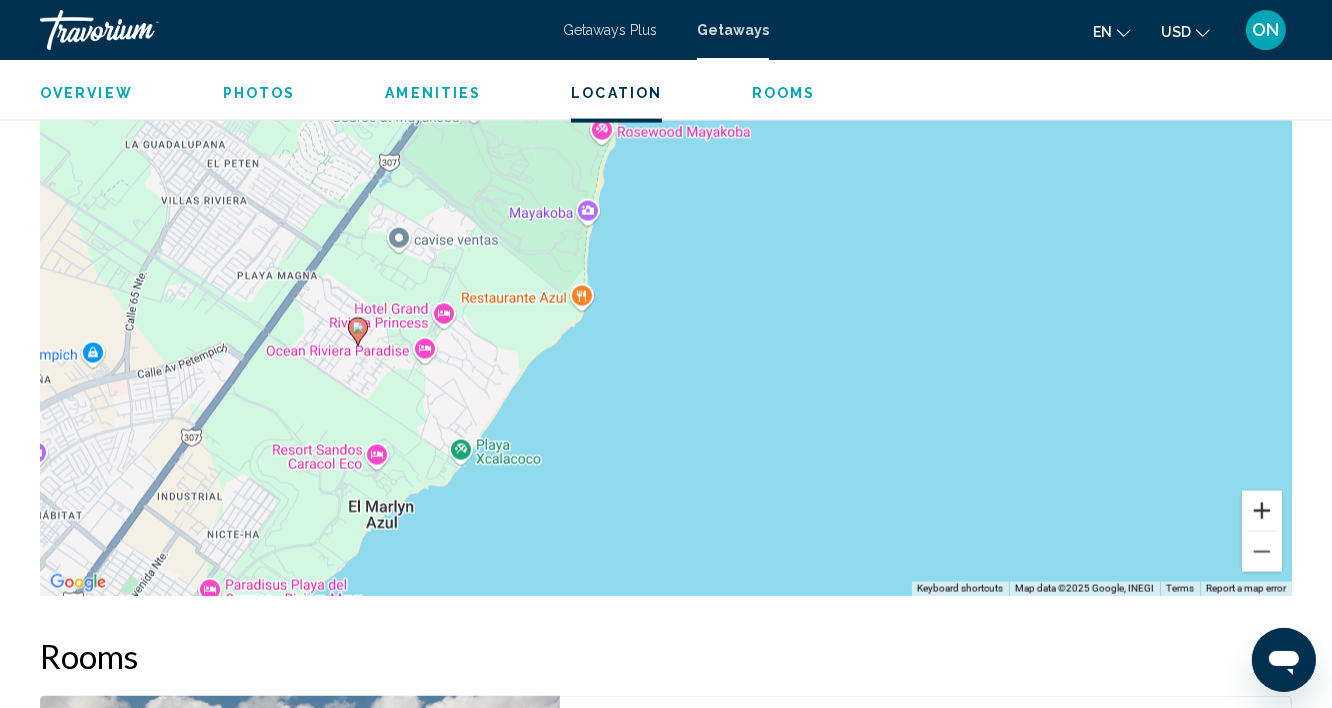 click at bounding box center (1262, 511) 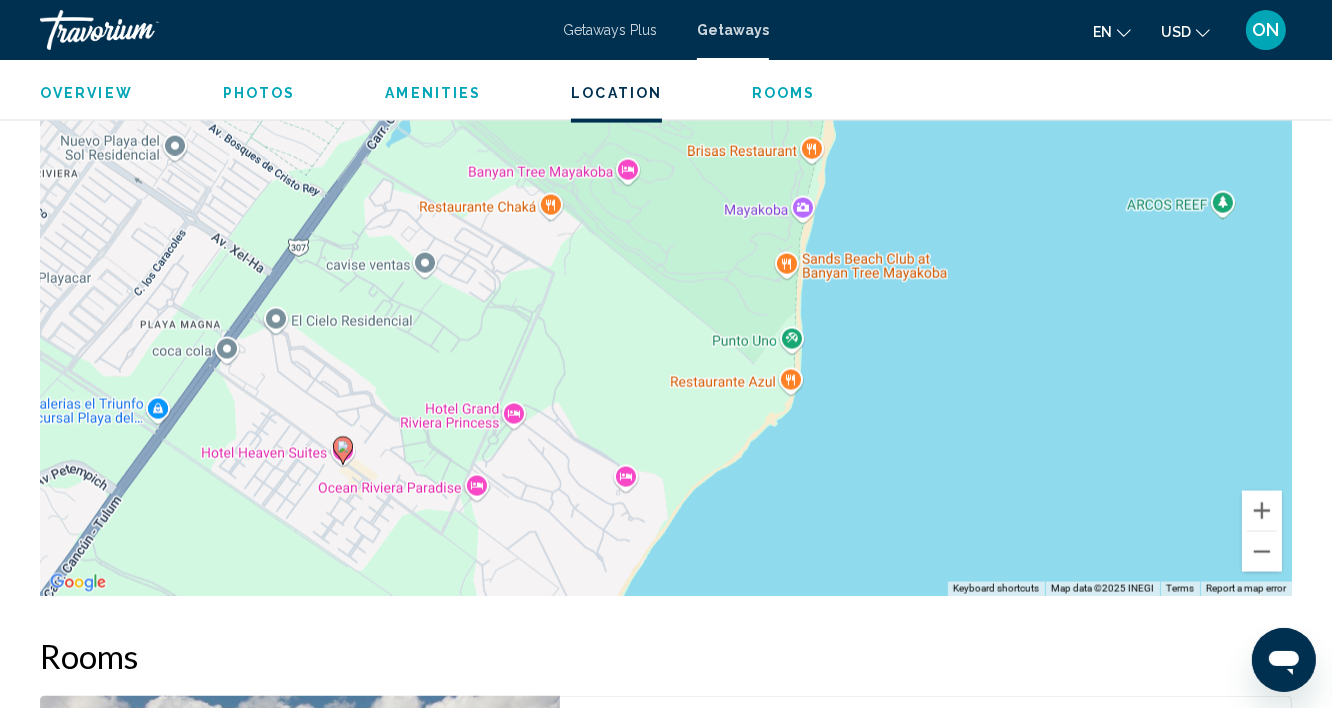 drag, startPoint x: 149, startPoint y: 298, endPoint x: 449, endPoint y: 366, distance: 307.61014 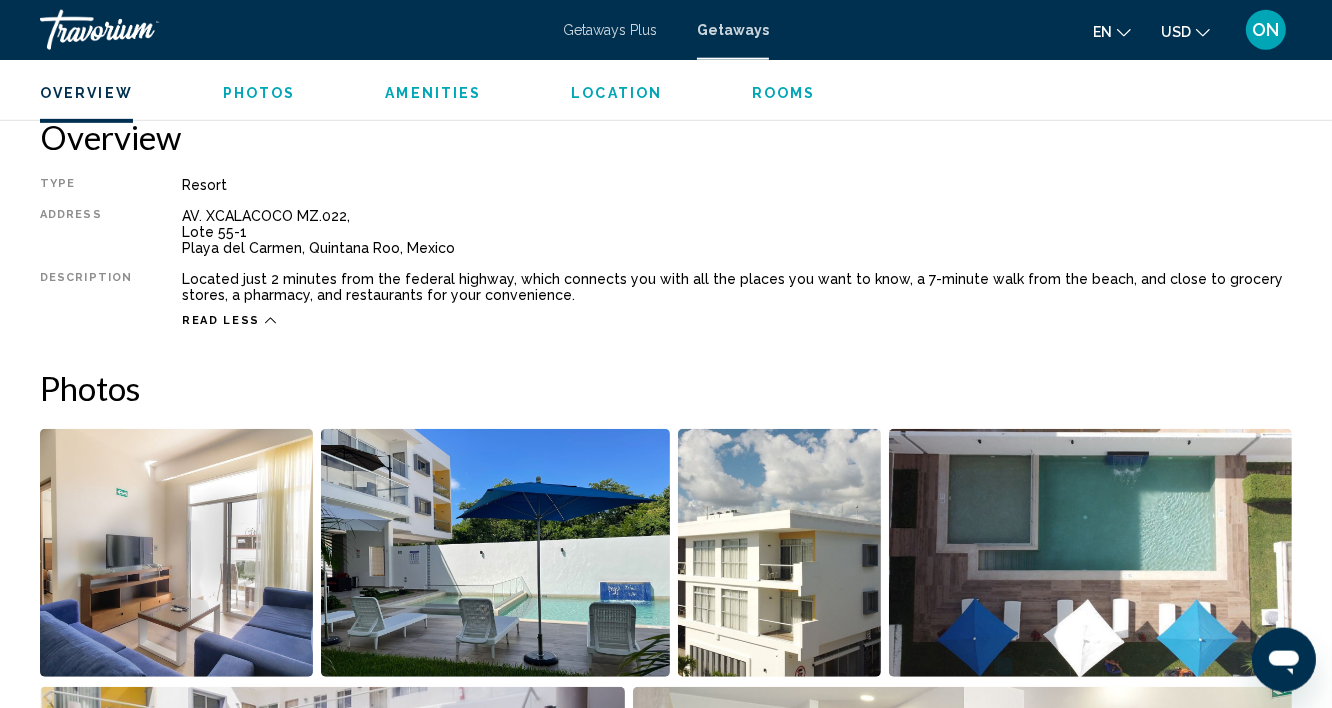 scroll, scrollTop: 964, scrollLeft: 0, axis: vertical 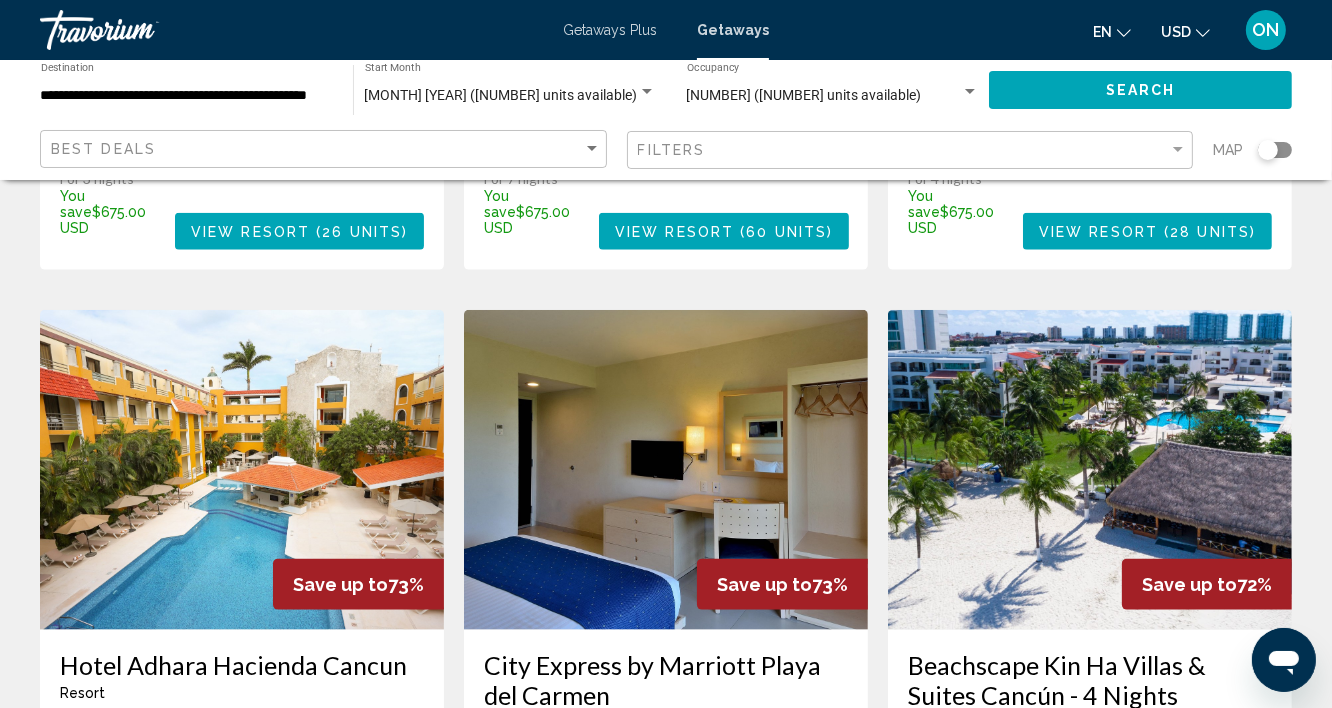 click at bounding box center (242, 470) 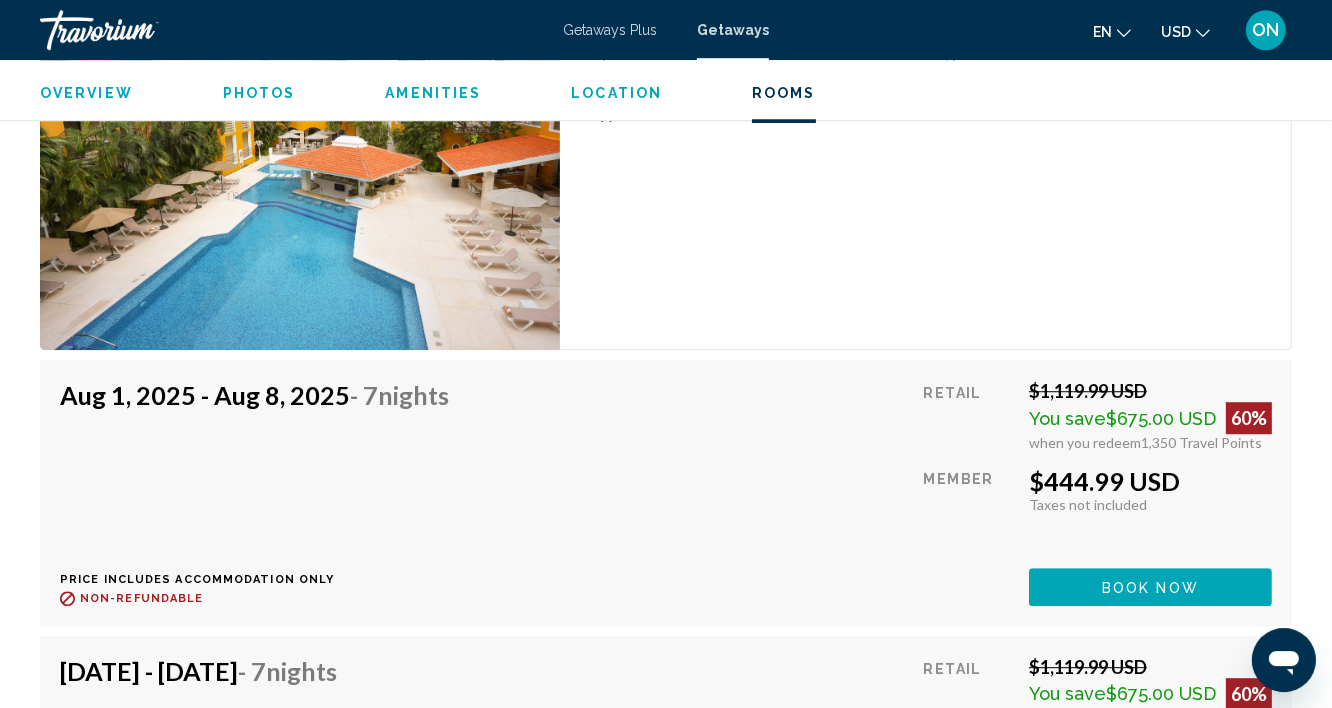 scroll, scrollTop: 11943, scrollLeft: 0, axis: vertical 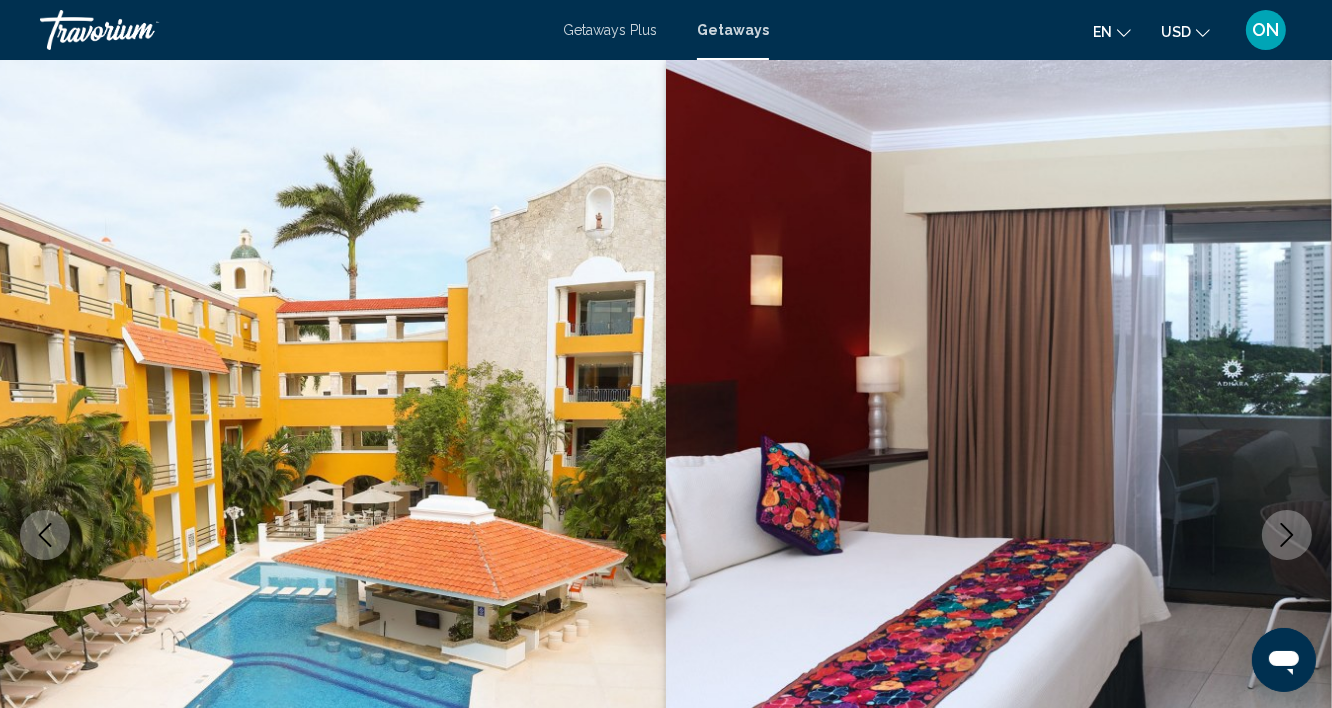 click 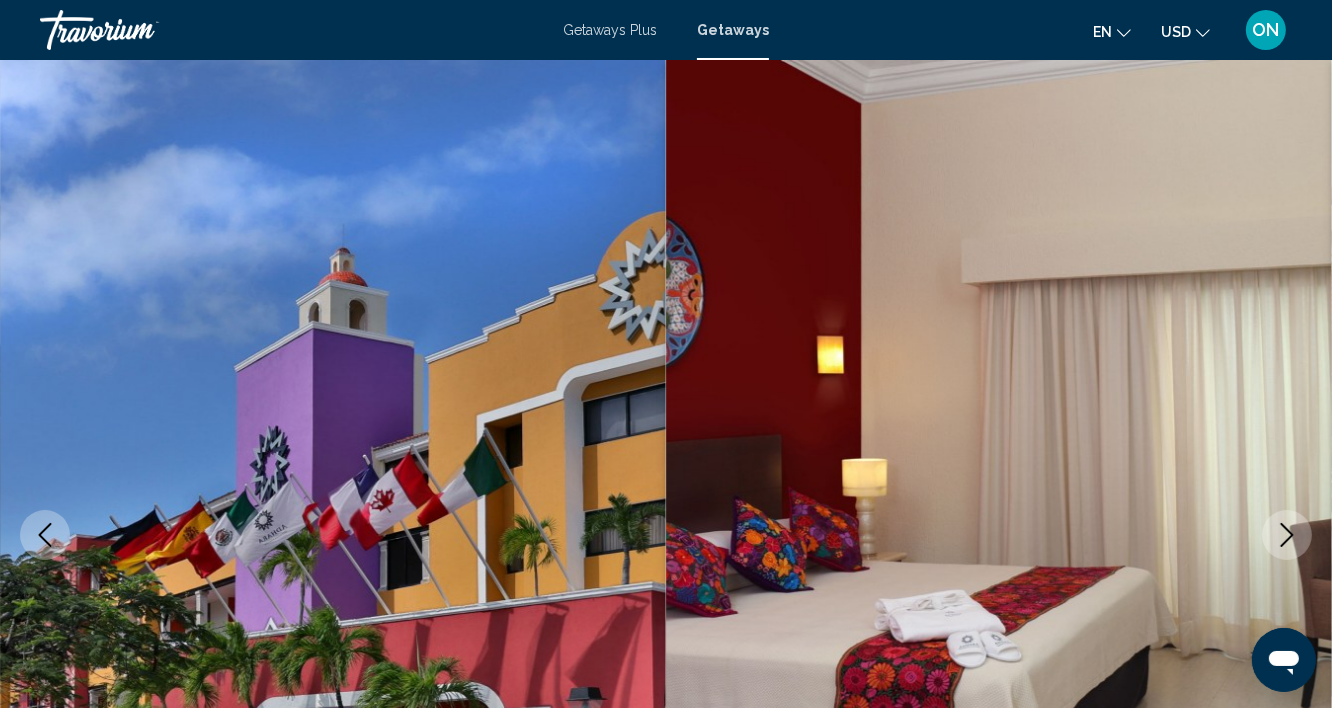 click 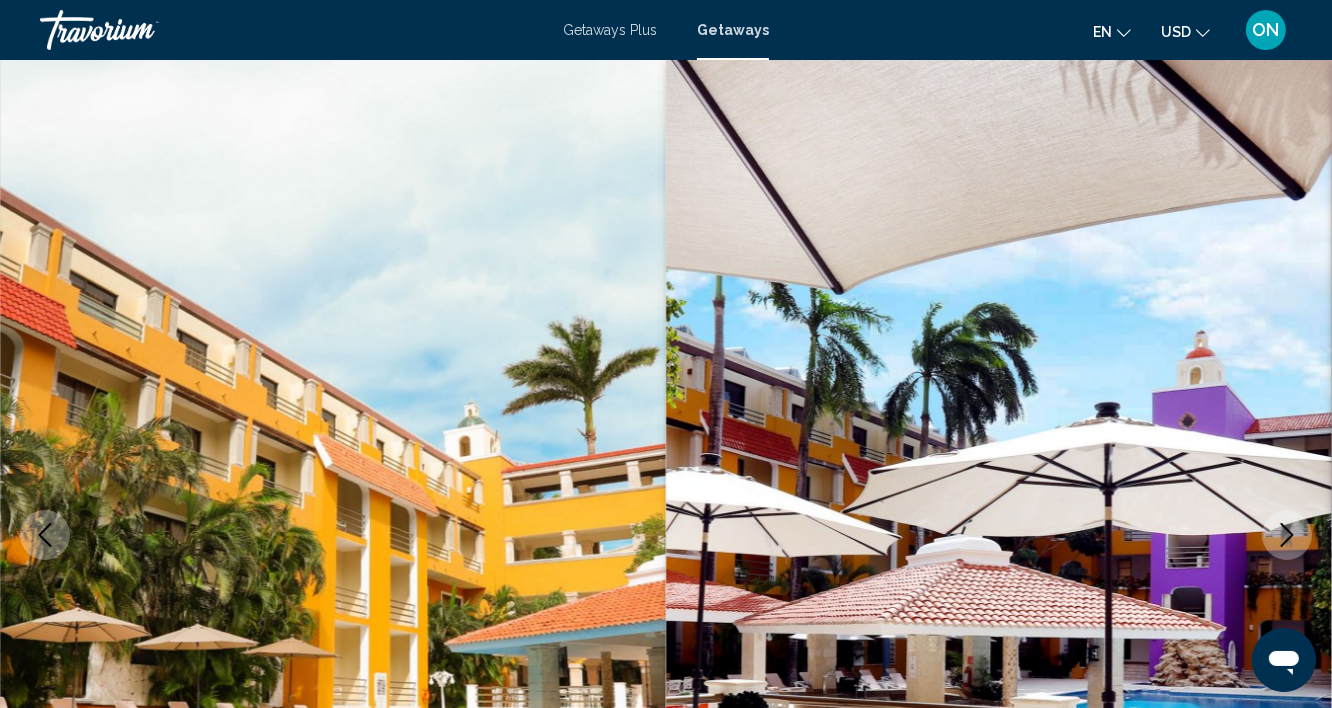 click 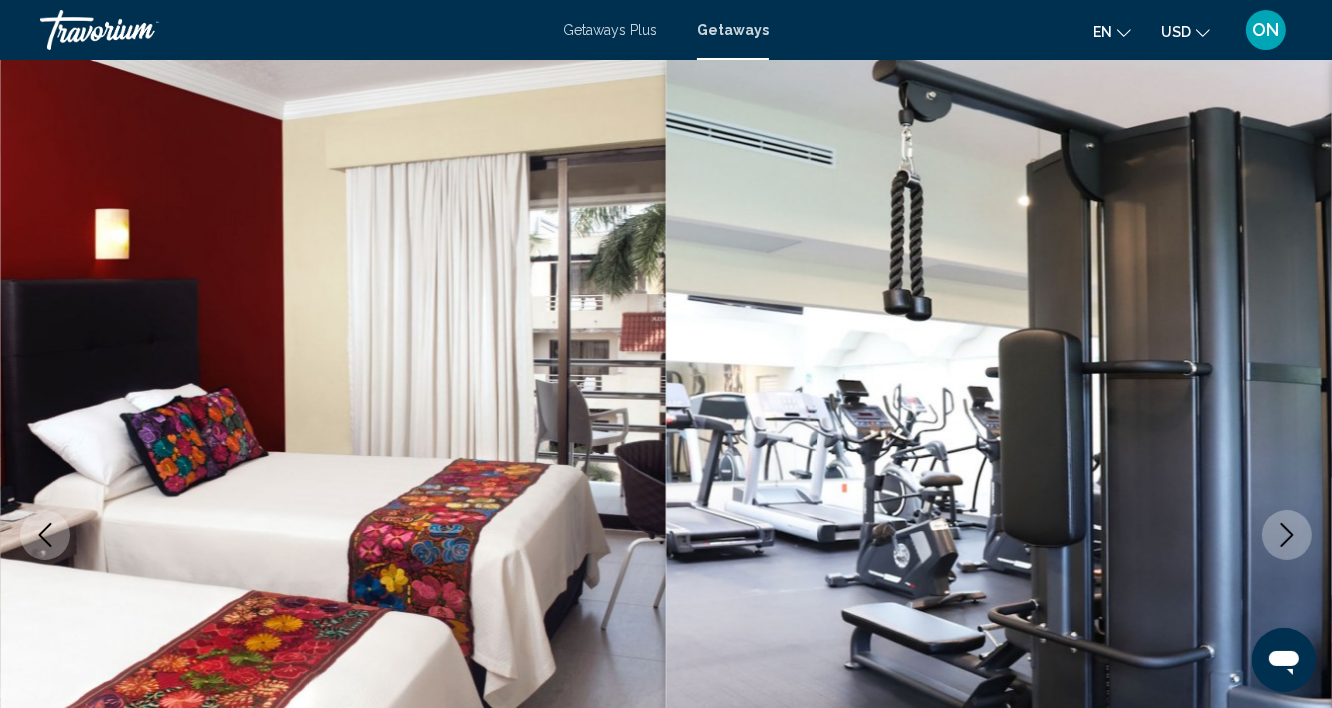 click 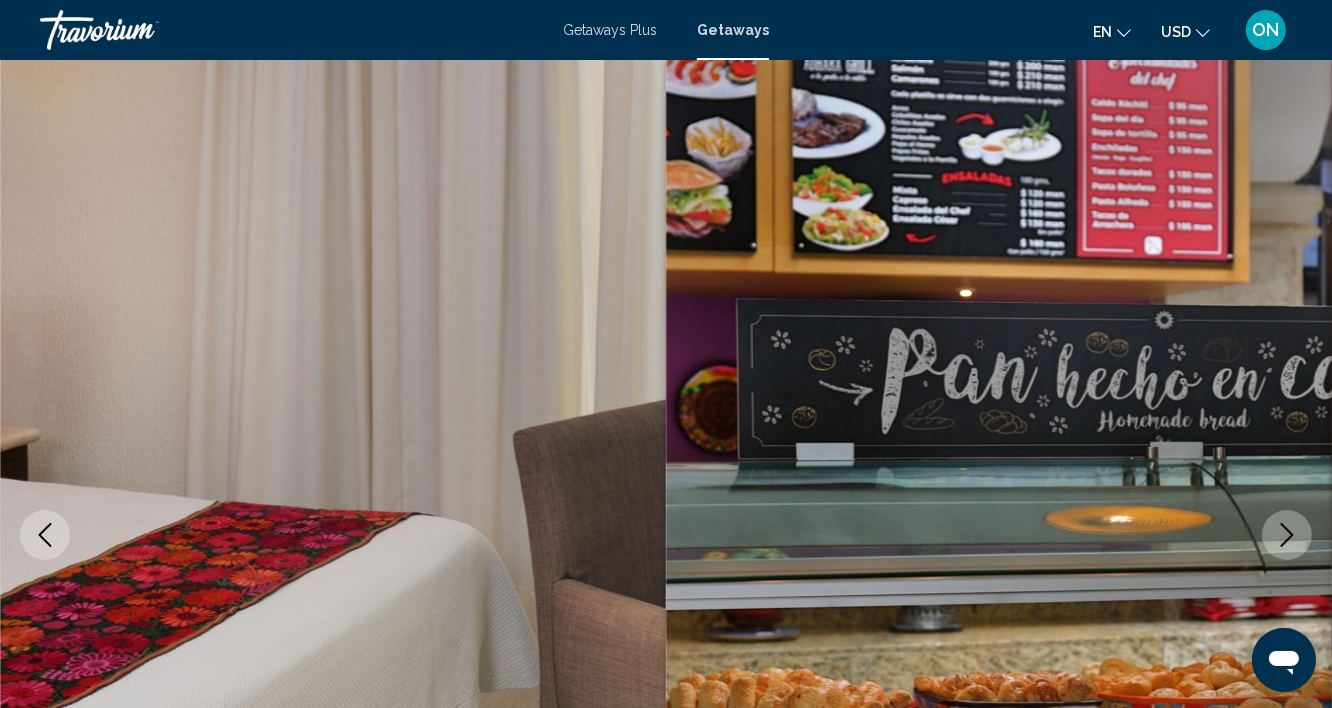 click 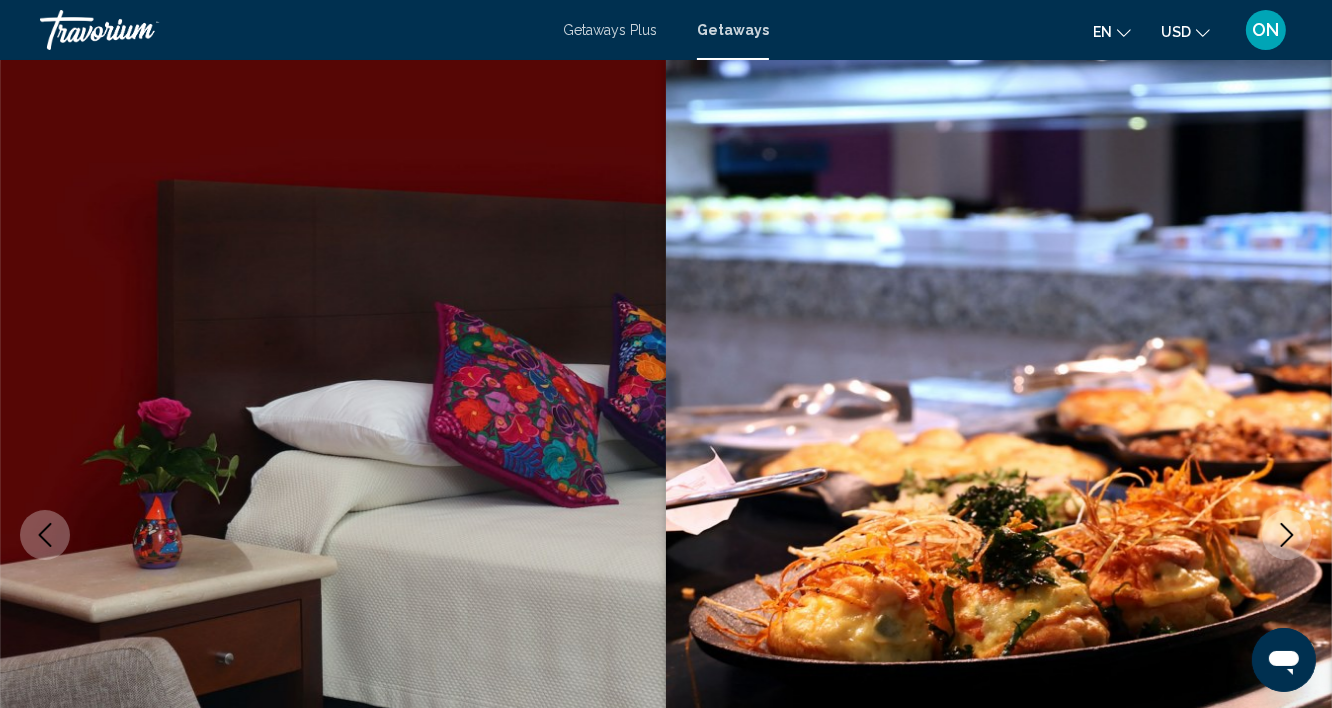 click 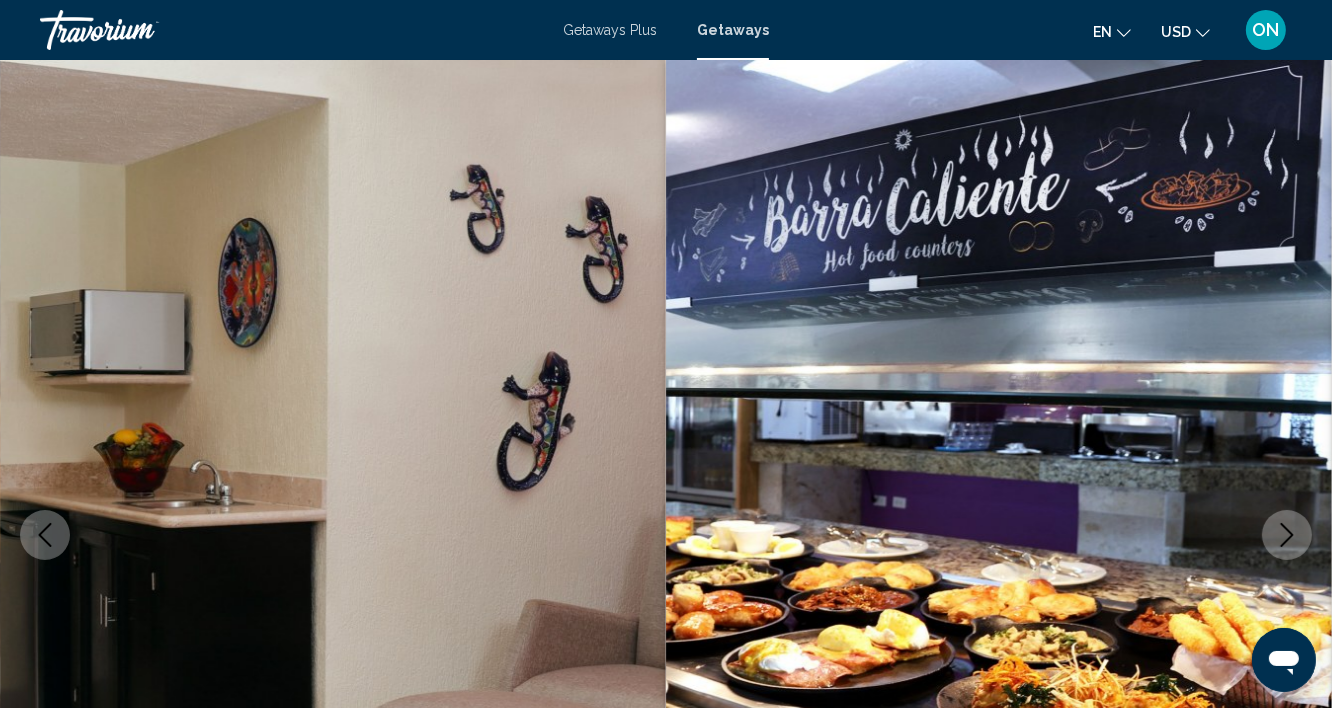 click 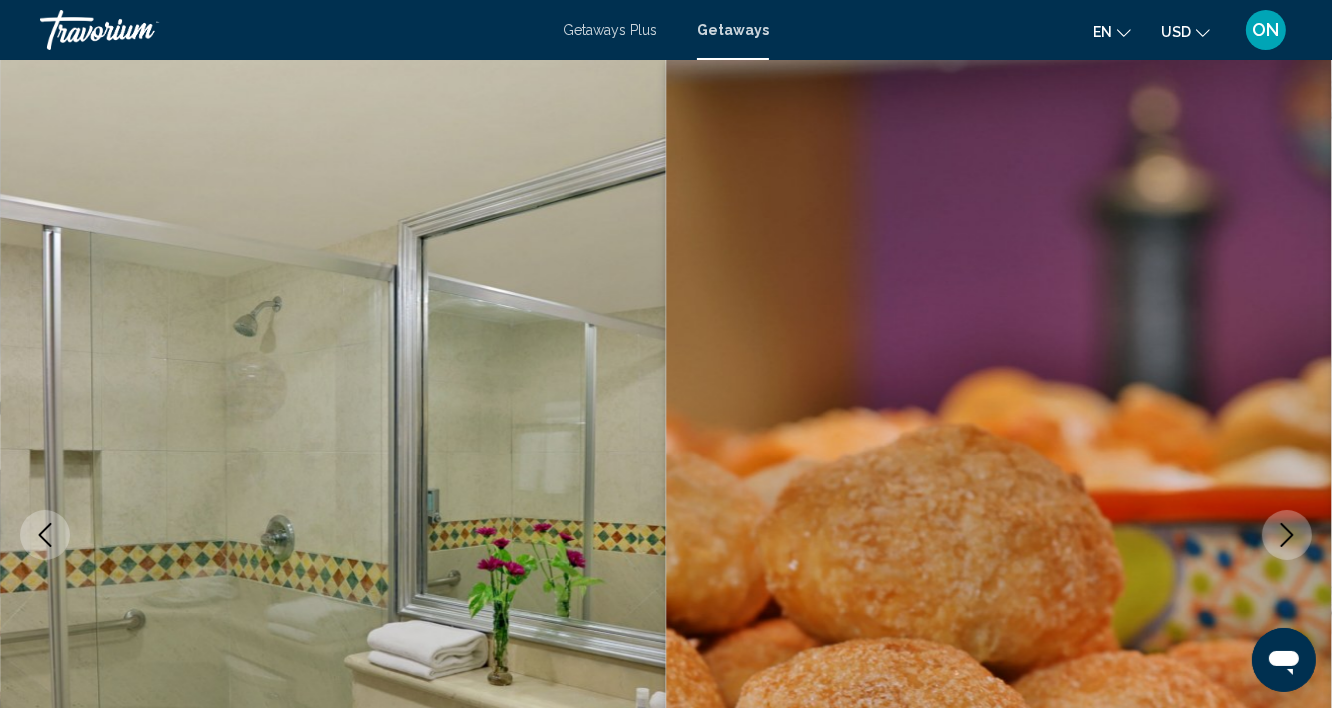 click 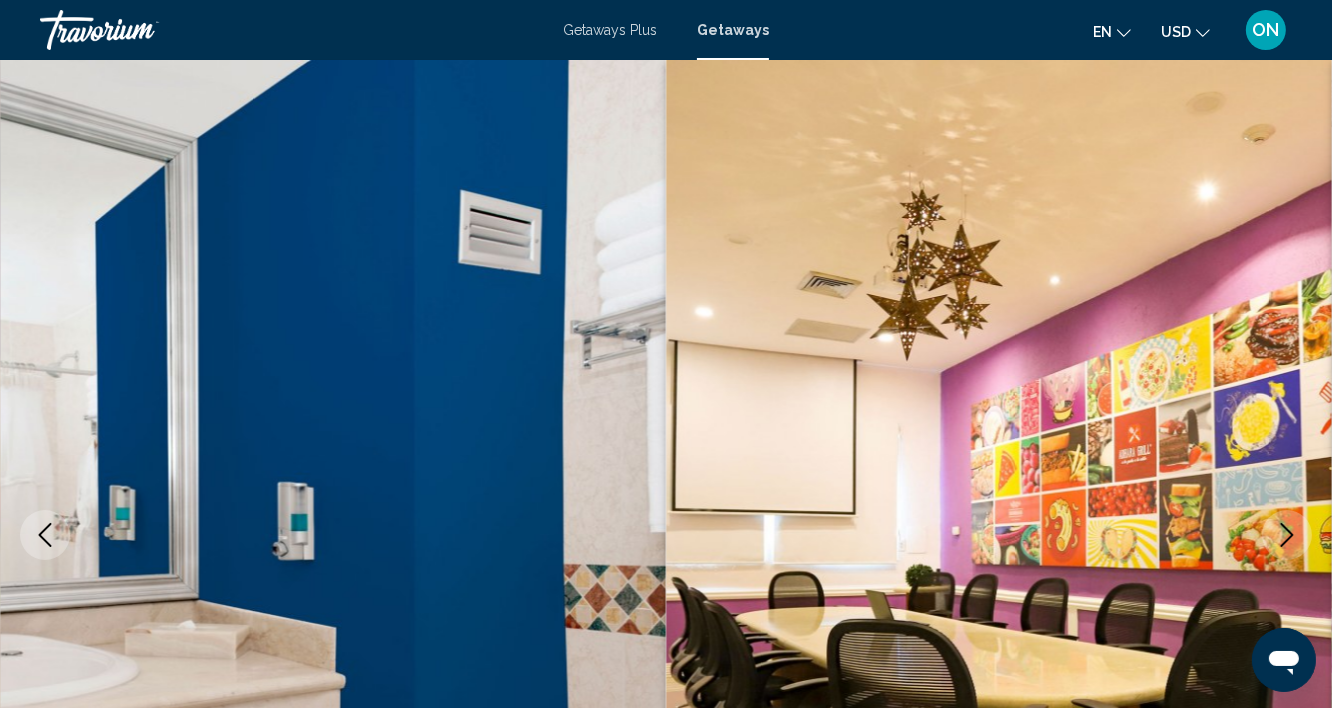 click 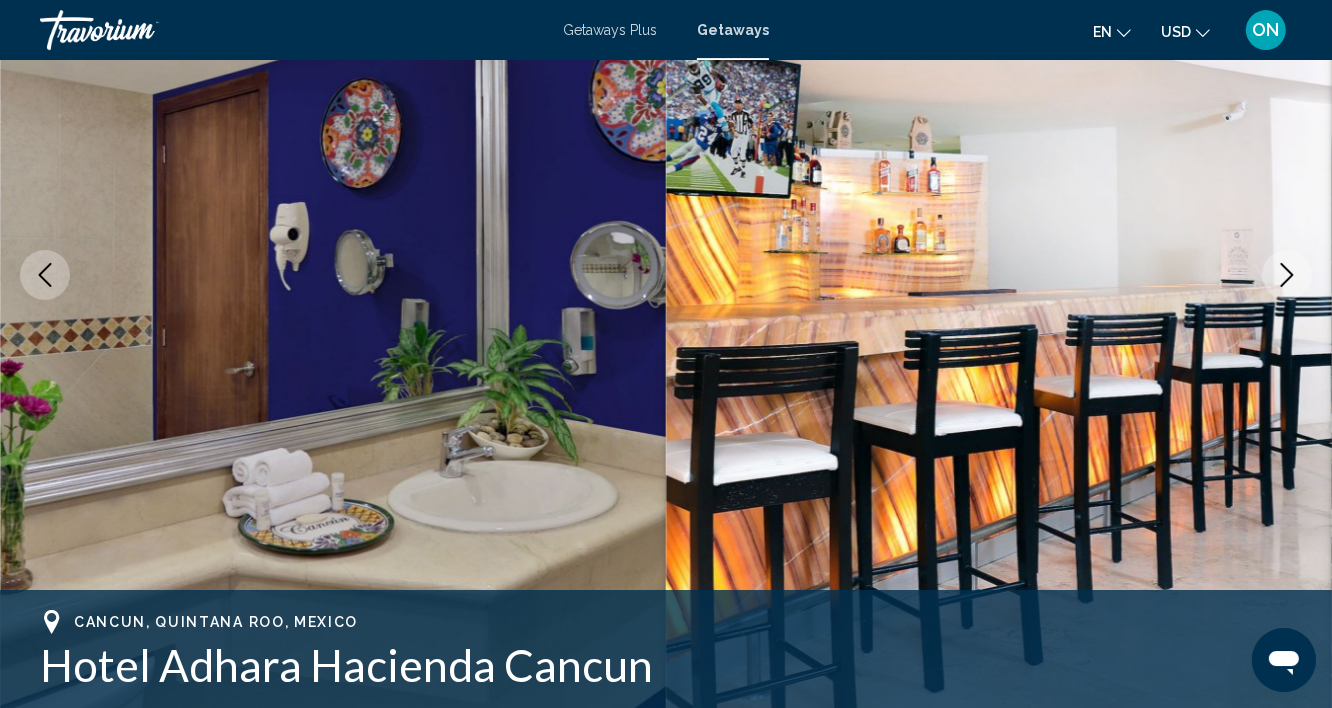 scroll, scrollTop: 214, scrollLeft: 0, axis: vertical 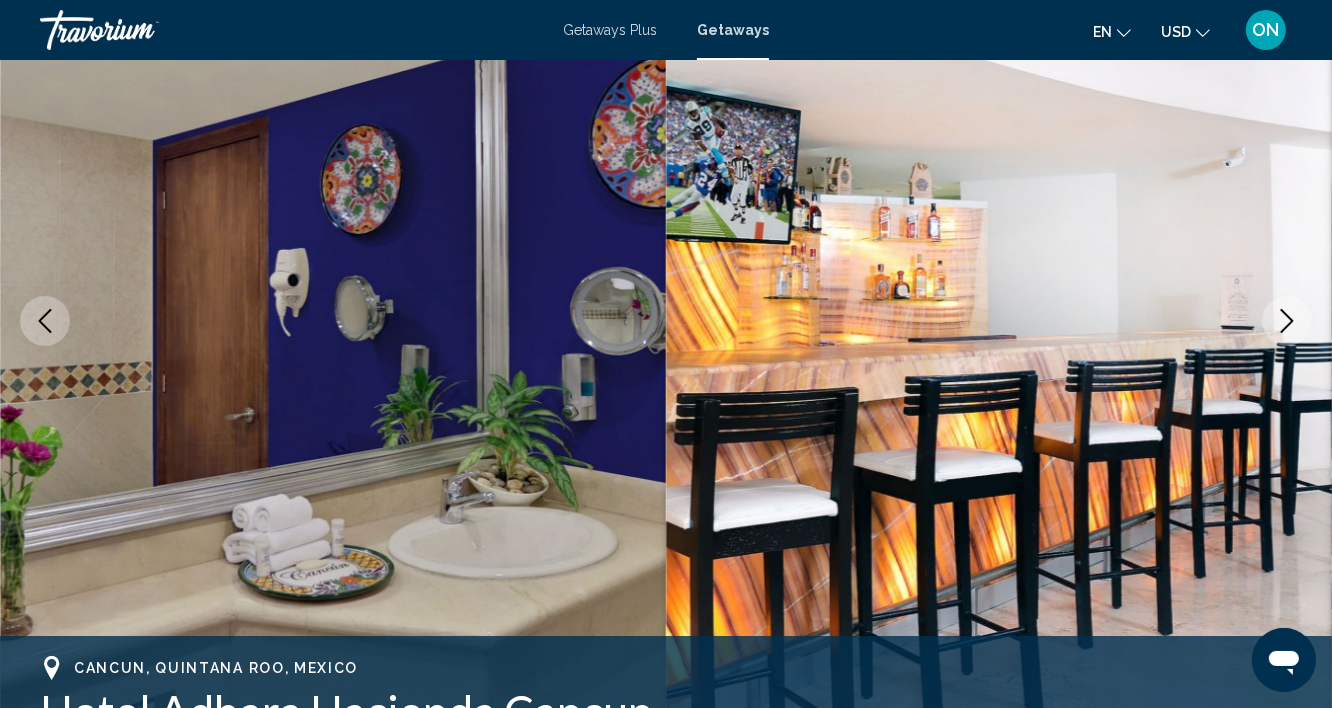 click 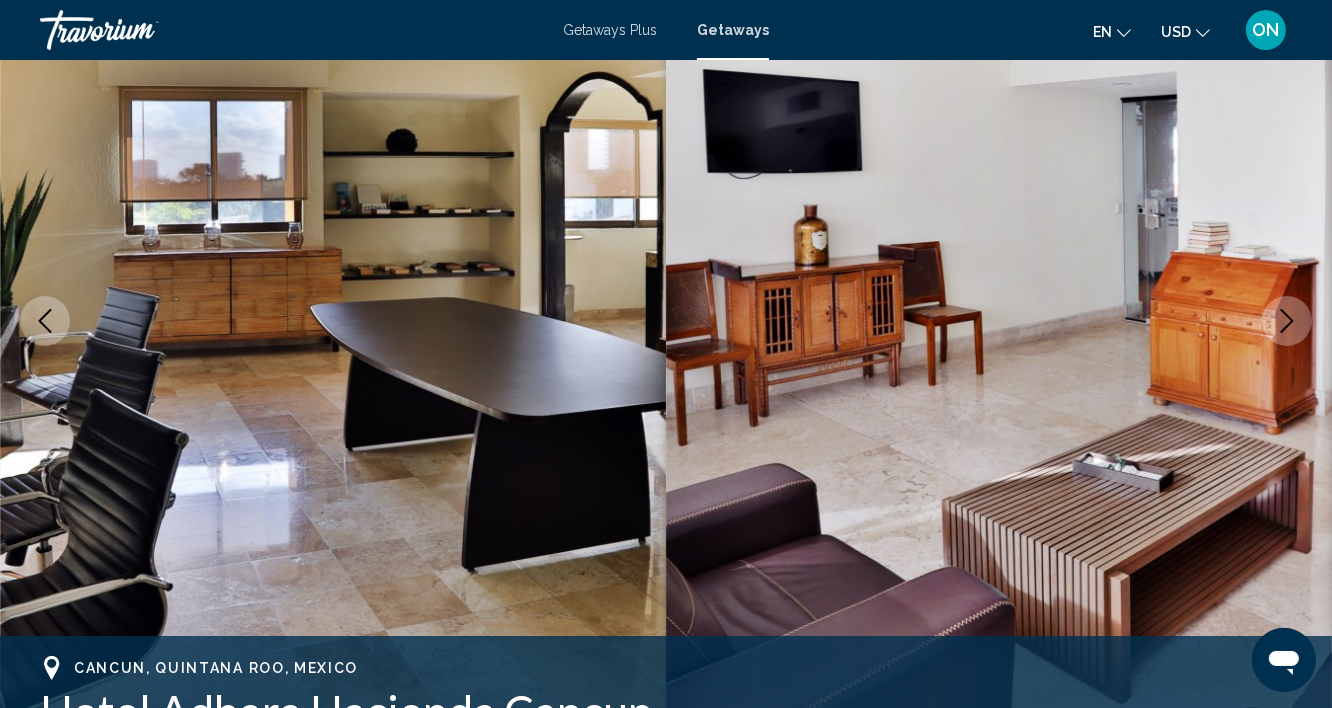 click 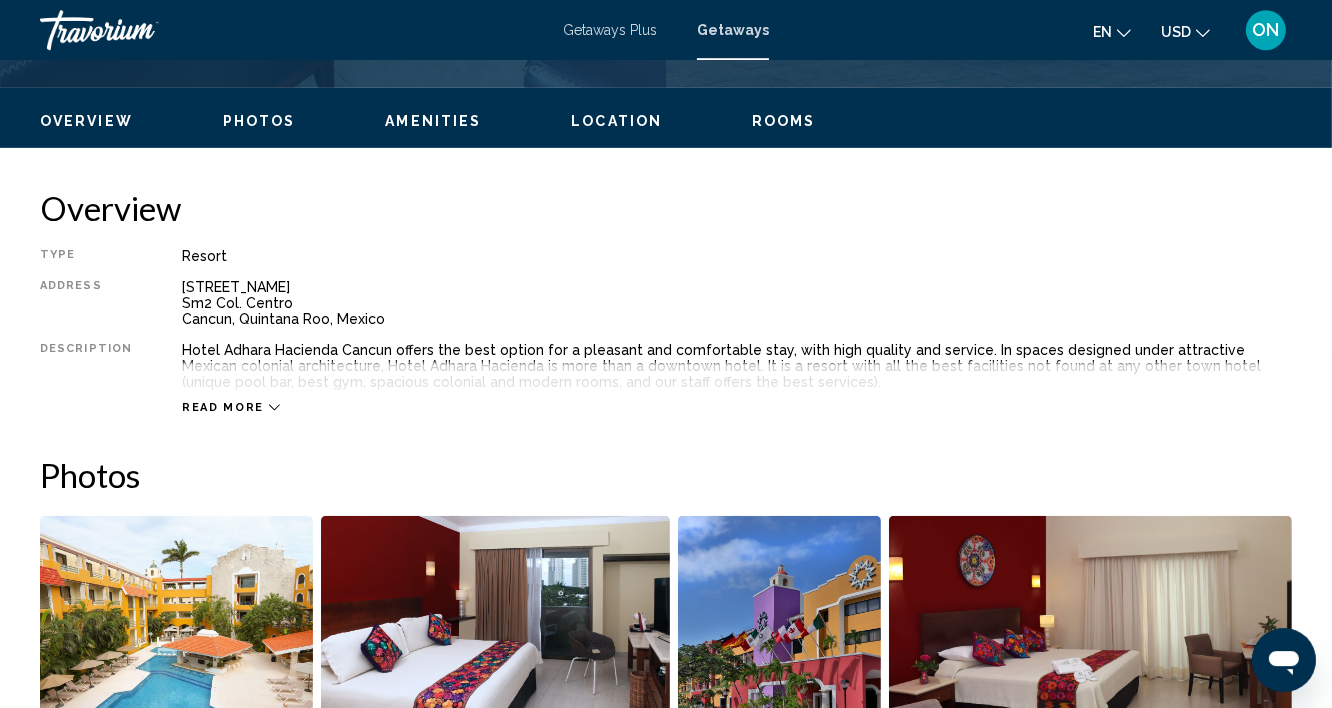 scroll, scrollTop: 964, scrollLeft: 0, axis: vertical 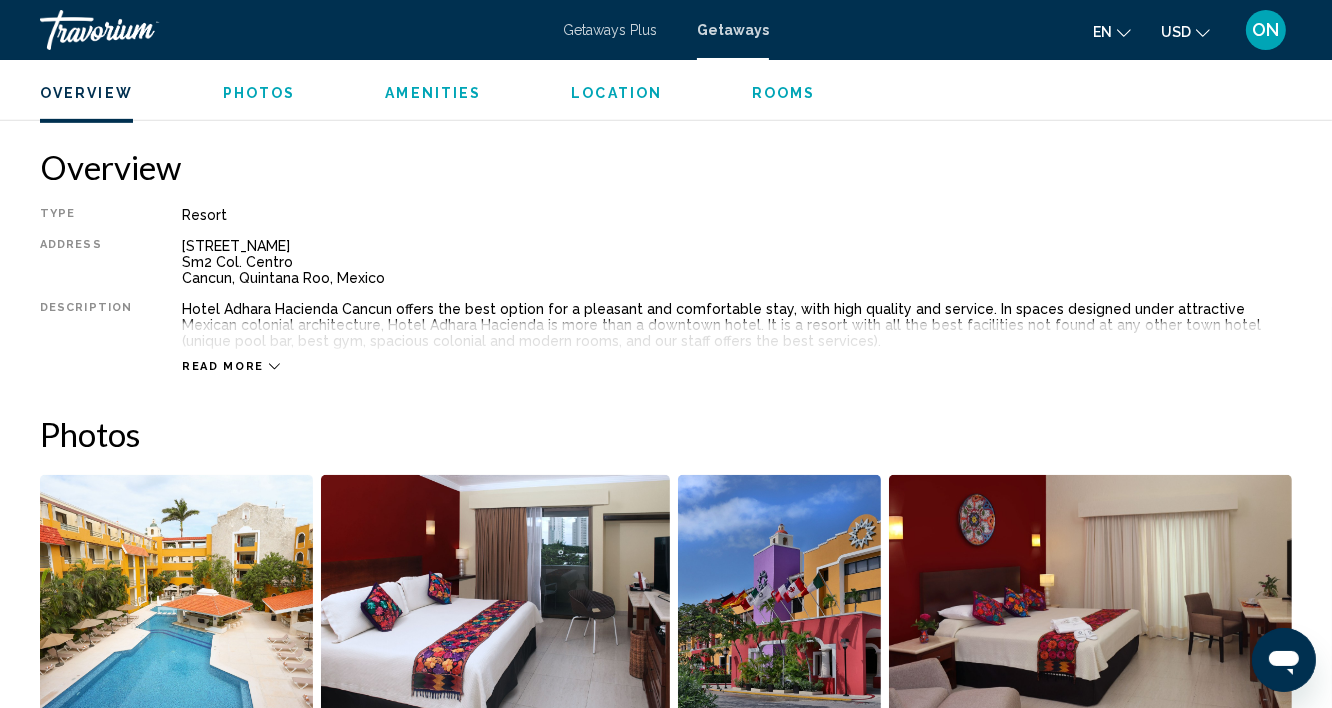 click on "Read more" at bounding box center (737, 346) 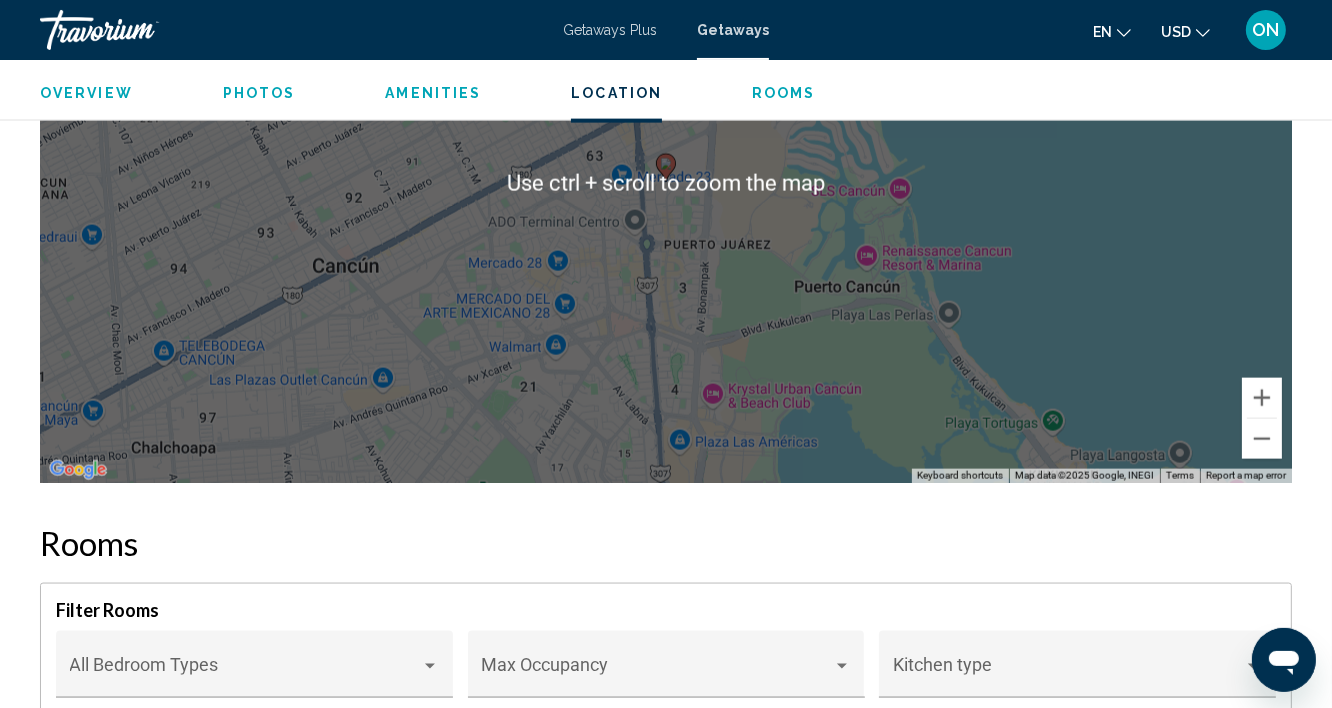 scroll, scrollTop: 2680, scrollLeft: 0, axis: vertical 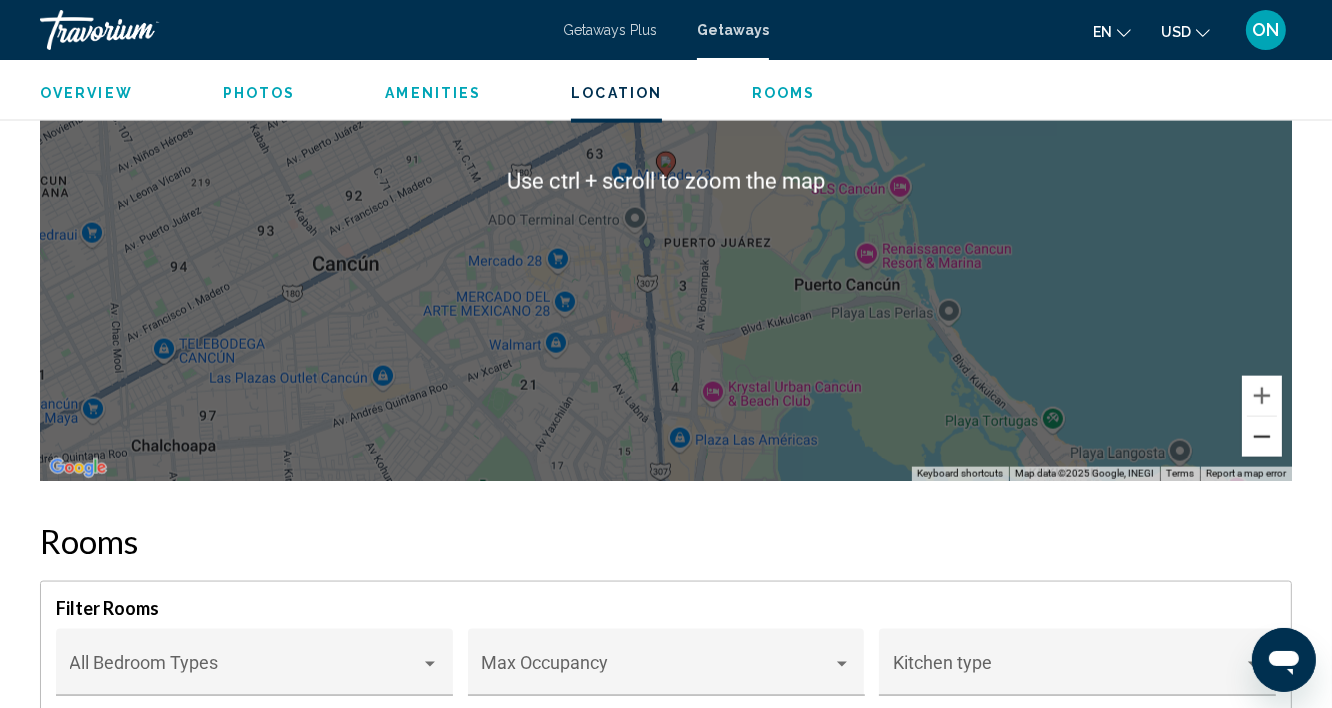 click at bounding box center (1262, 437) 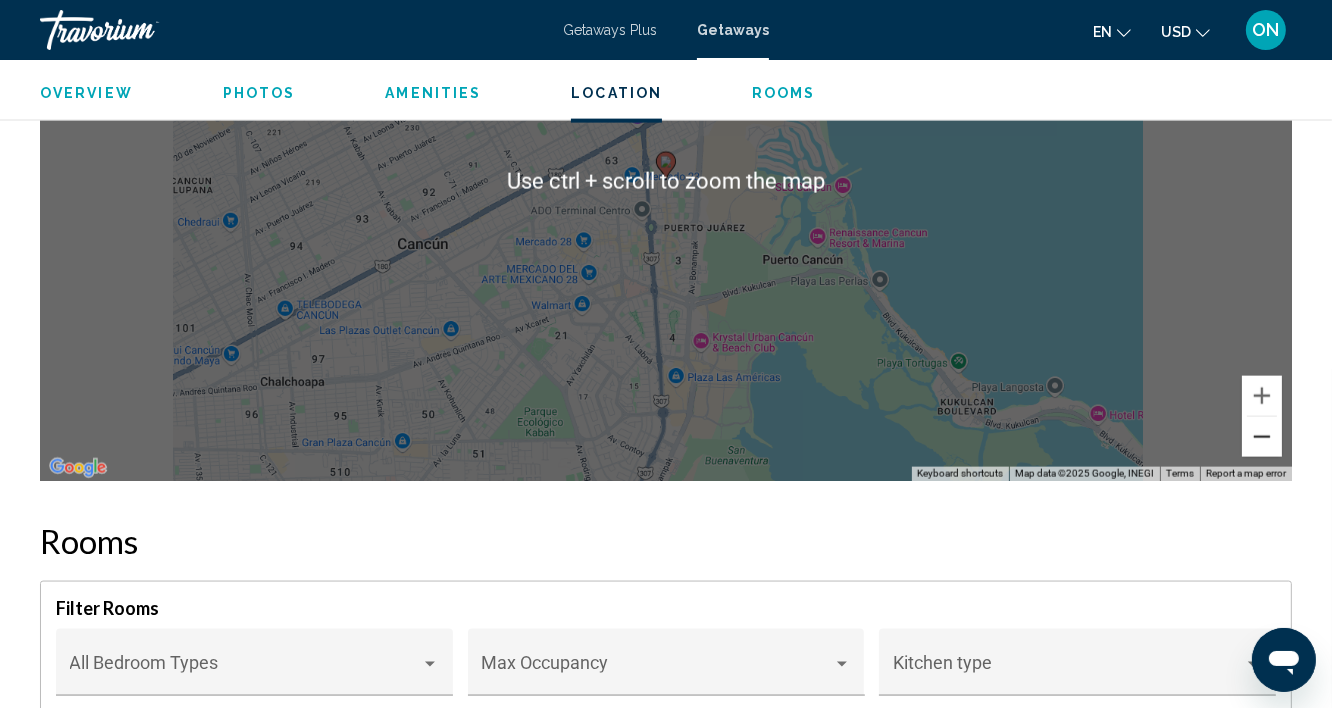 click at bounding box center [1262, 437] 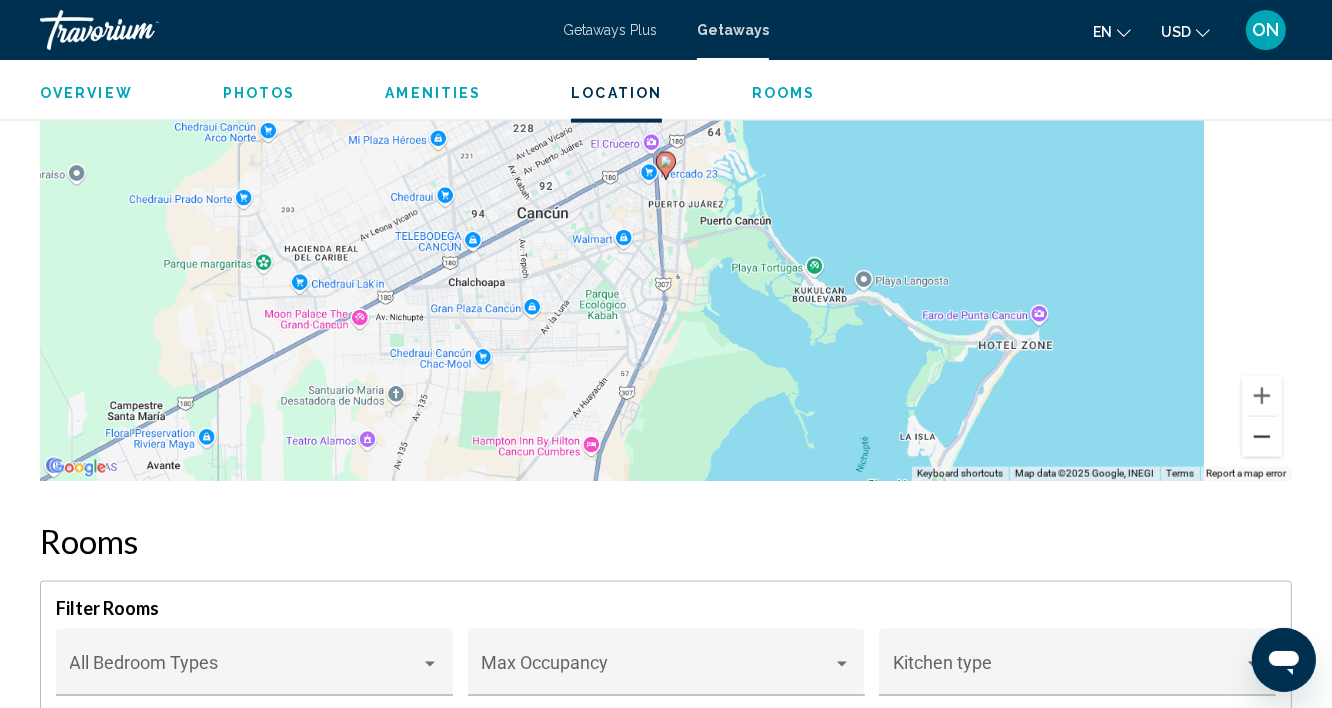 click at bounding box center (1262, 437) 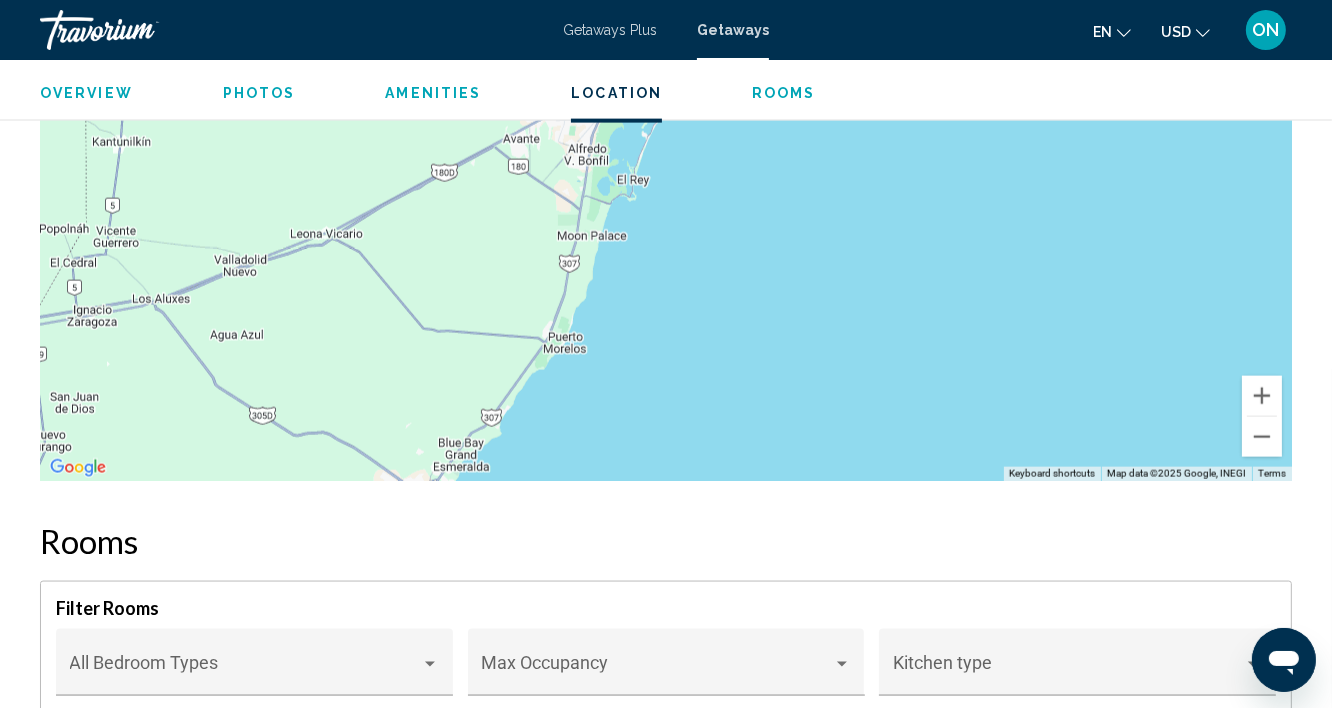 drag, startPoint x: 804, startPoint y: 291, endPoint x: 743, endPoint y: 204, distance: 106.25441 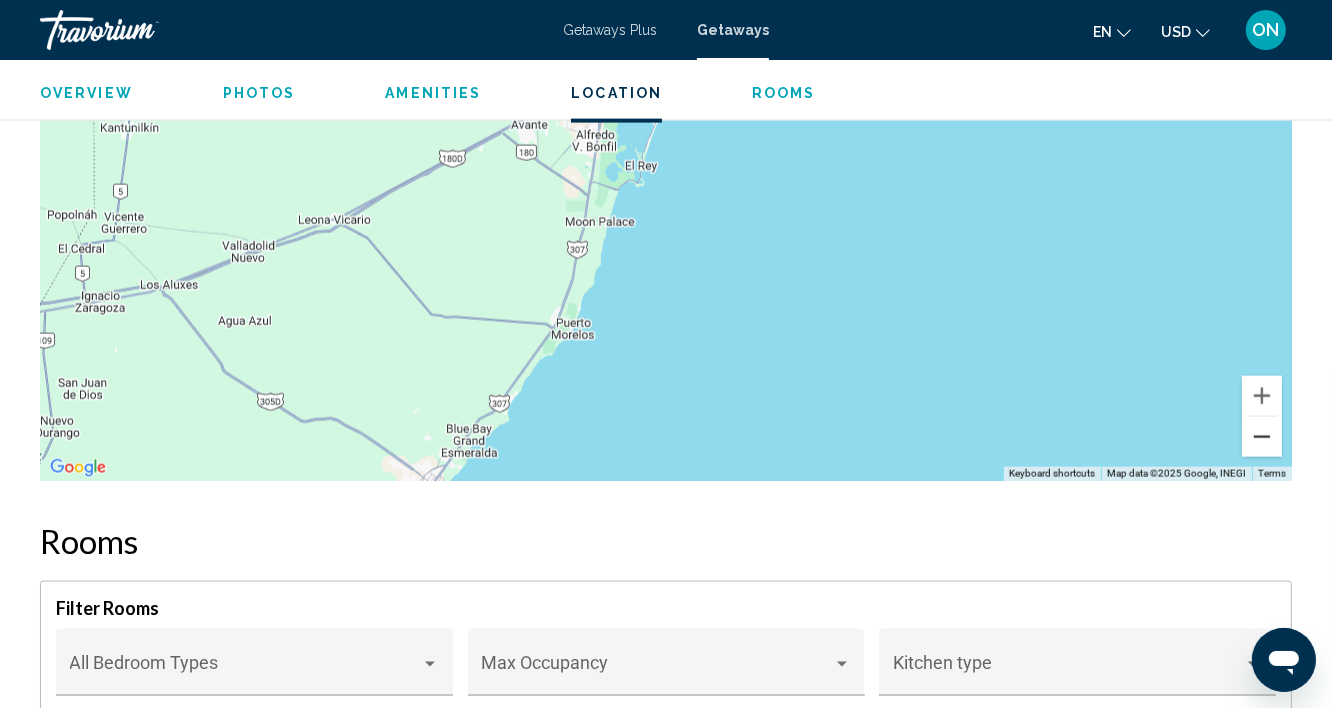 click at bounding box center [1262, 437] 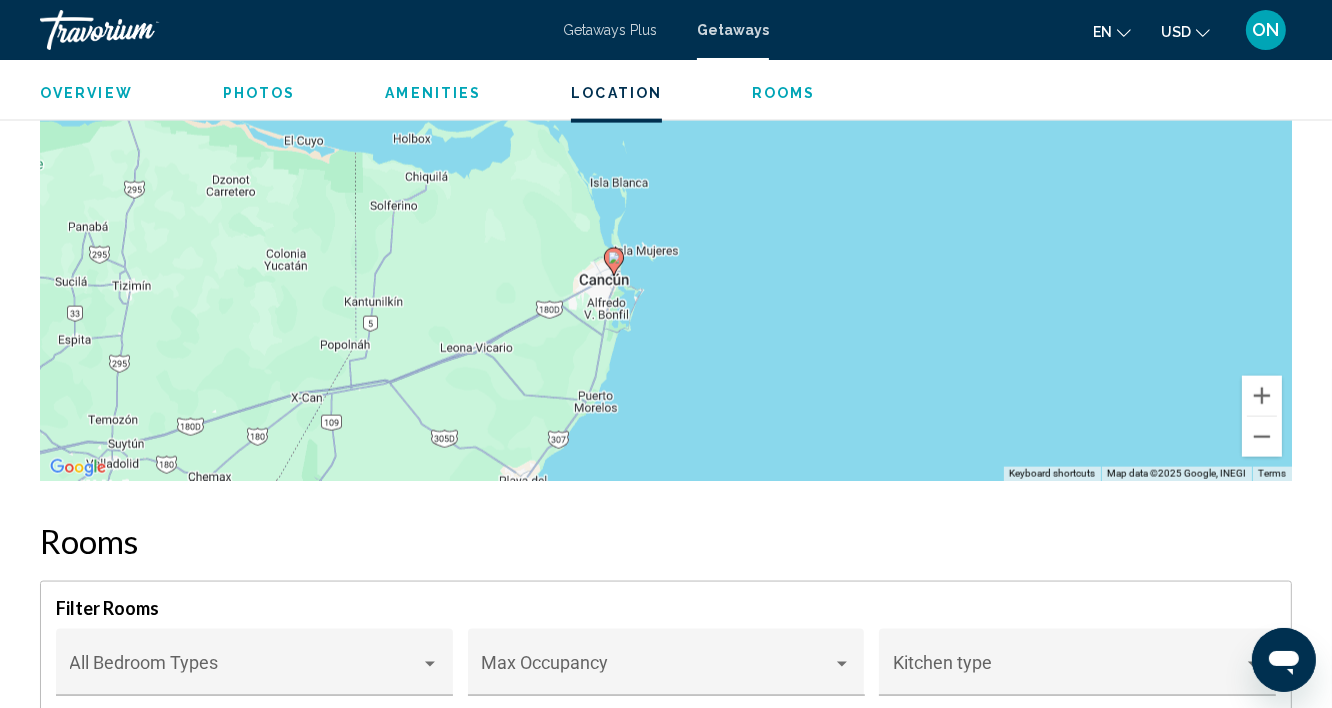 drag, startPoint x: 778, startPoint y: 200, endPoint x: 754, endPoint y: 352, distance: 153.88307 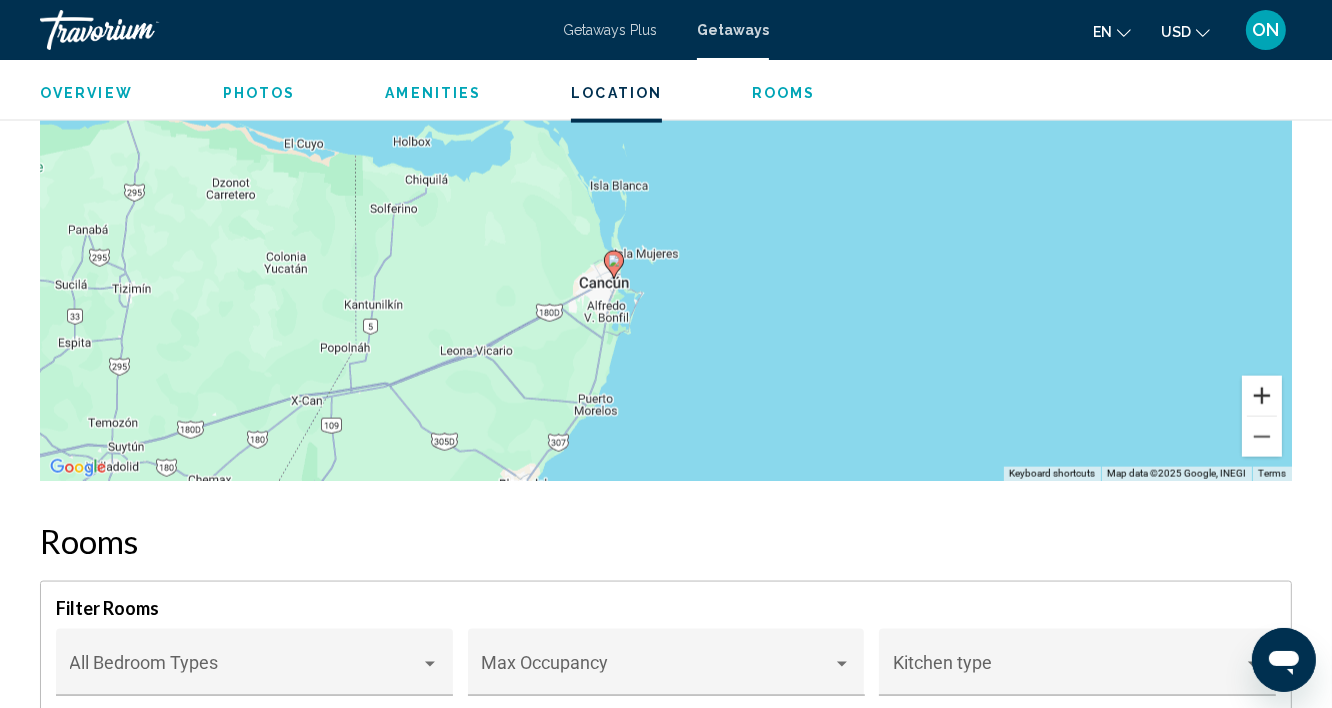 click at bounding box center [1262, 396] 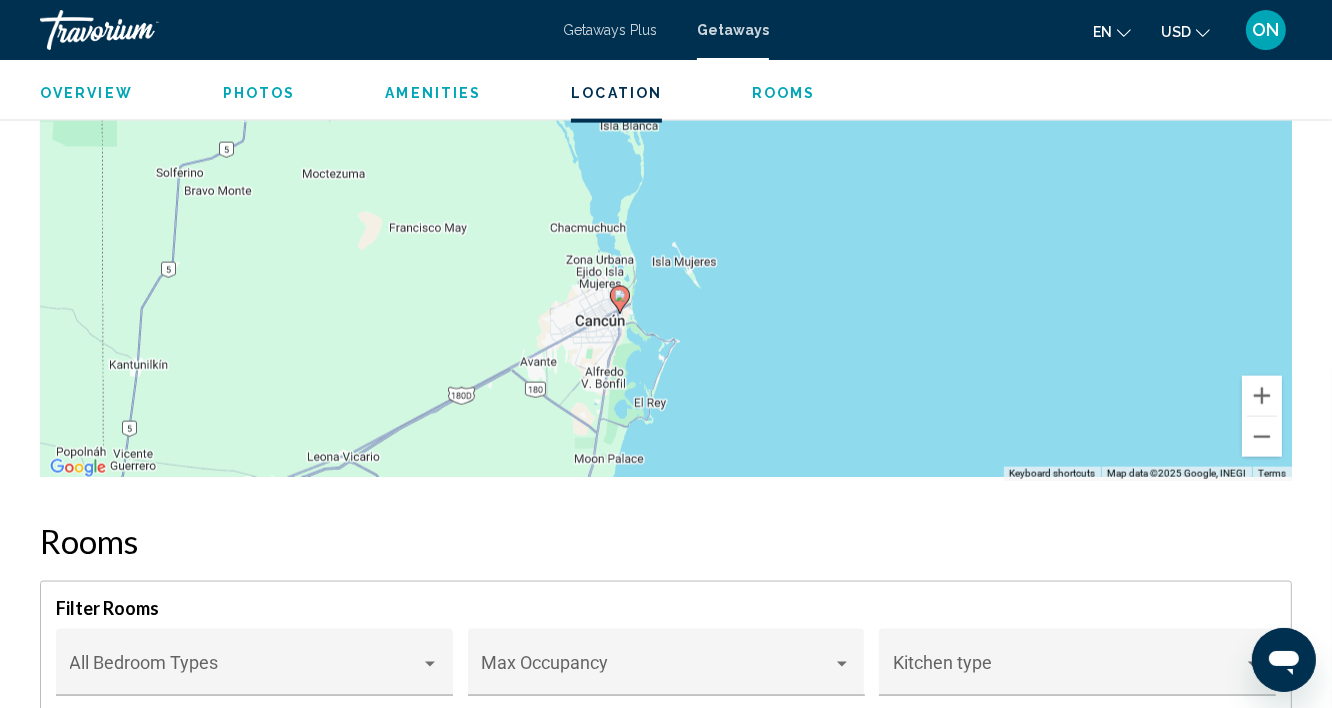 drag, startPoint x: 836, startPoint y: 396, endPoint x: 917, endPoint y: 309, distance: 118.869675 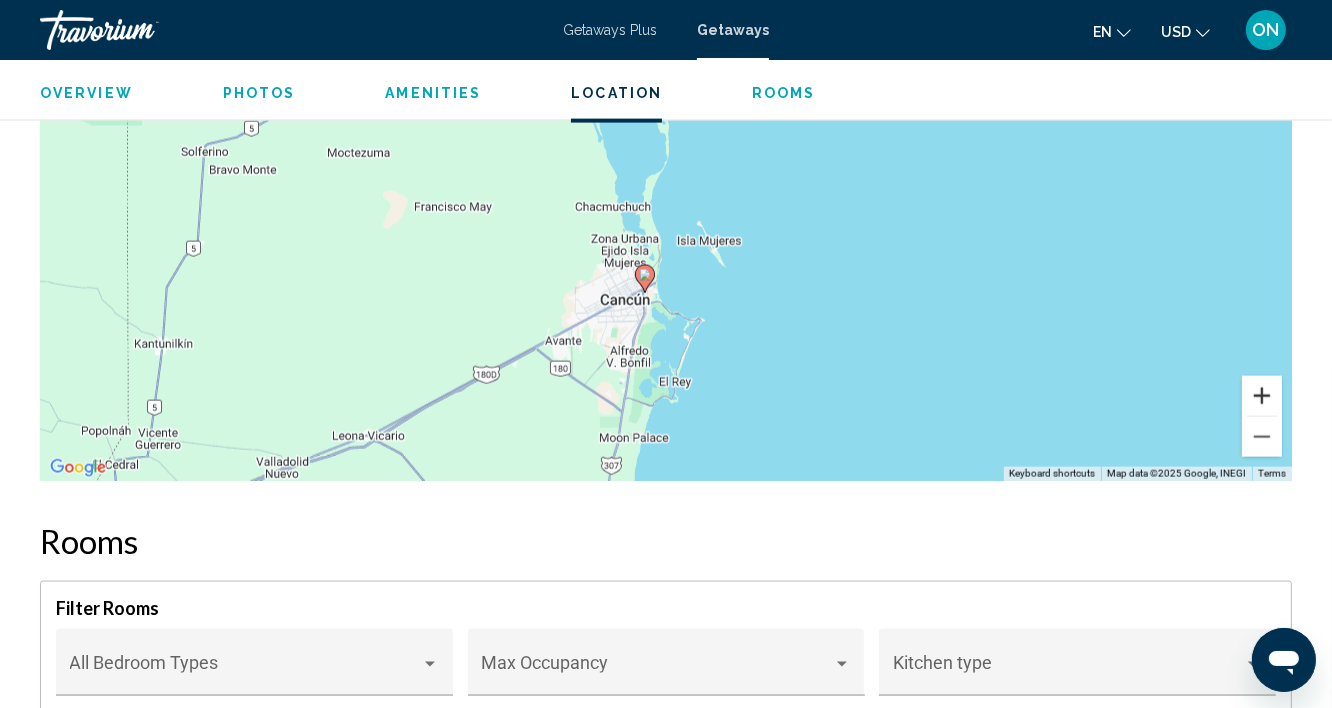 click at bounding box center [1262, 396] 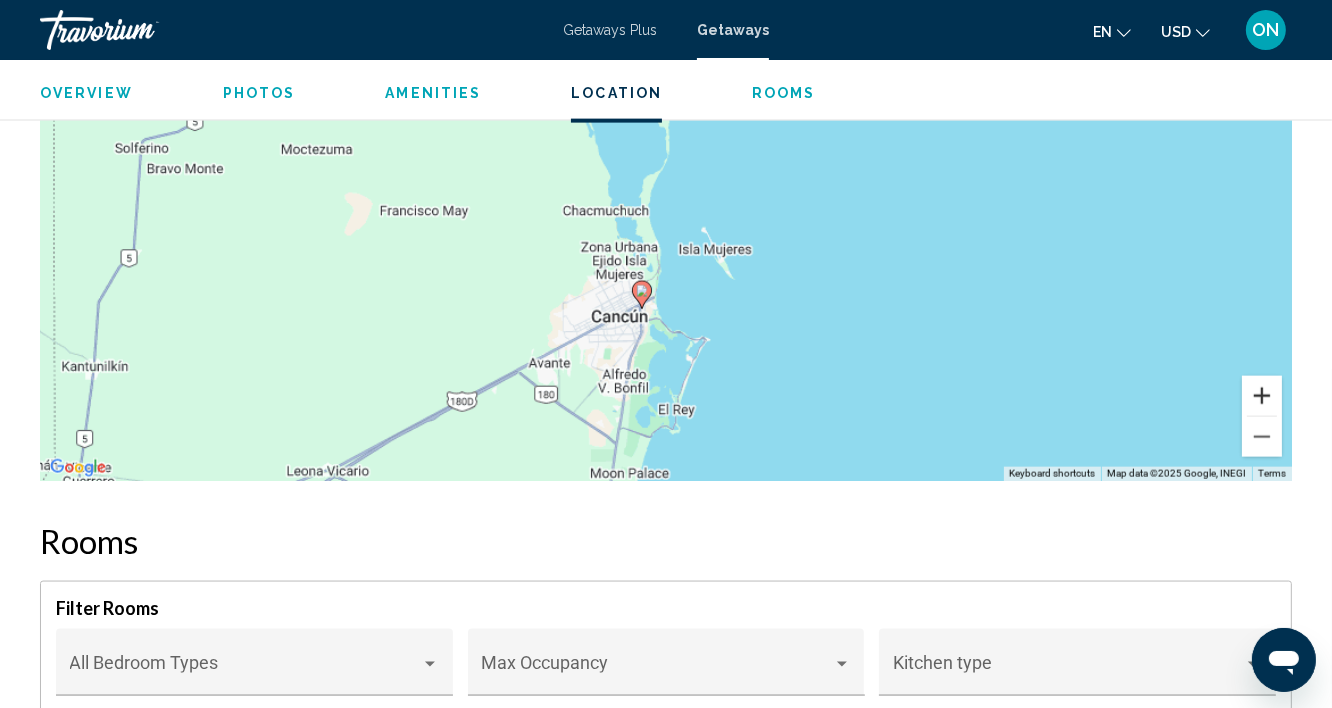 click at bounding box center [1262, 396] 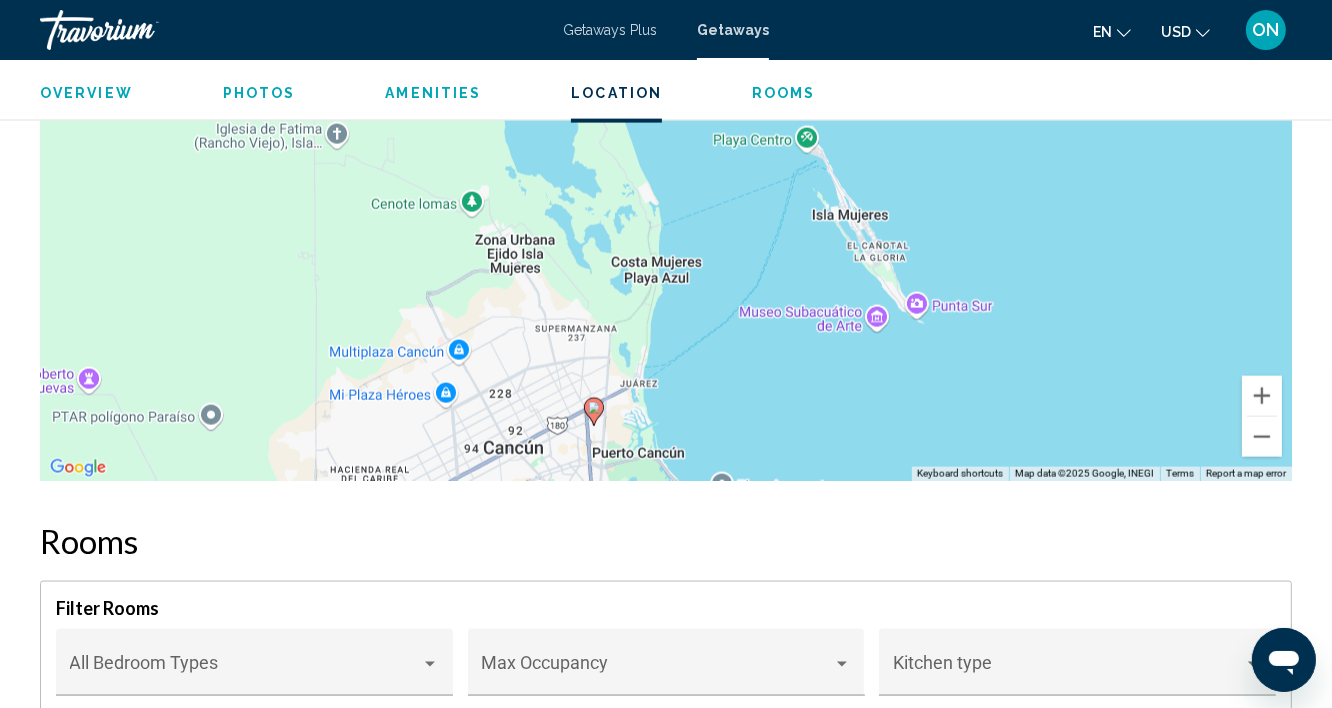 drag, startPoint x: 816, startPoint y: 441, endPoint x: 834, endPoint y: 199, distance: 242.6685 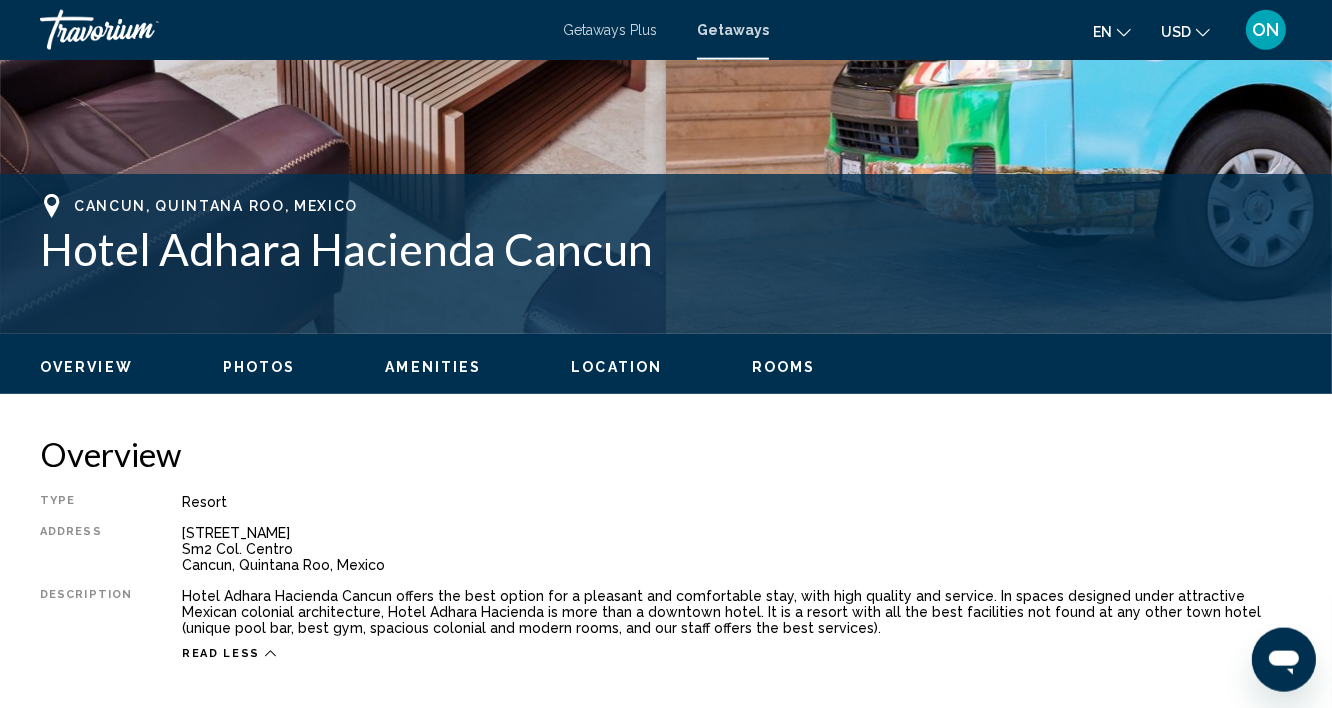 scroll, scrollTop: 643, scrollLeft: 0, axis: vertical 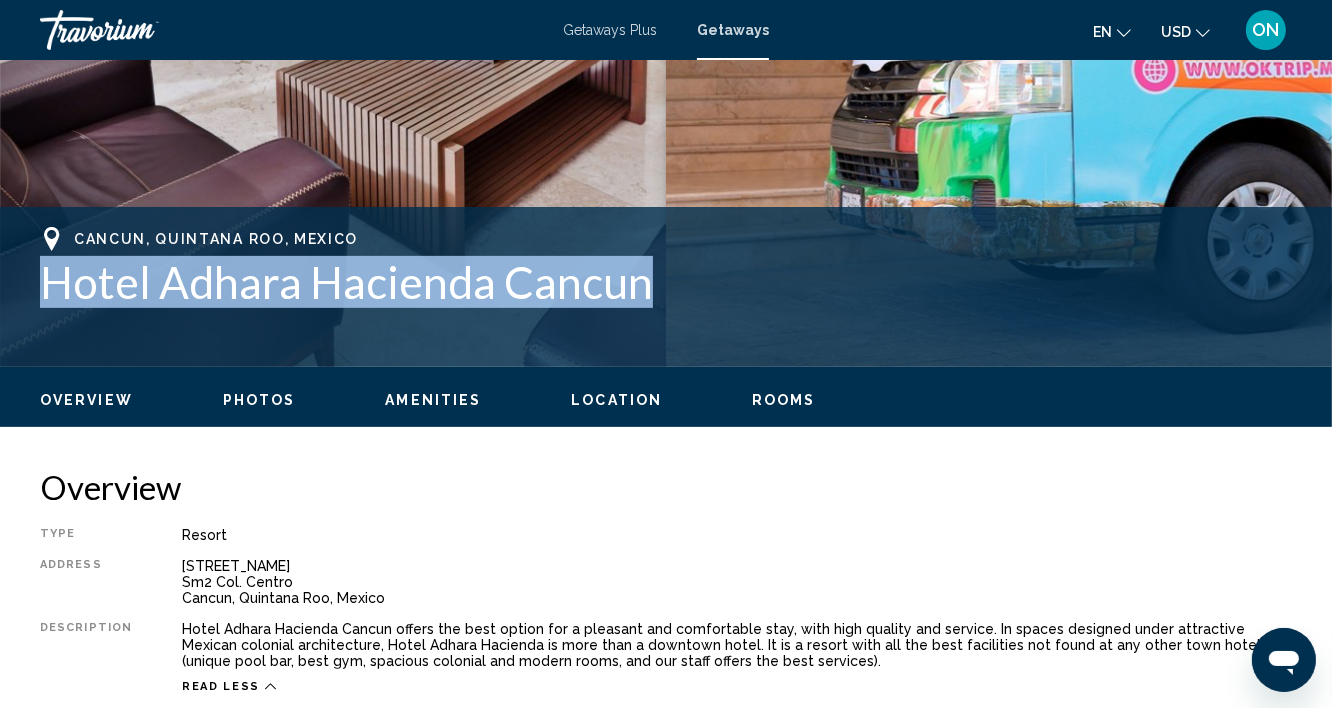 drag, startPoint x: 652, startPoint y: 290, endPoint x: 40, endPoint y: 271, distance: 612.29486 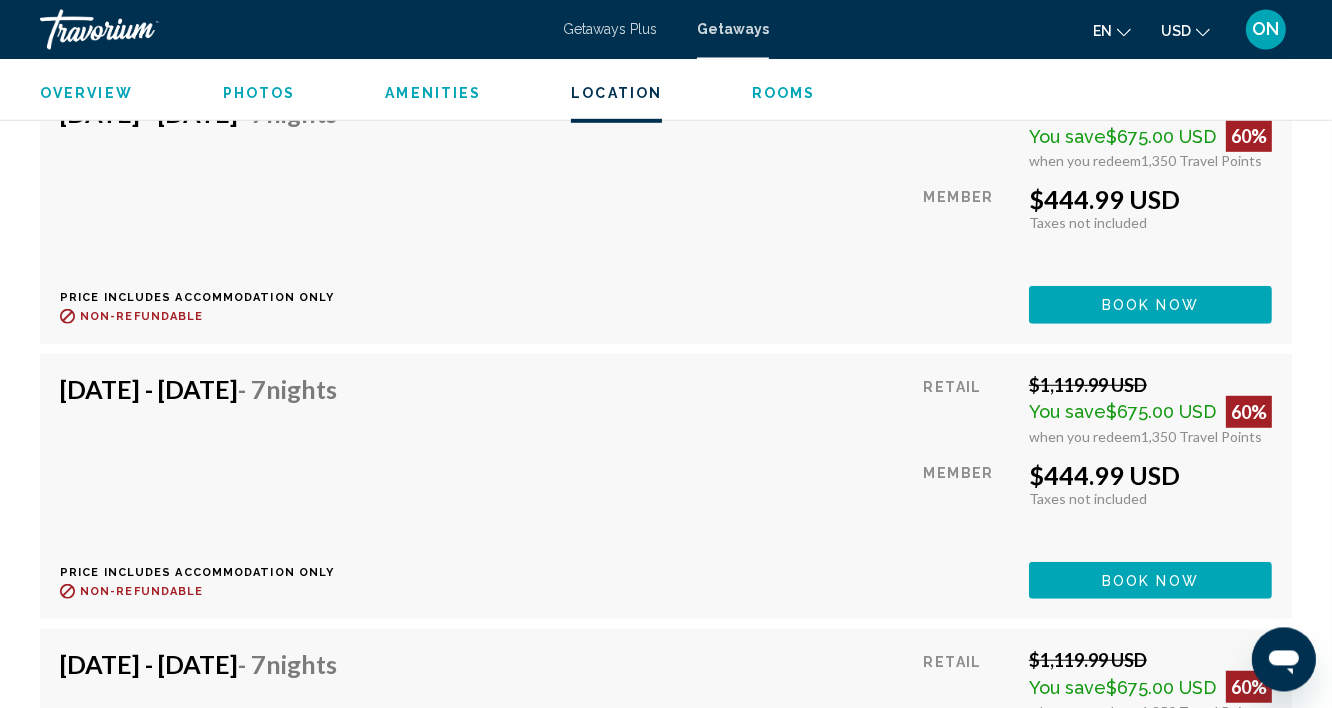 scroll, scrollTop: 15437, scrollLeft: 0, axis: vertical 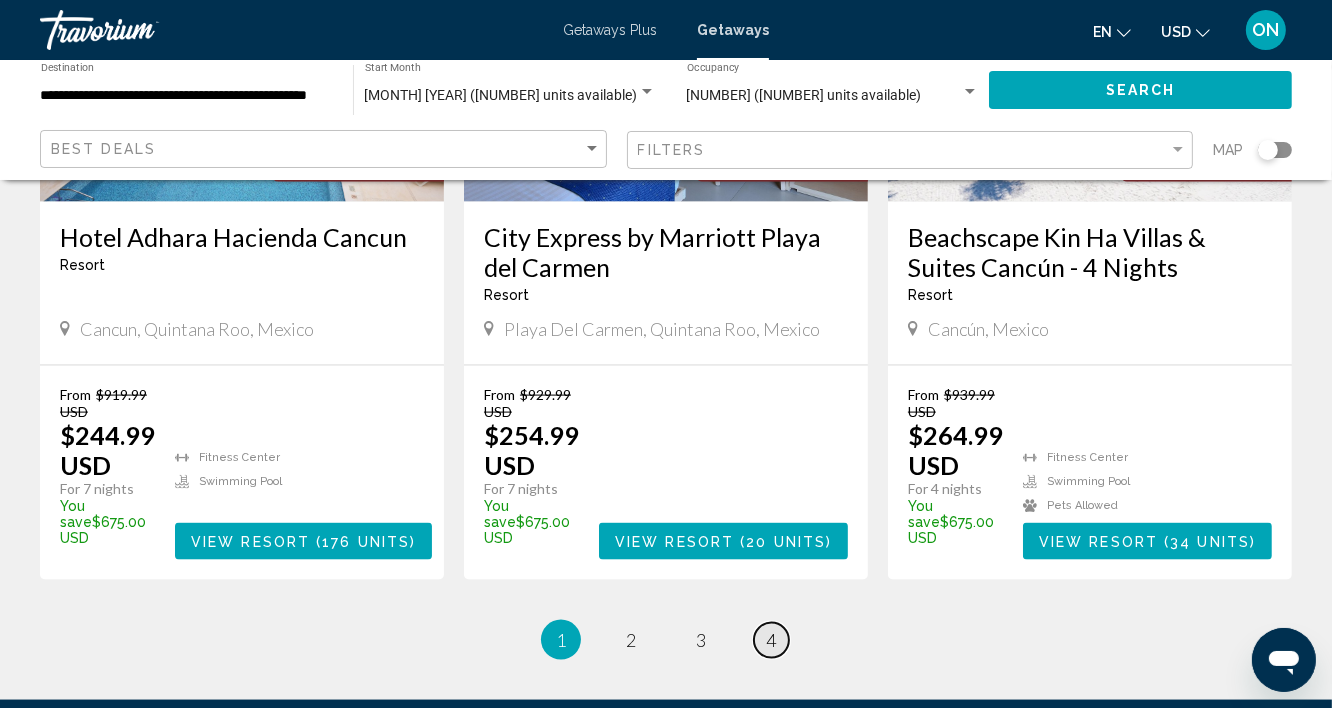 click on "4" at bounding box center [771, 640] 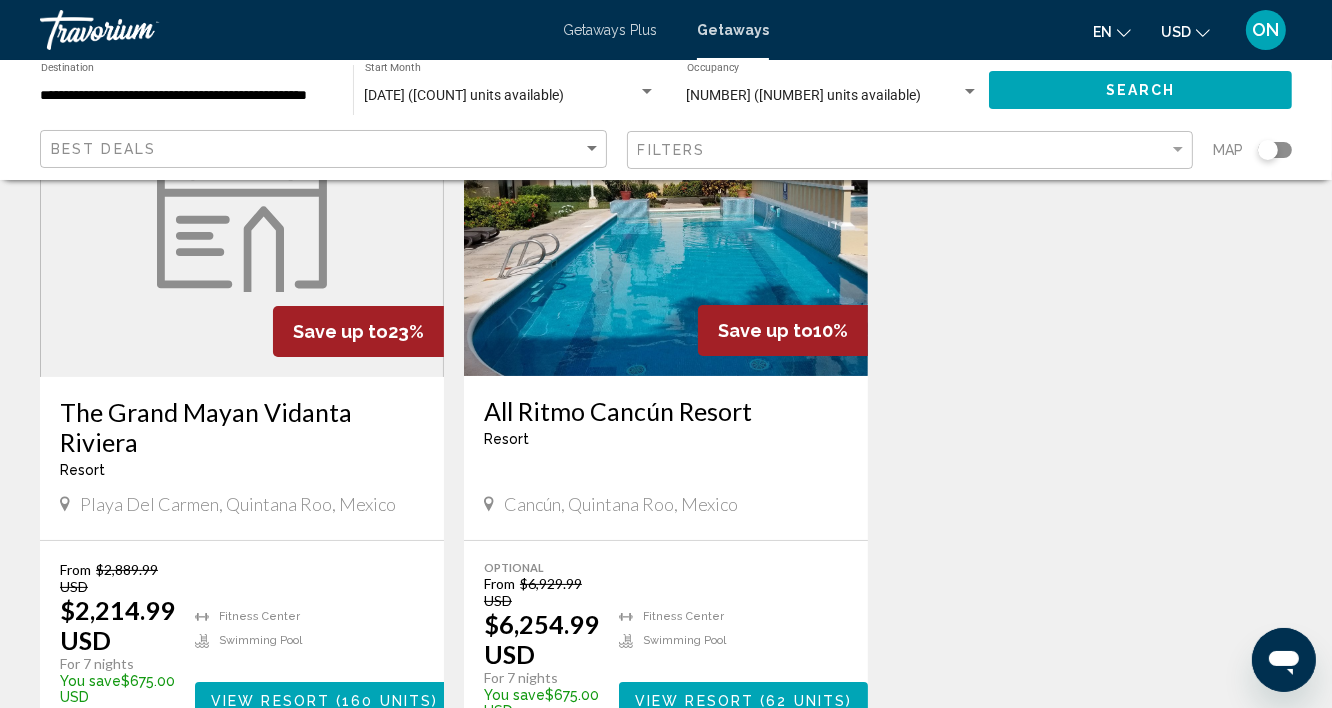 scroll, scrollTop: 428, scrollLeft: 0, axis: vertical 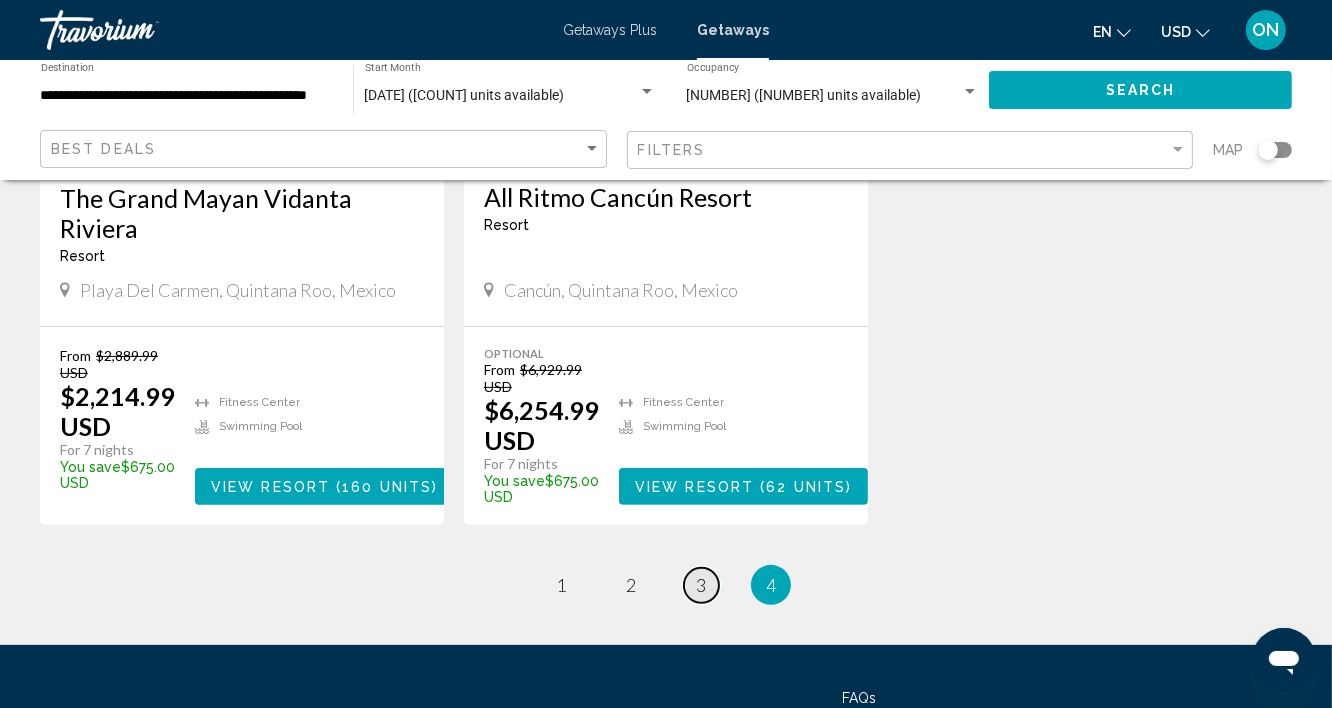 click on "3" at bounding box center (701, 585) 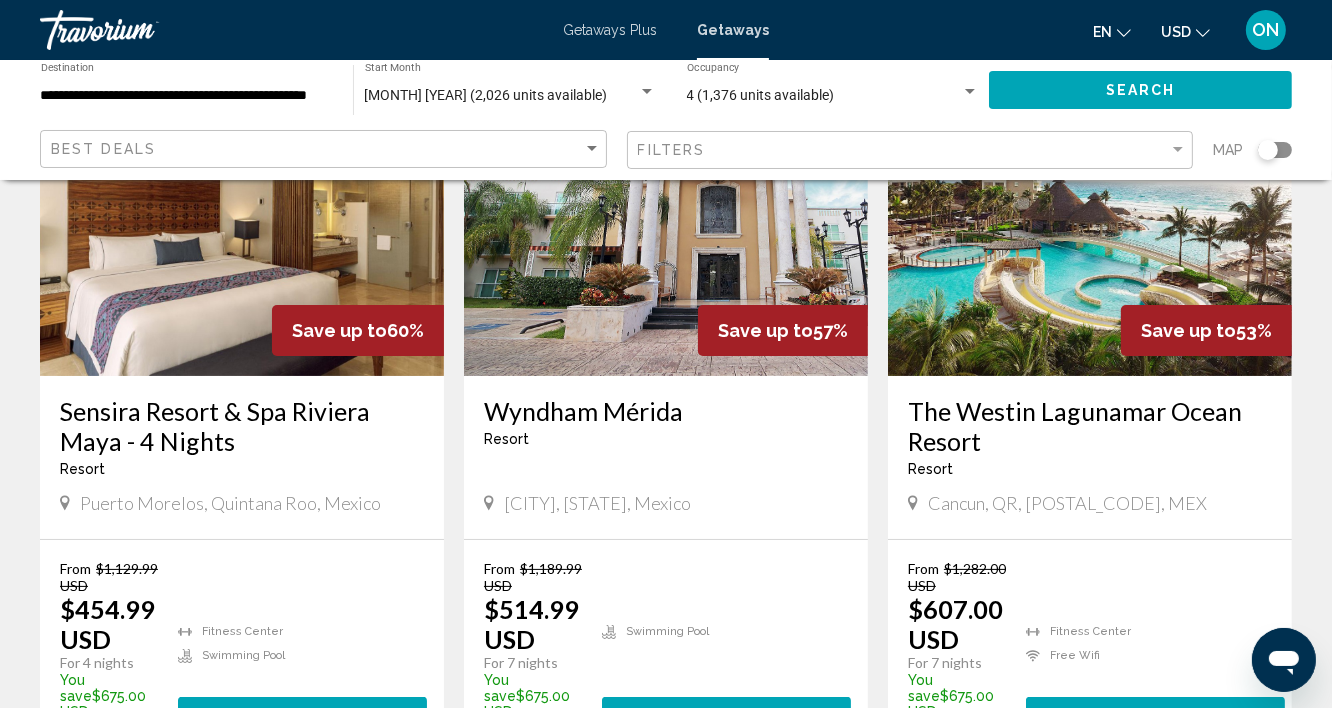 scroll, scrollTop: 107, scrollLeft: 0, axis: vertical 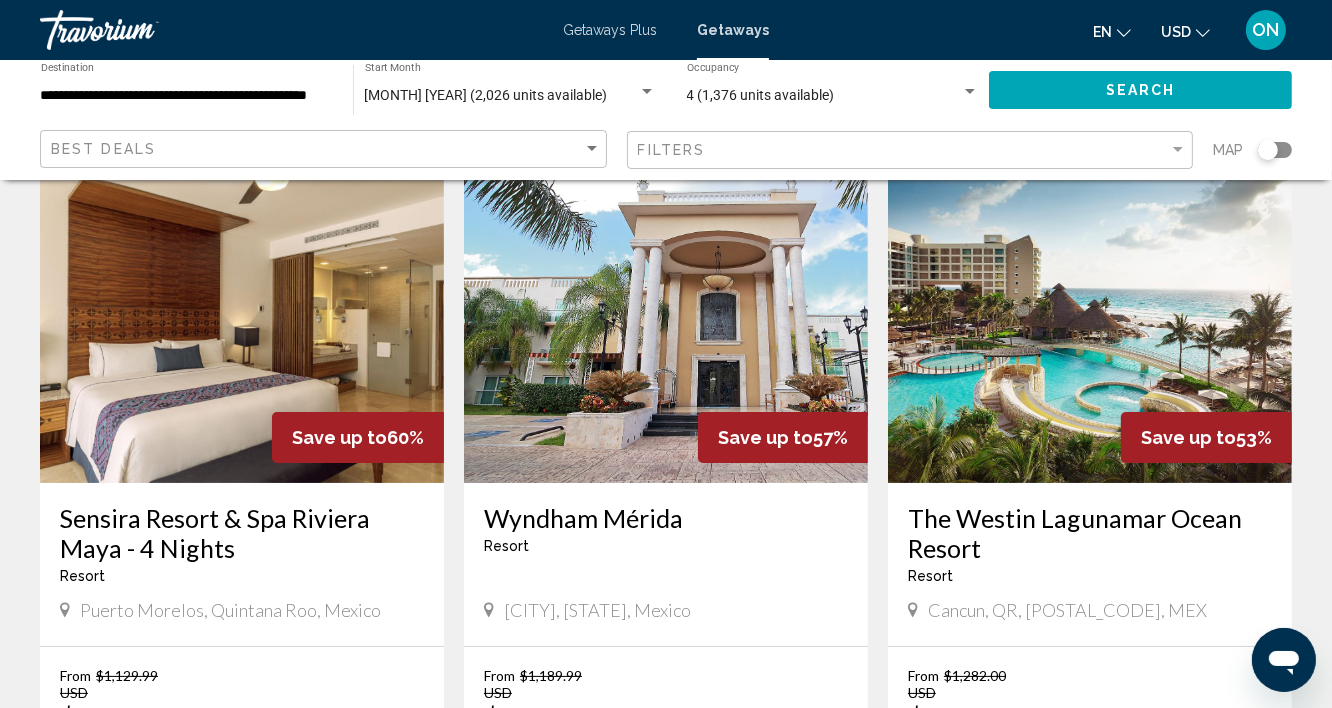 click at bounding box center [1090, 323] 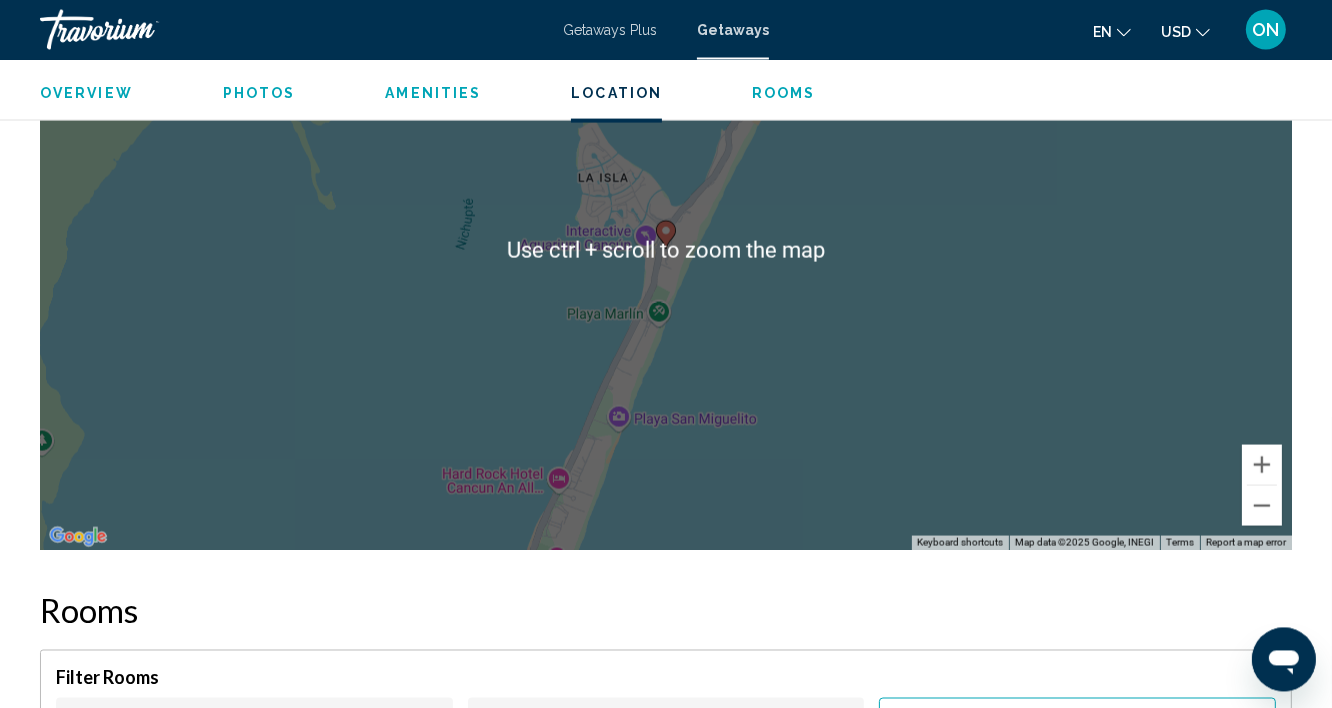scroll, scrollTop: 2892, scrollLeft: 0, axis: vertical 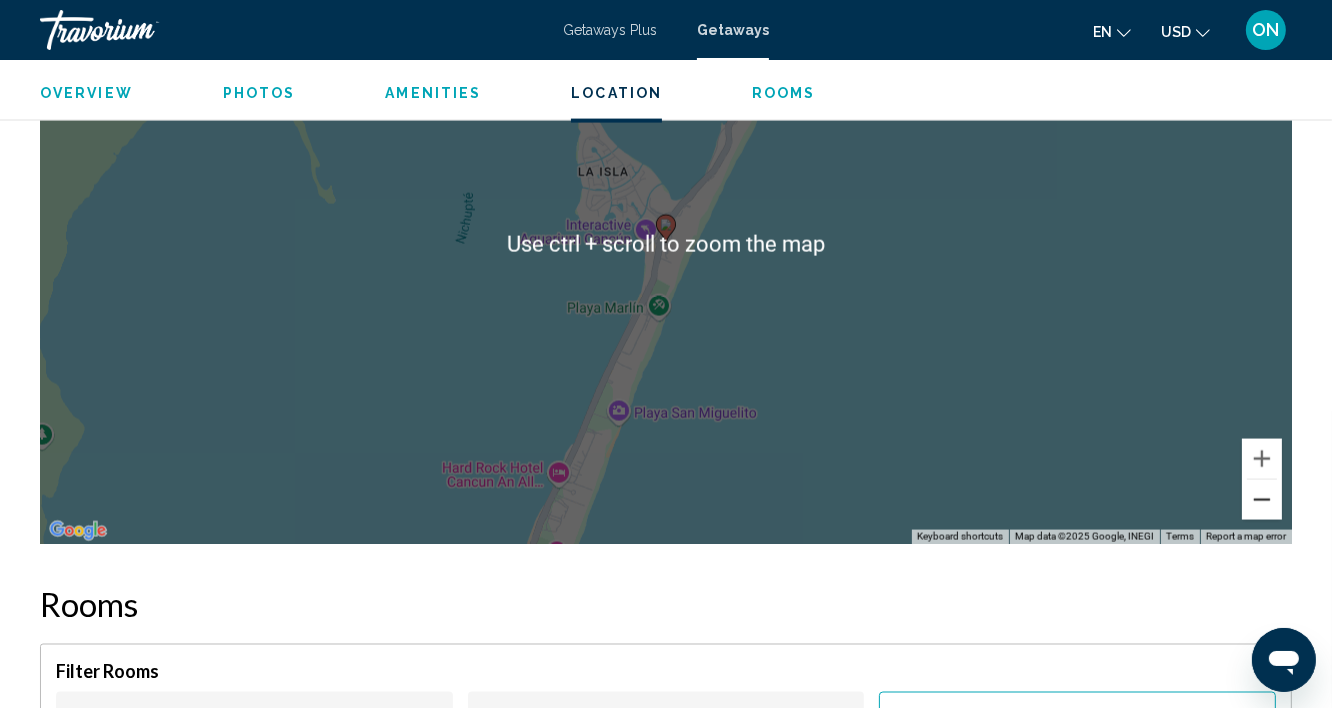 click on "To activate drag with keyboard, press Alt + Enter. Once in keyboard drag state, use the arrow keys to move the marker. To complete the drag, press the Enter key. To cancel, press Escape. Use ctrl + scroll to zoom the map Keyboard shortcuts Map Data Map data ©2025 Google, INEGI Map data ©2025 Google, INEGI 500 m  Click to toggle between metric and imperial units Terms Report a map error" at bounding box center (666, 244) 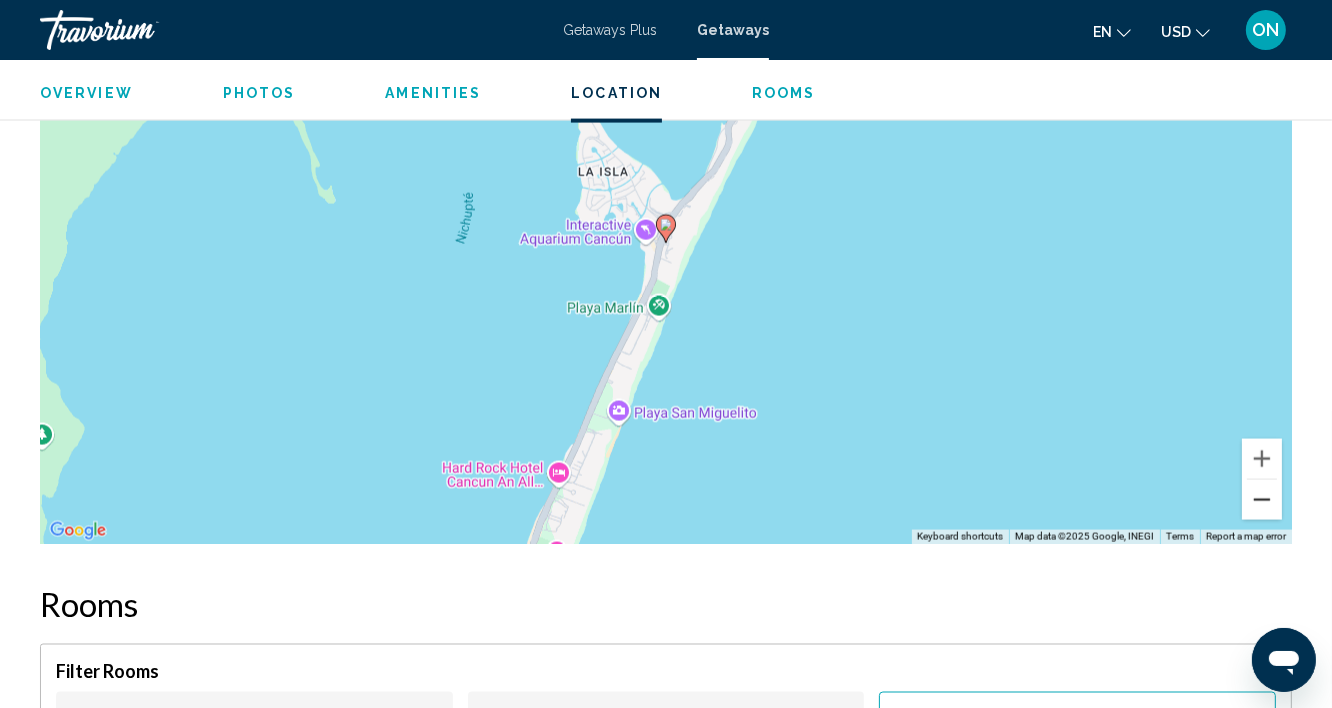 click at bounding box center [1262, 500] 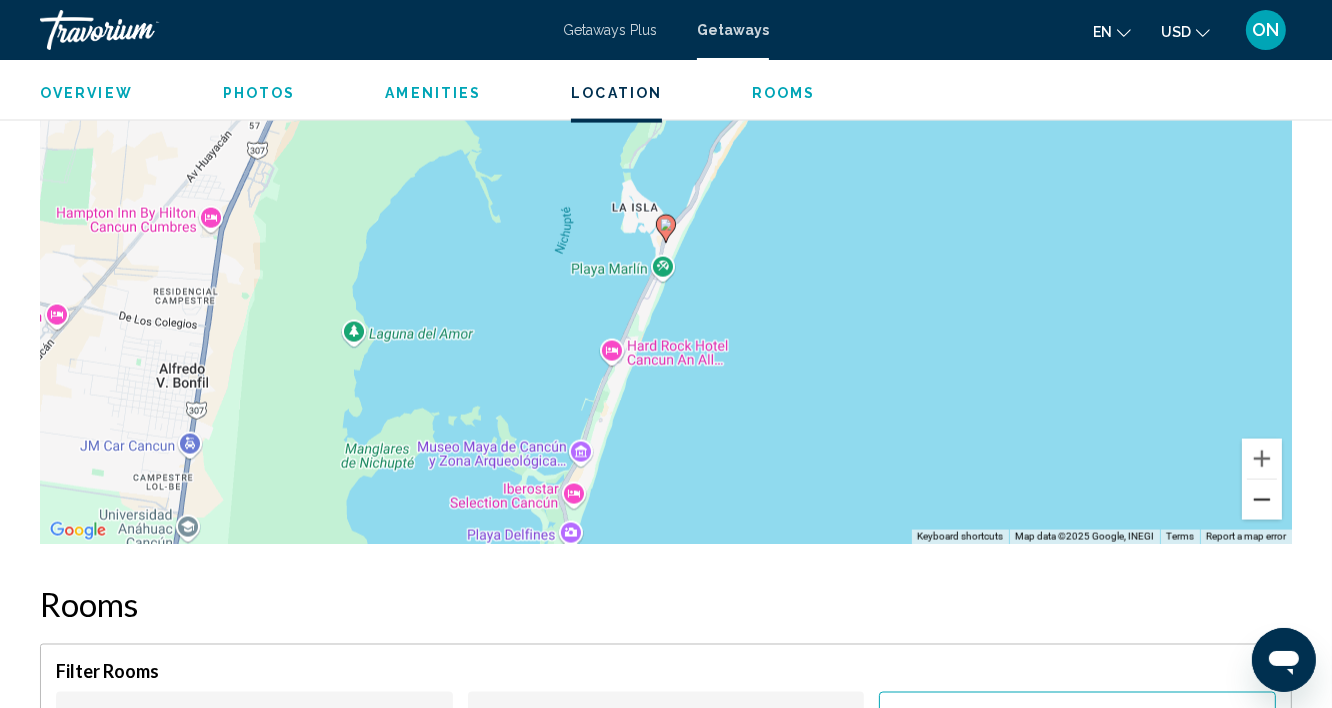 click at bounding box center (1262, 500) 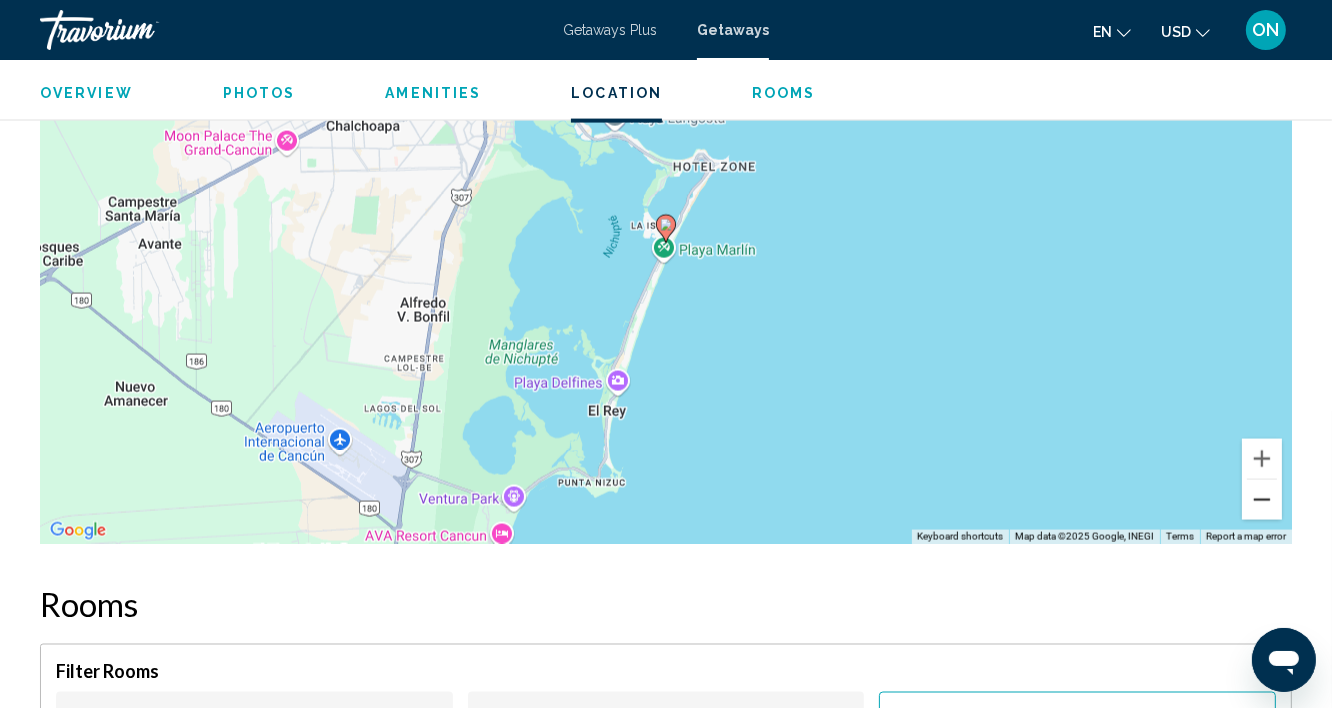 click at bounding box center [1262, 500] 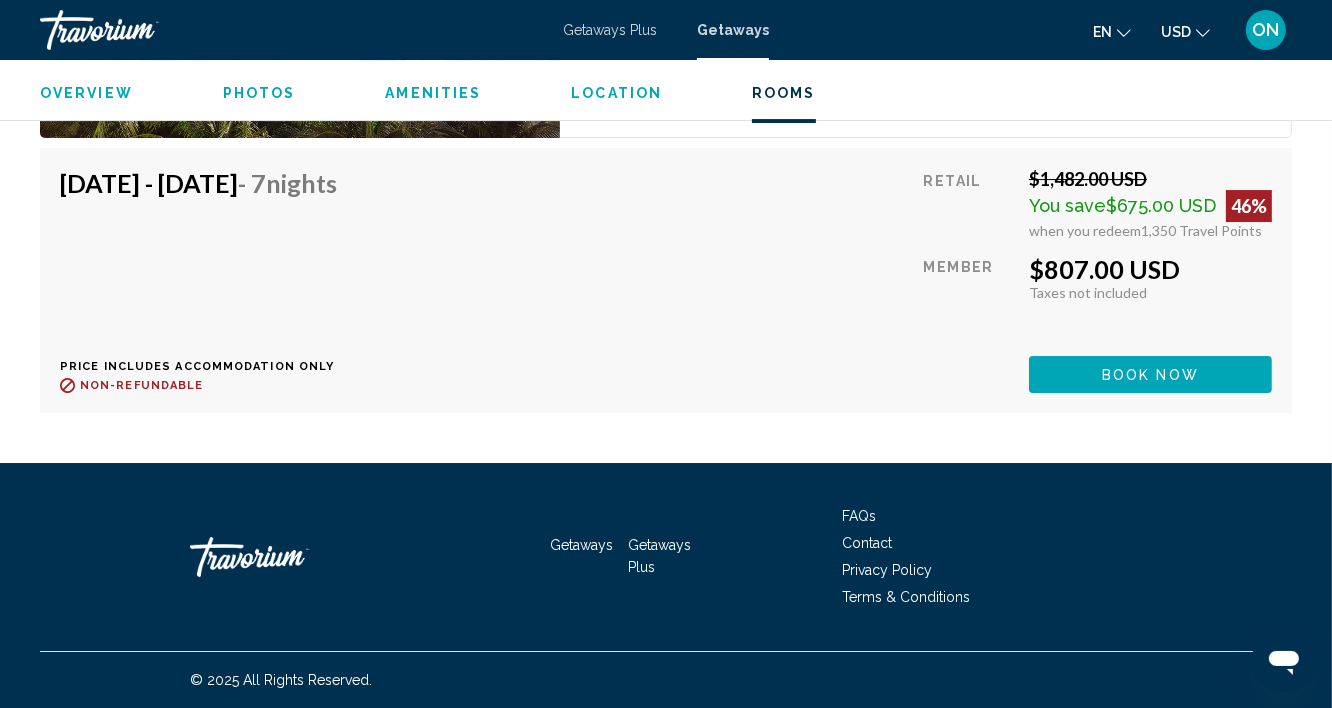 scroll, scrollTop: 6045, scrollLeft: 0, axis: vertical 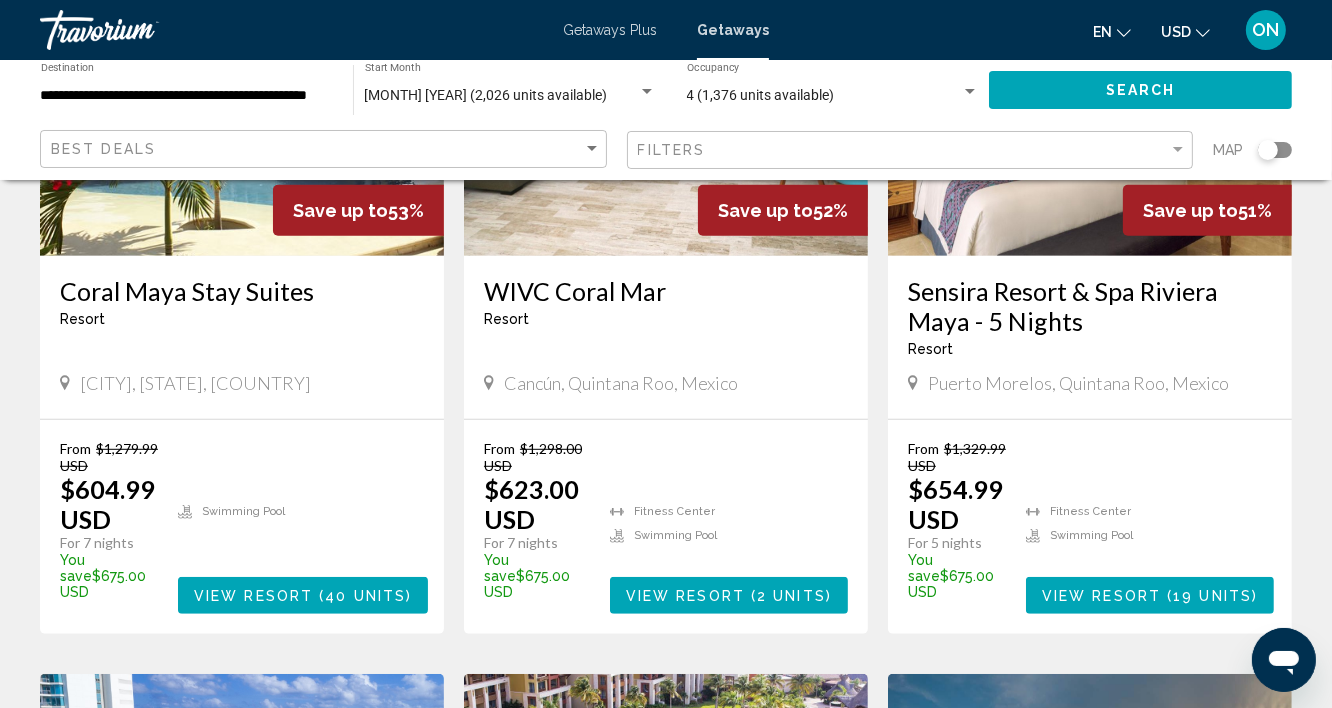 click on "Coral Maya Stay Suites" at bounding box center (242, 291) 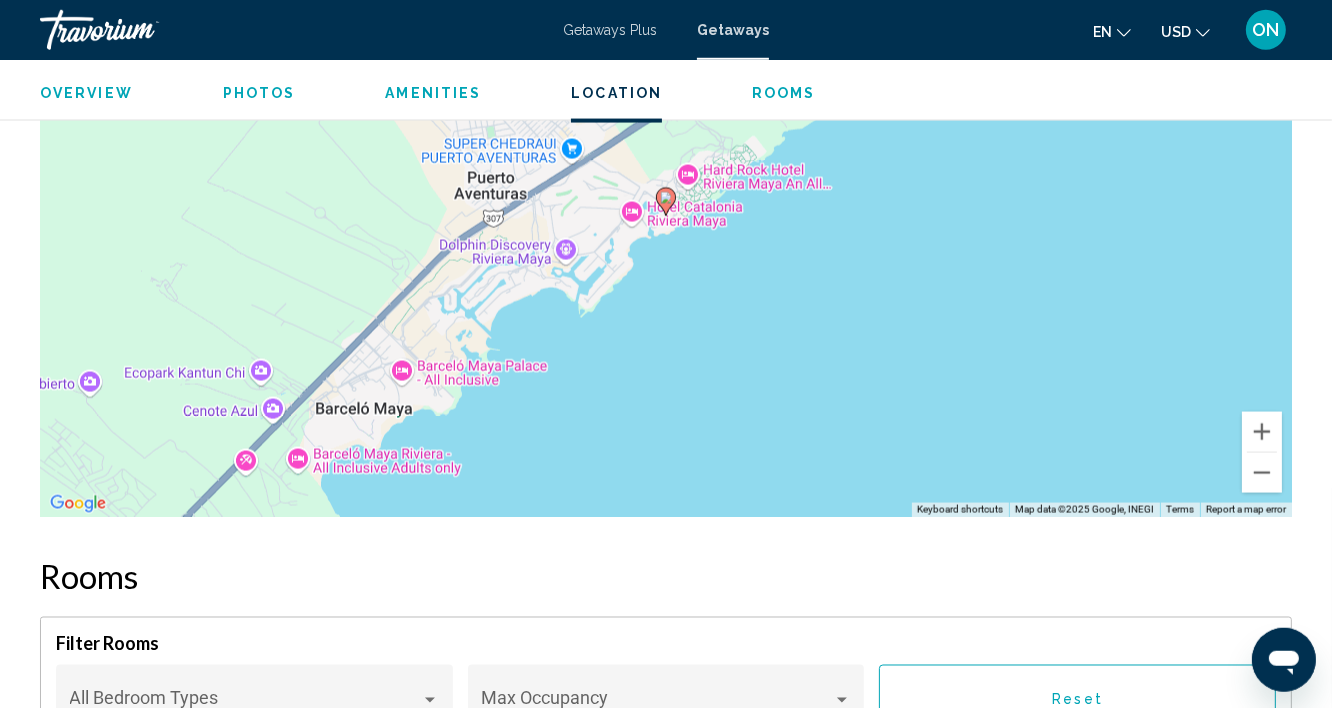 scroll, scrollTop: 3041, scrollLeft: 0, axis: vertical 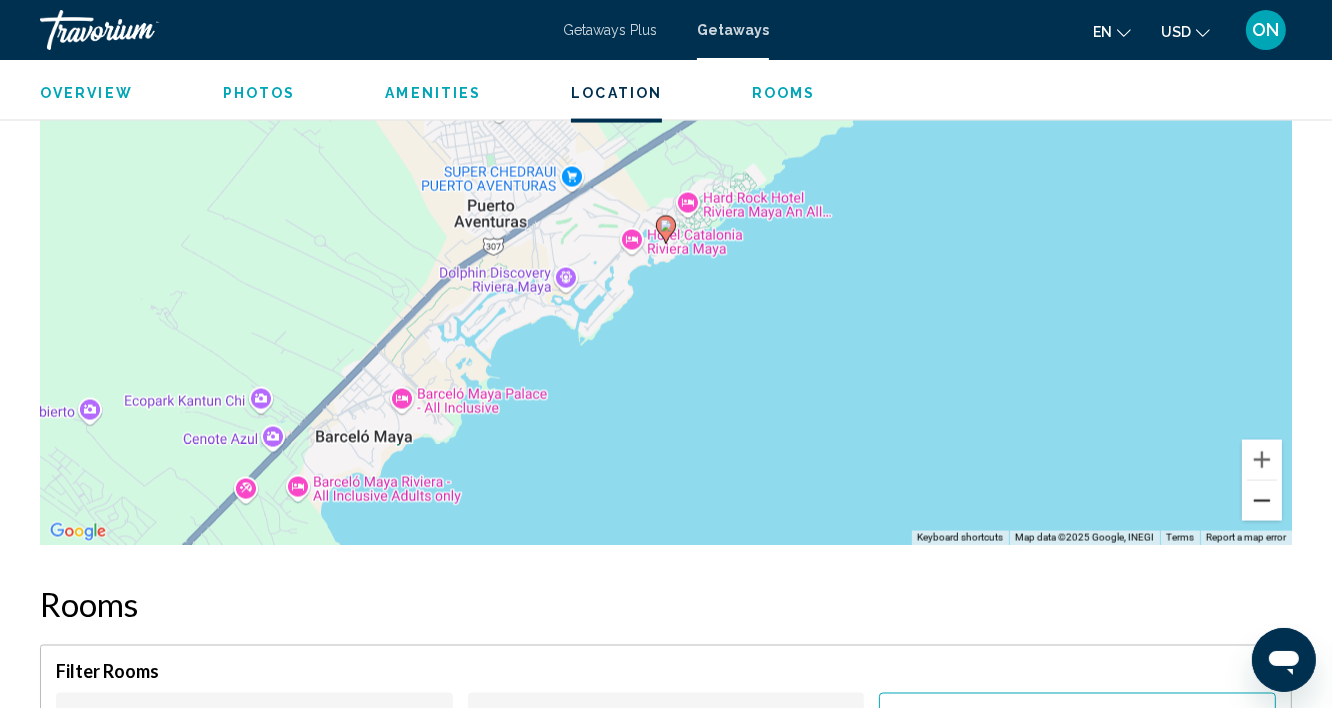 click at bounding box center (1262, 501) 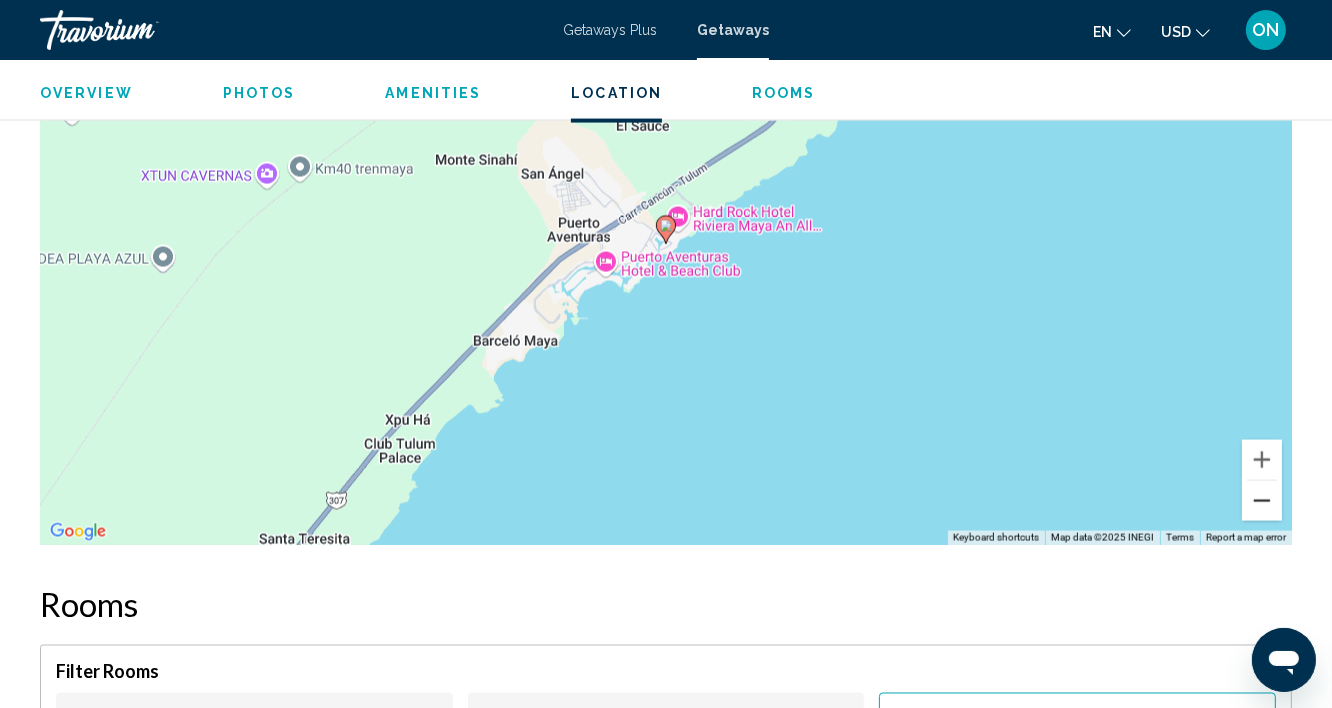 click at bounding box center [1262, 501] 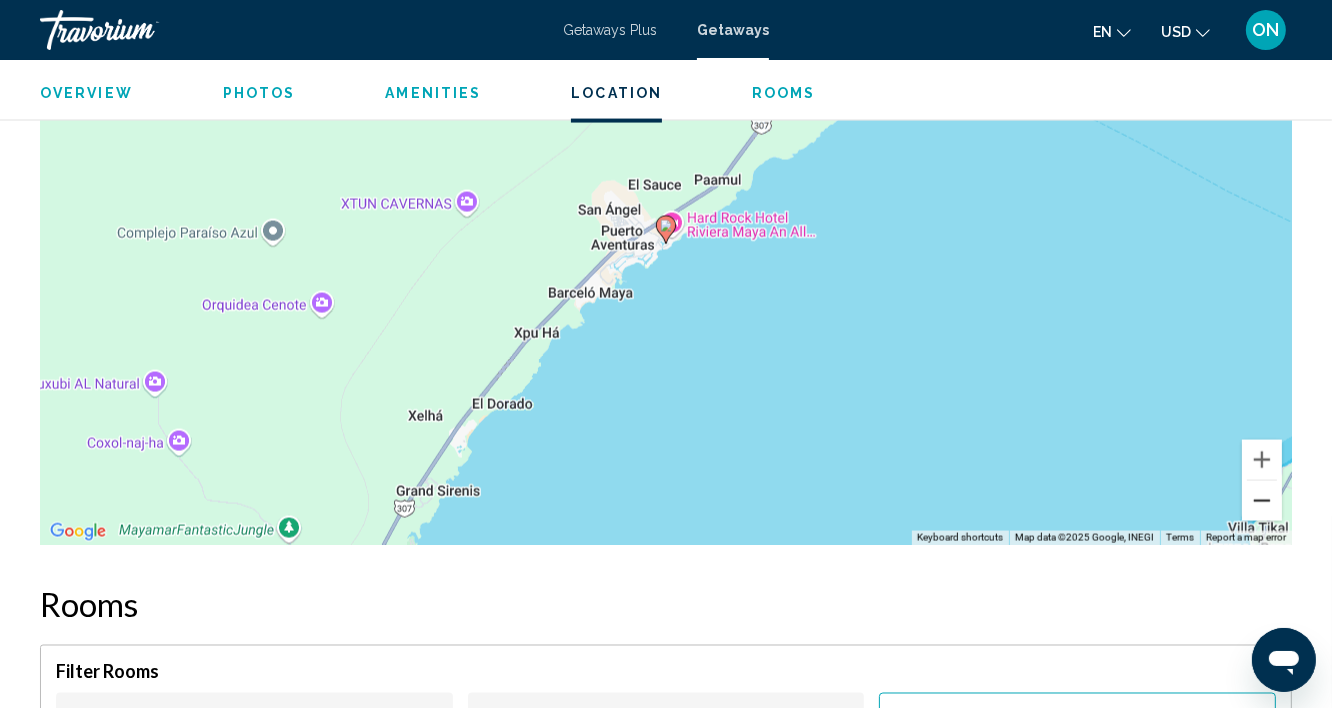click at bounding box center (1262, 501) 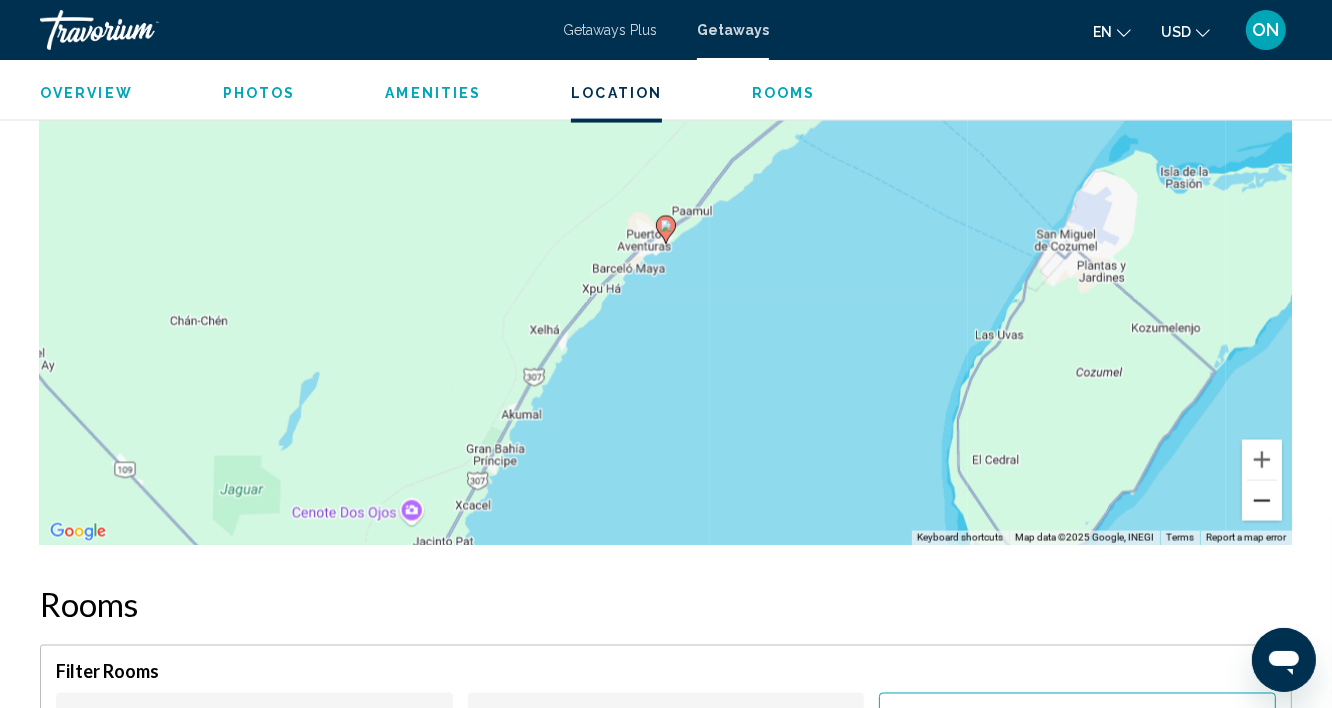 click at bounding box center [1262, 501] 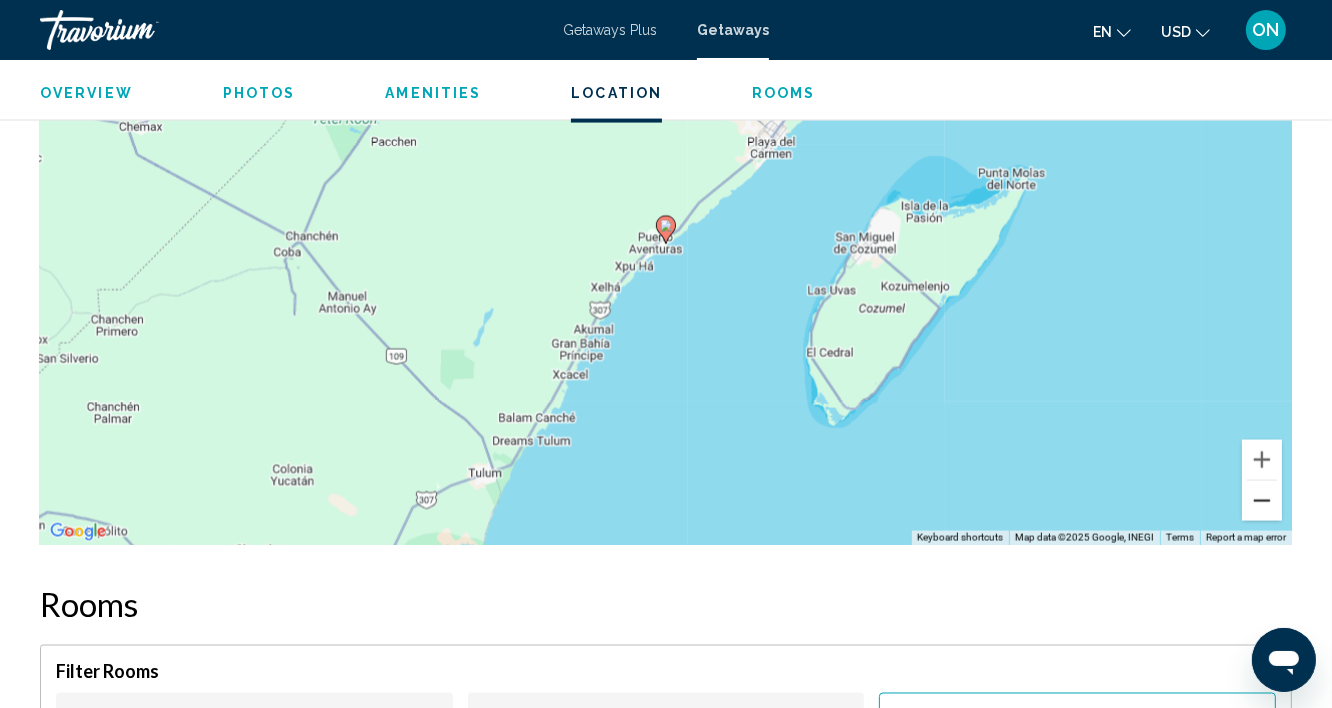click at bounding box center (1262, 501) 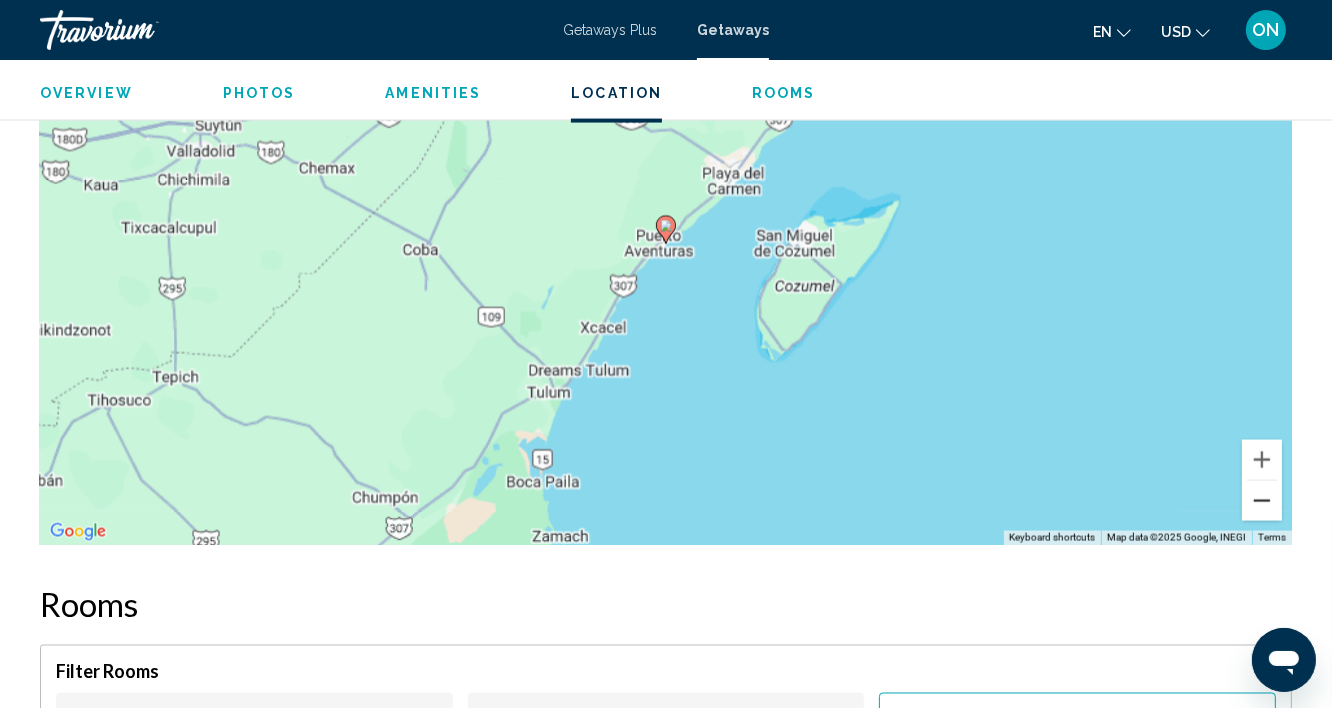 click at bounding box center (1262, 501) 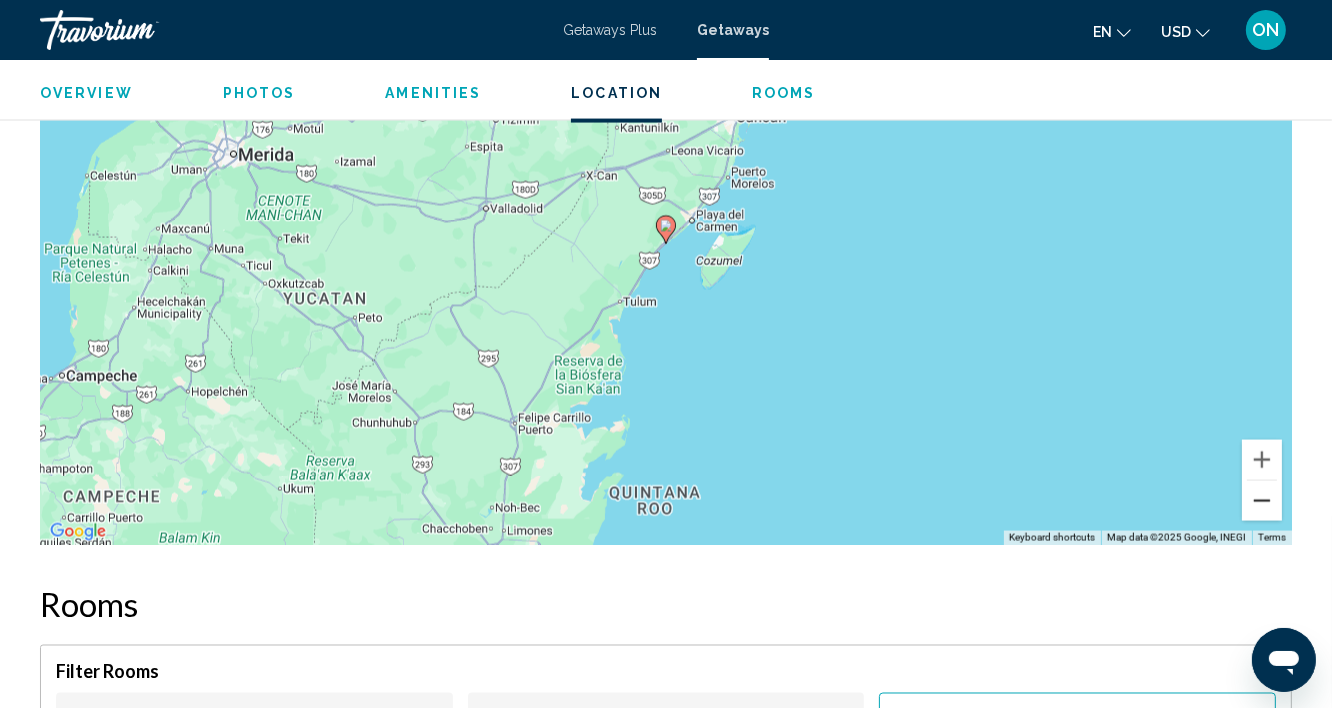 click at bounding box center (1262, 501) 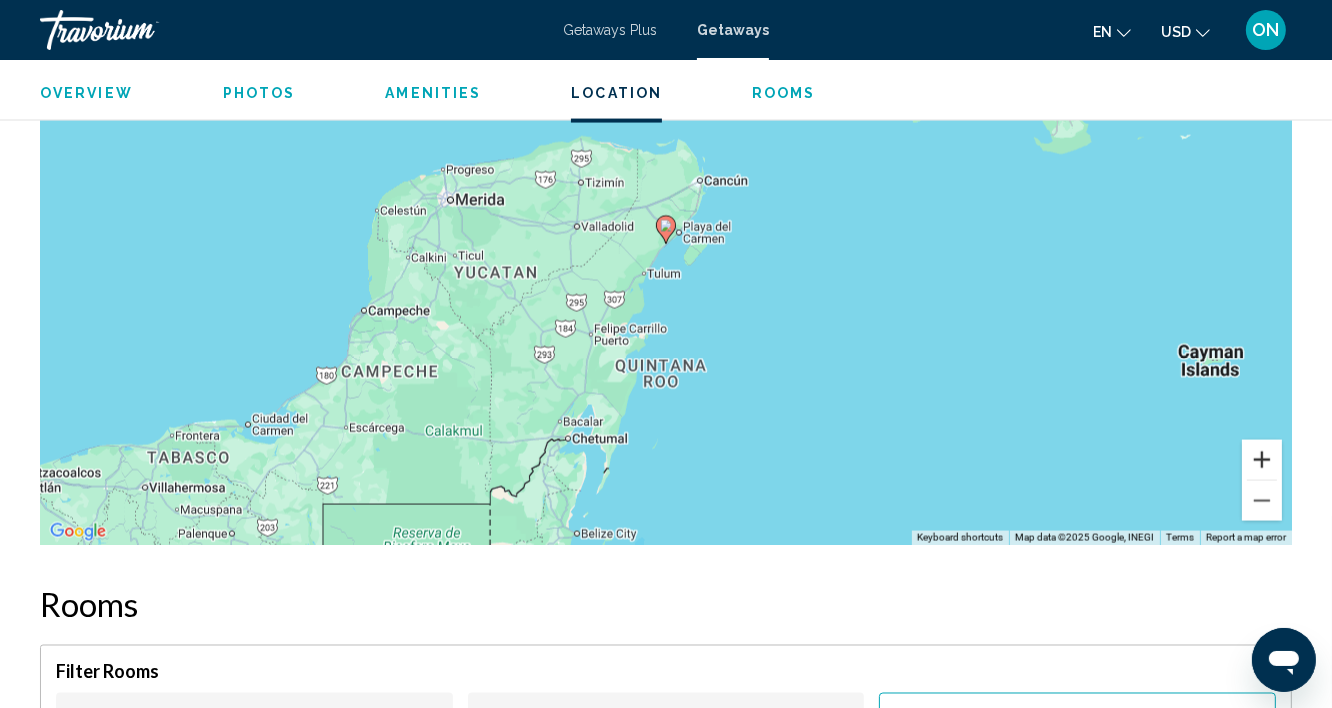 click at bounding box center [1262, 460] 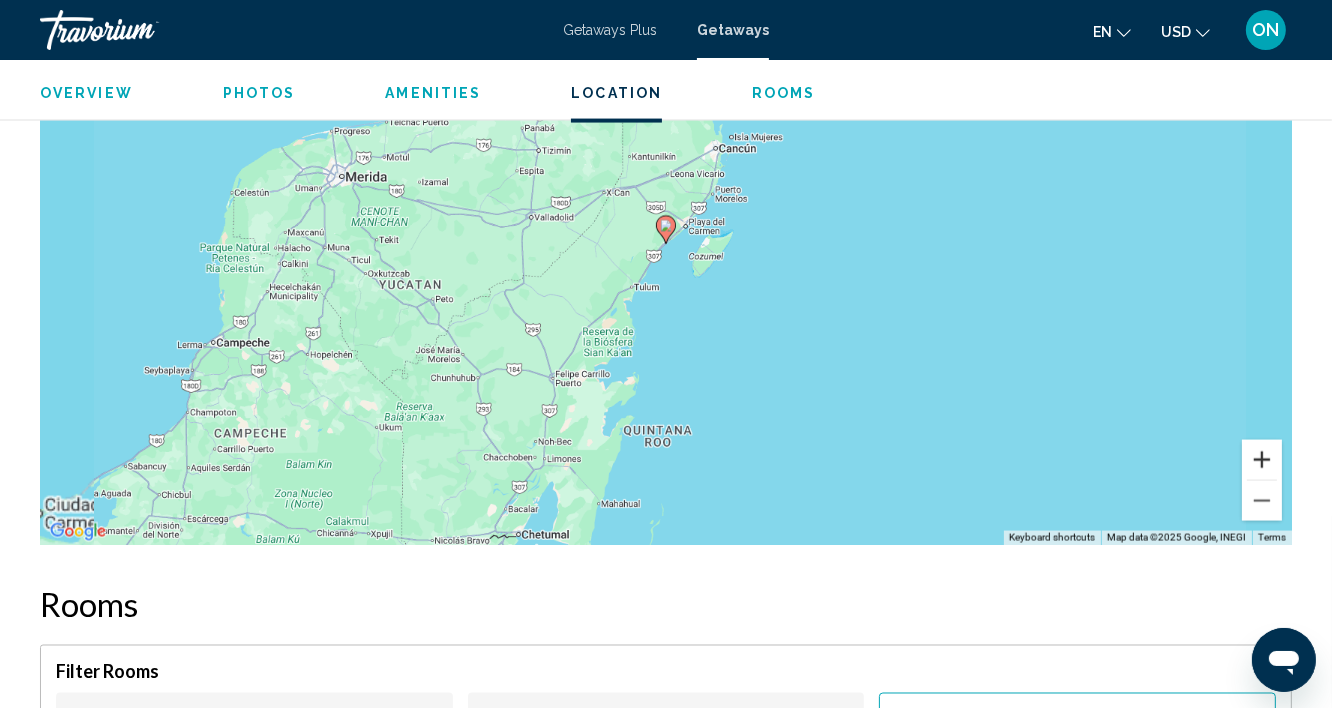 click at bounding box center (1262, 460) 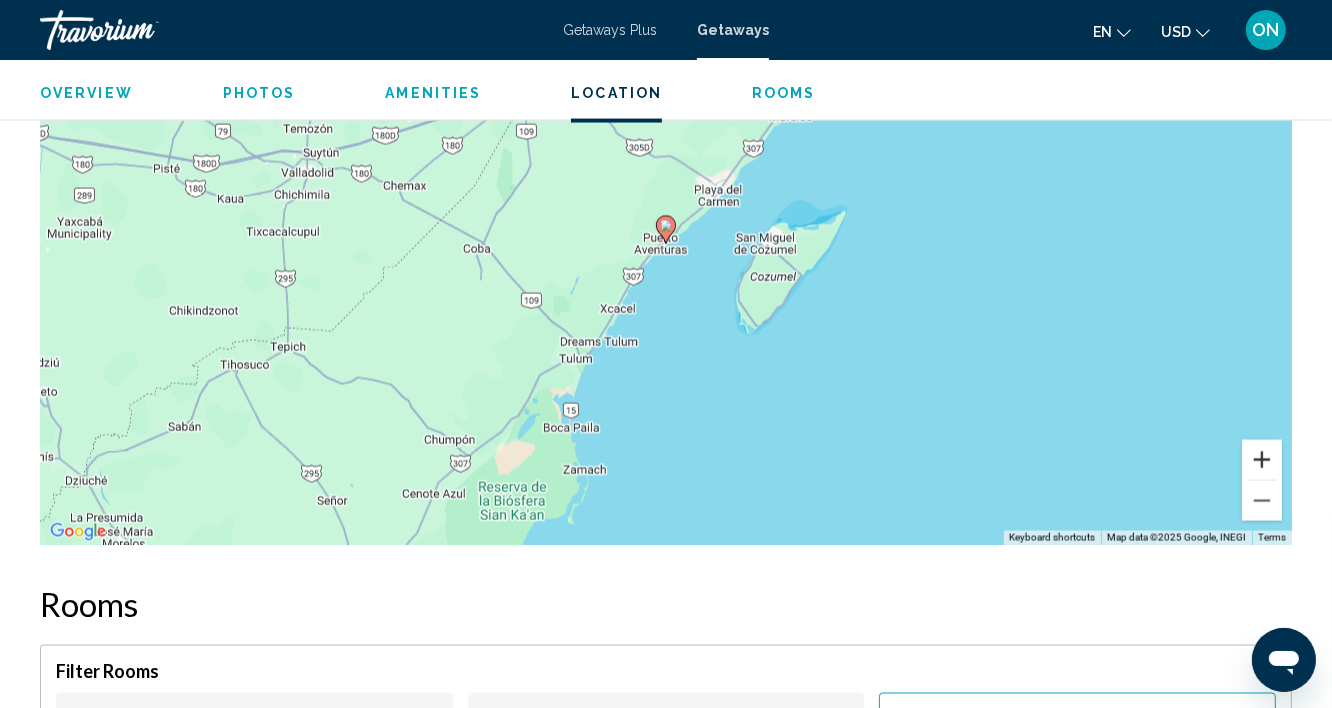 click at bounding box center (1262, 460) 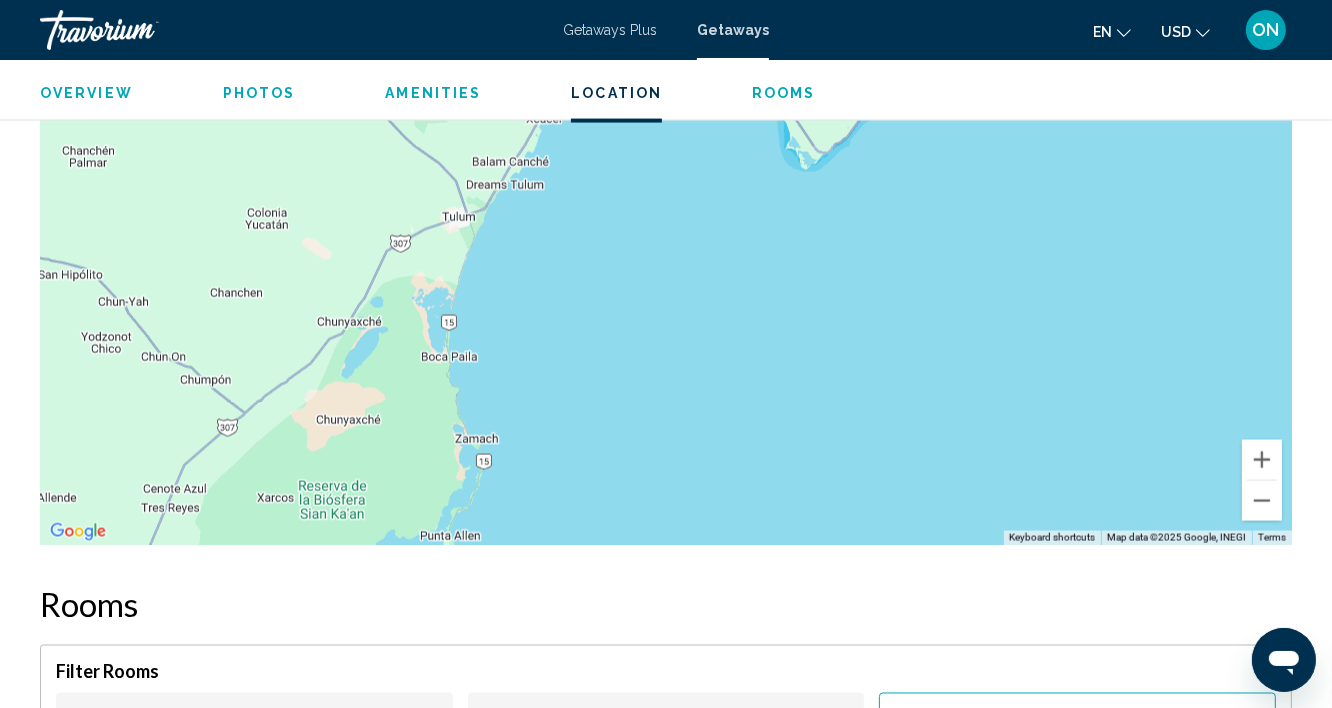 drag, startPoint x: 932, startPoint y: 470, endPoint x: 909, endPoint y: 201, distance: 269.98148 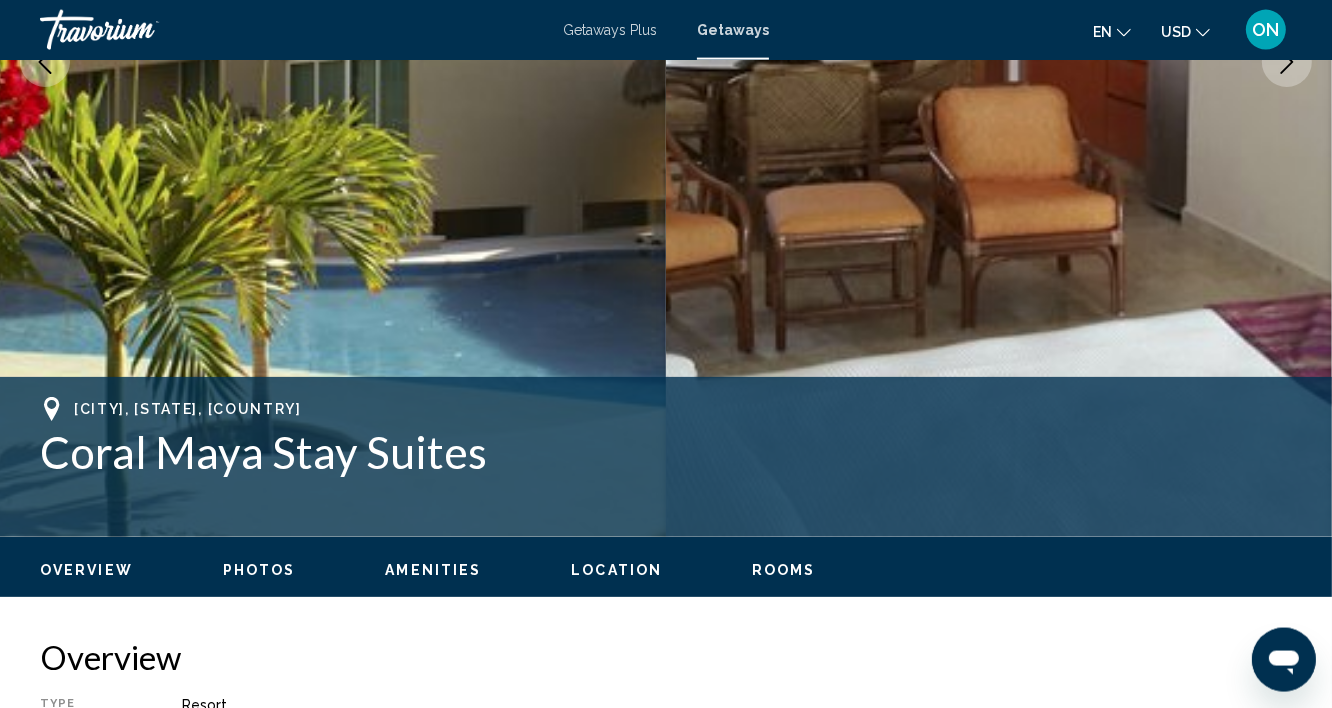 scroll, scrollTop: 469, scrollLeft: 0, axis: vertical 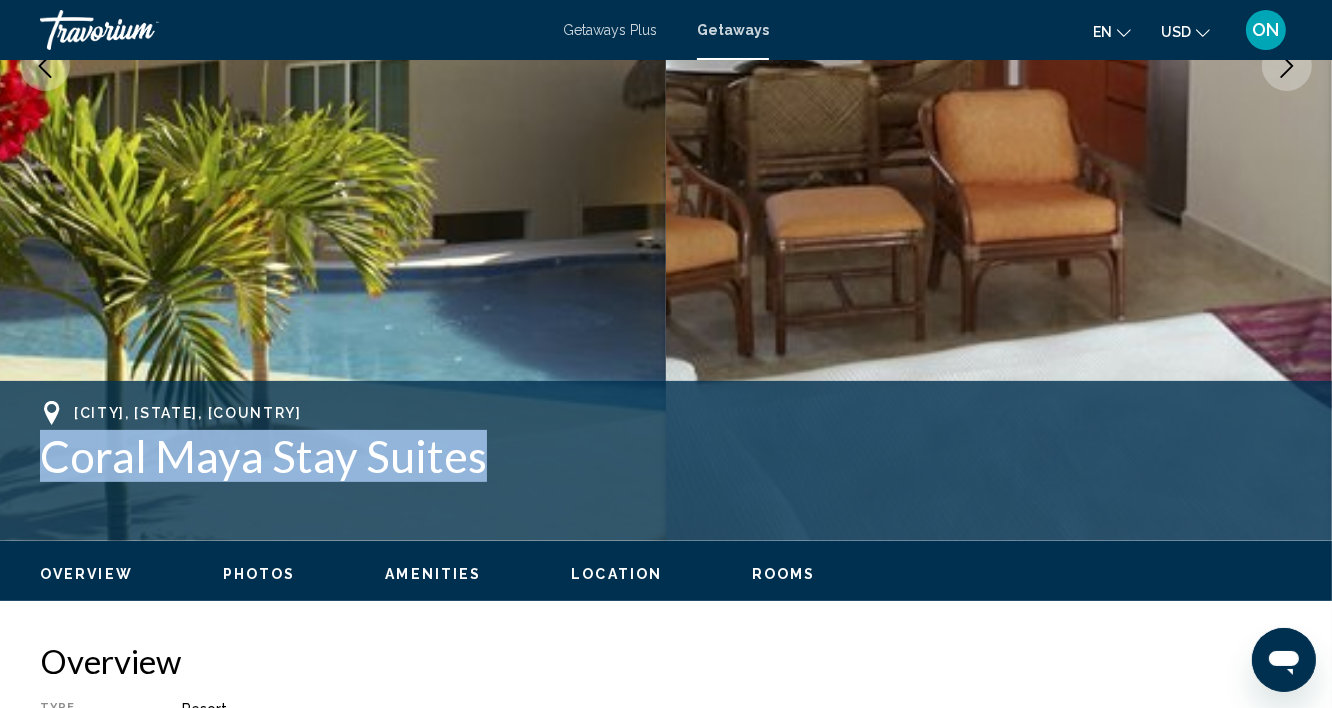 drag, startPoint x: 480, startPoint y: 459, endPoint x: 22, endPoint y: 450, distance: 458.0884 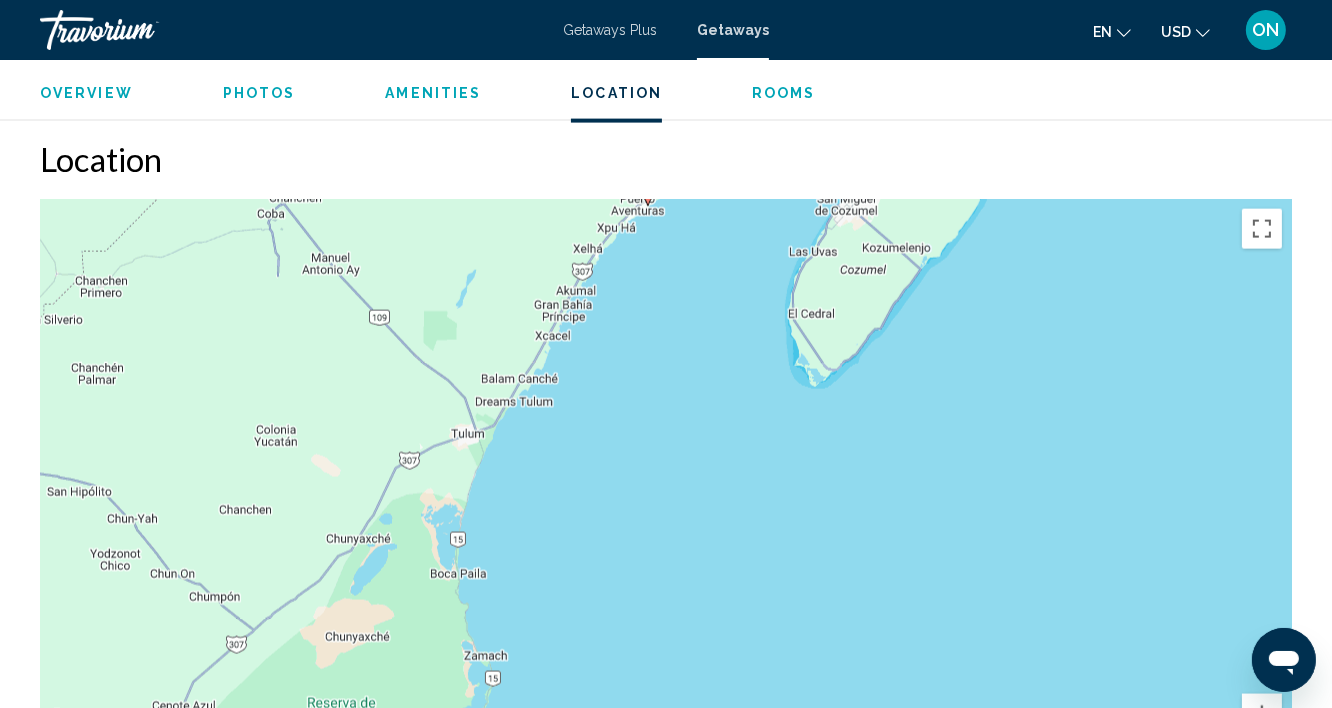 scroll, scrollTop: 3001, scrollLeft: 0, axis: vertical 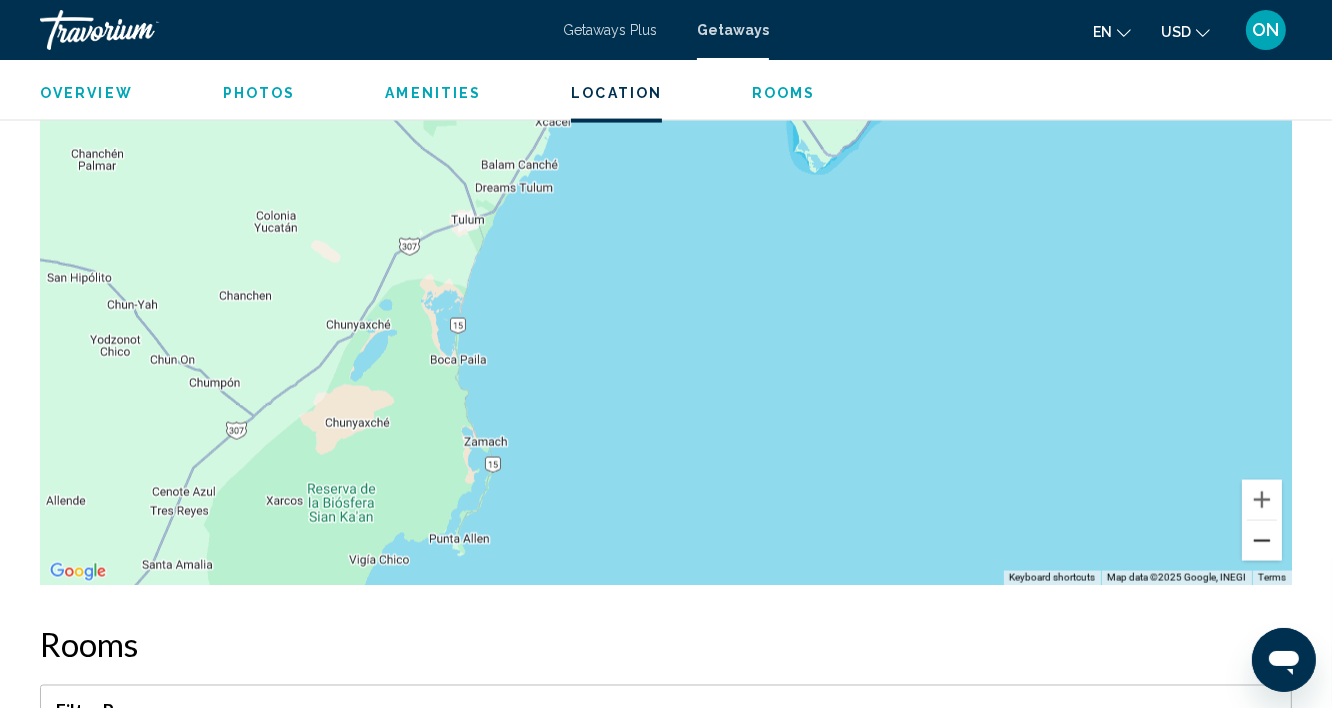 click at bounding box center [1262, 541] 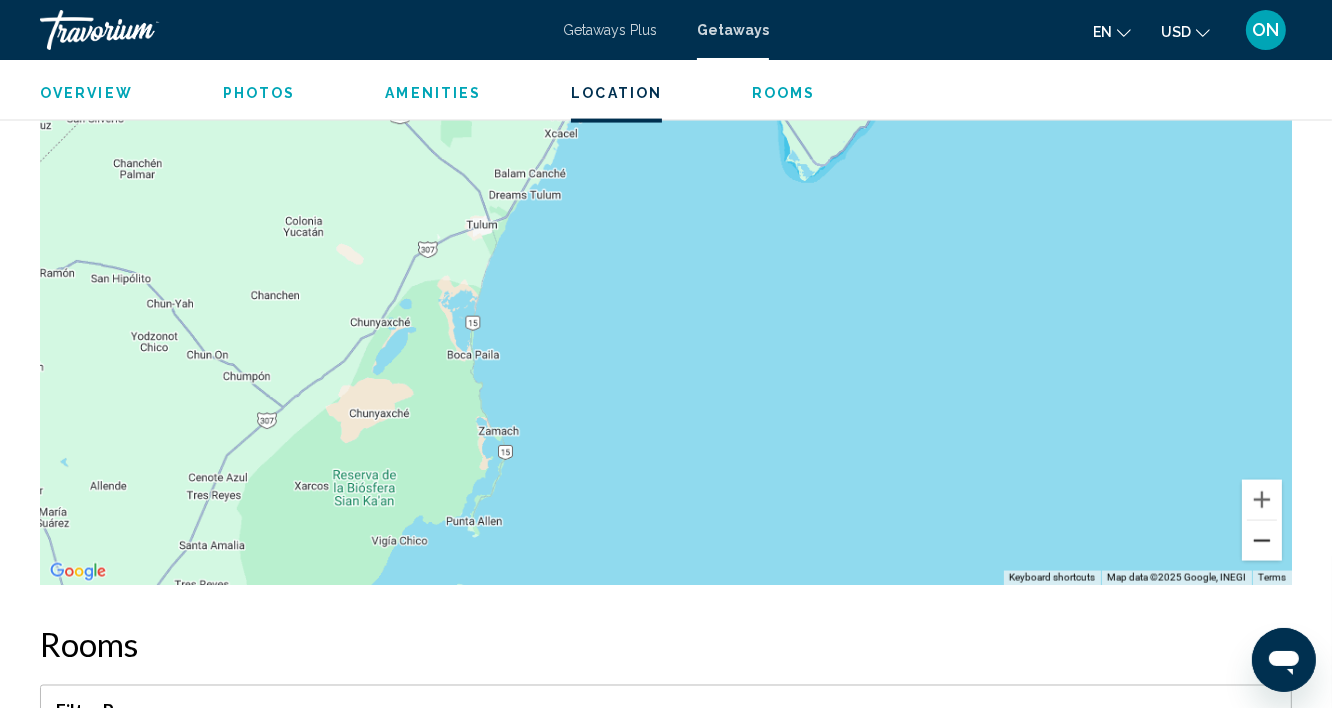 click at bounding box center (1262, 541) 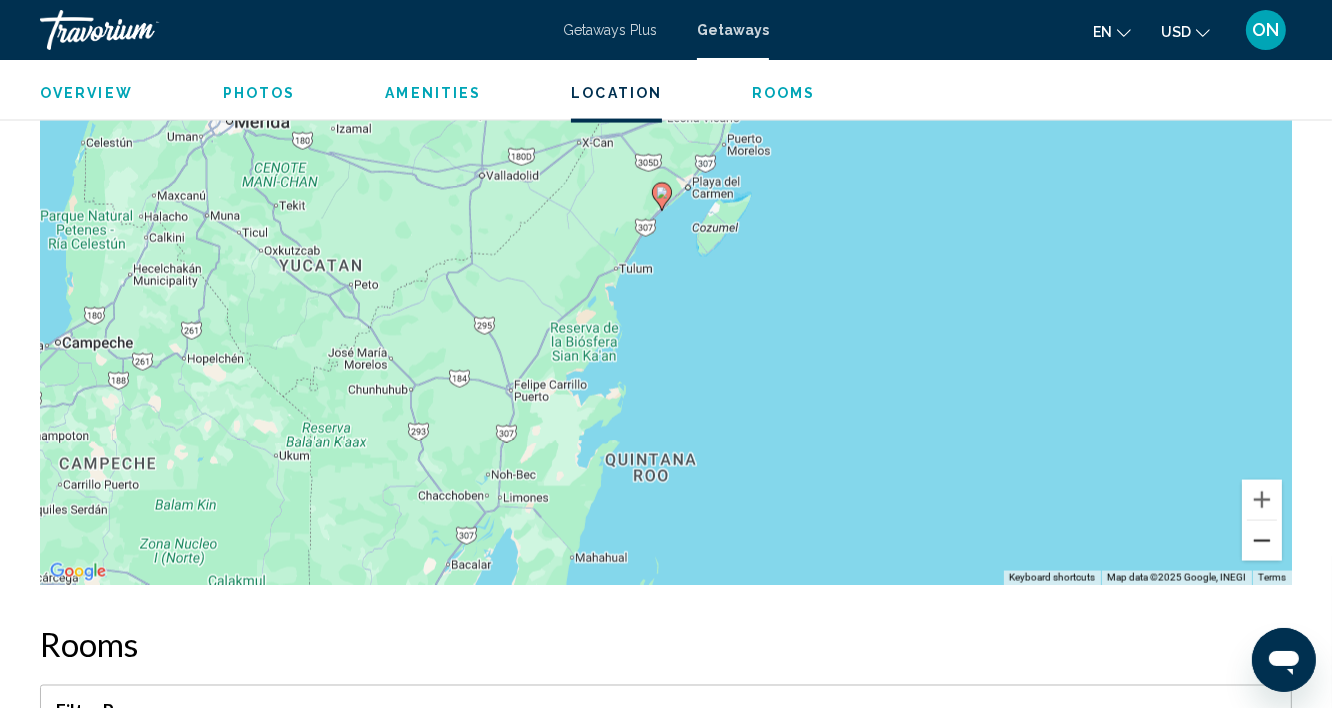click at bounding box center (1262, 541) 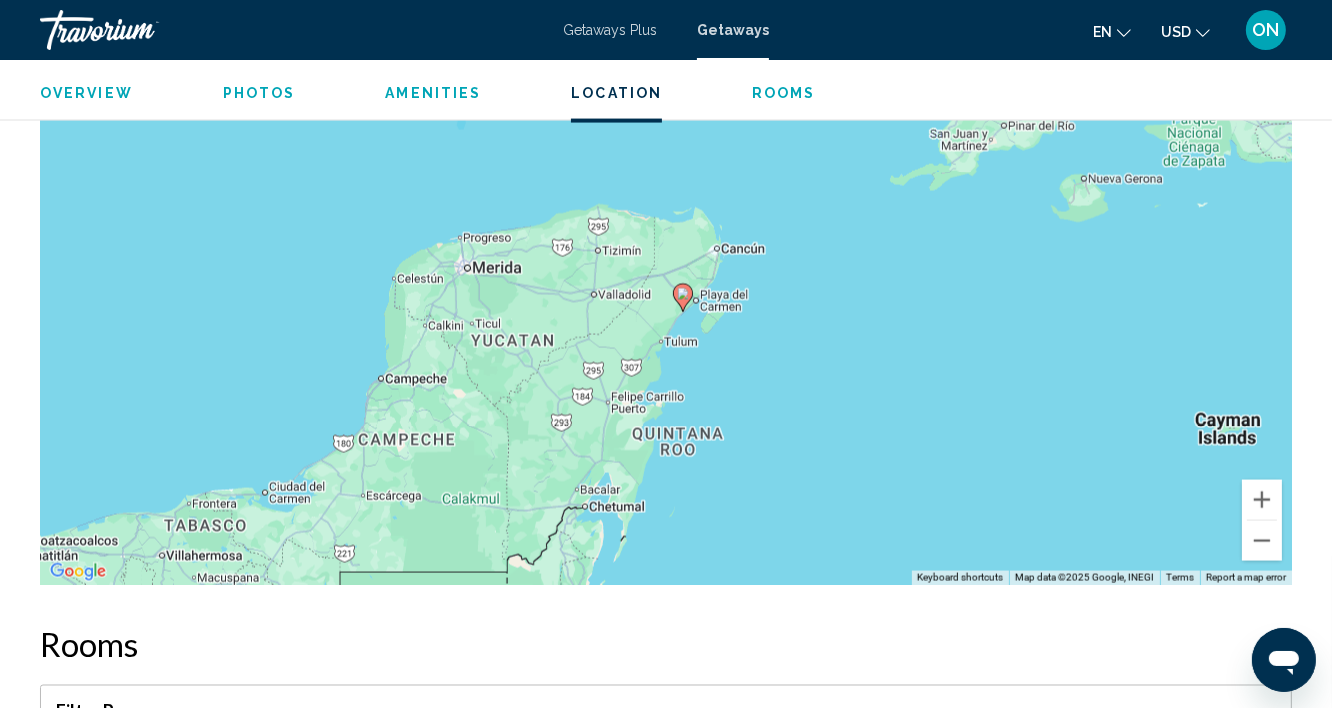 drag, startPoint x: 692, startPoint y: 222, endPoint x: 823, endPoint y: 363, distance: 192.46298 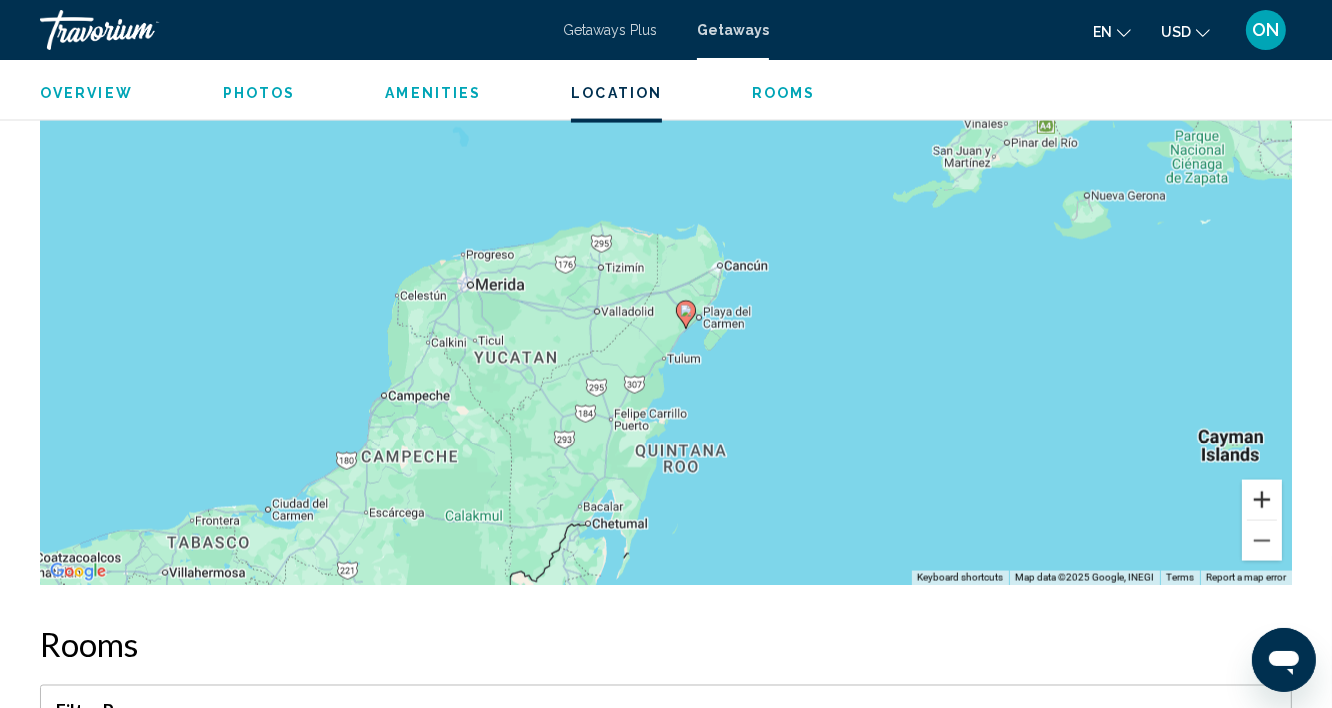 click at bounding box center (1262, 500) 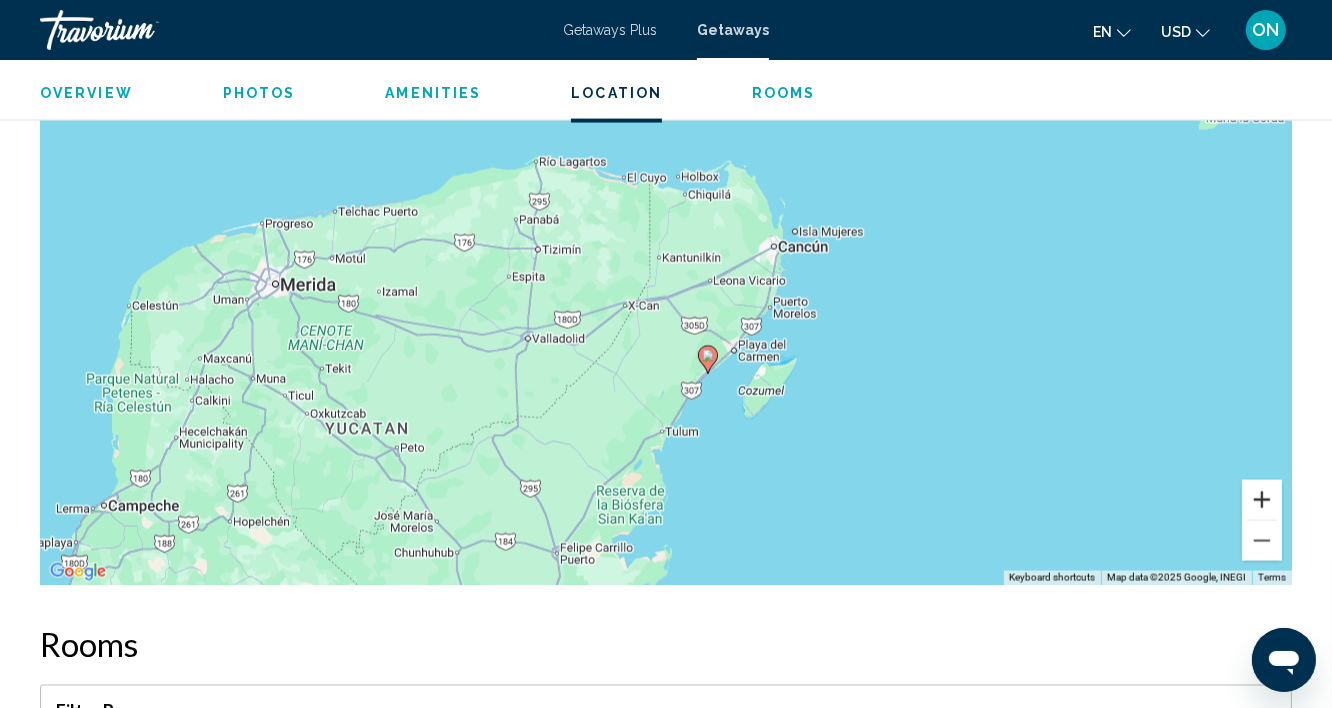 click at bounding box center [1262, 500] 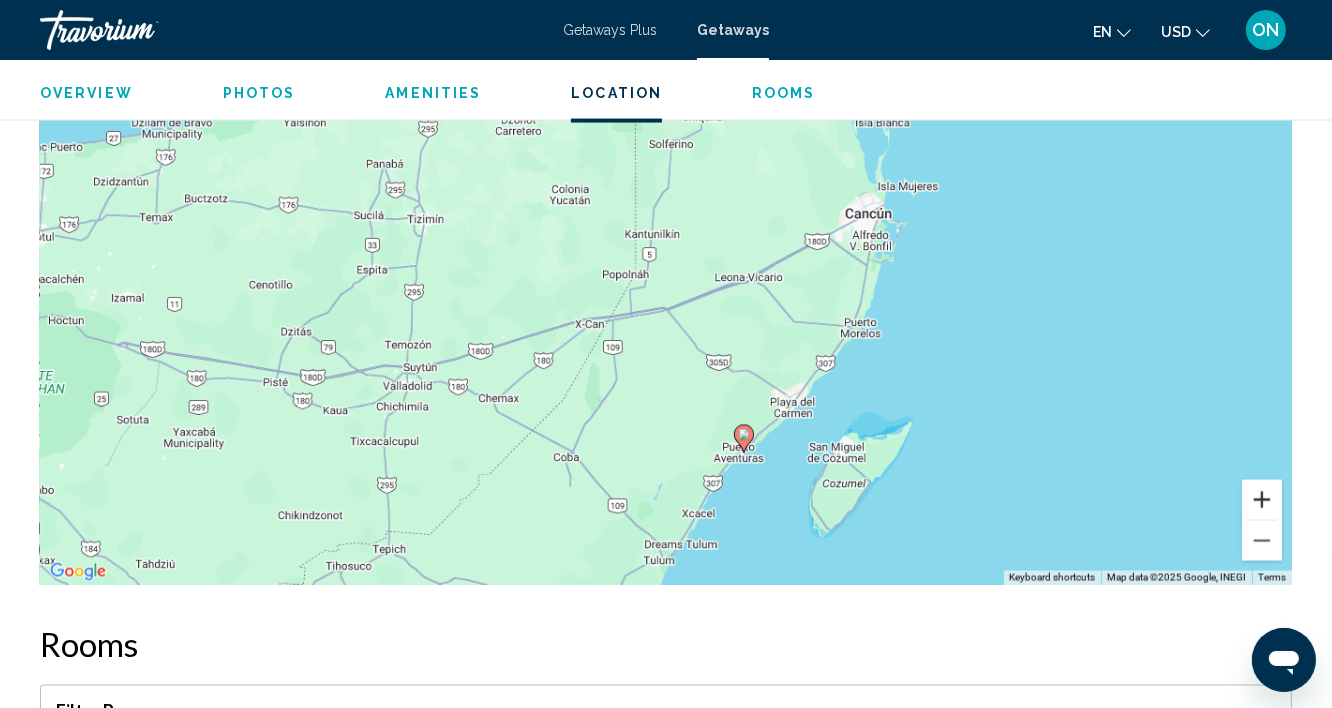 click at bounding box center (1262, 500) 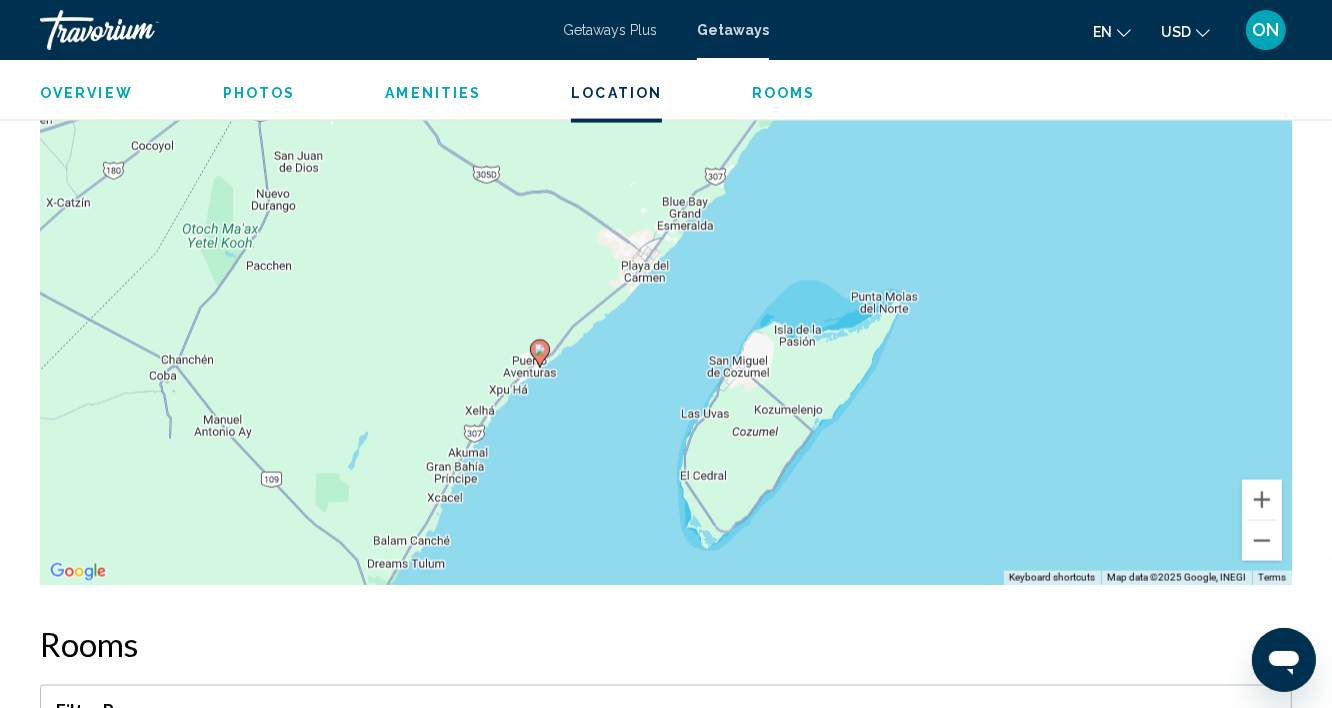 drag, startPoint x: 1066, startPoint y: 439, endPoint x: 736, endPoint y: 208, distance: 402.81635 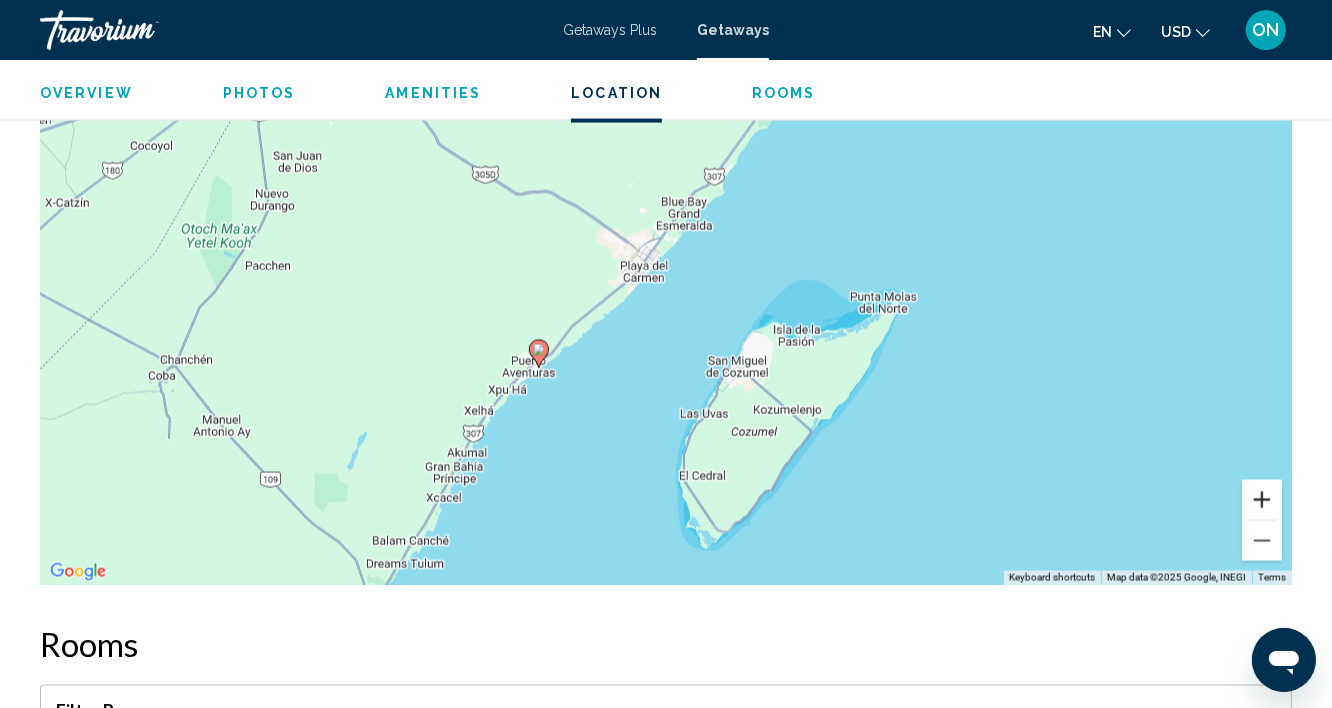 click at bounding box center [1262, 500] 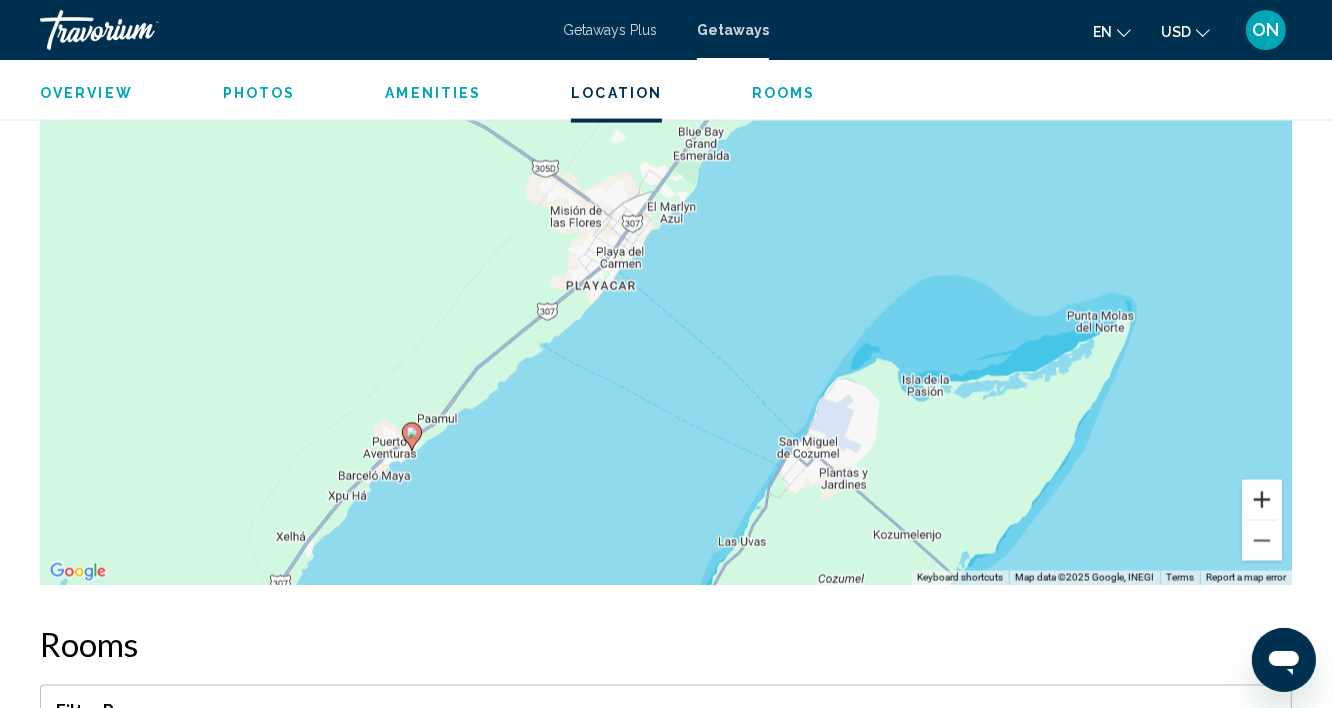 click at bounding box center (1262, 500) 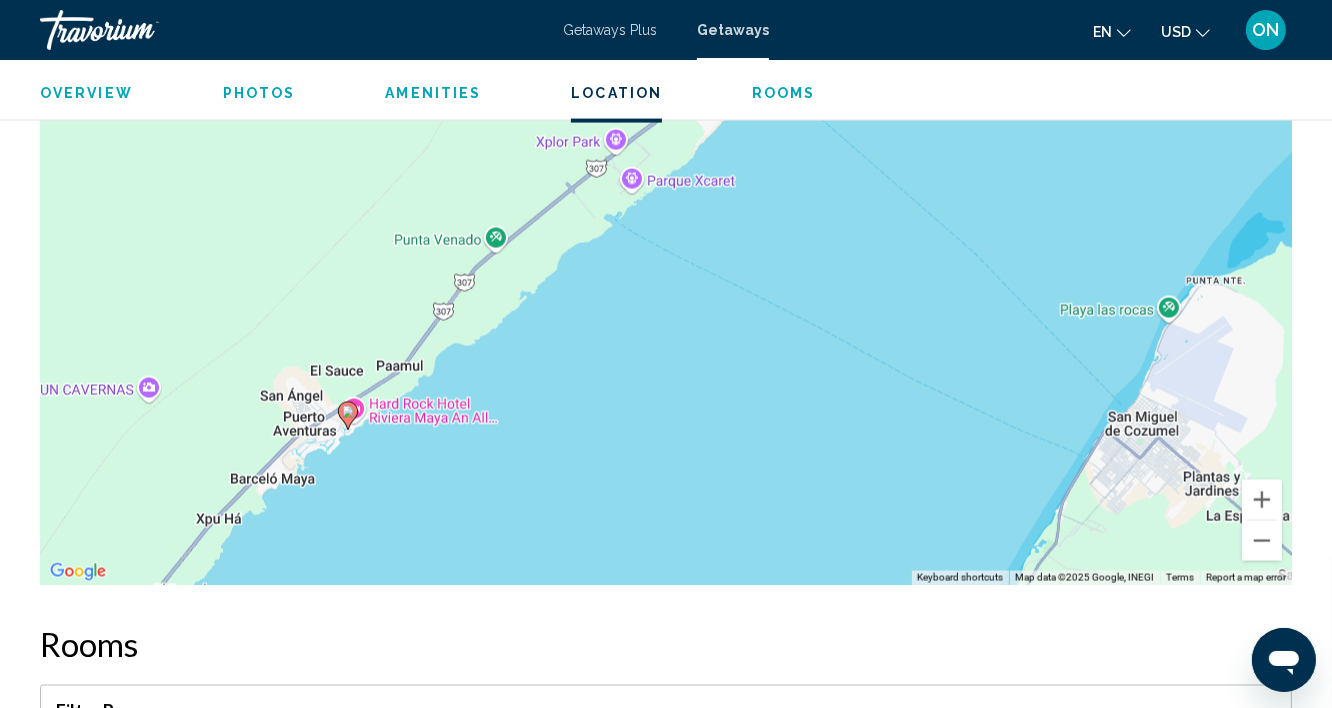 drag, startPoint x: 681, startPoint y: 452, endPoint x: 925, endPoint y: 233, distance: 327.86734 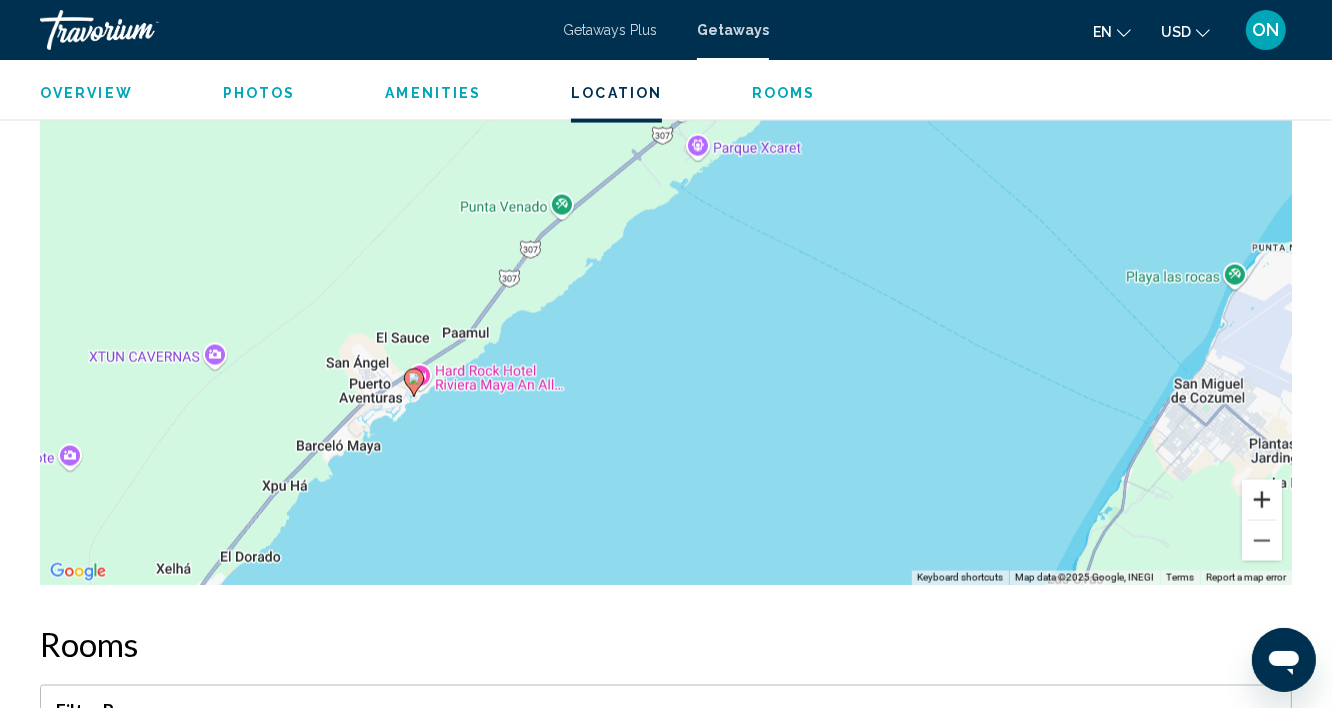 click at bounding box center (1262, 500) 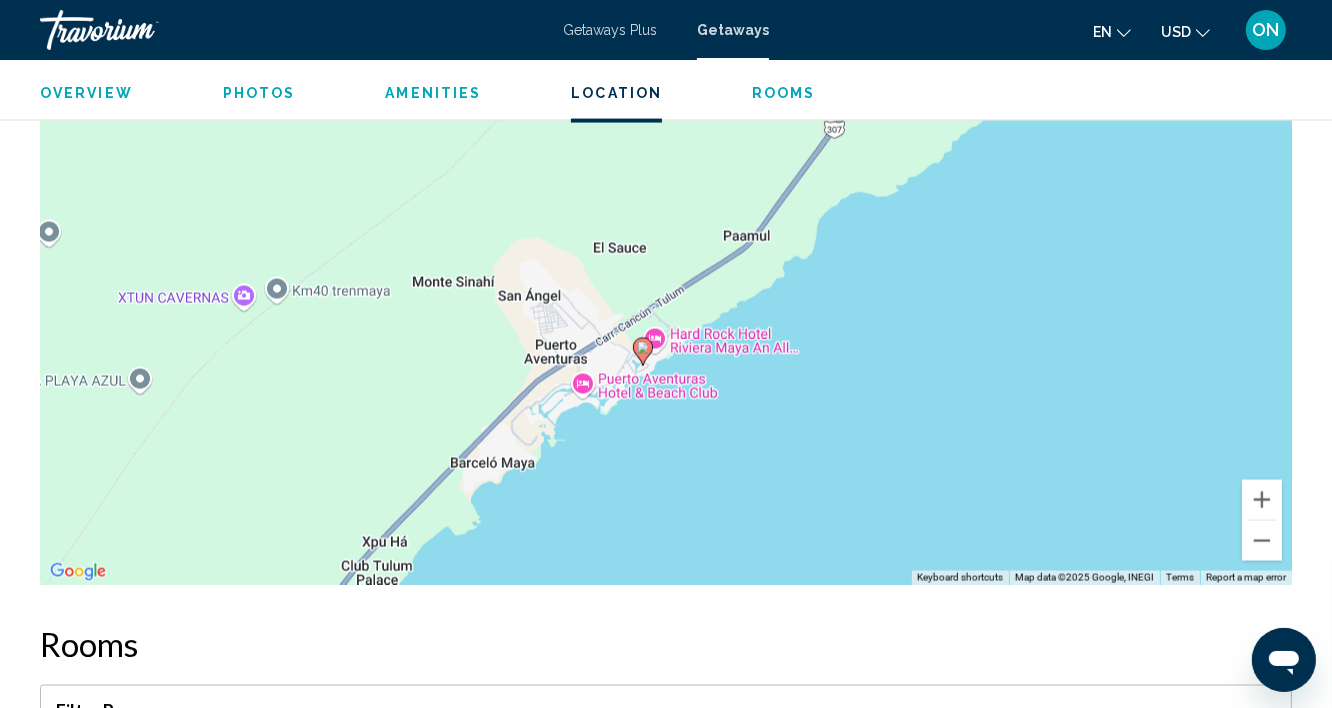 drag, startPoint x: 506, startPoint y: 411, endPoint x: 999, endPoint y: 265, distance: 514.16437 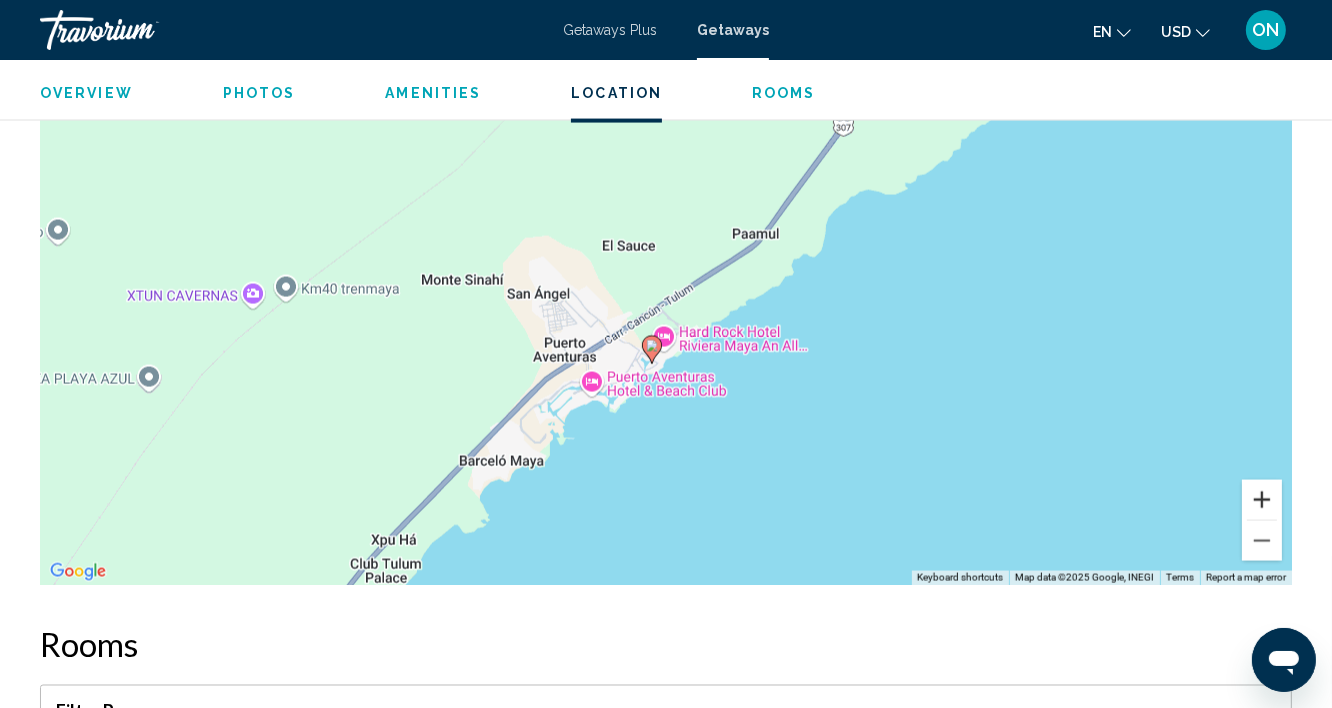 click at bounding box center [1262, 500] 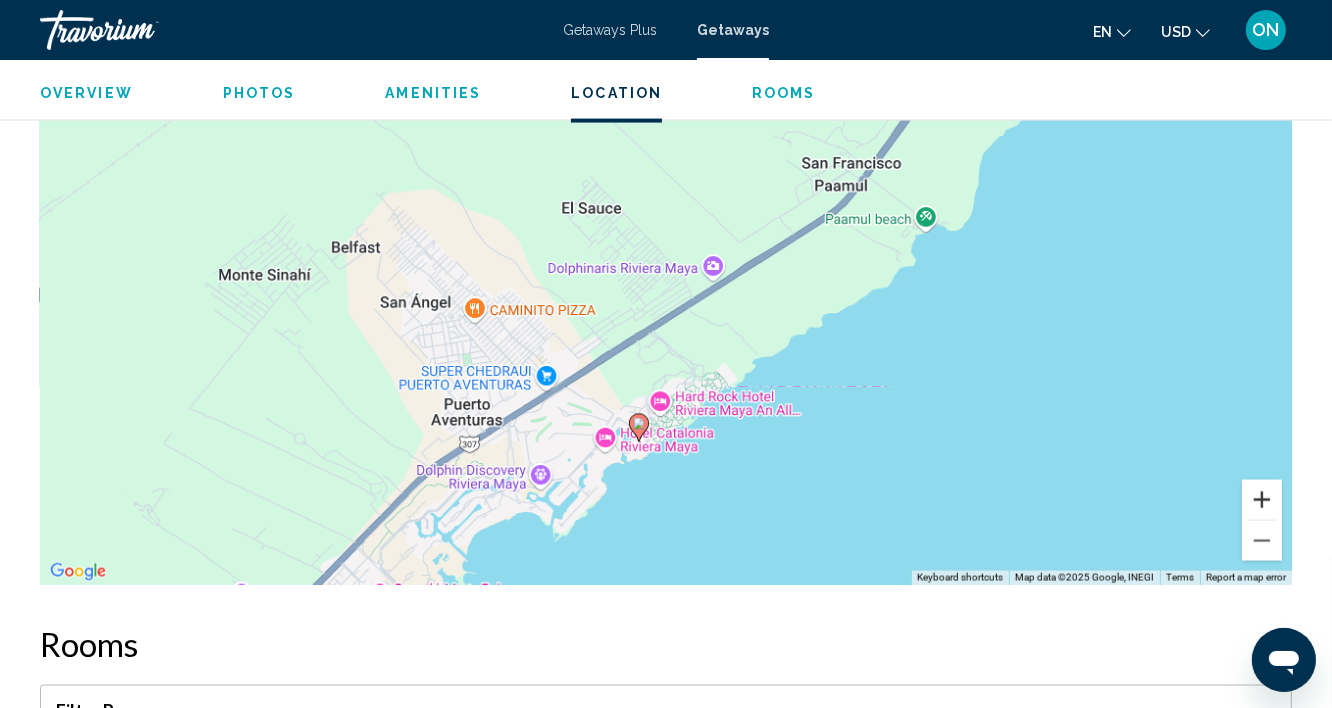 click at bounding box center (1262, 500) 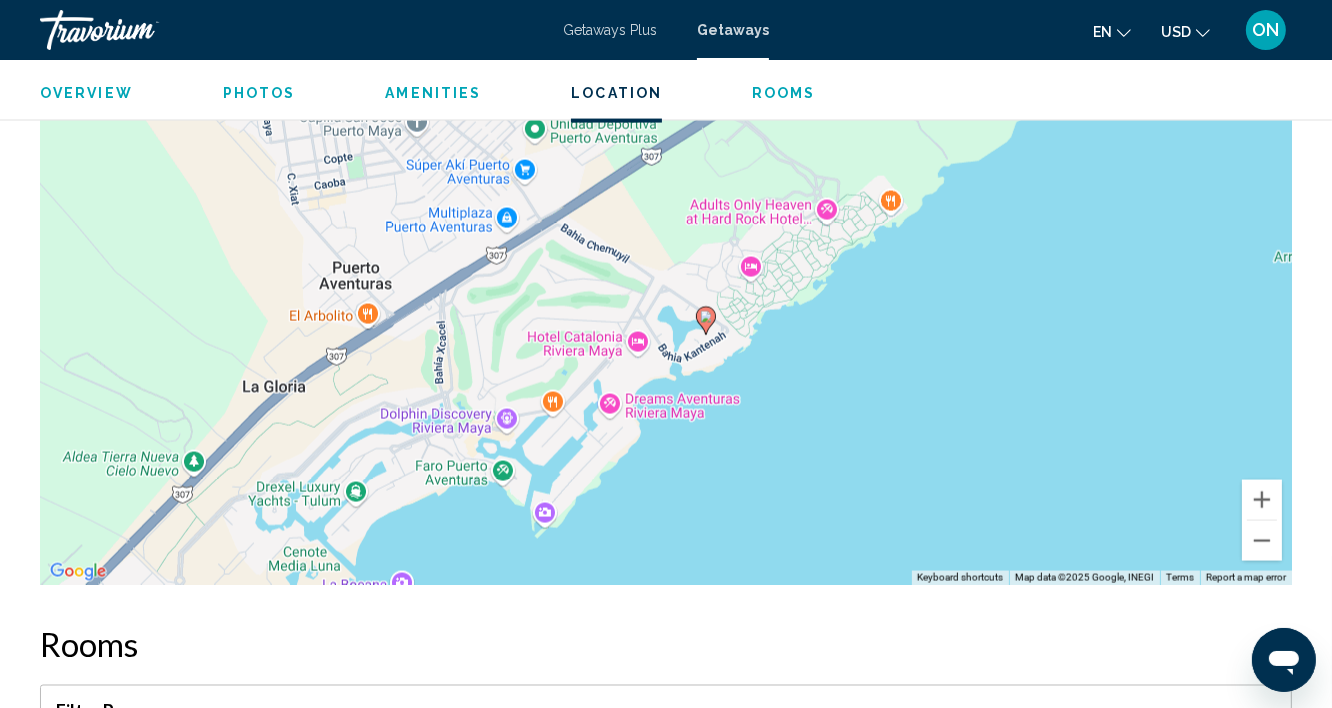 drag, startPoint x: 879, startPoint y: 442, endPoint x: 974, endPoint y: 168, distance: 290.0017 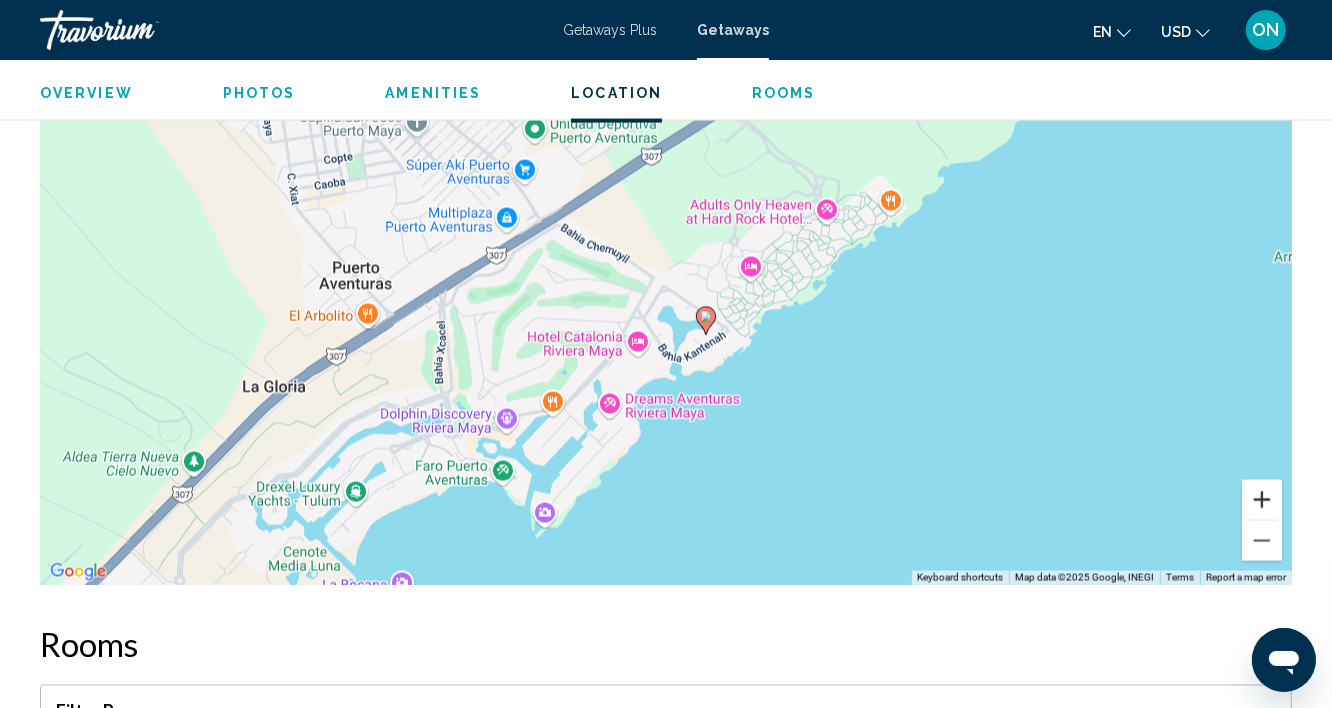 click at bounding box center [1262, 500] 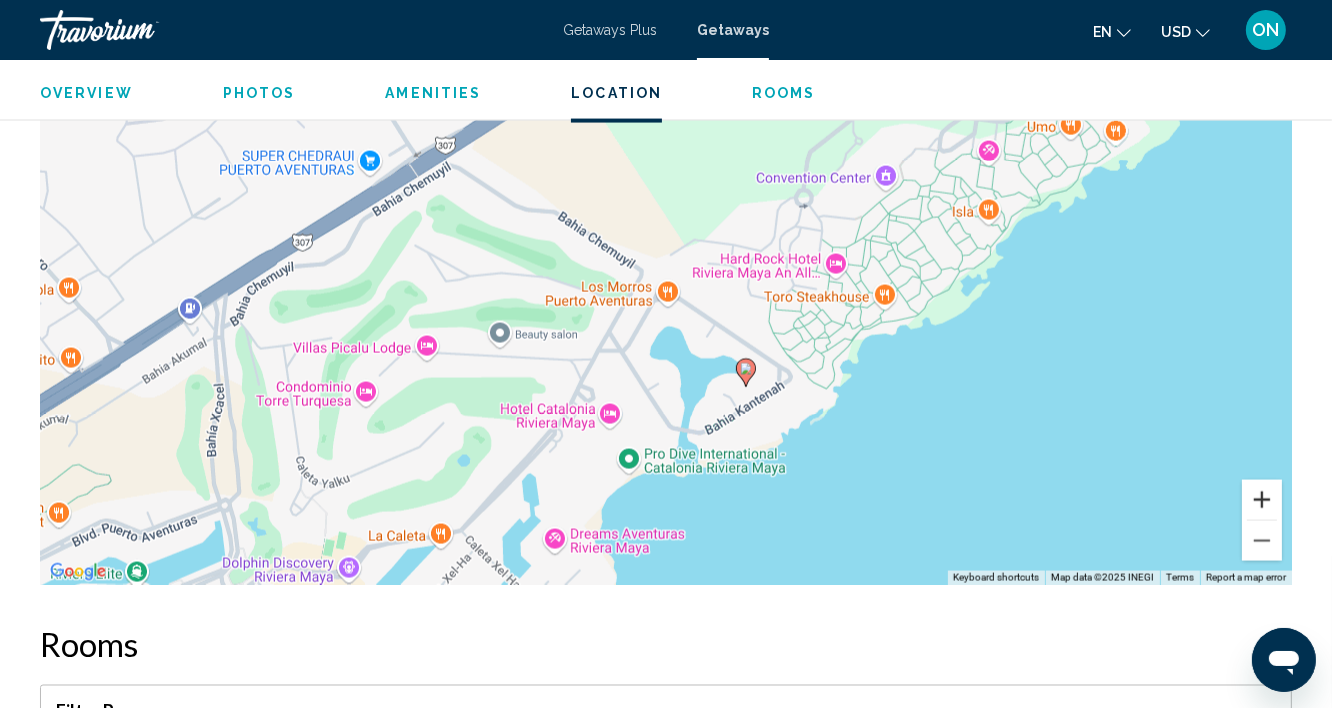 click at bounding box center [1262, 500] 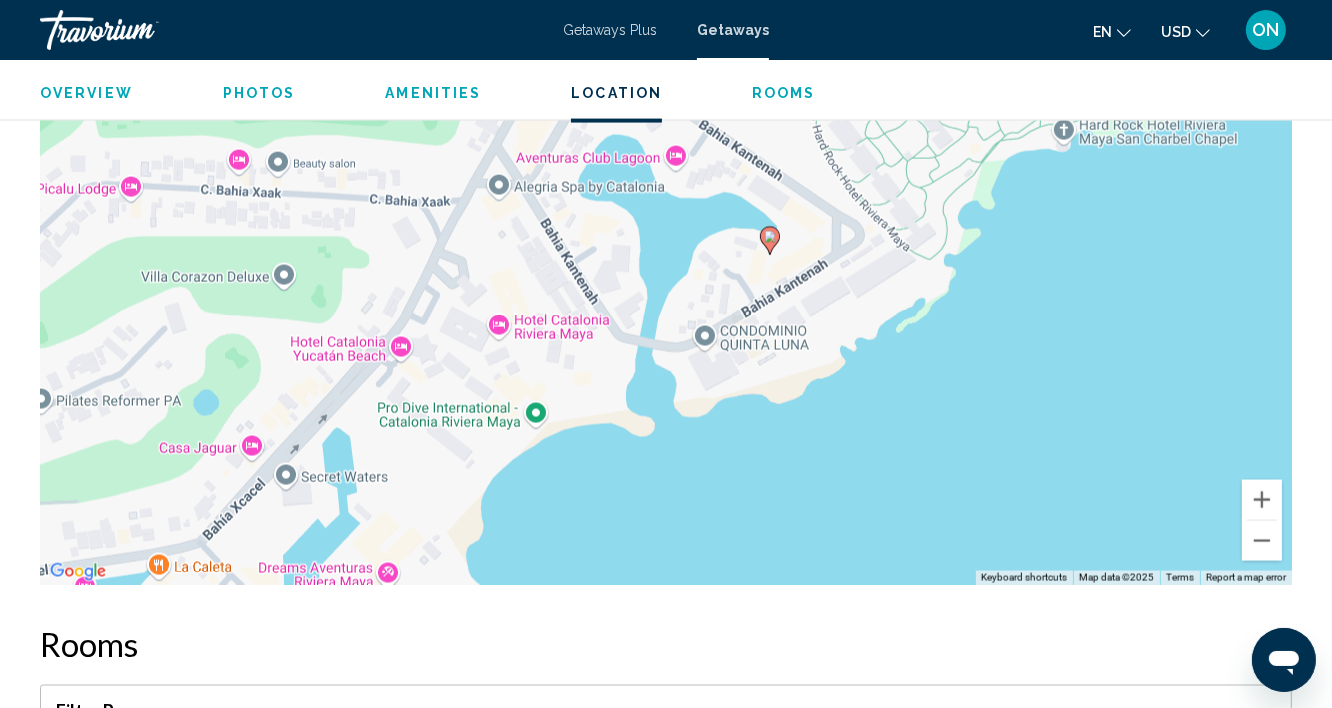 drag, startPoint x: 925, startPoint y: 443, endPoint x: 869, endPoint y: 208, distance: 241.58022 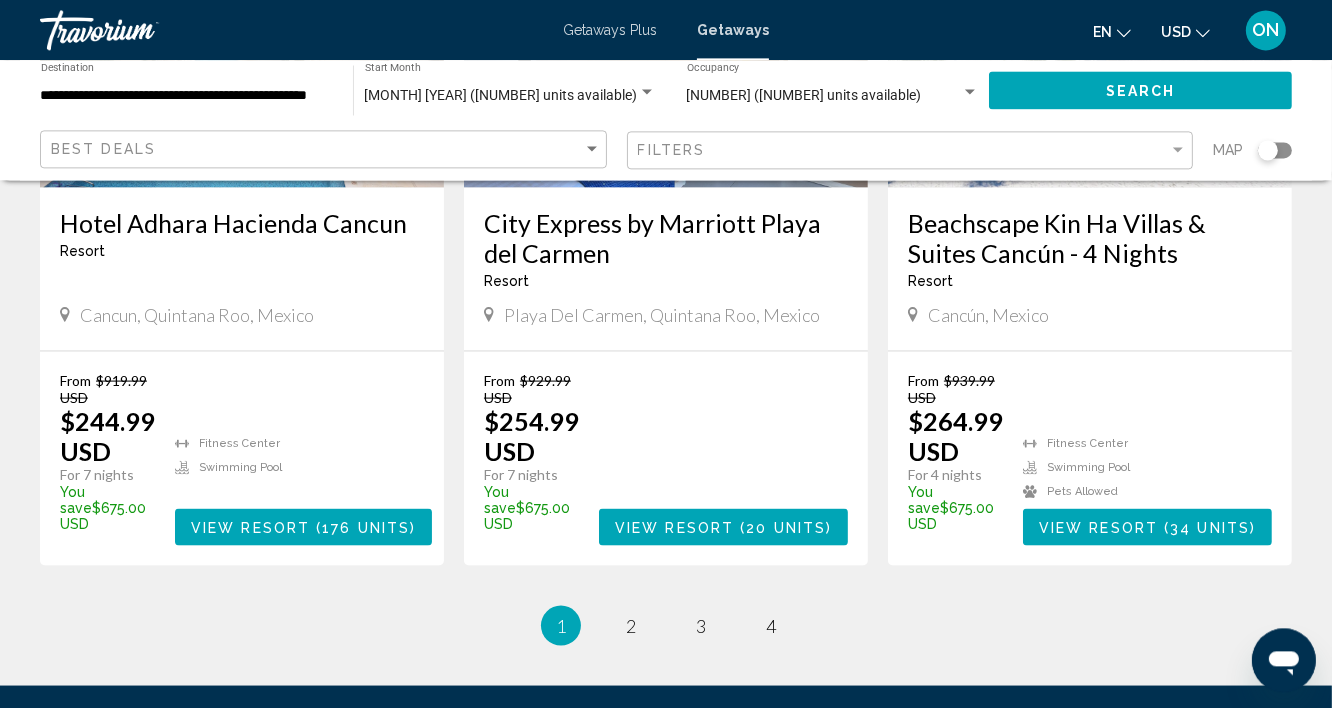 scroll, scrollTop: 2745, scrollLeft: 0, axis: vertical 